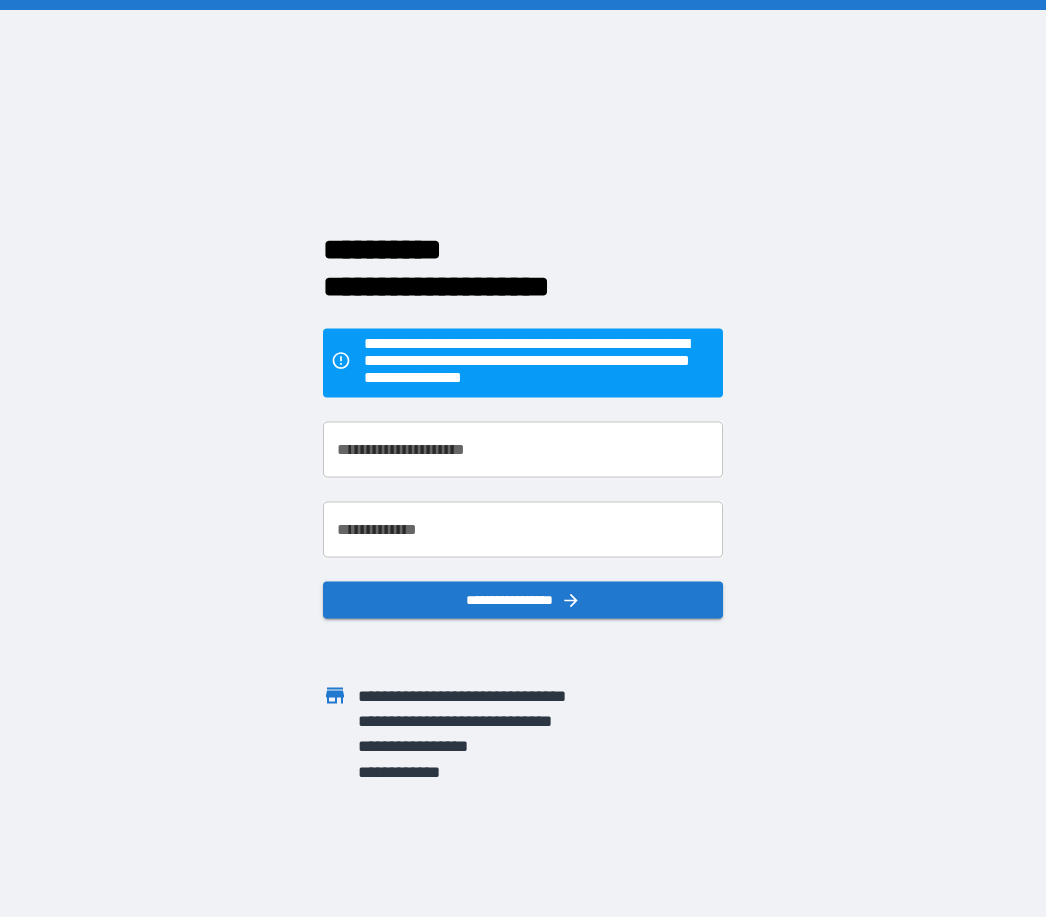 scroll, scrollTop: 0, scrollLeft: 0, axis: both 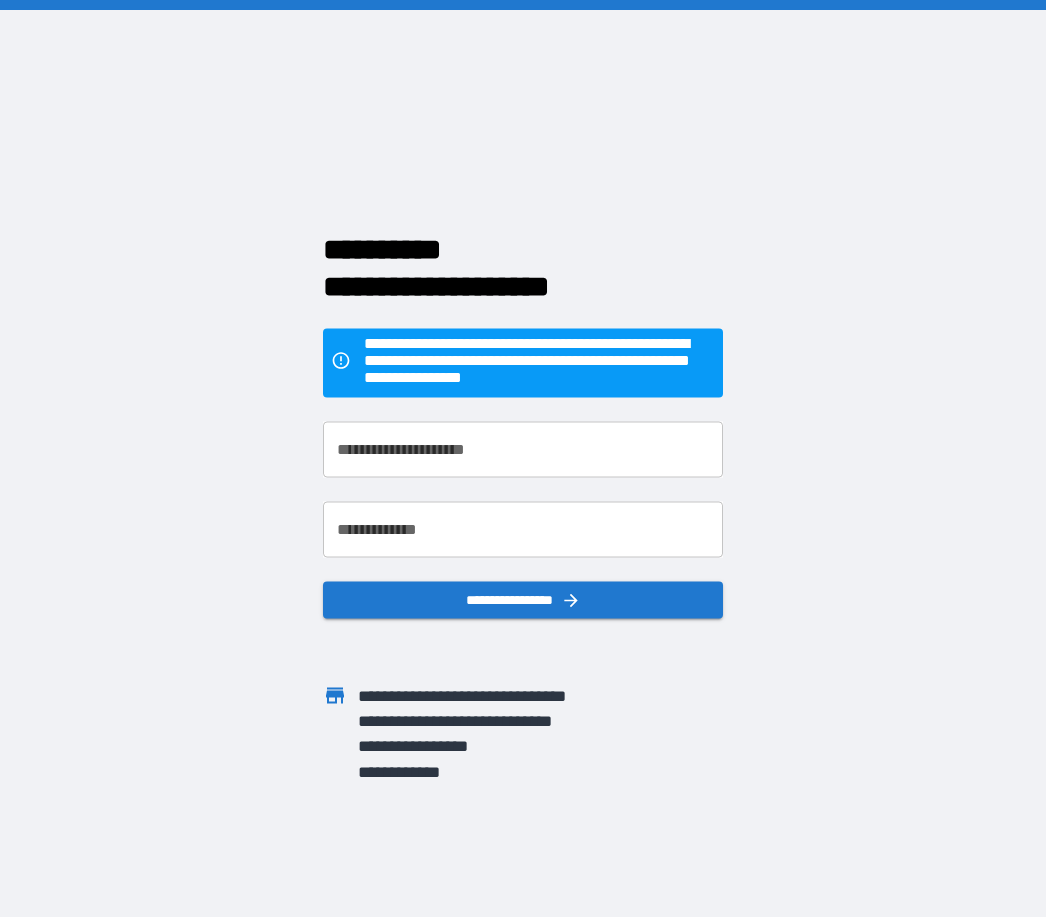 click on "**********" at bounding box center (523, 449) 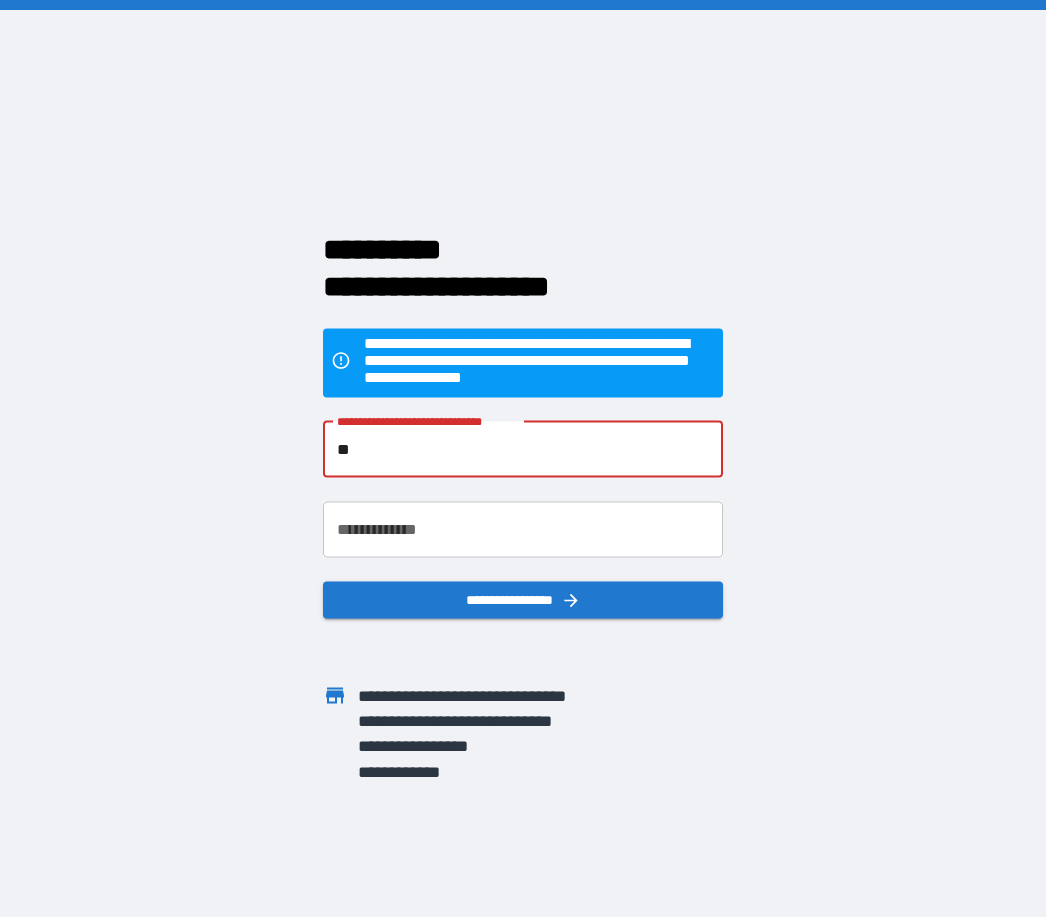type on "*" 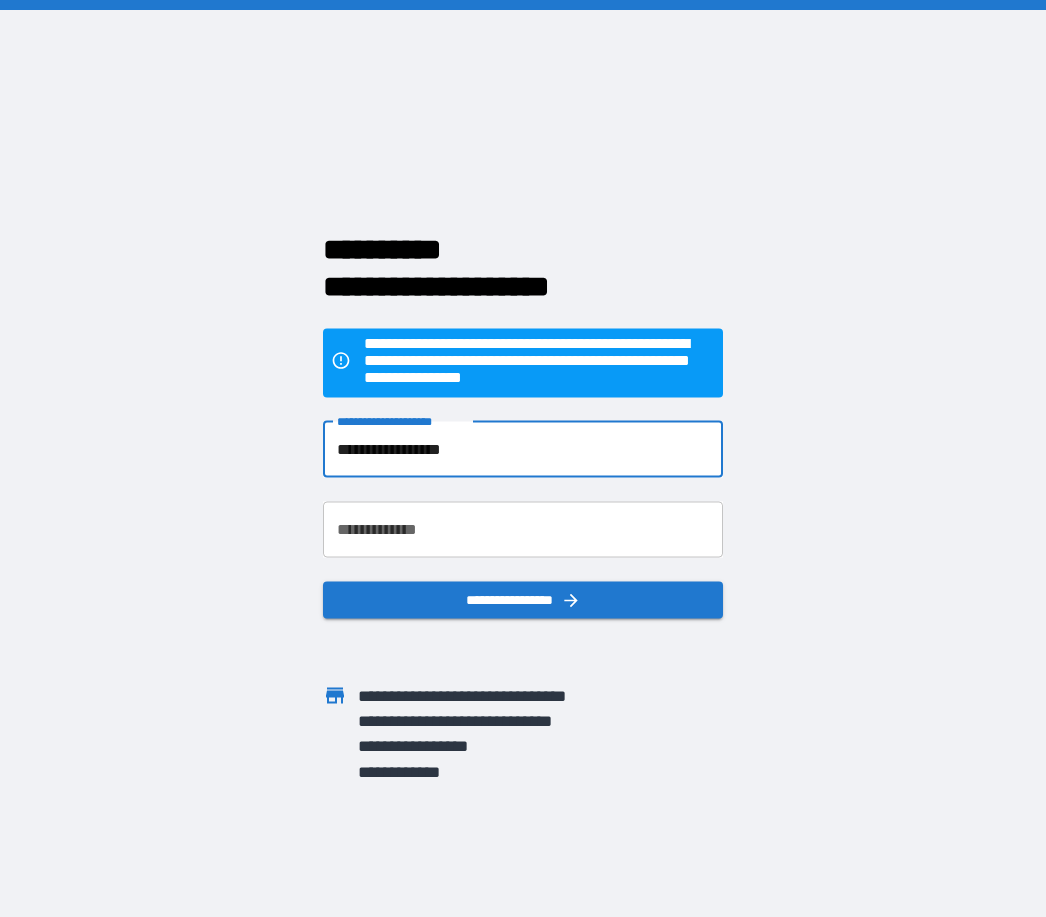 type on "**********" 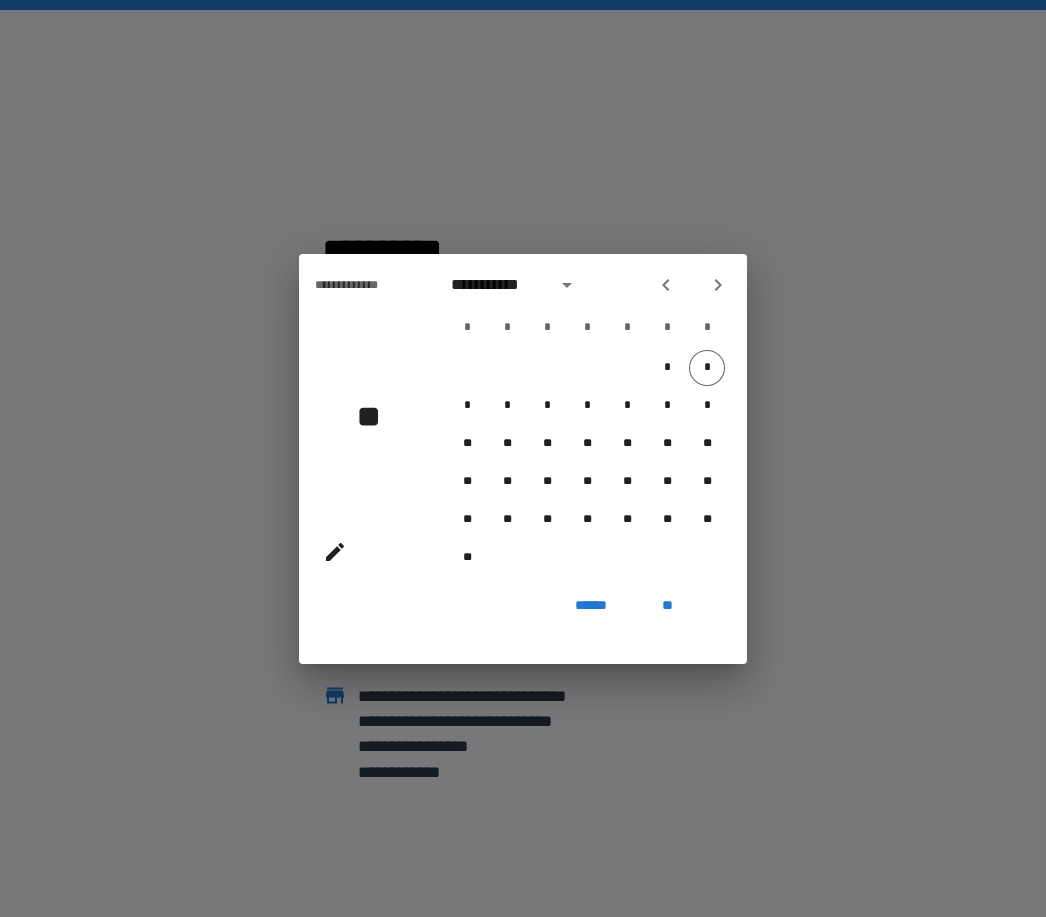 click 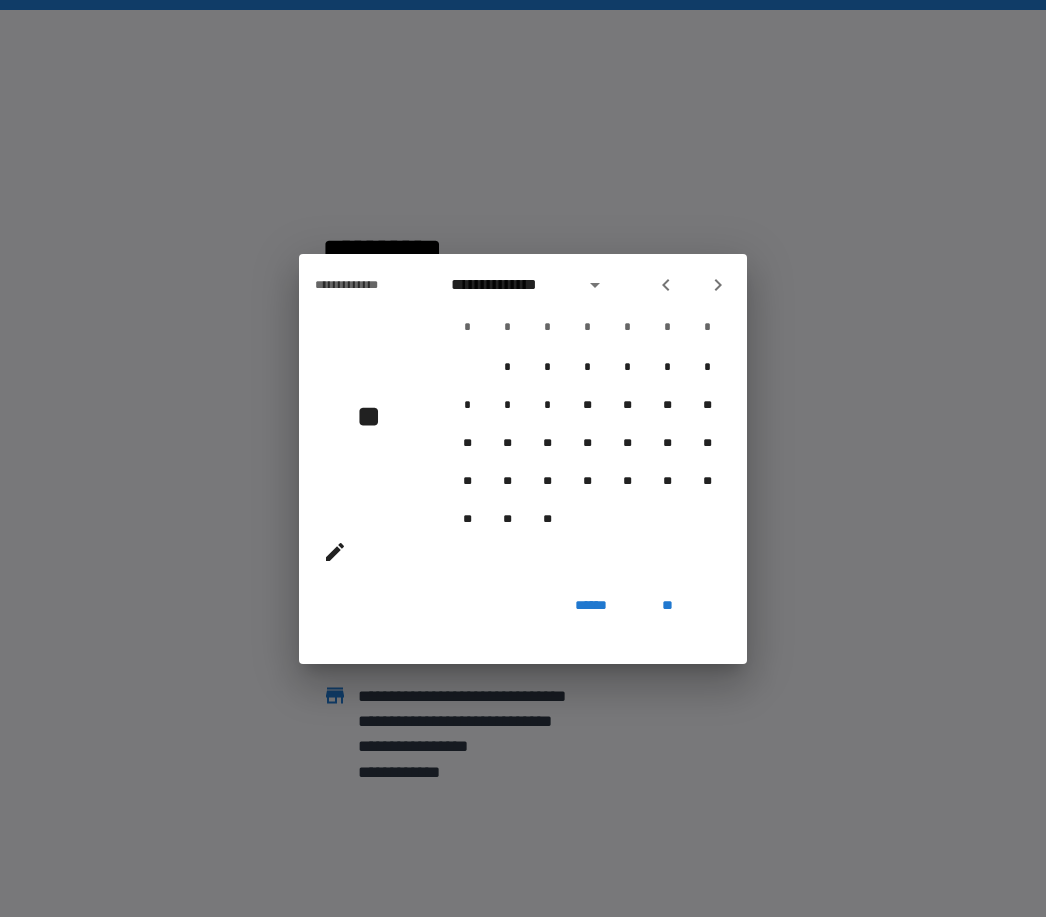 click 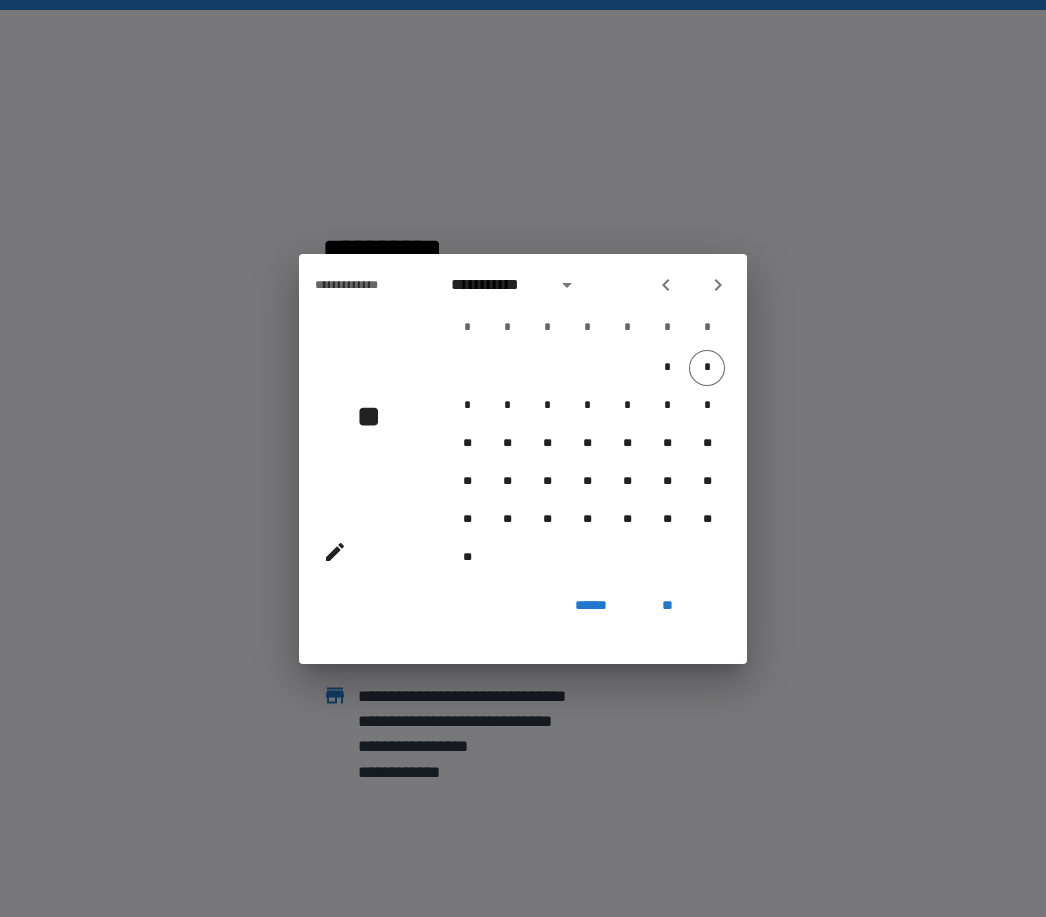 click at bounding box center (666, 285) 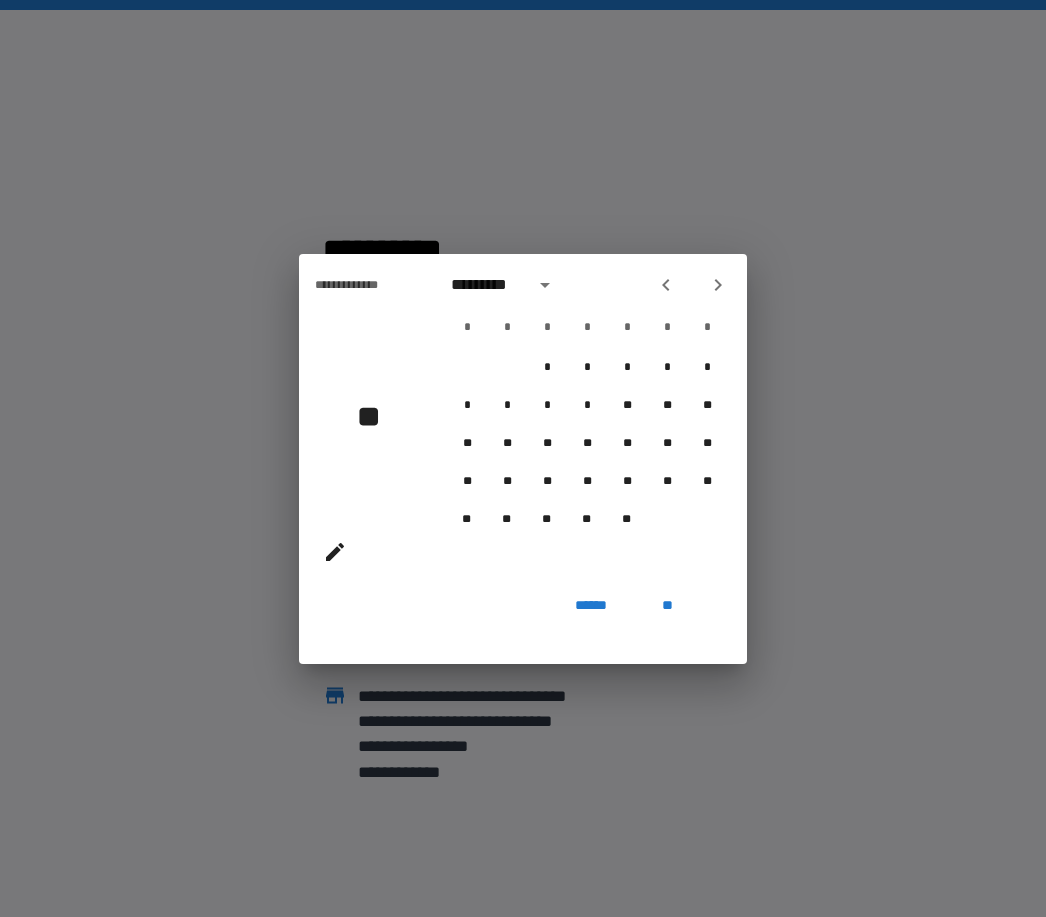click at bounding box center [666, 285] 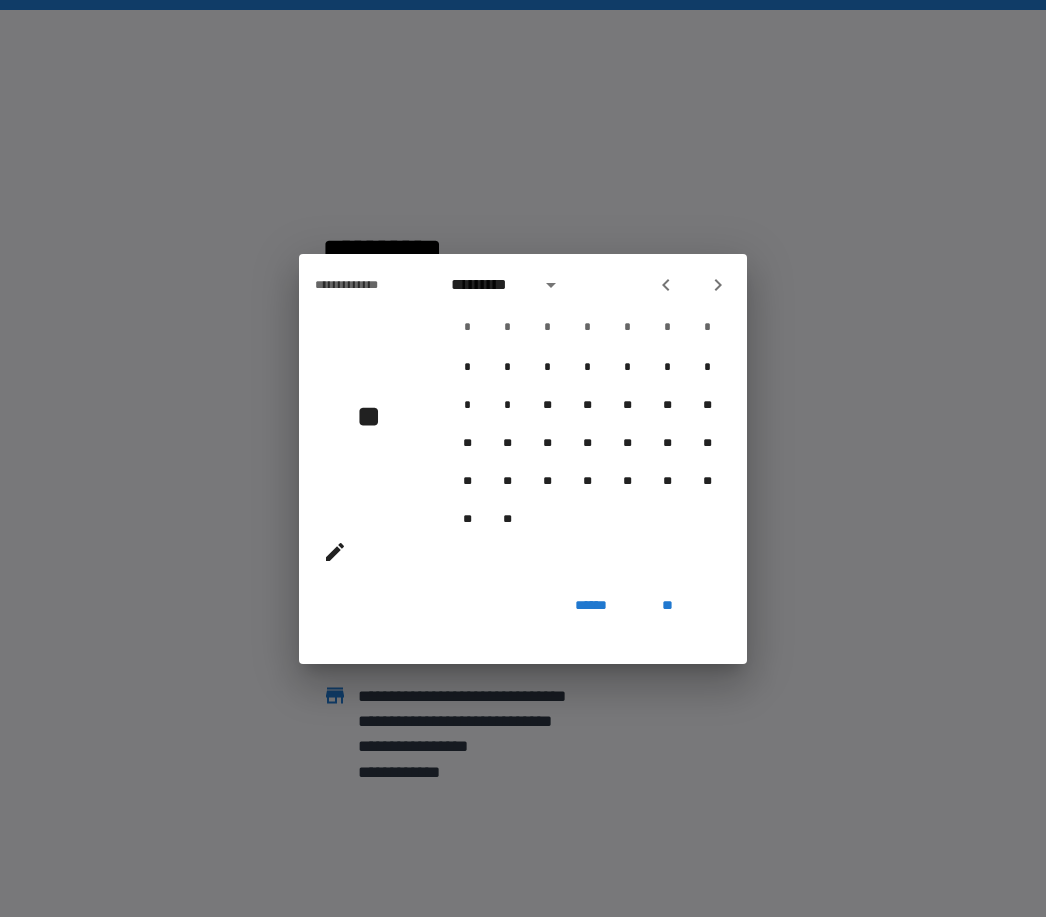click 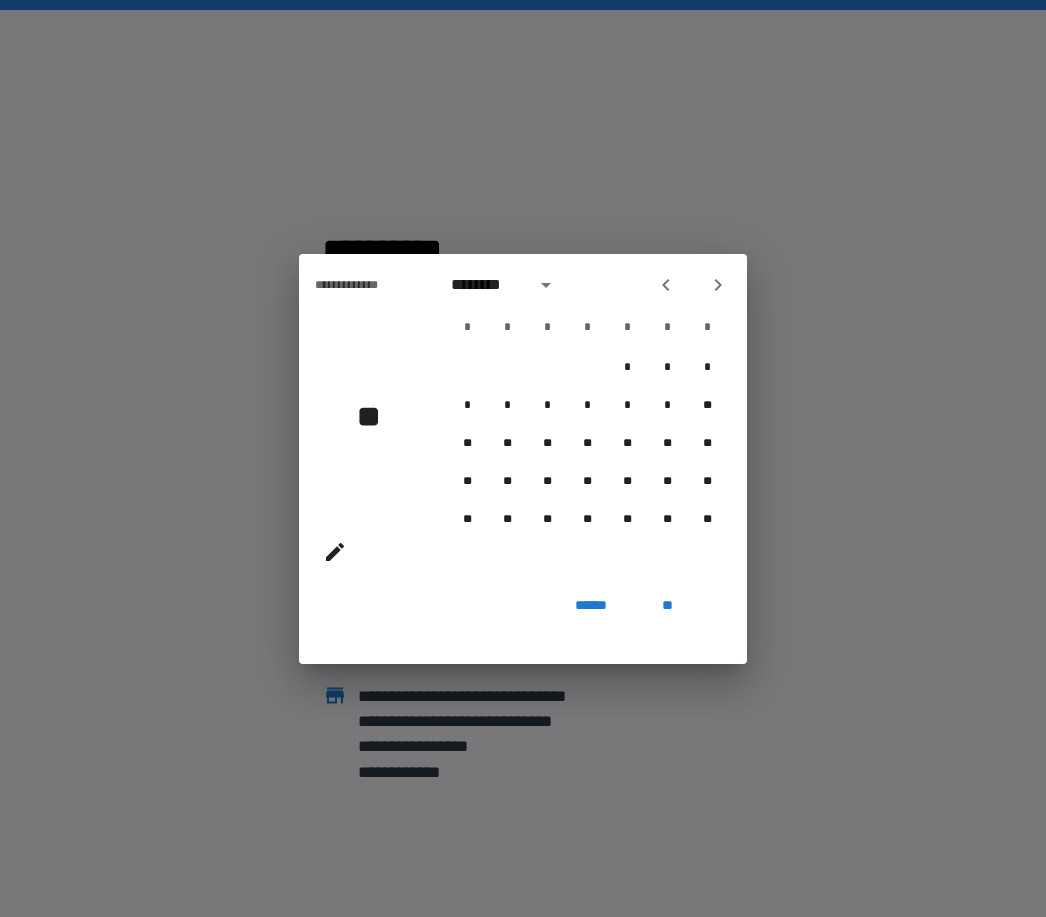 click 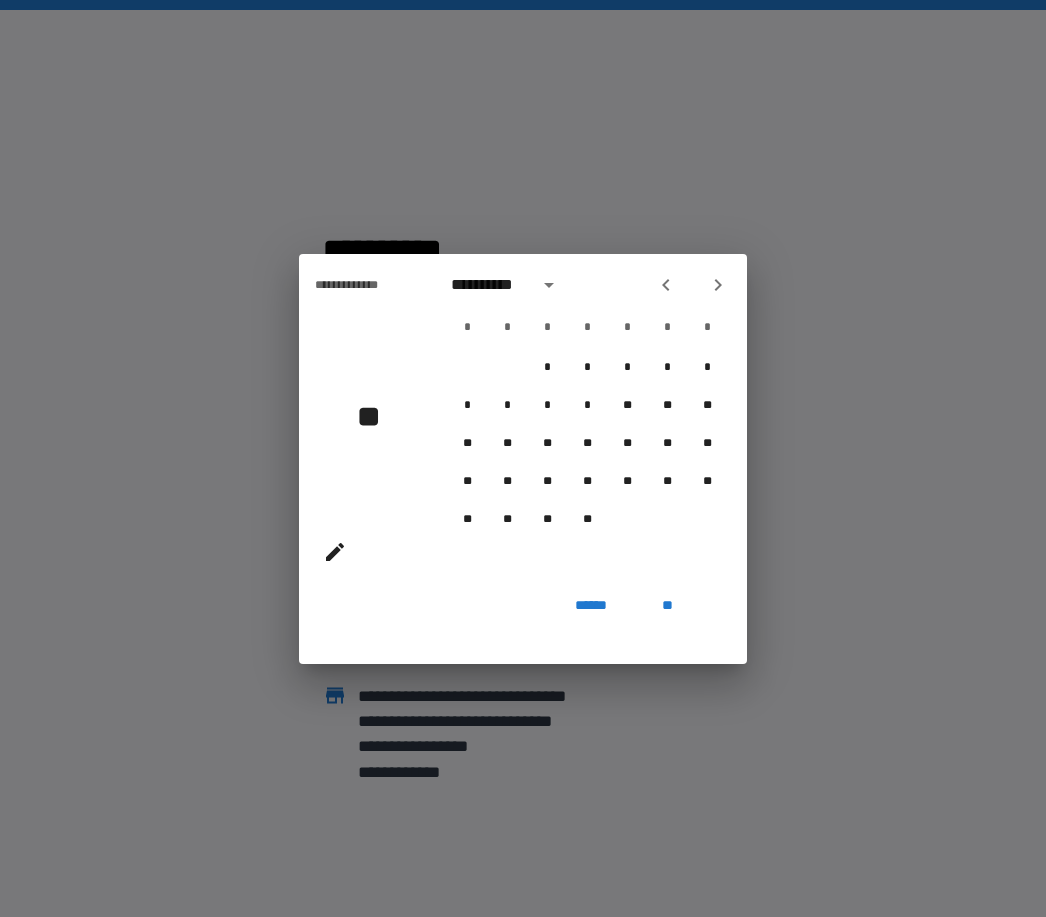 click at bounding box center (666, 285) 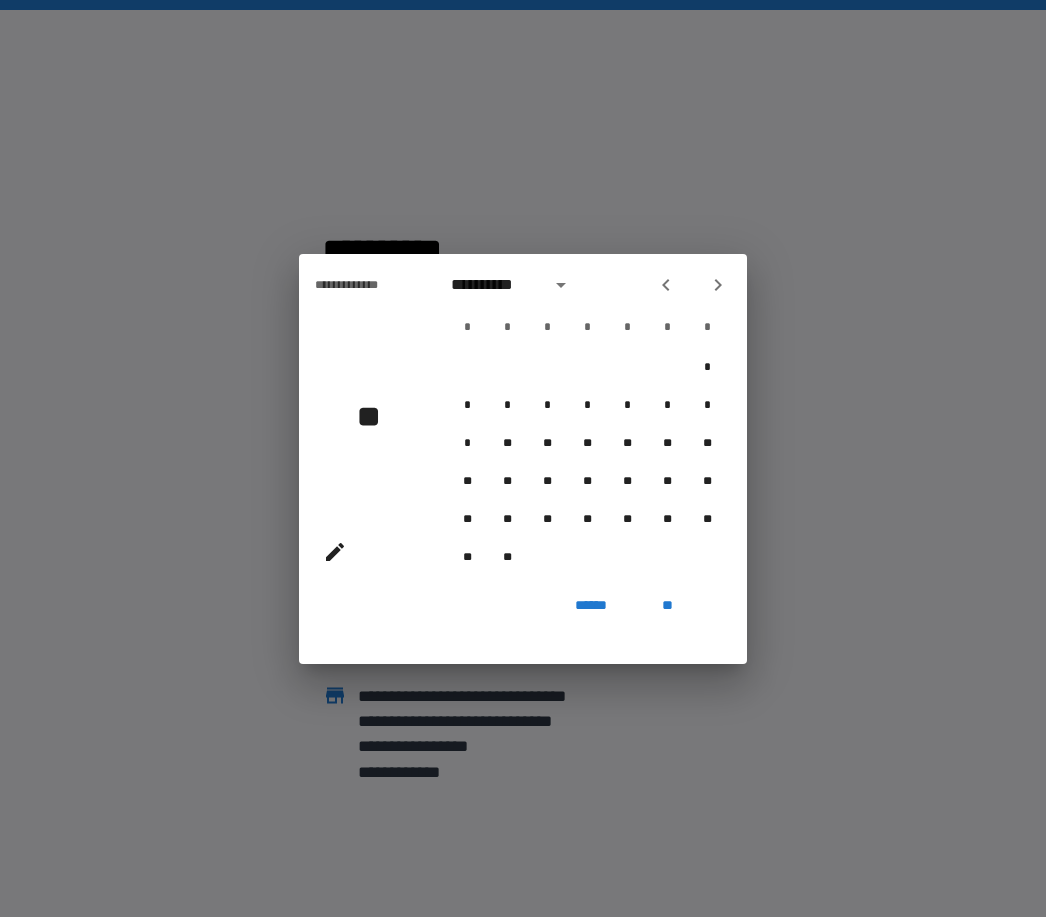 click at bounding box center [666, 285] 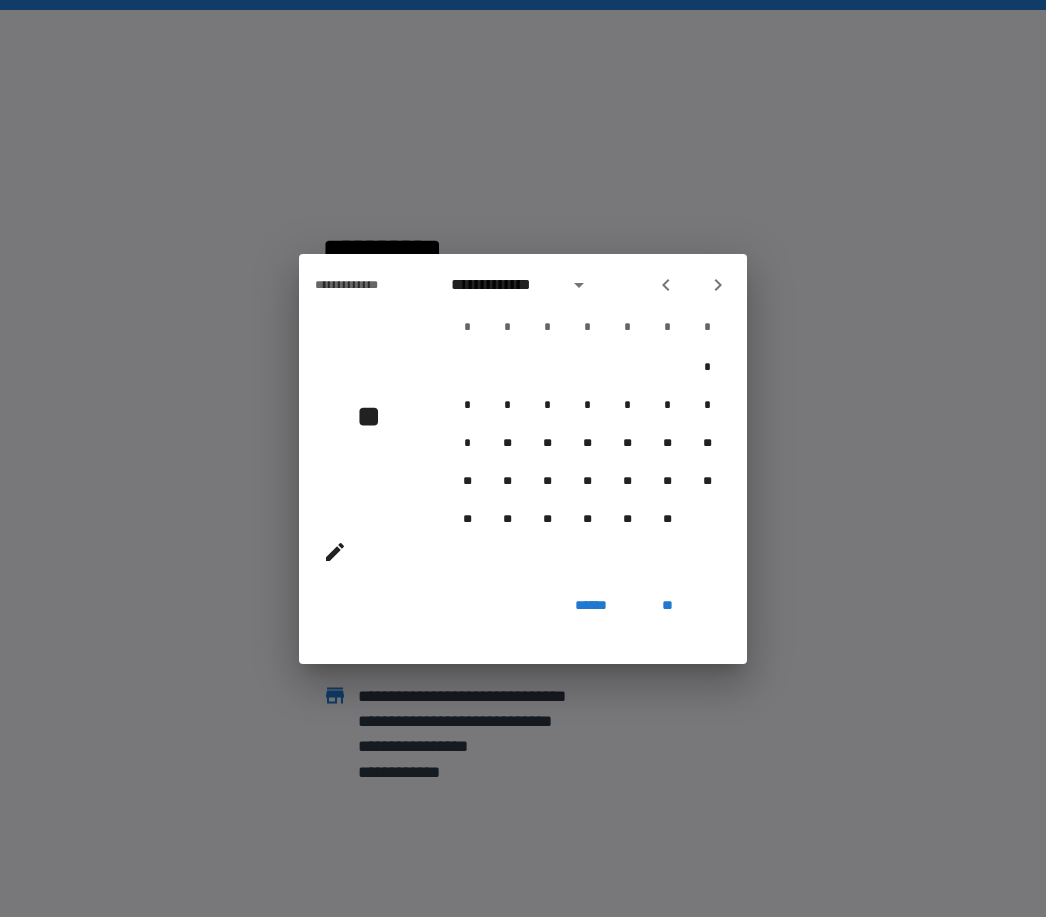 click at bounding box center (692, 285) 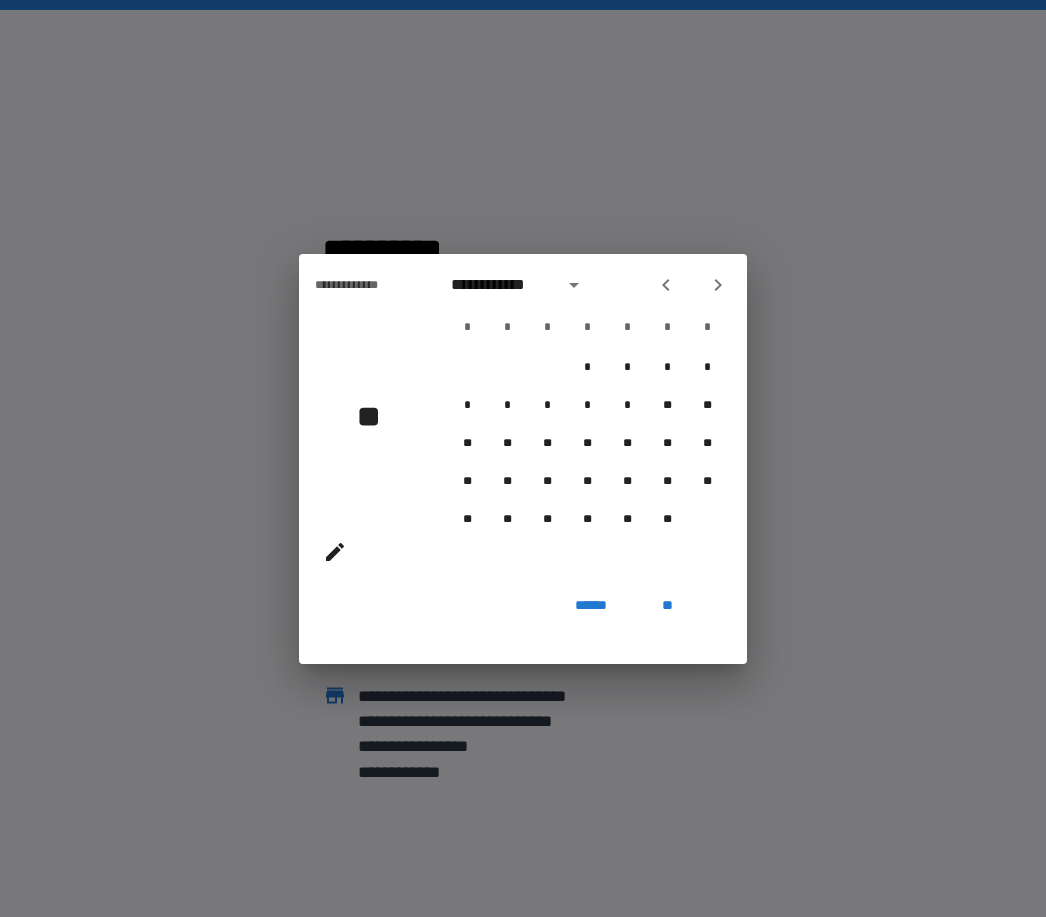 click on "**********" at bounding box center (587, 421) 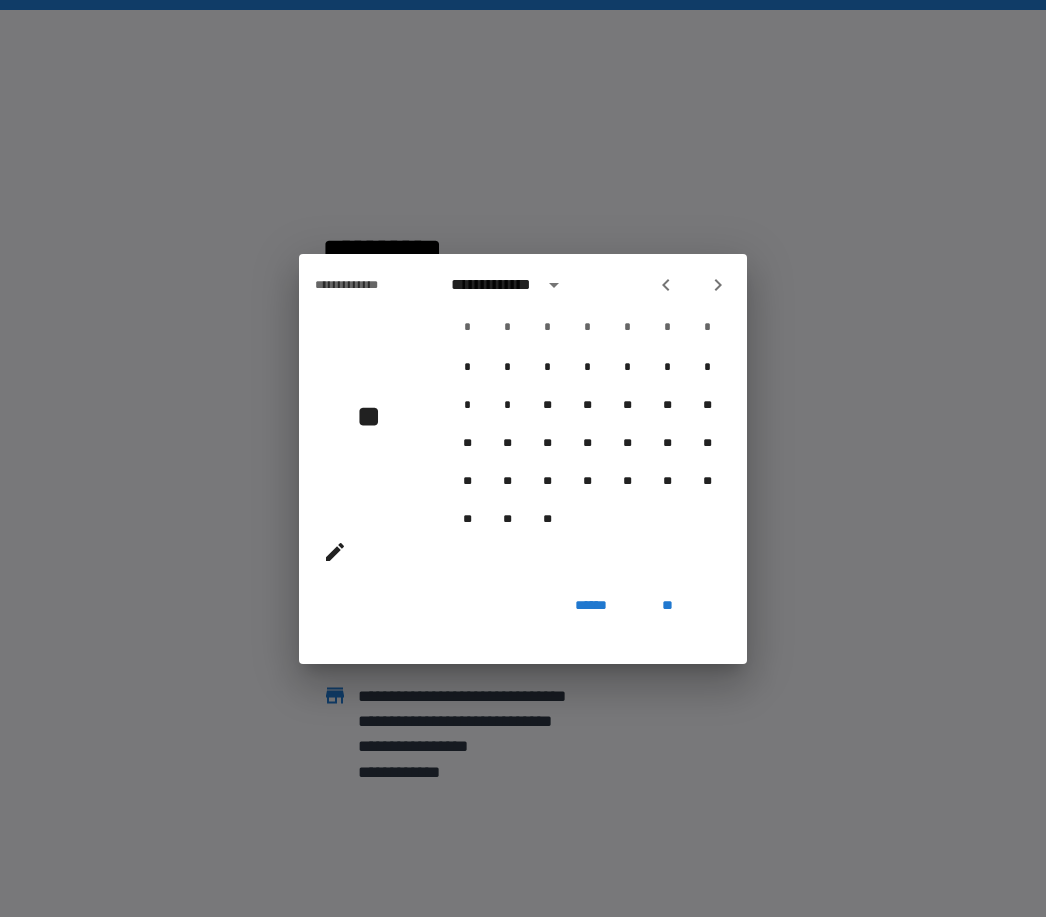 click at bounding box center (666, 285) 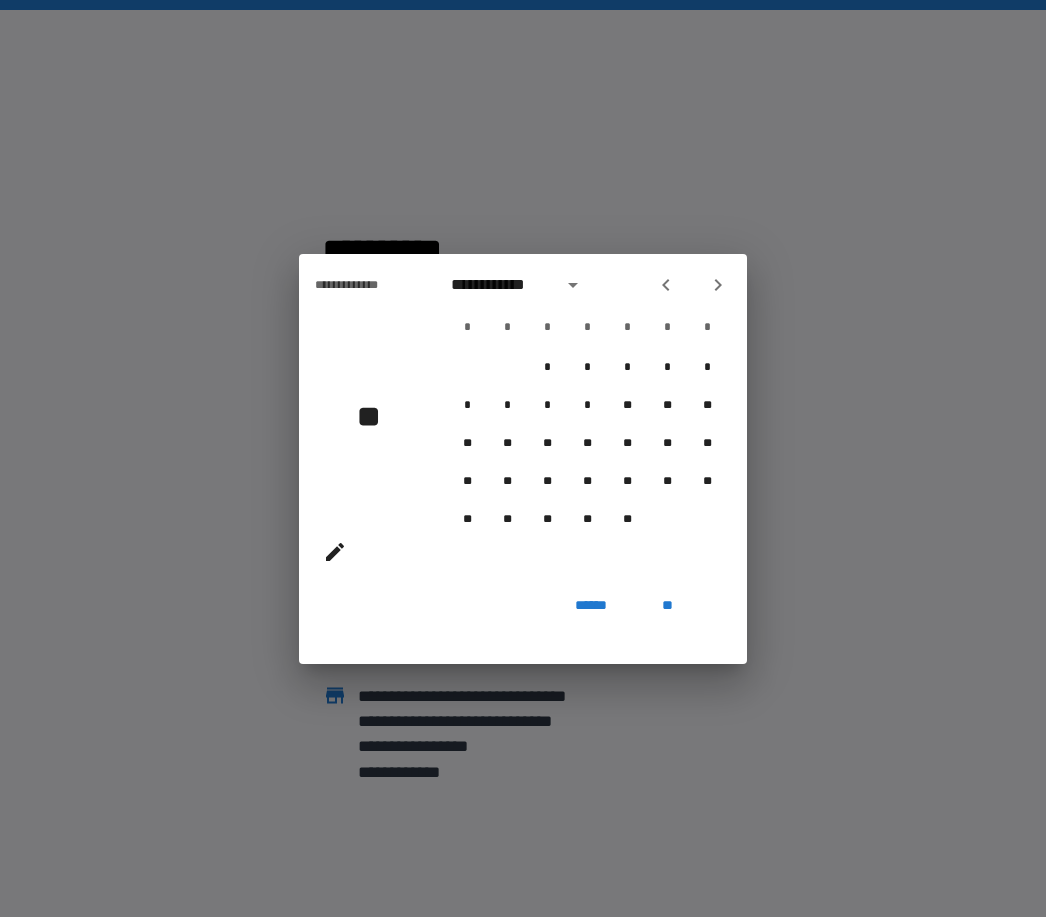 click 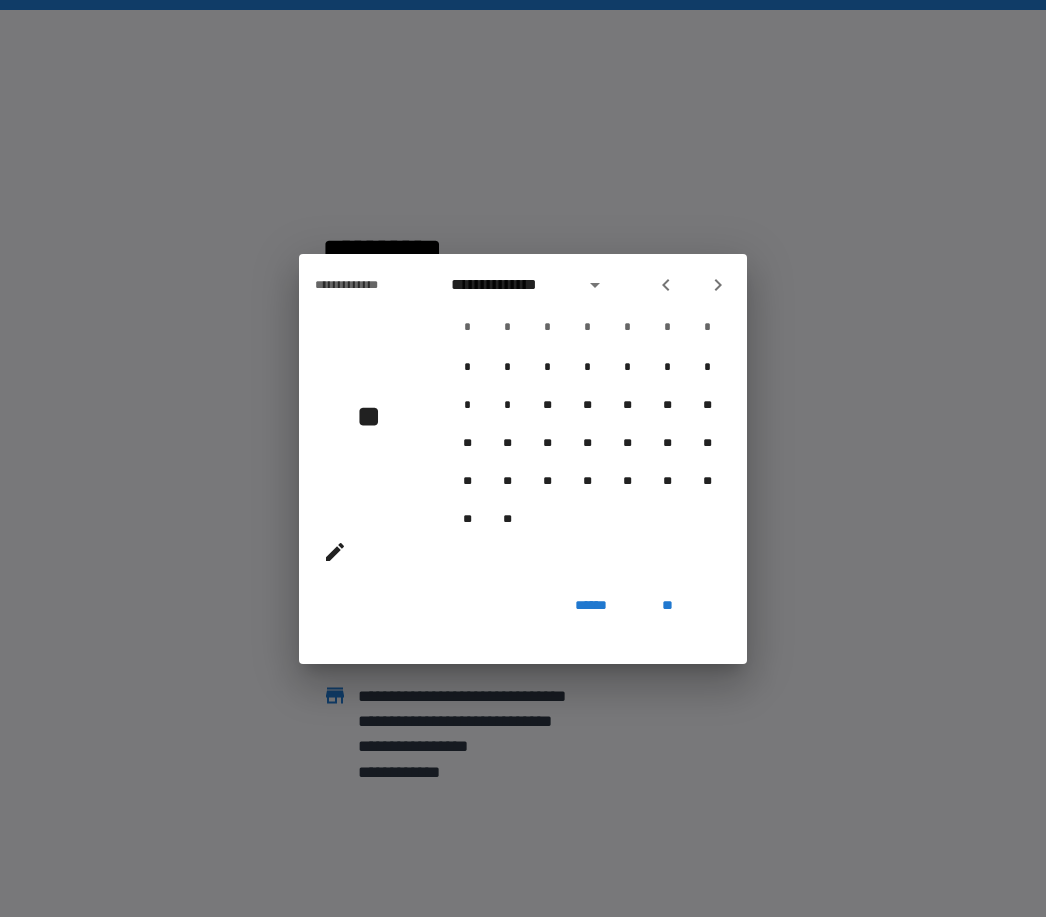 click at bounding box center [666, 285] 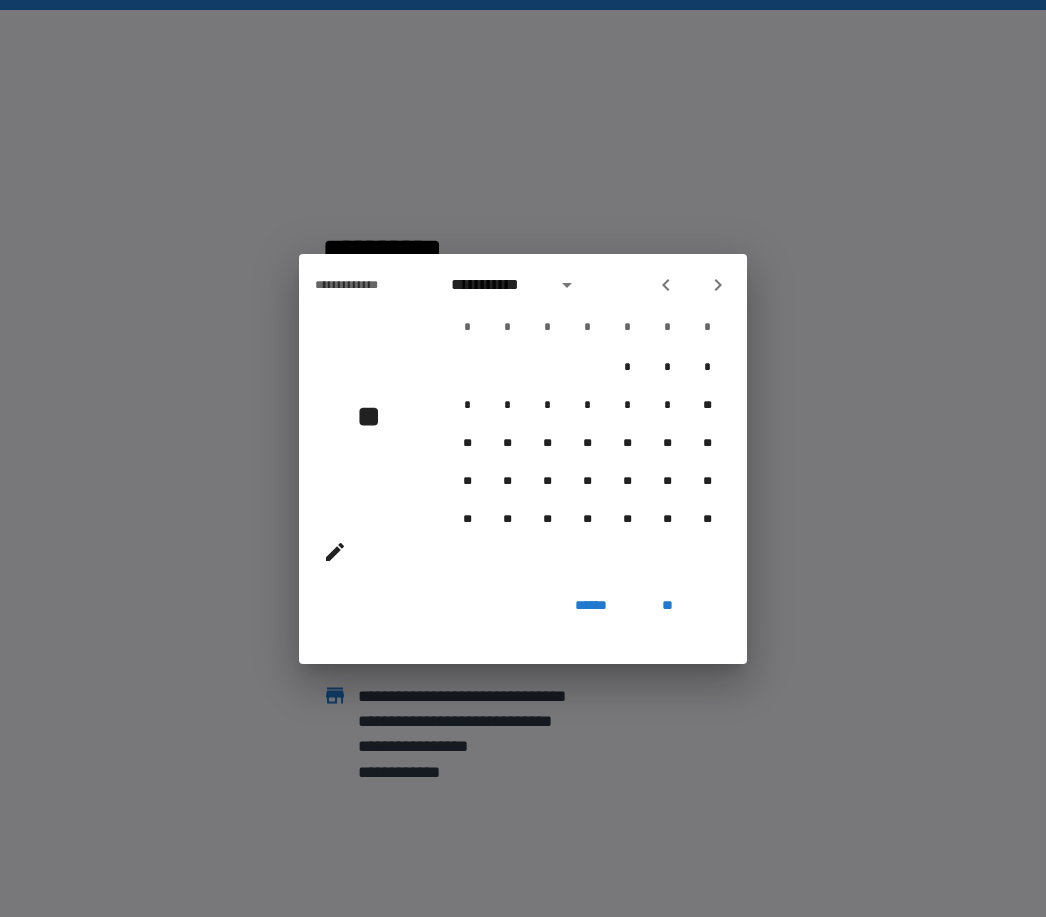 click at bounding box center (692, 285) 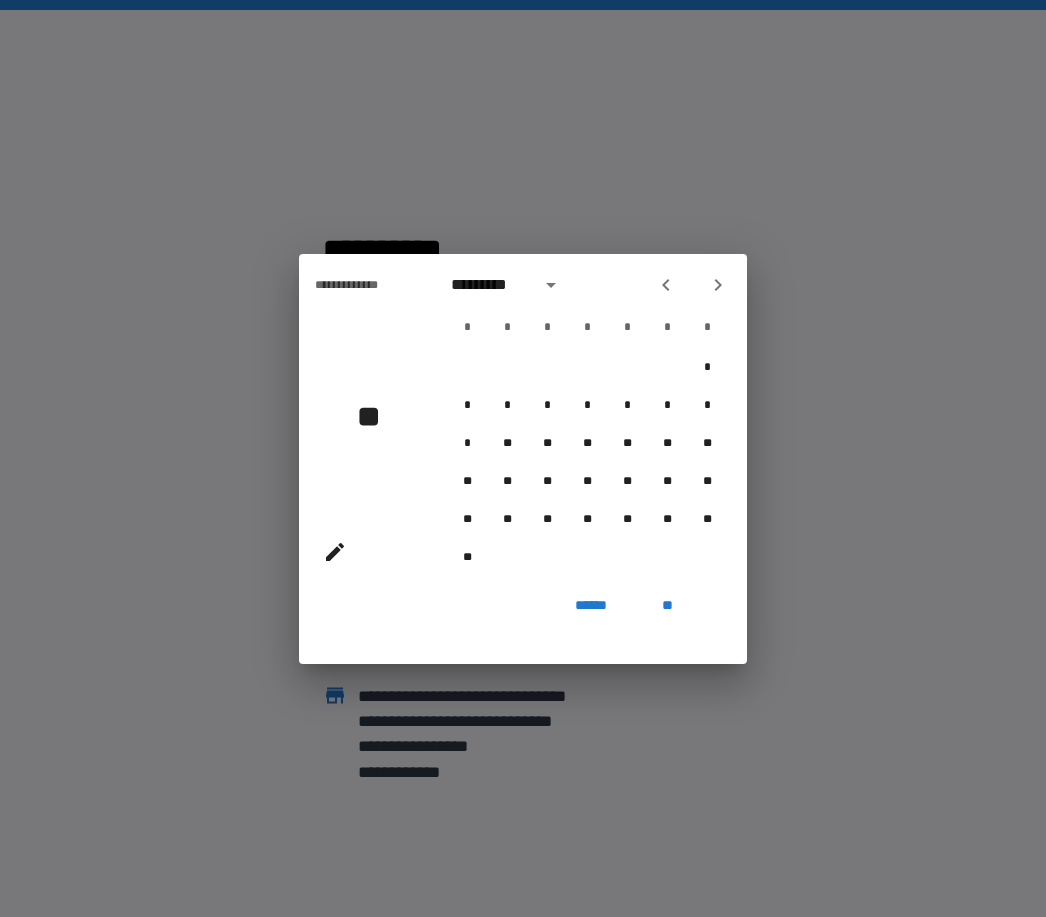click at bounding box center [666, 285] 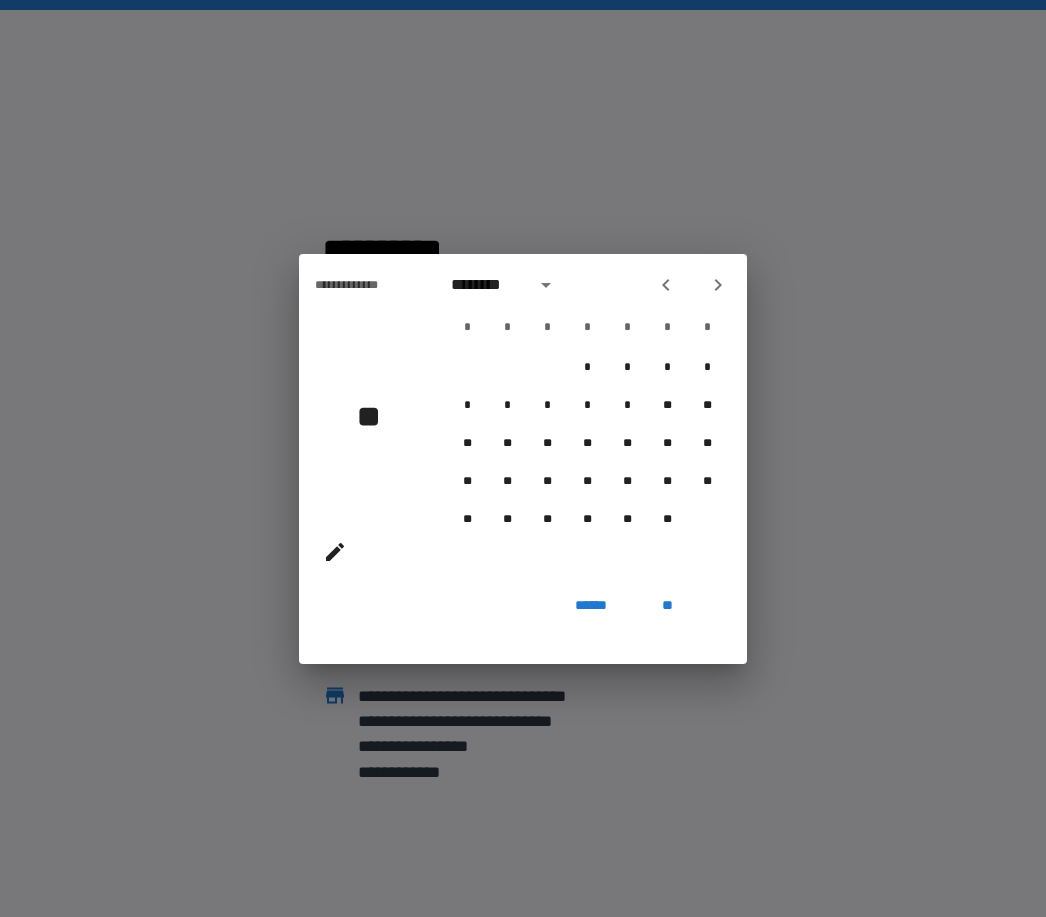 click at bounding box center [666, 285] 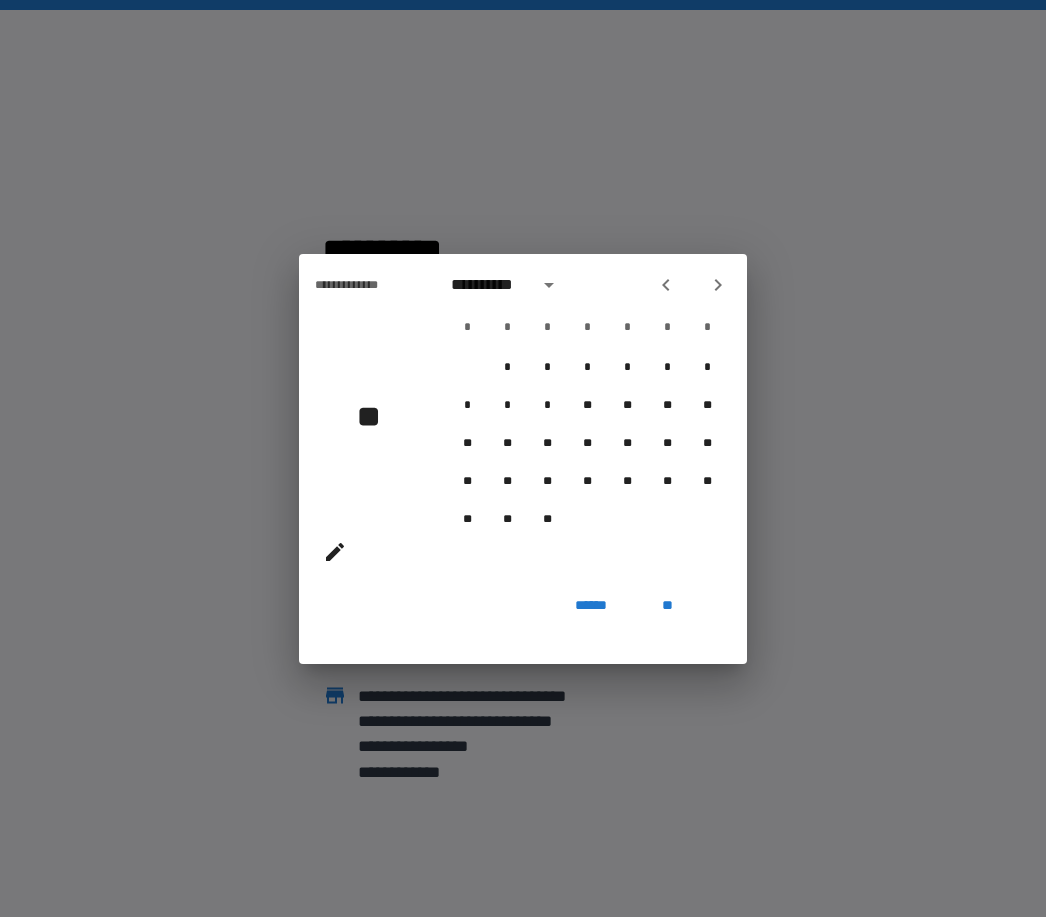 click at bounding box center [666, 285] 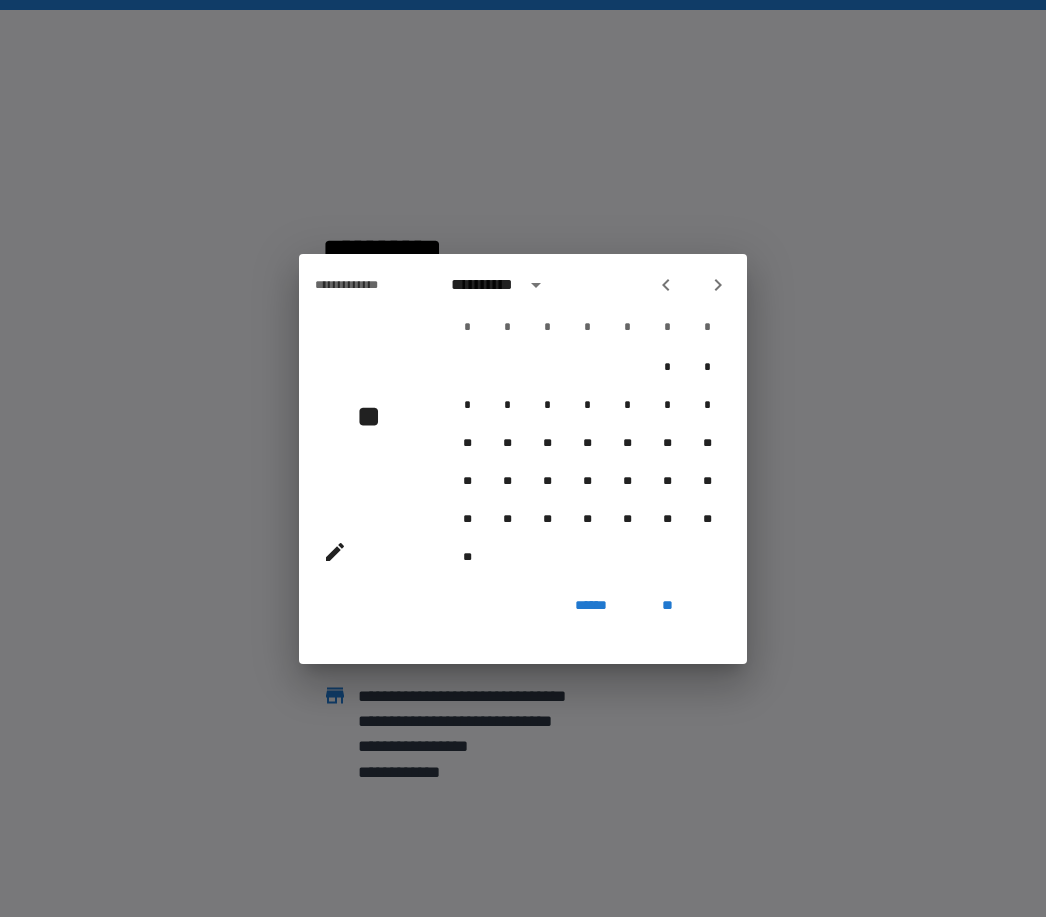 click at bounding box center (666, 285) 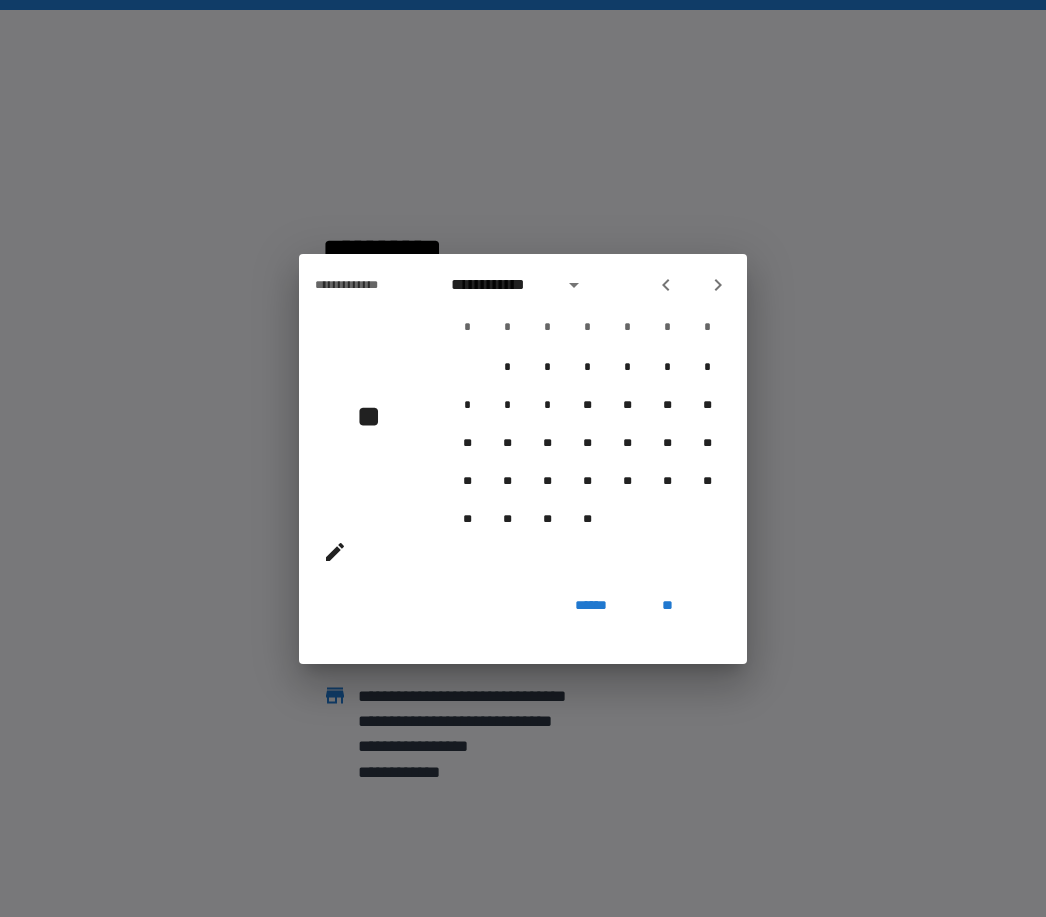 click on "**********" at bounding box center (587, 421) 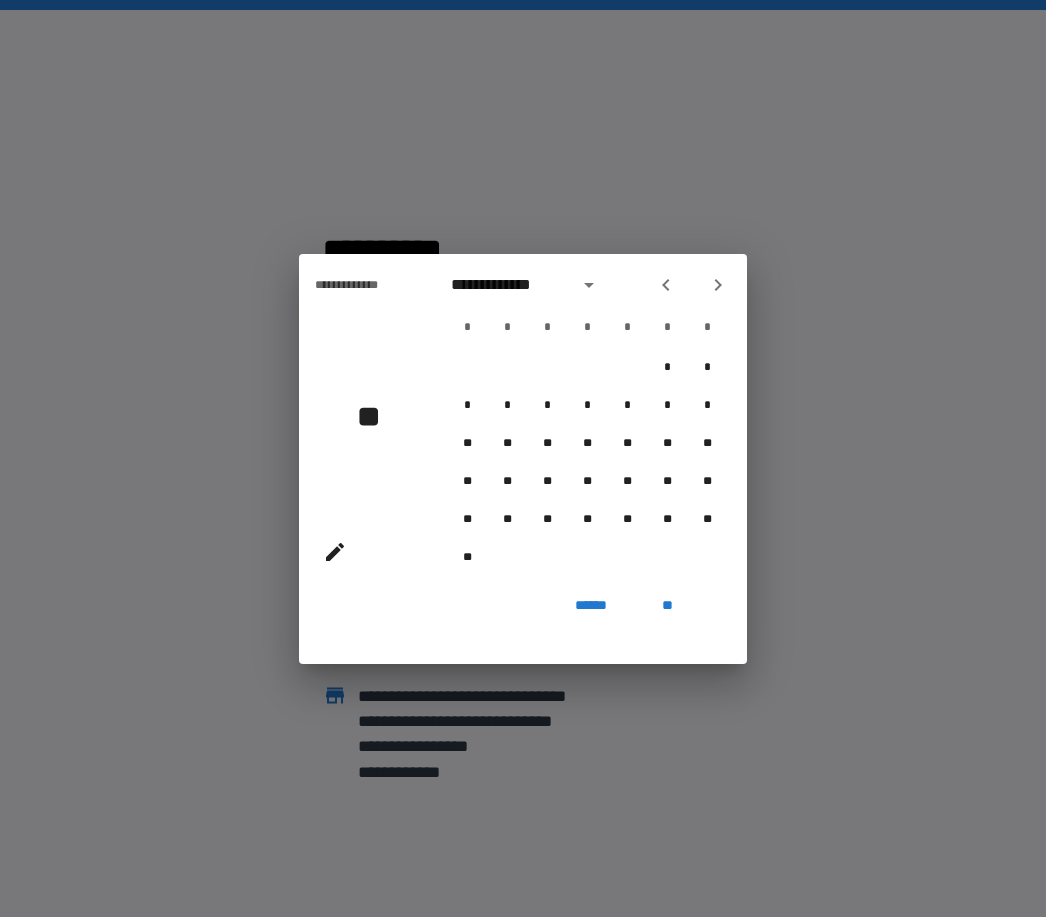 click on "**********" at bounding box center (587, 421) 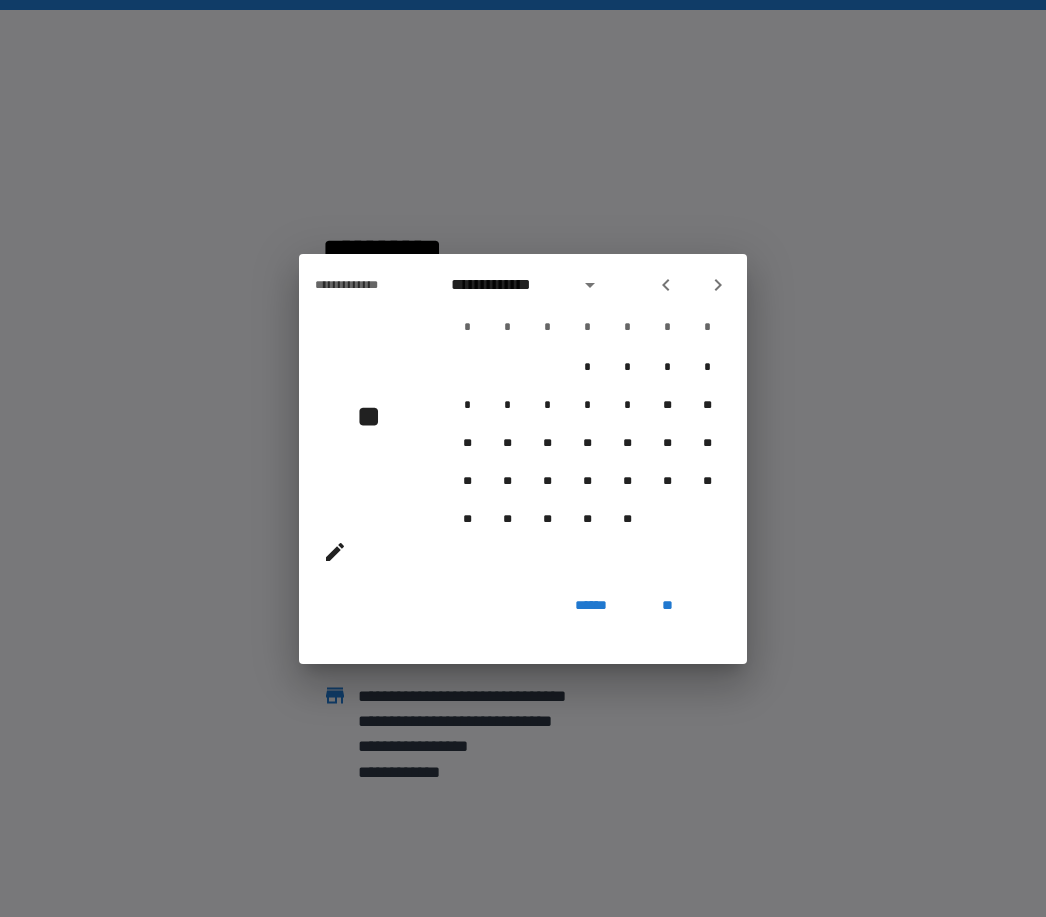 click 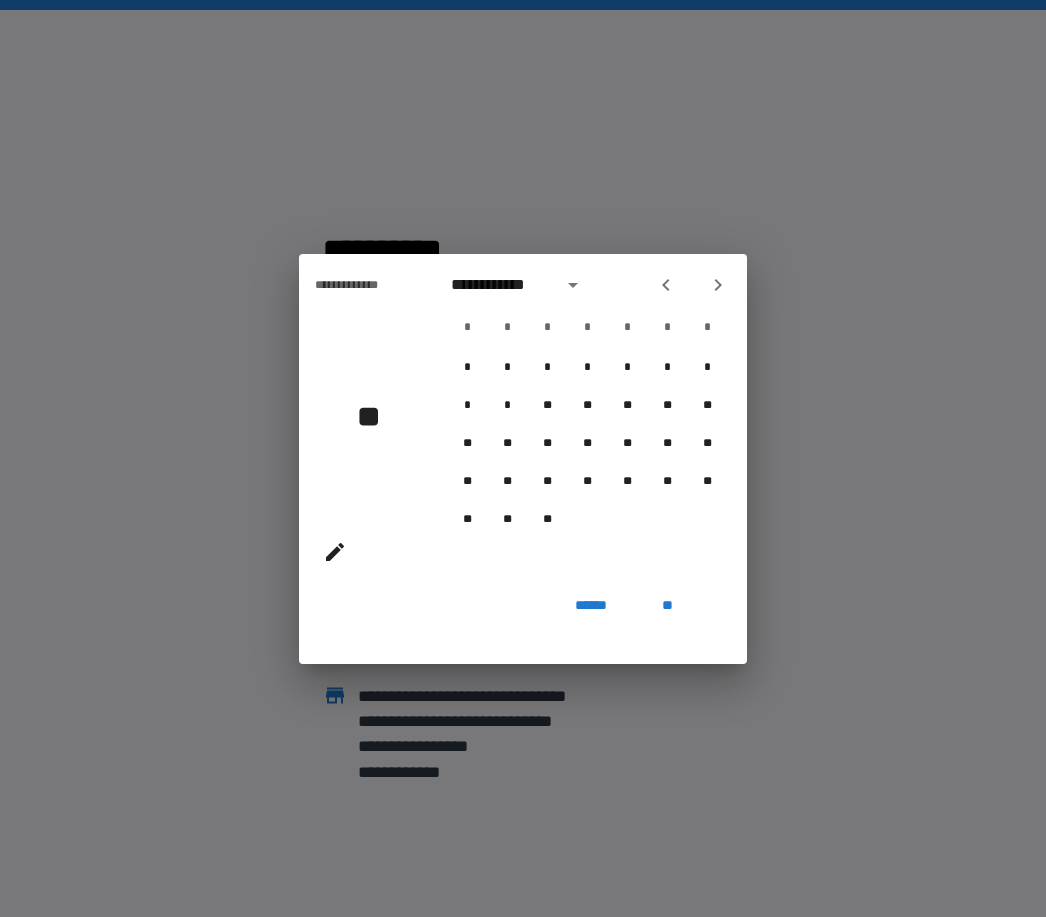 click 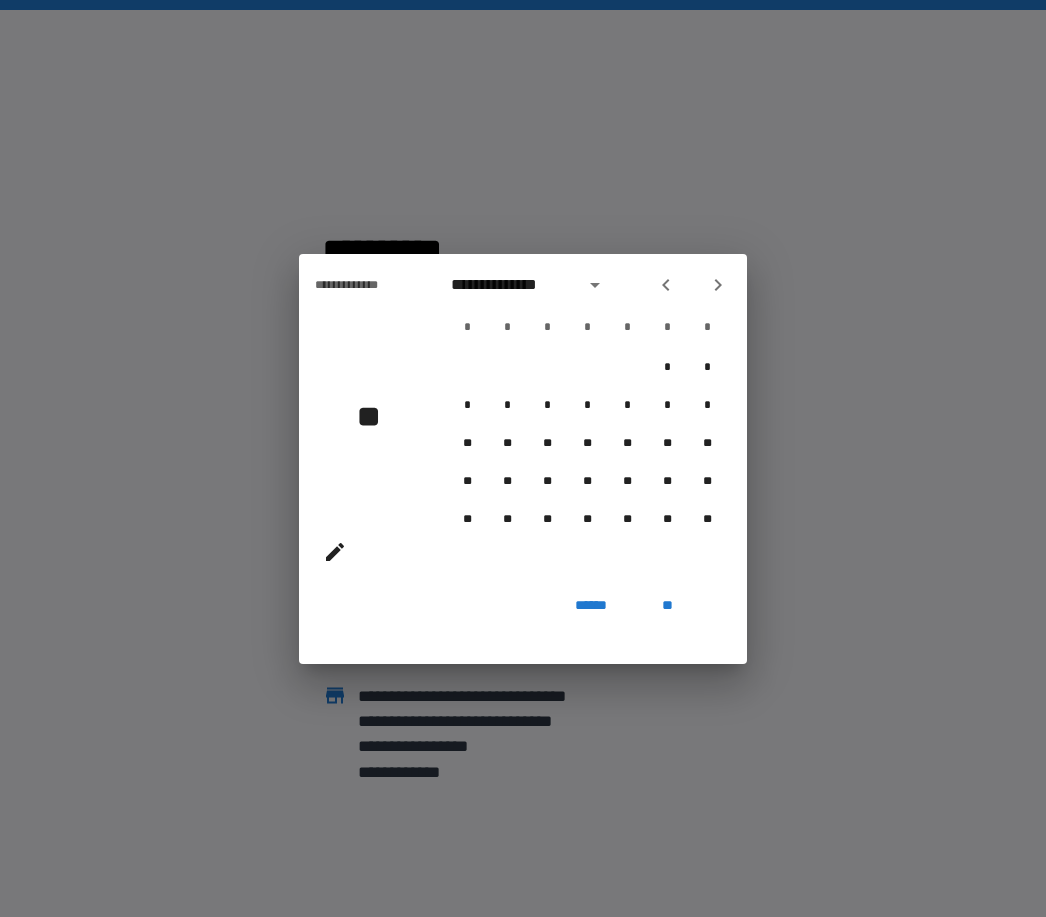 click on "**********" at bounding box center (587, 421) 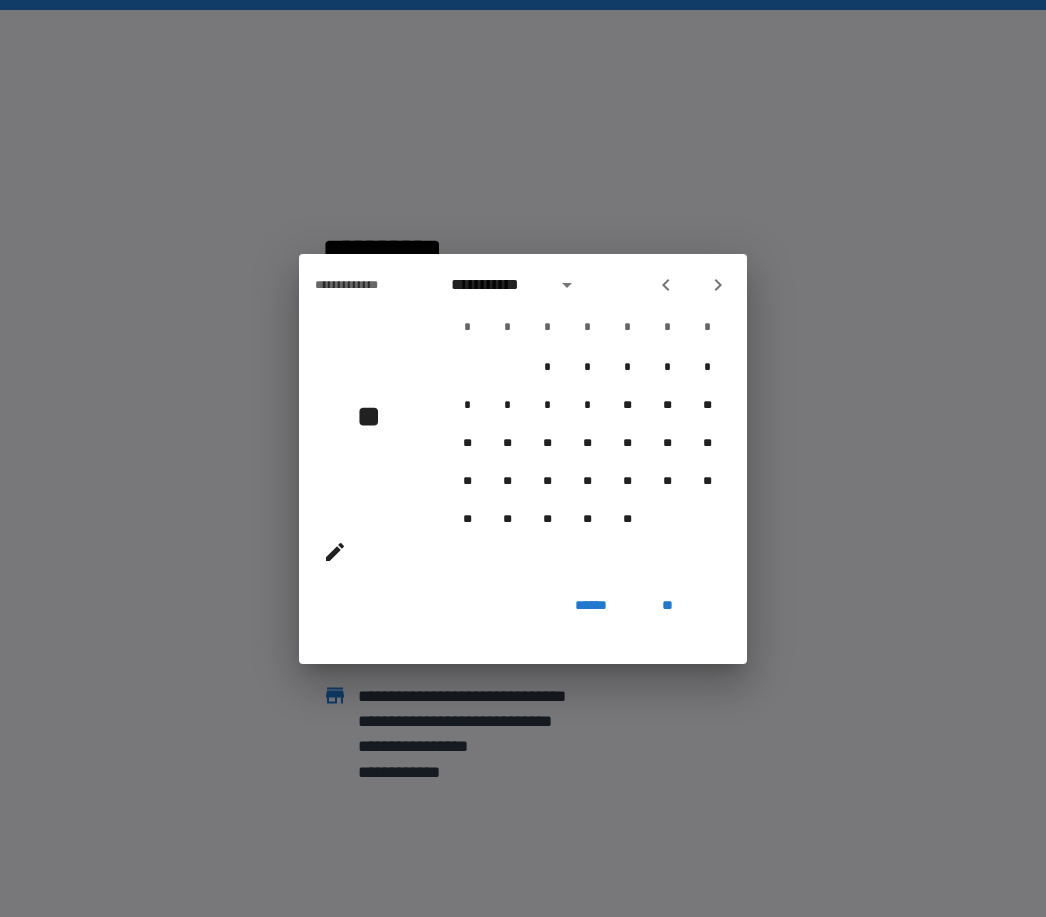 click at bounding box center (666, 285) 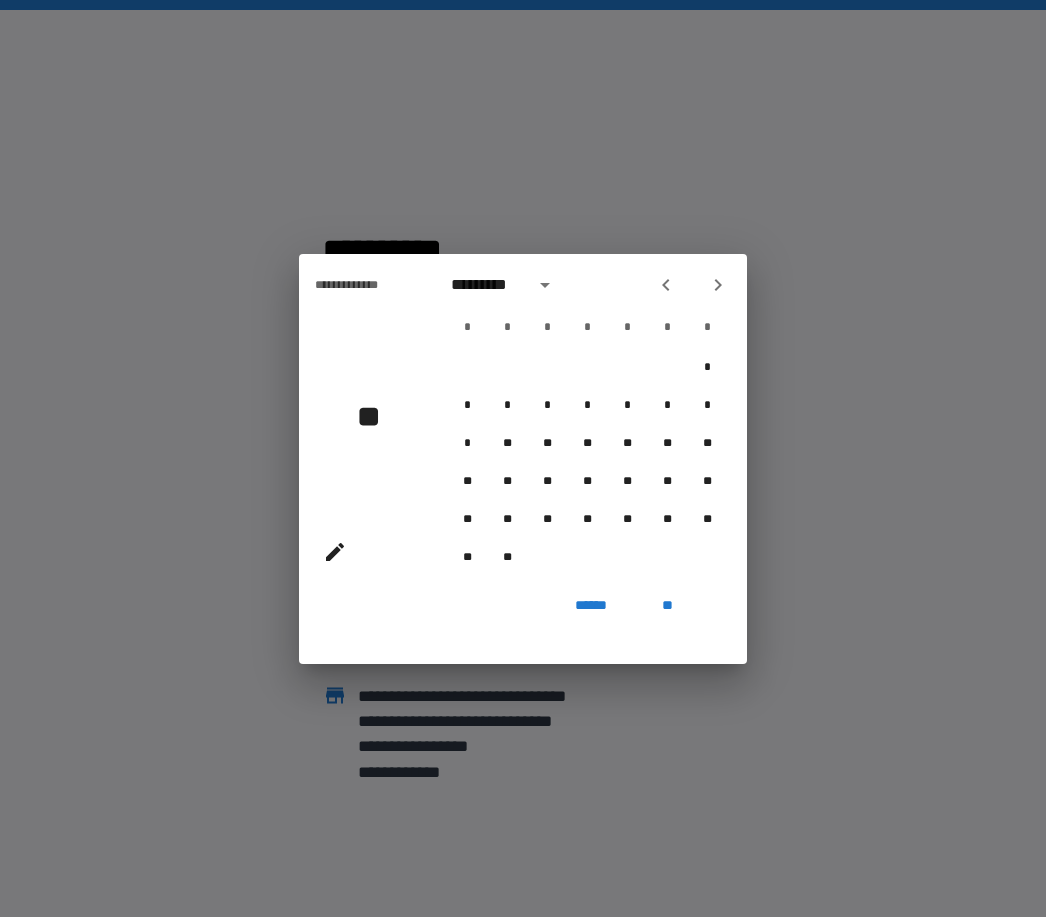 click at bounding box center (666, 285) 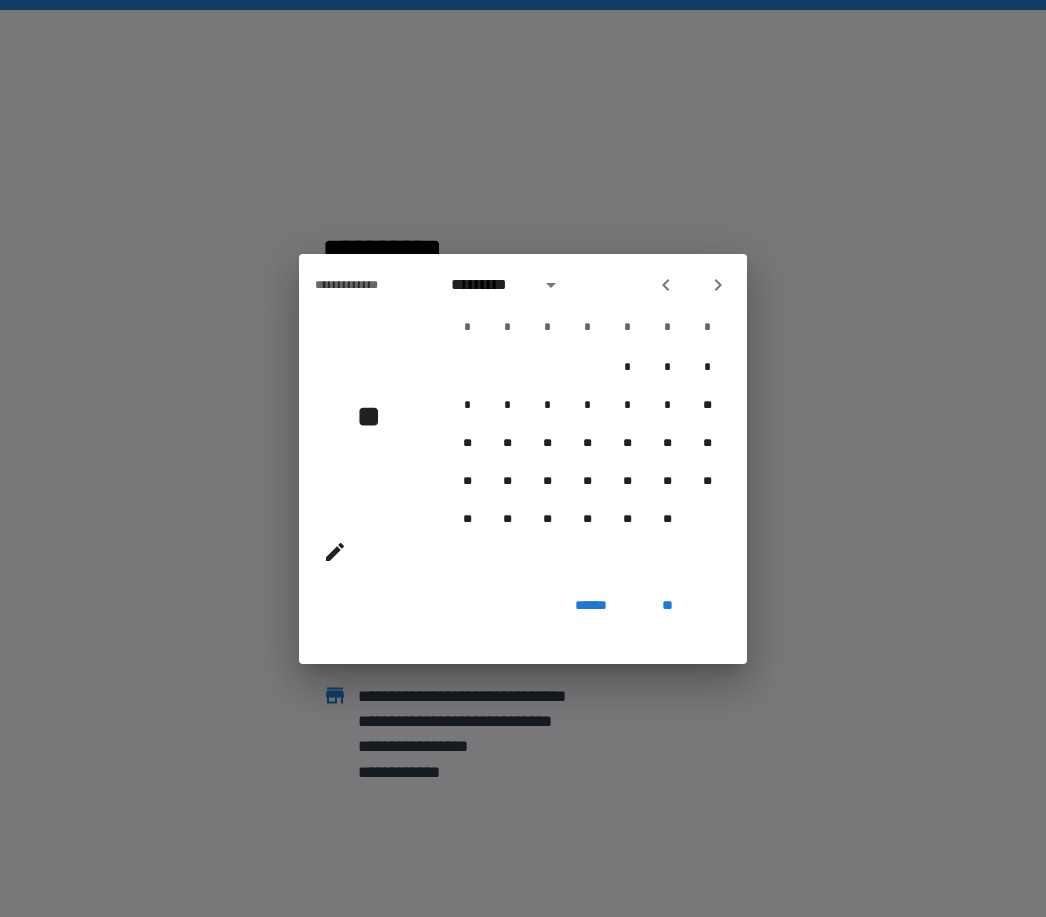 click at bounding box center [666, 285] 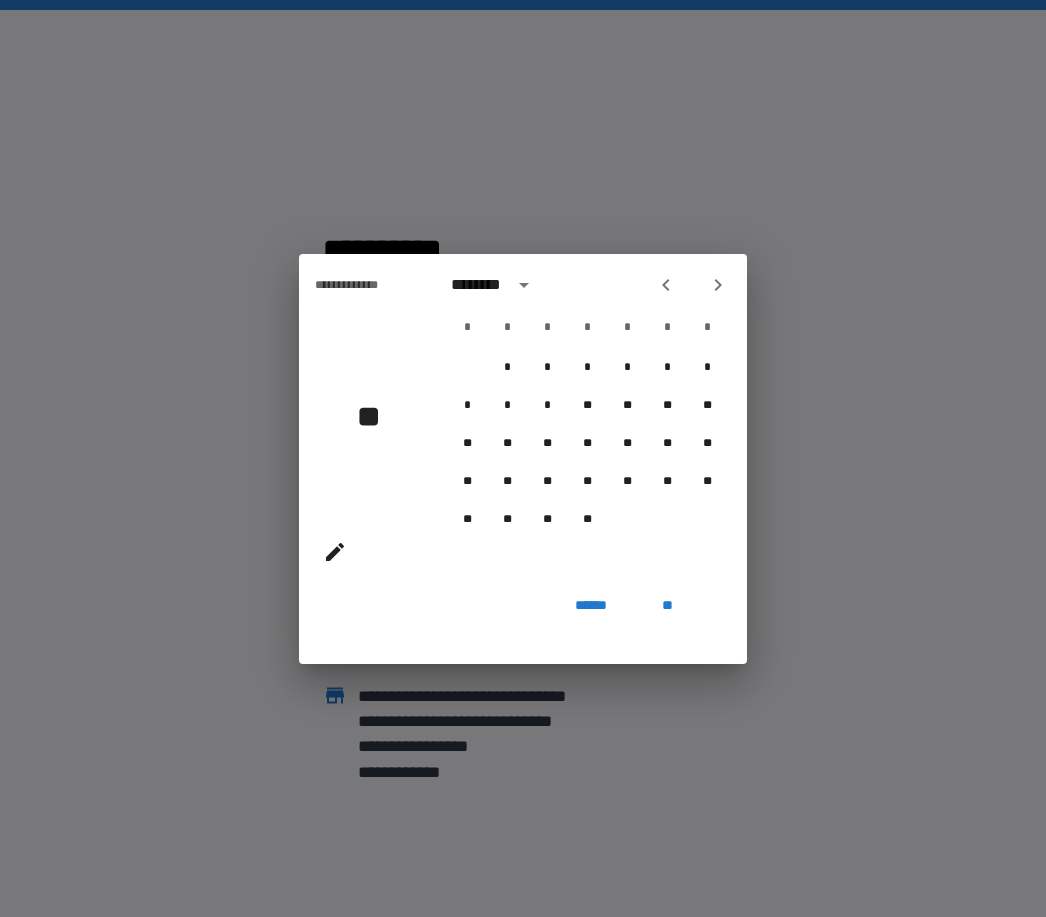 click at bounding box center (666, 285) 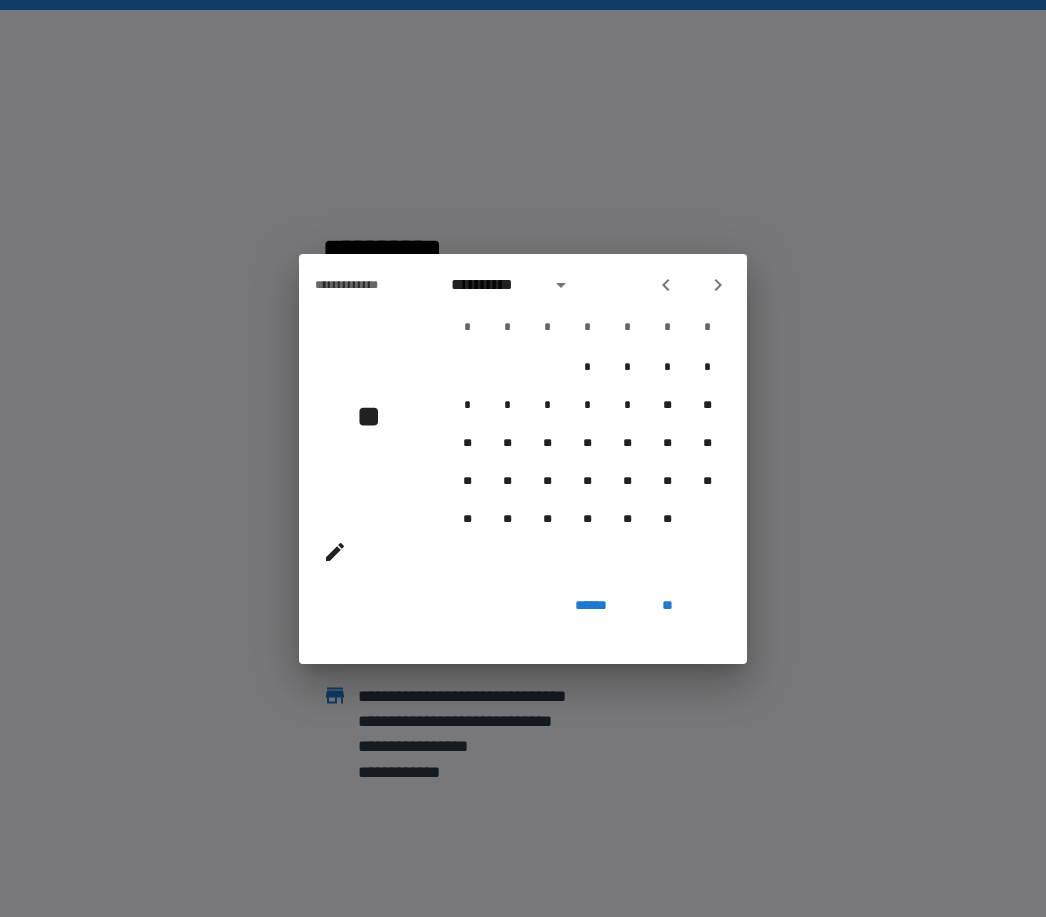 click at bounding box center (666, 285) 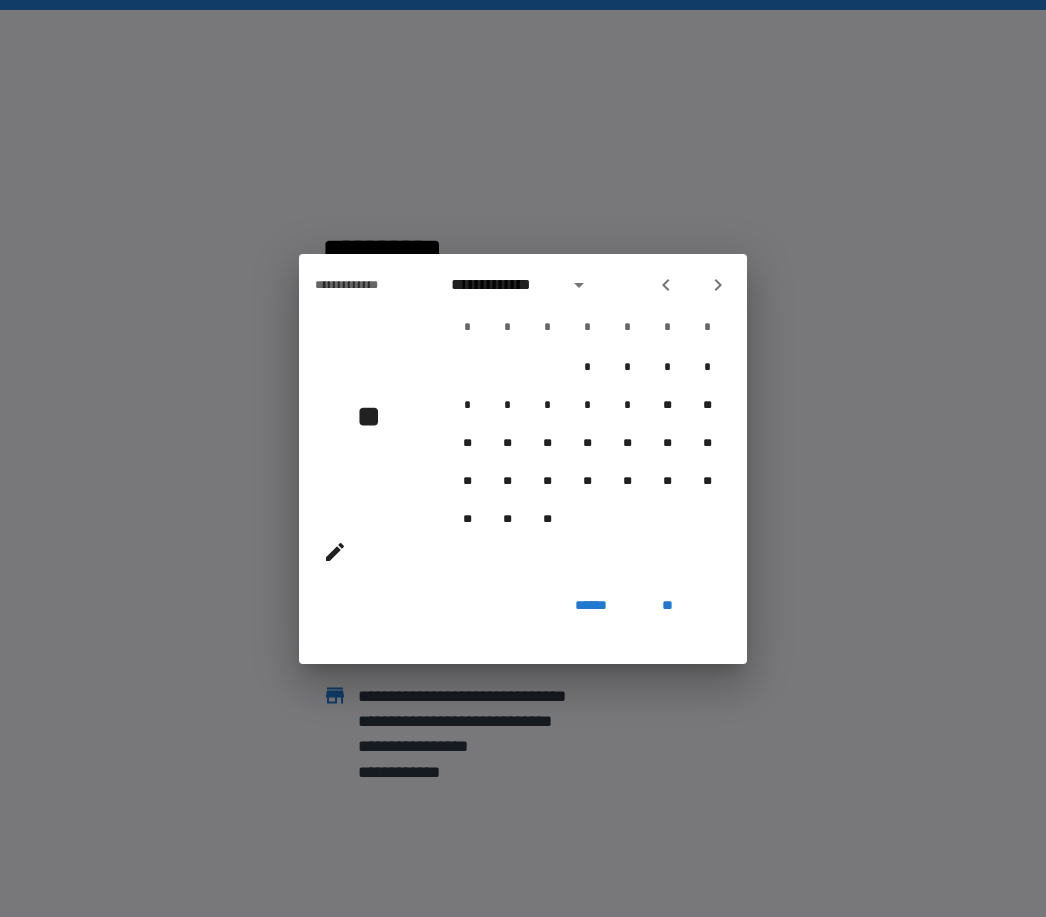 click on "**********" at bounding box center (587, 421) 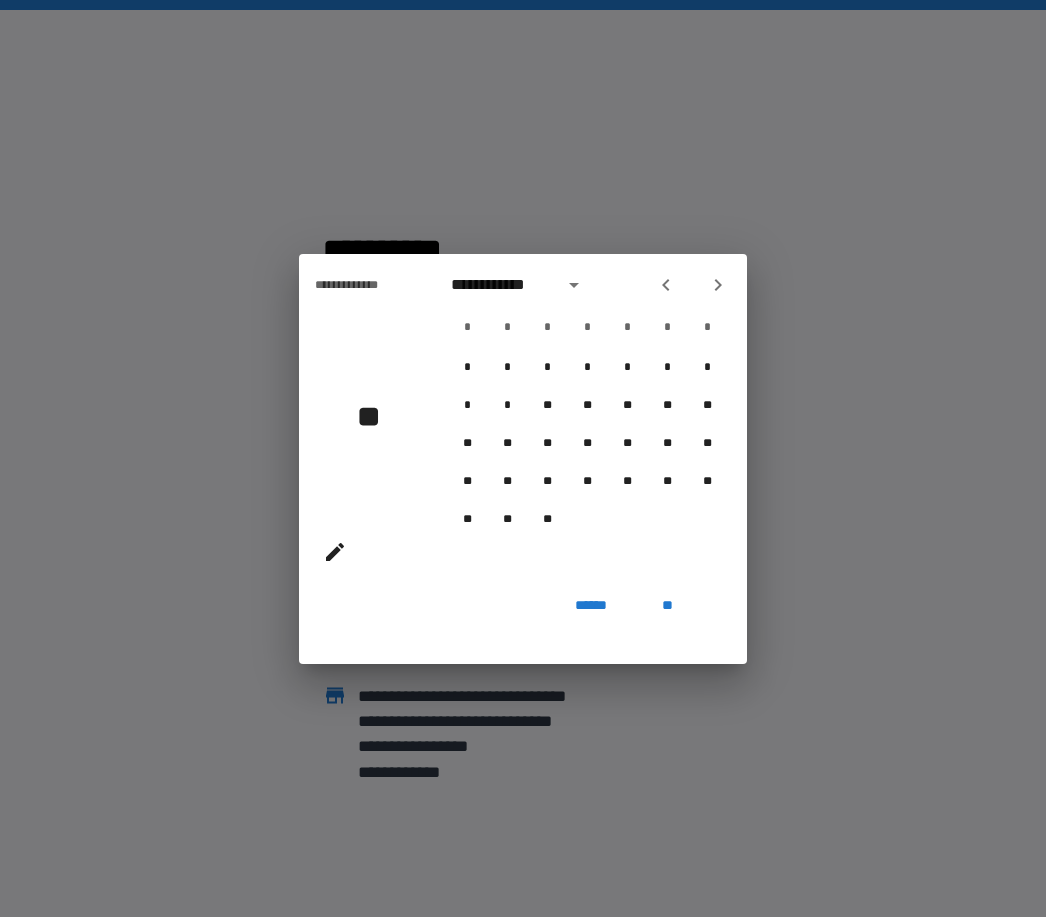 click at bounding box center (666, 285) 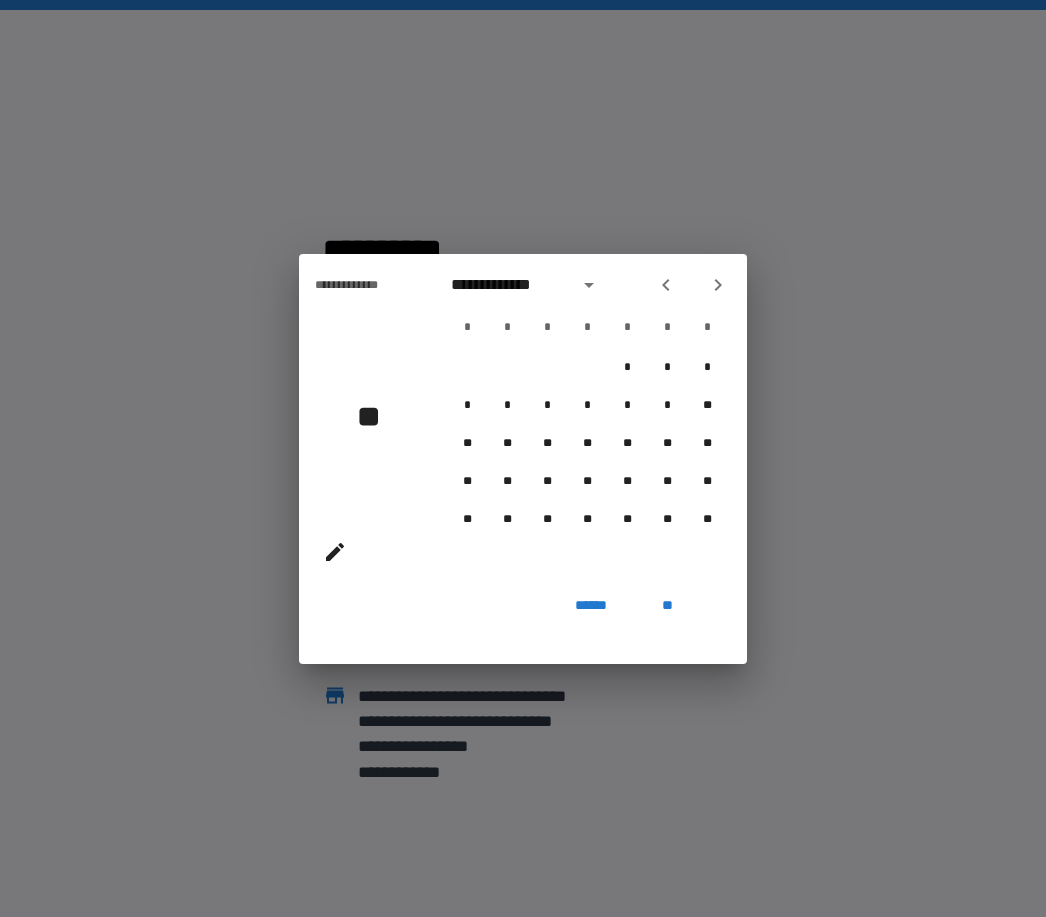 click at bounding box center [666, 285] 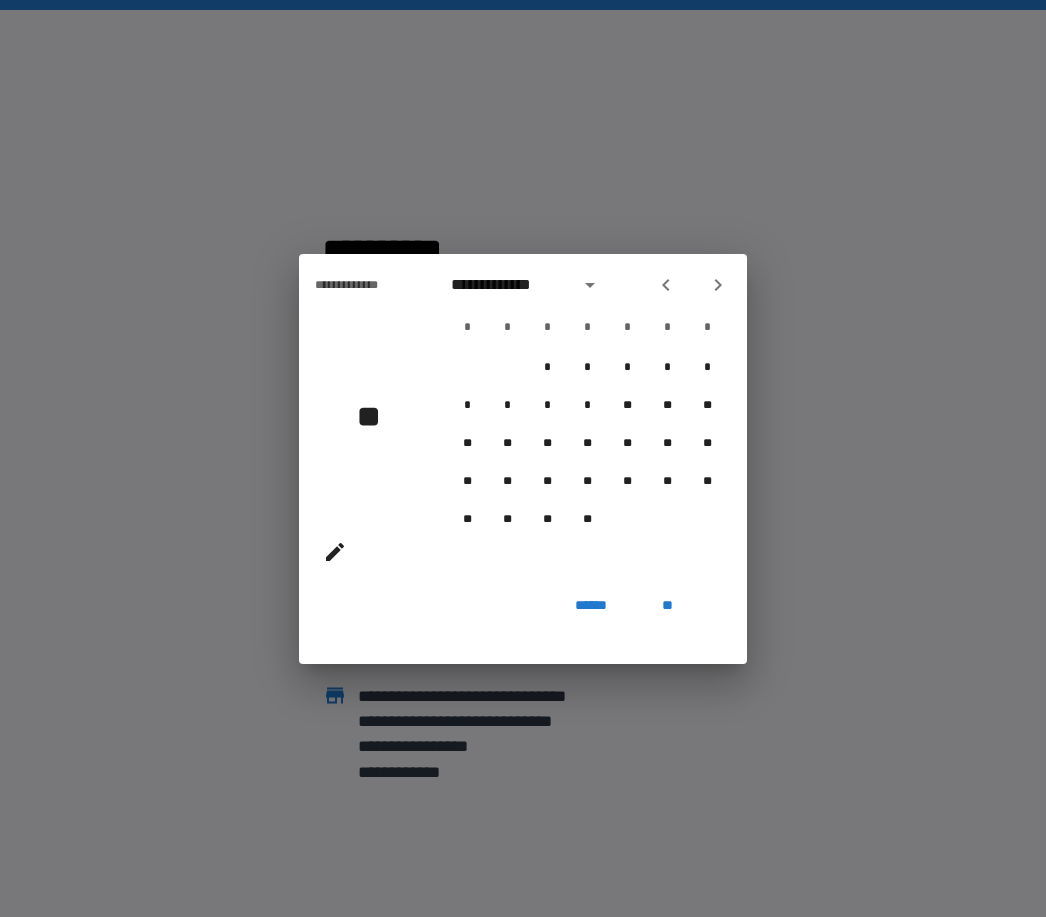 click at bounding box center (666, 285) 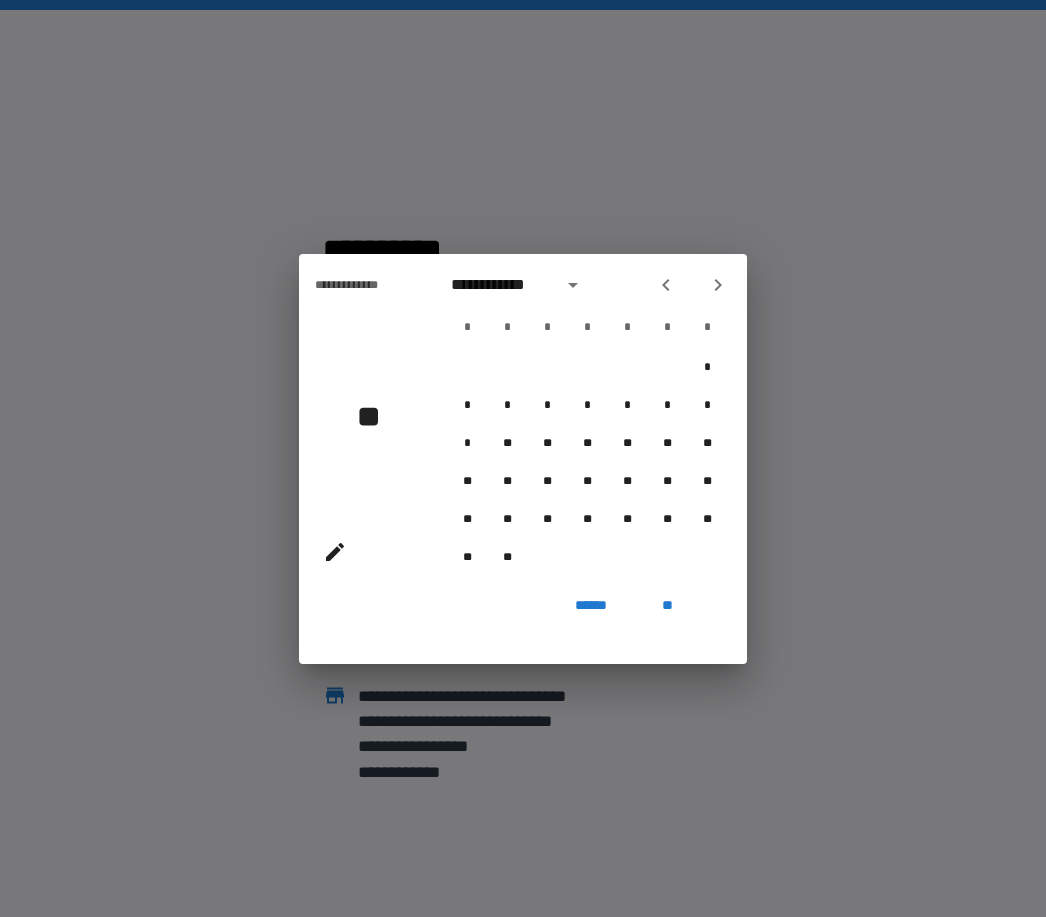 click at bounding box center [666, 285] 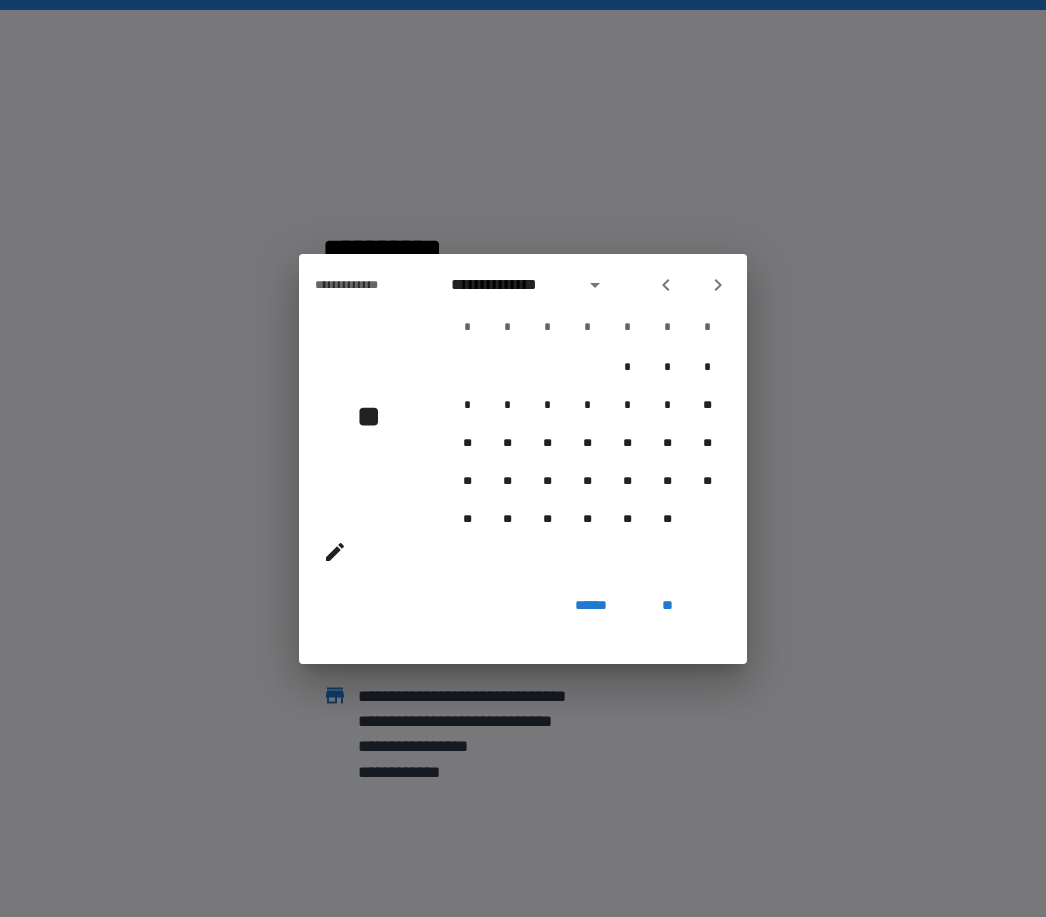 click 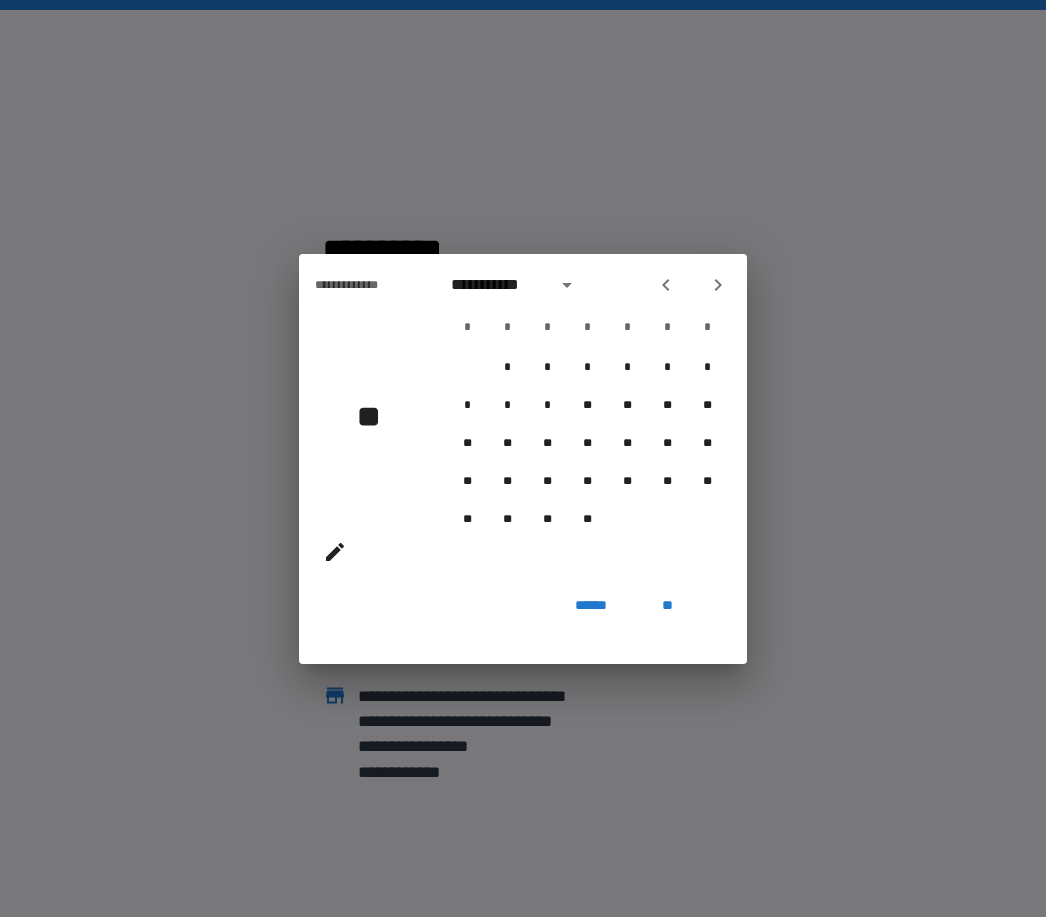 click at bounding box center [666, 285] 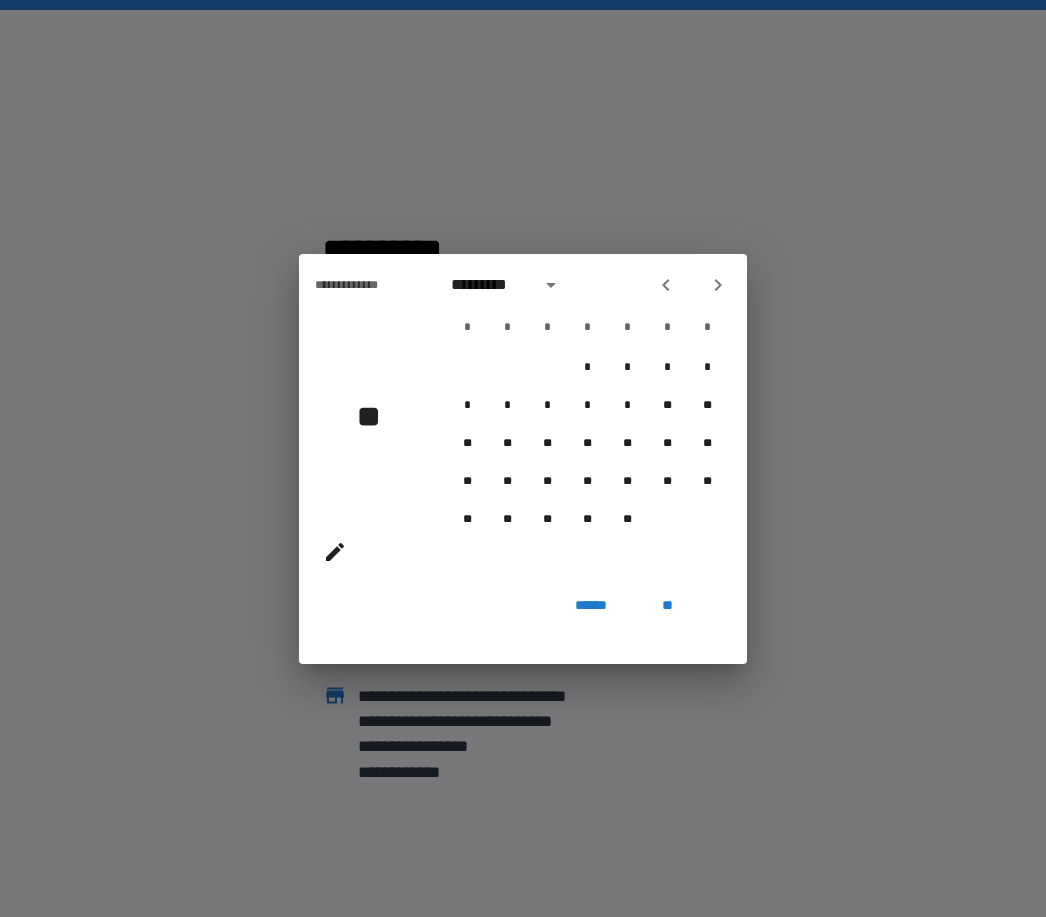 click 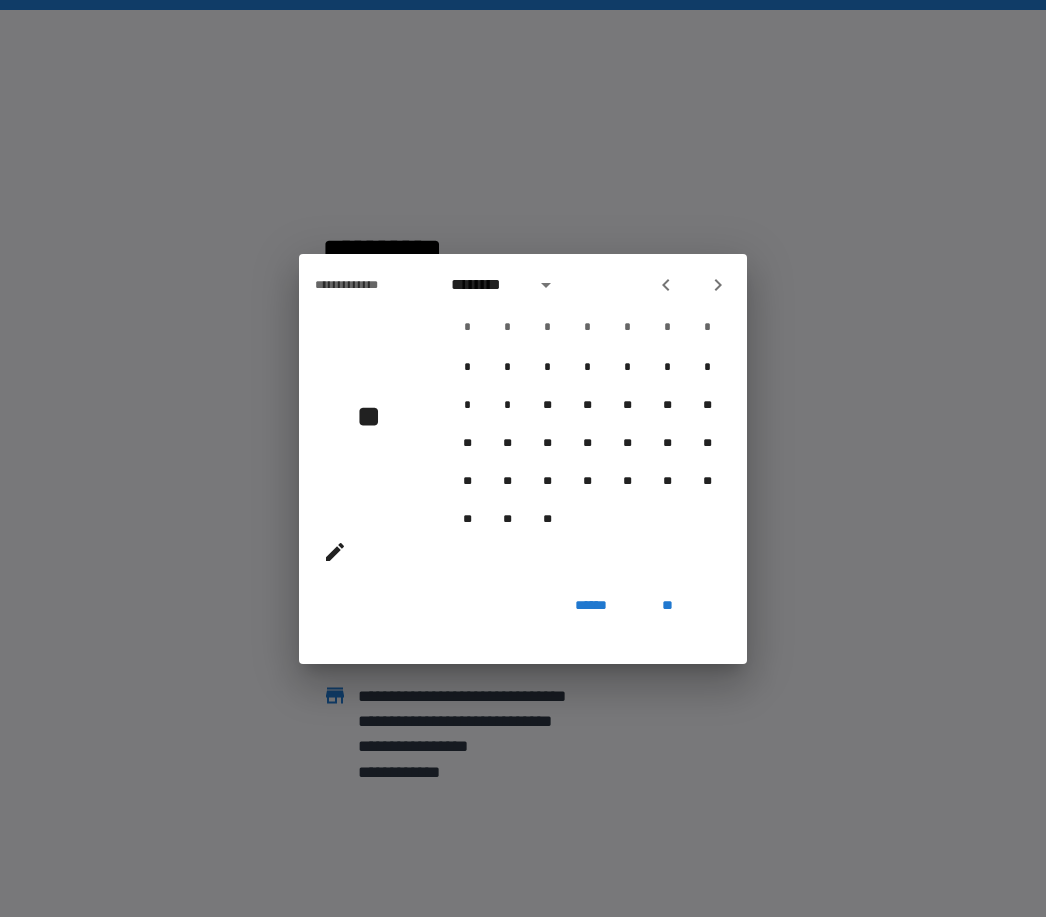 click 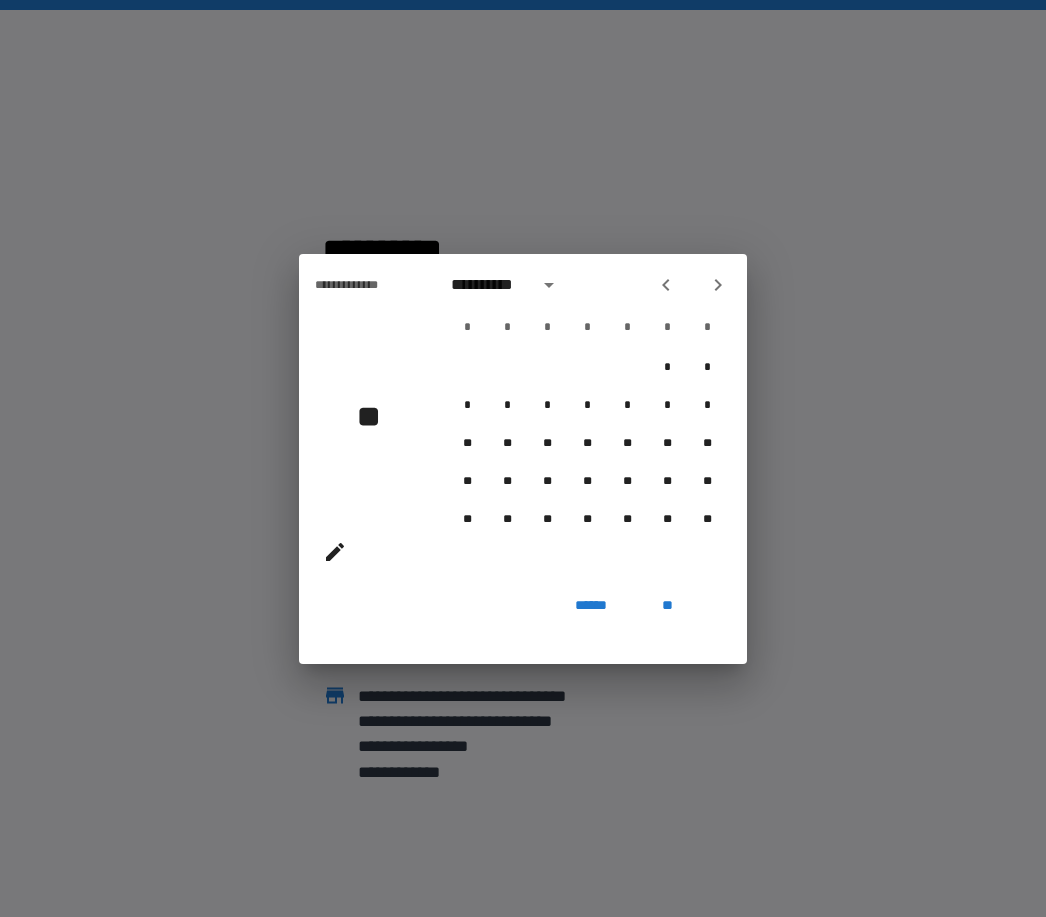 click 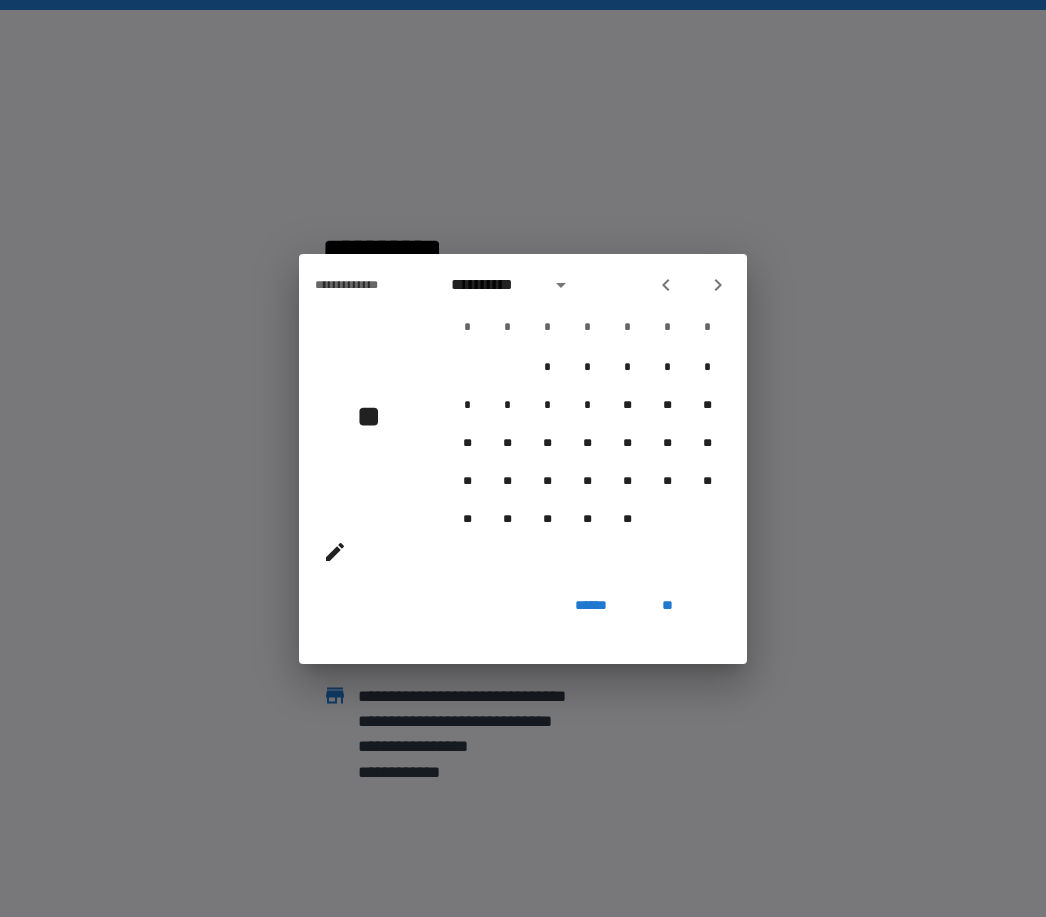 click 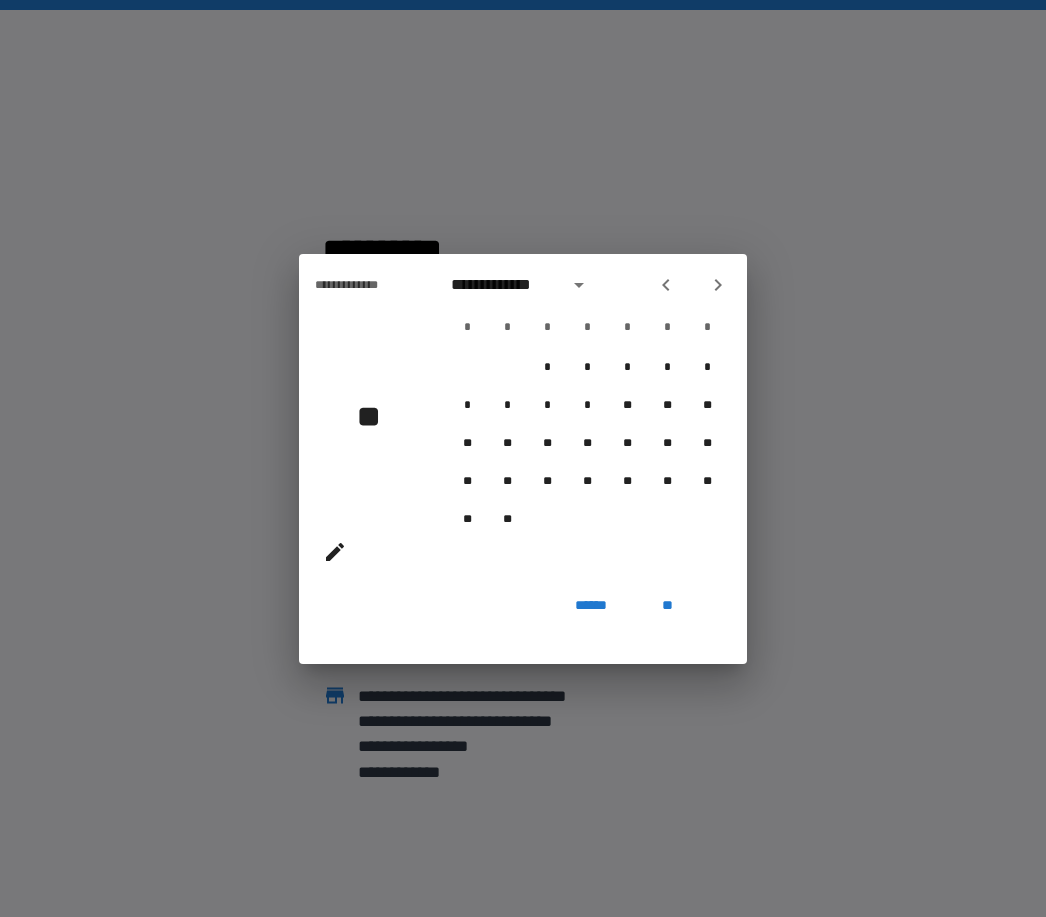 click at bounding box center (666, 285) 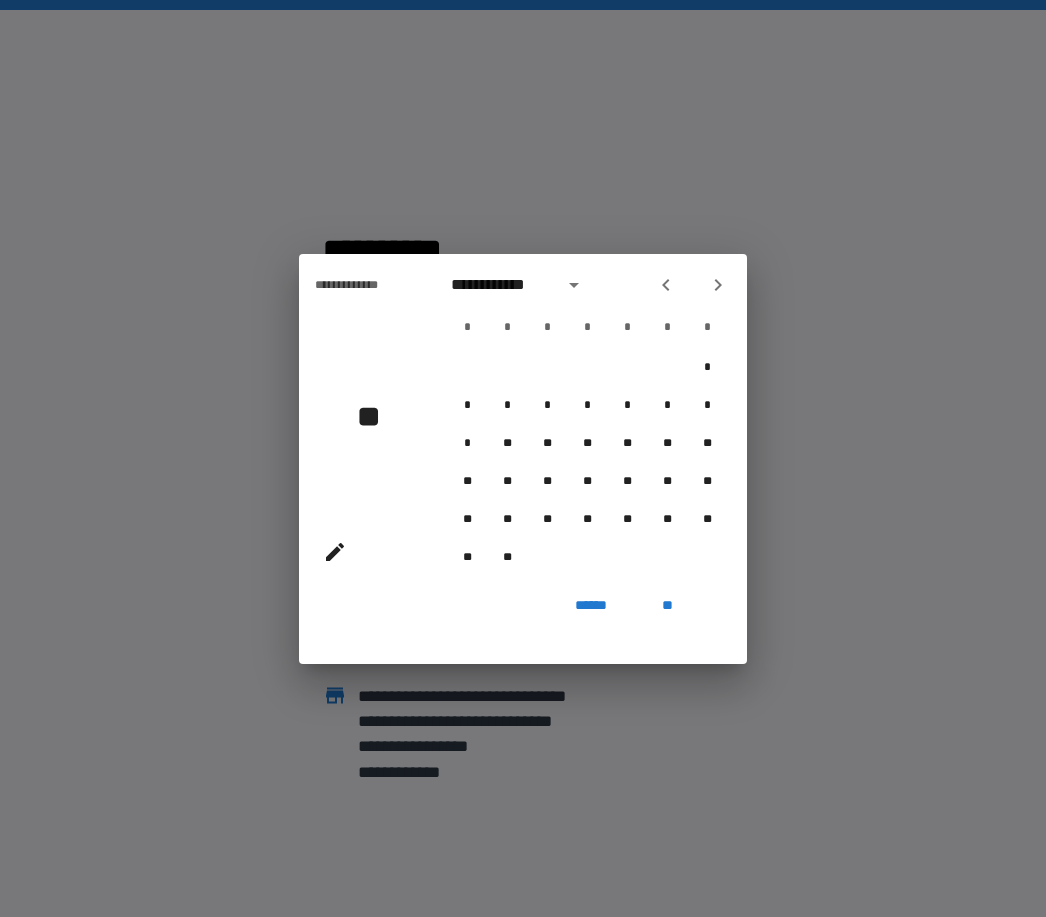 click at bounding box center (666, 285) 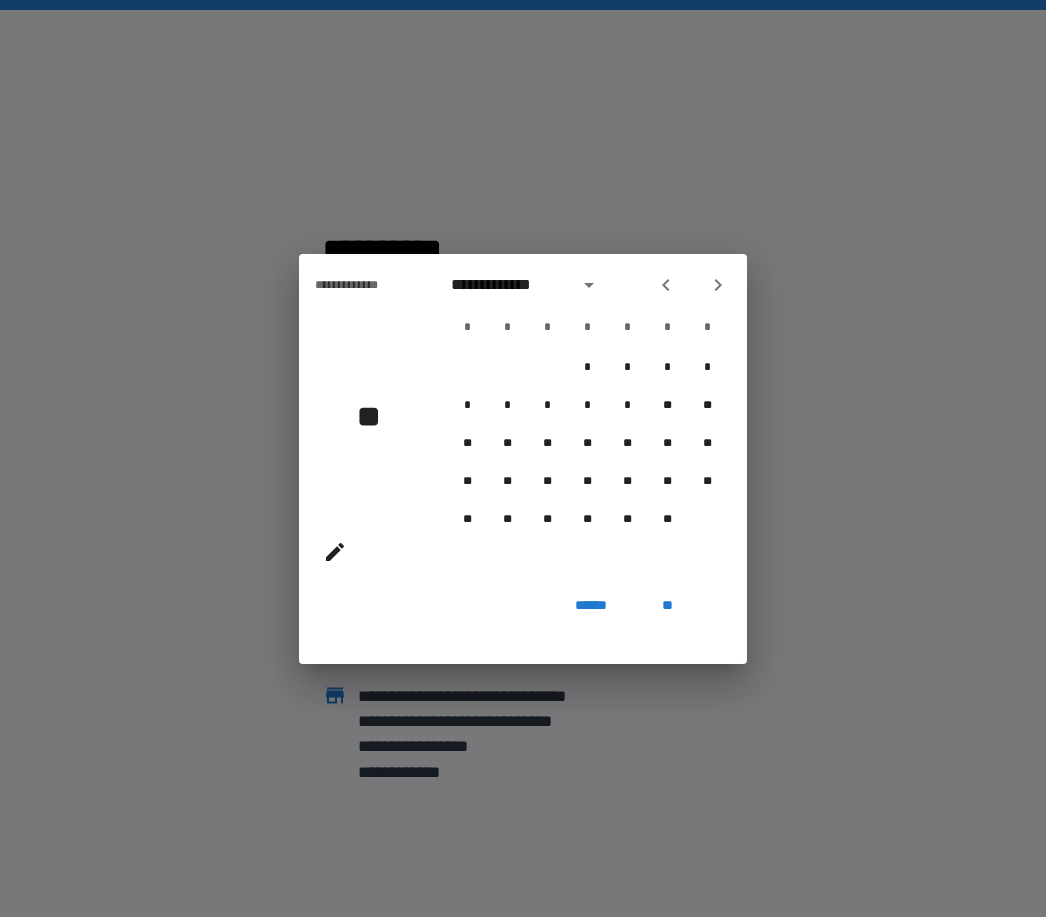 click at bounding box center [666, 285] 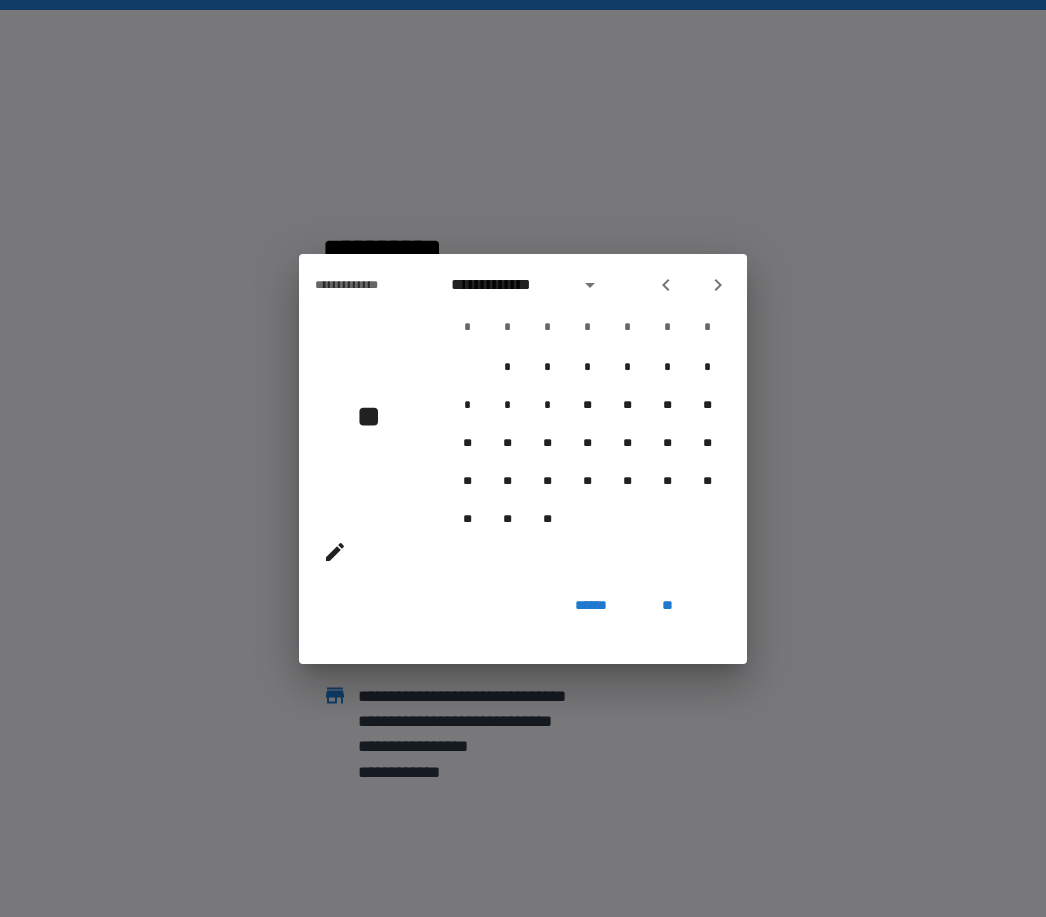 click at bounding box center [666, 285] 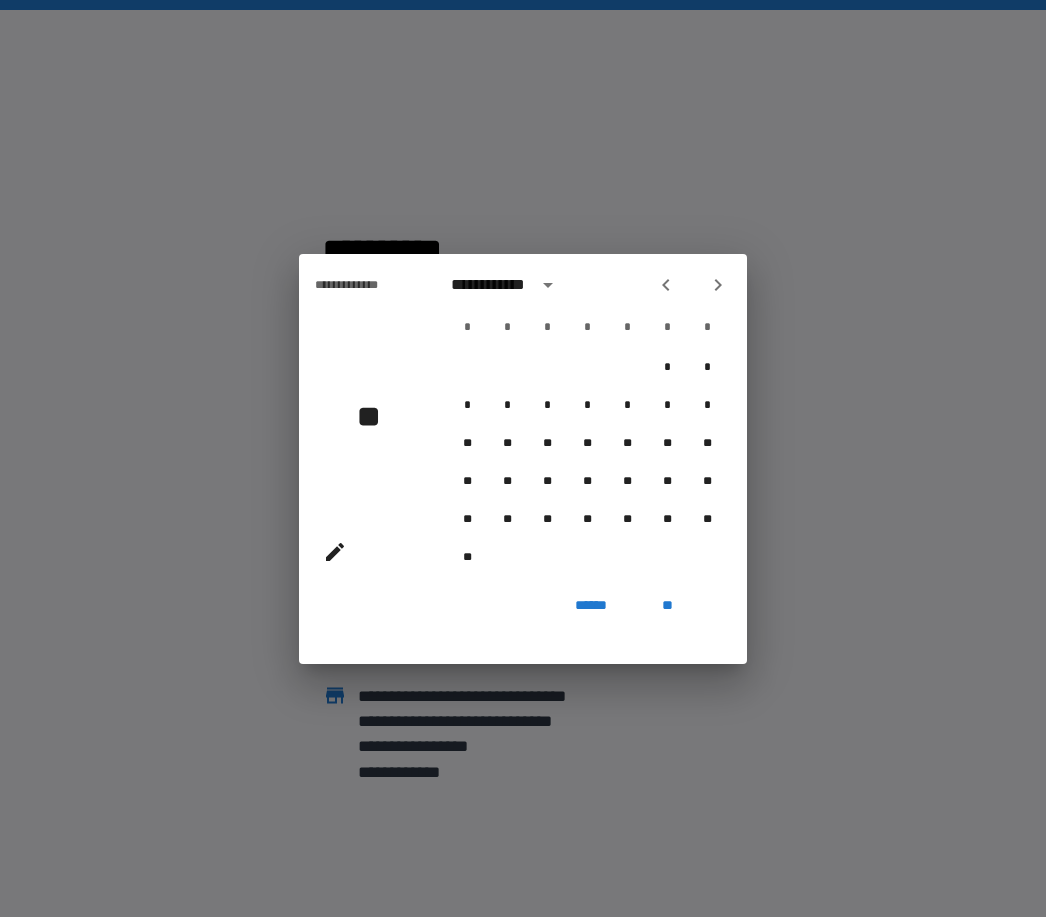 click at bounding box center (666, 285) 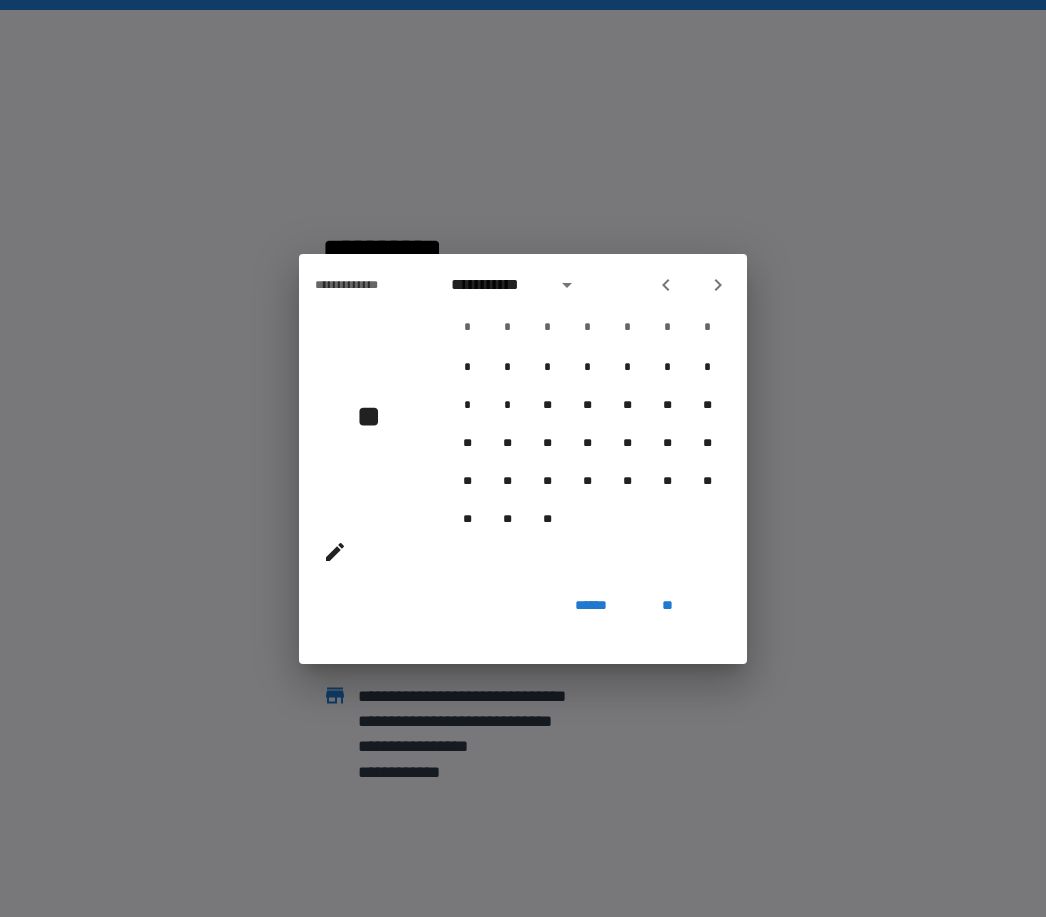click at bounding box center (666, 285) 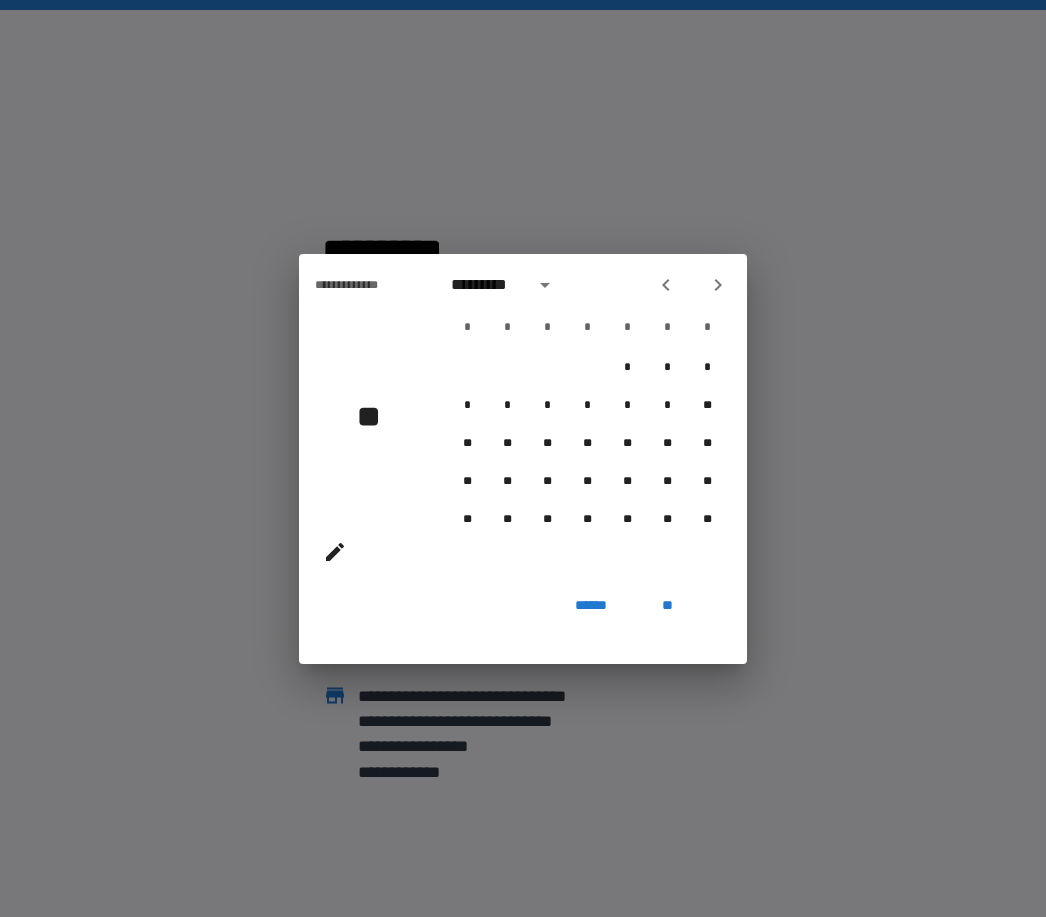 click at bounding box center [692, 285] 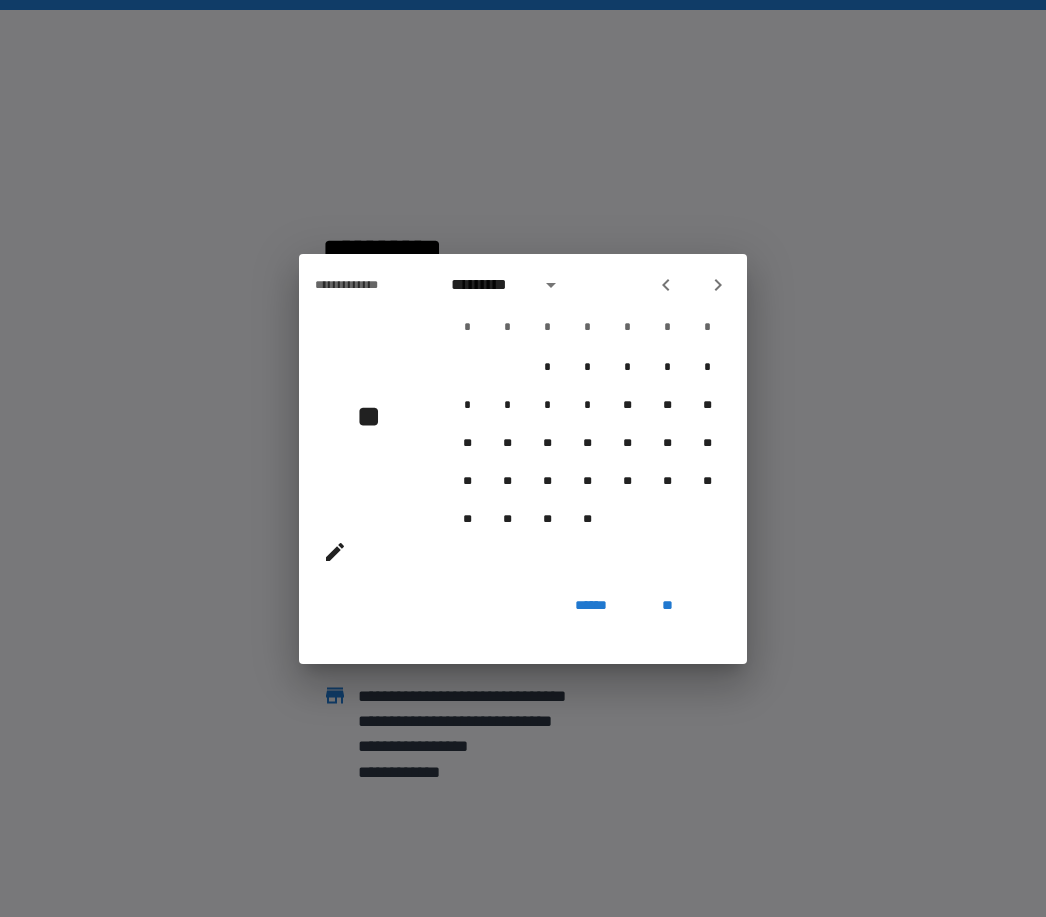 click at bounding box center (692, 285) 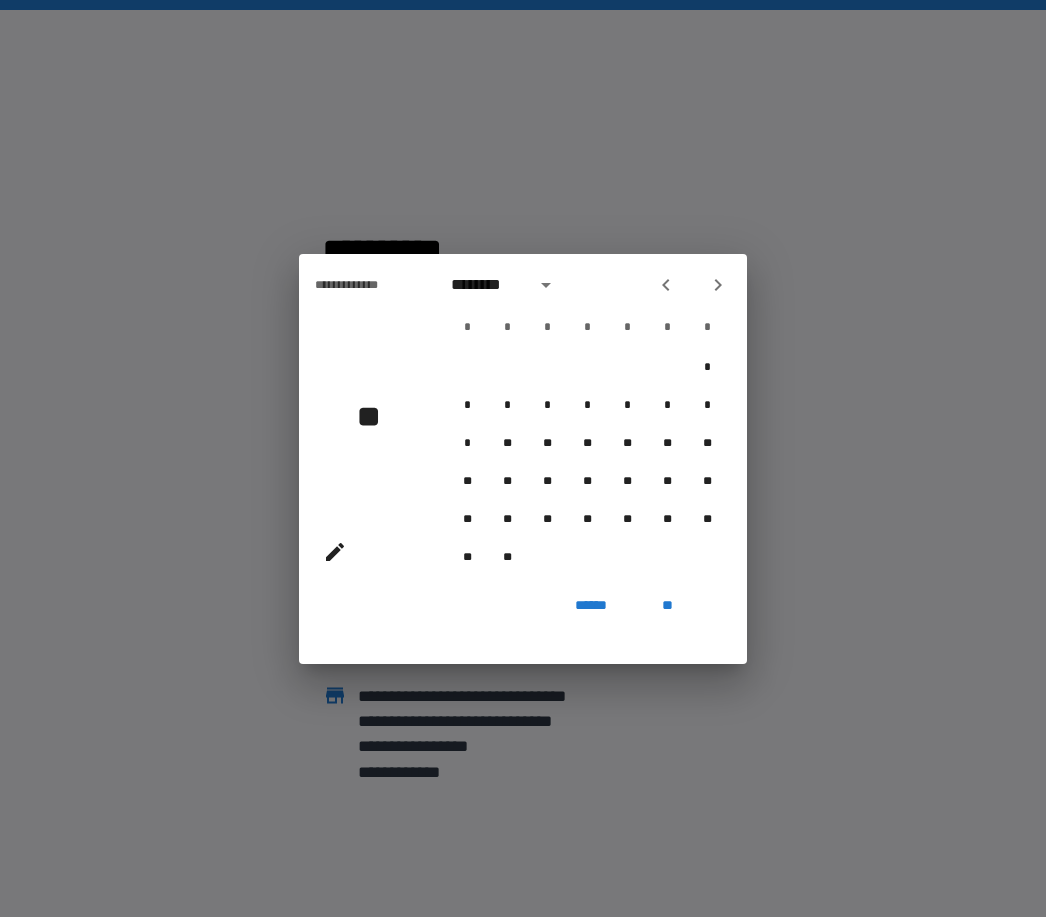 click 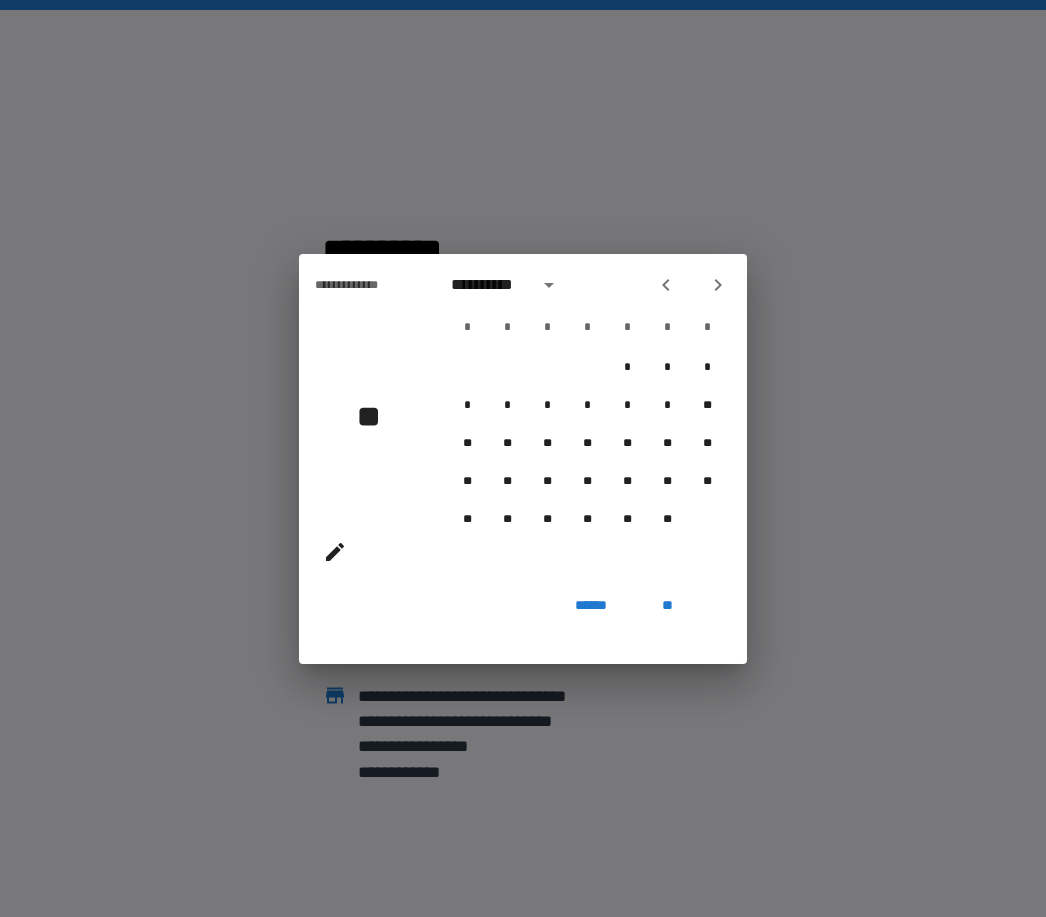 click 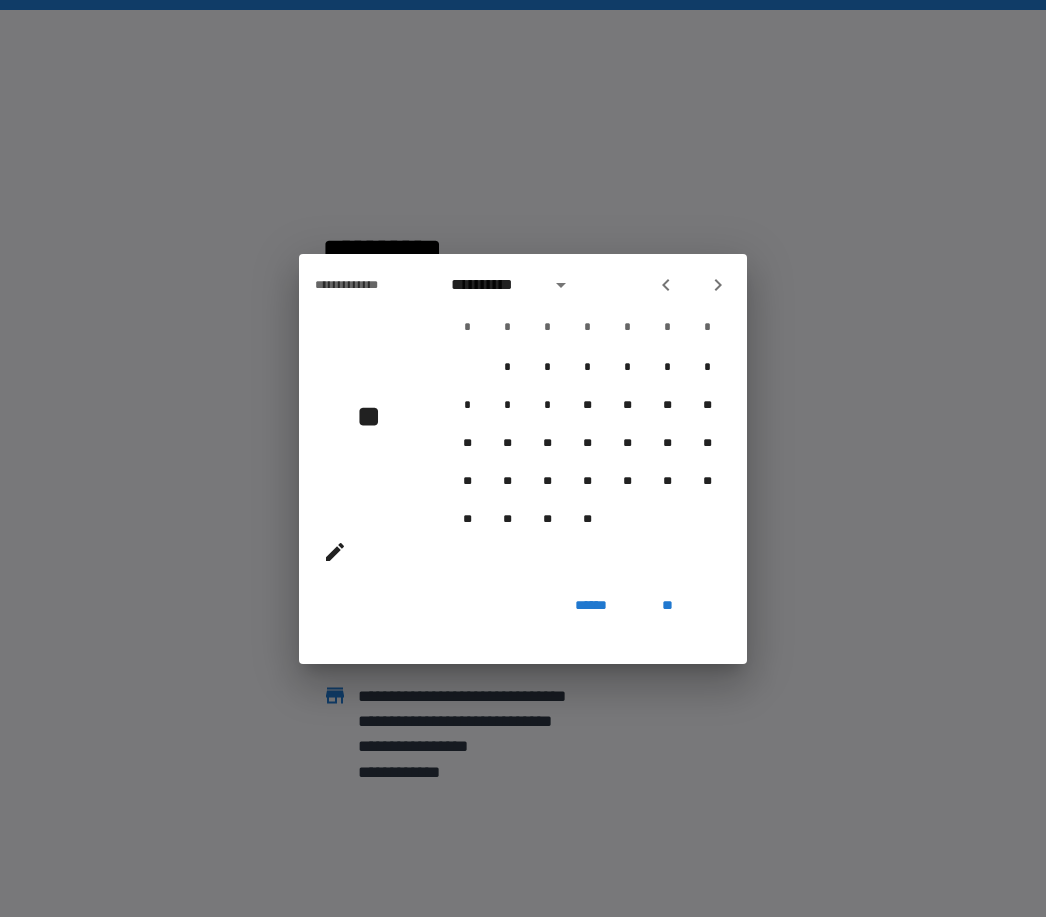 click at bounding box center (666, 285) 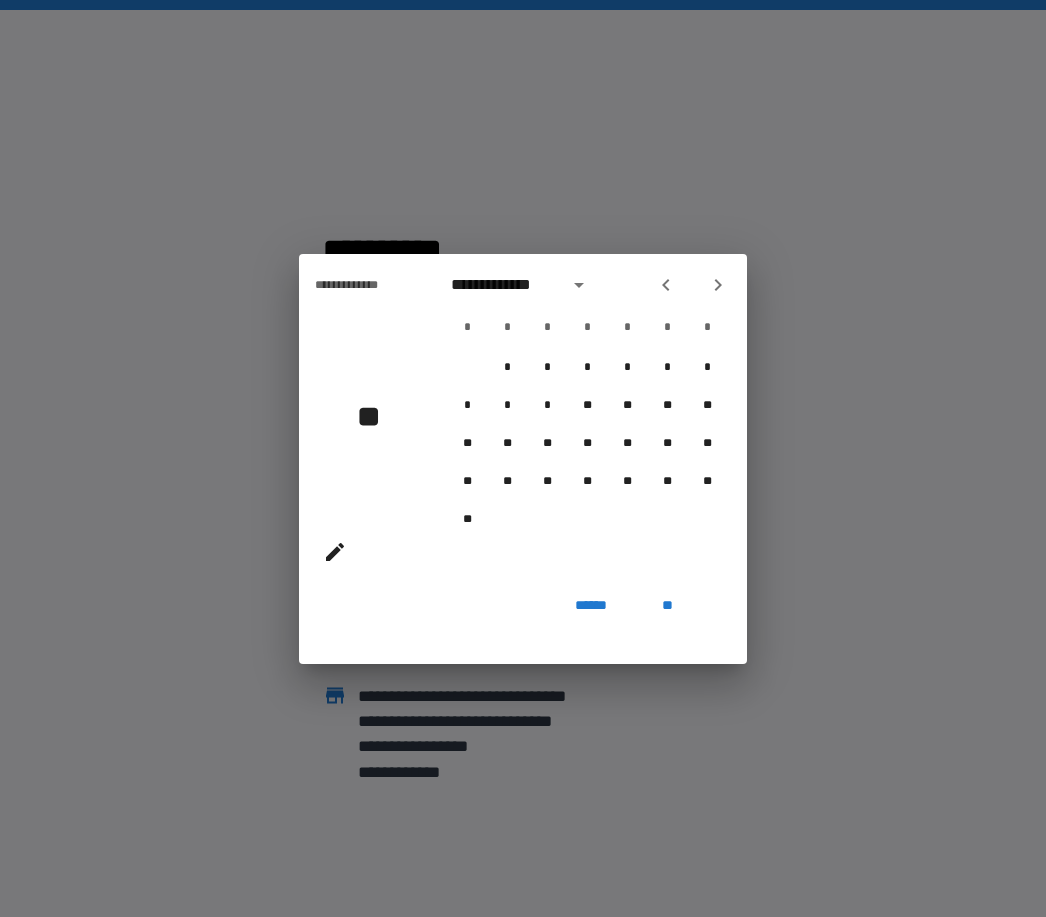 click at bounding box center [666, 285] 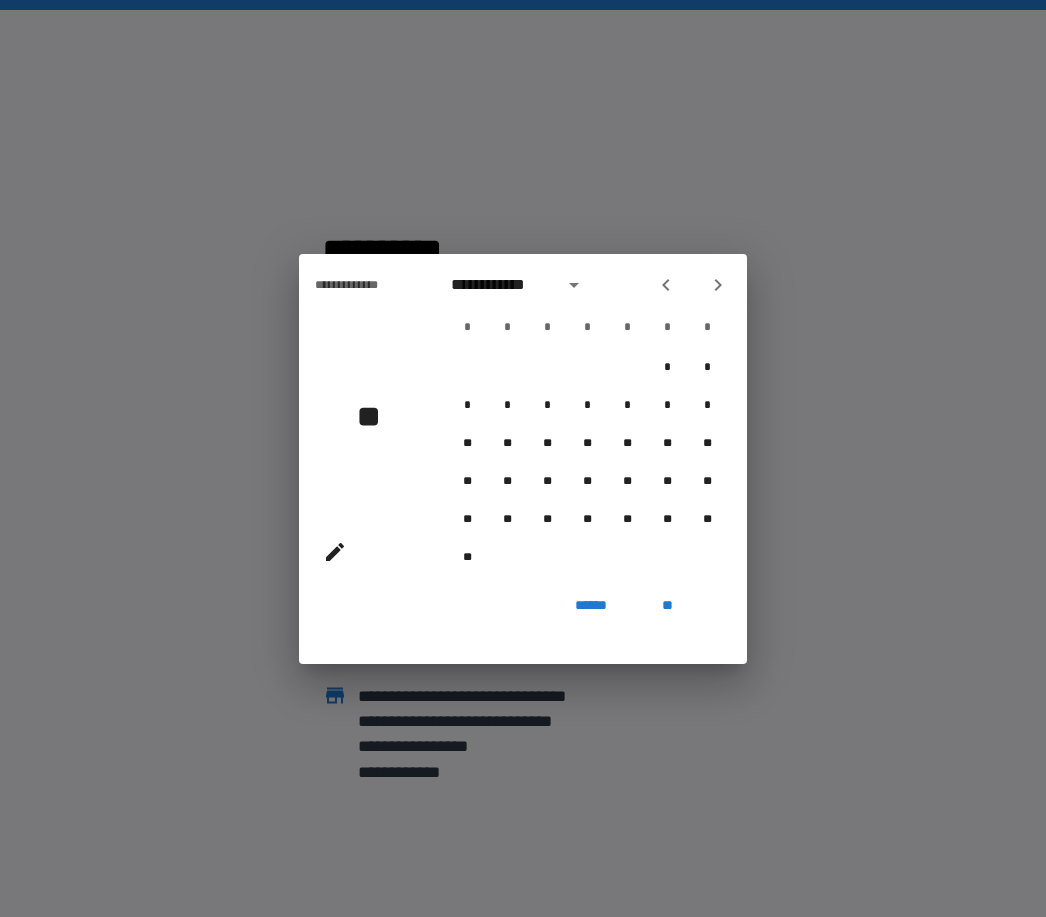 click 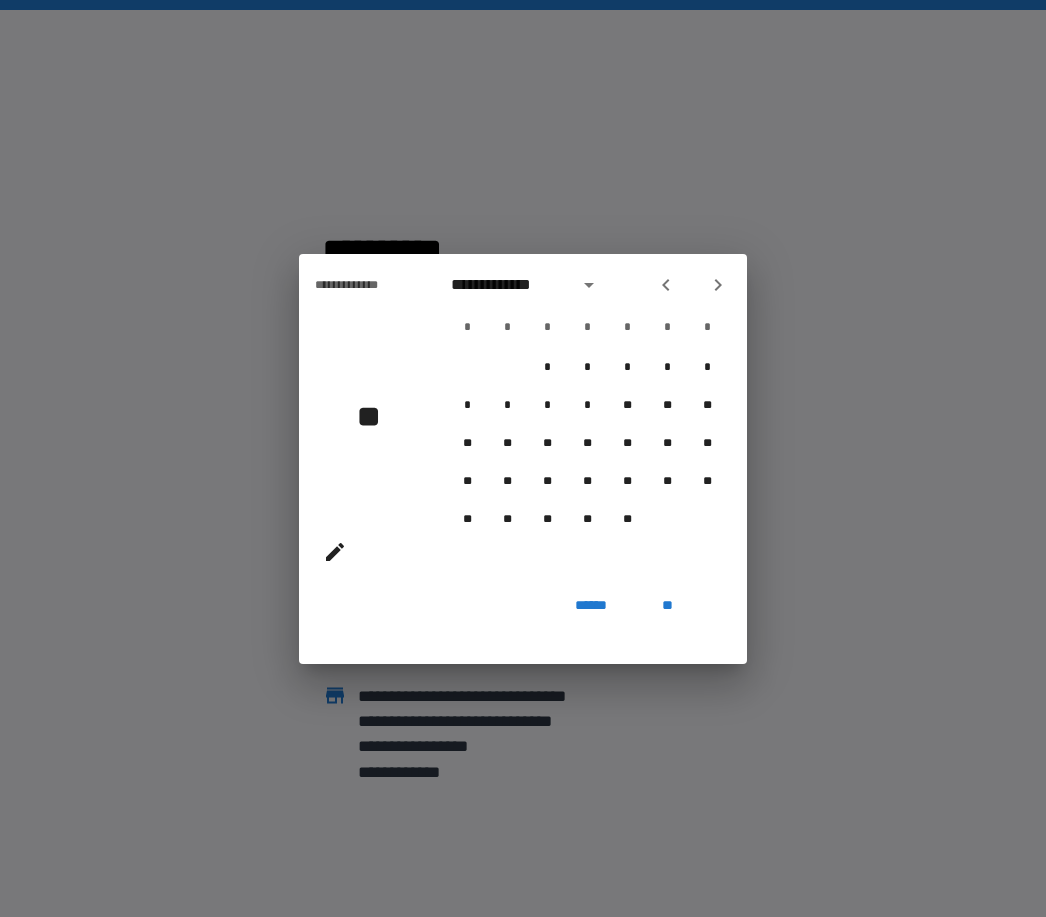 click 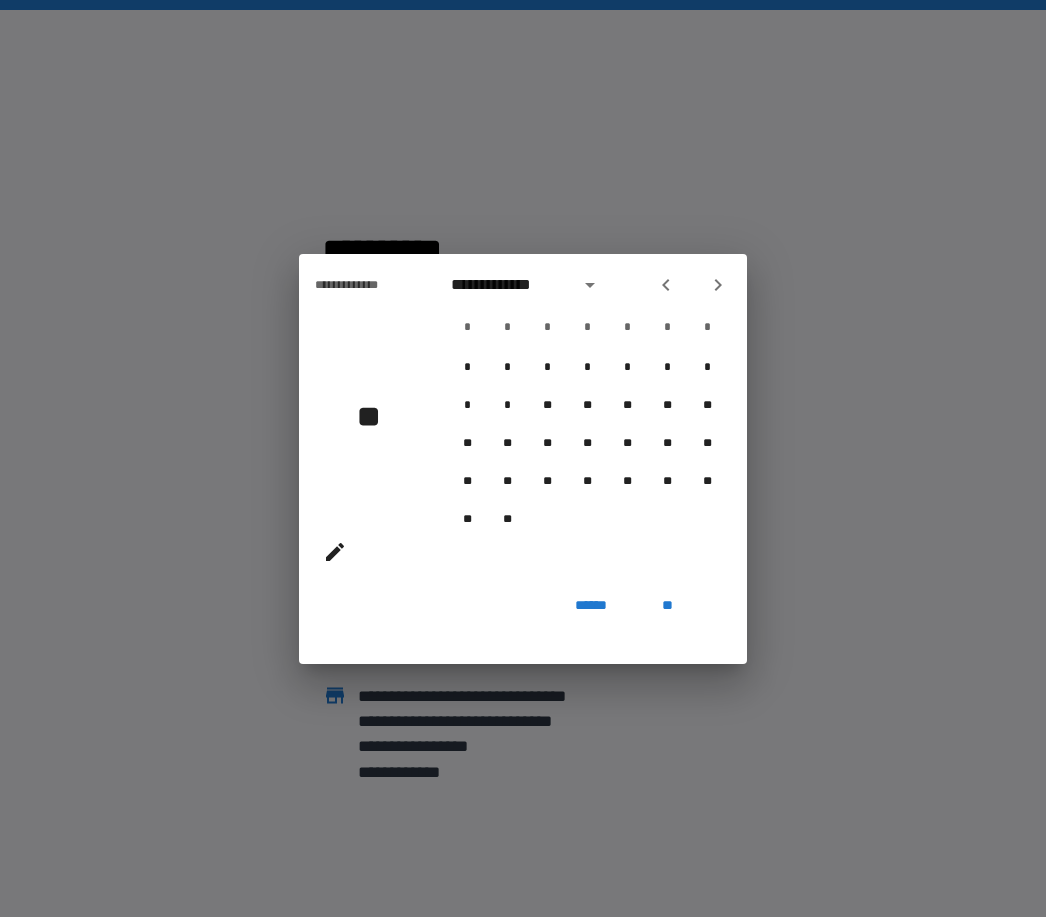 click at bounding box center [666, 285] 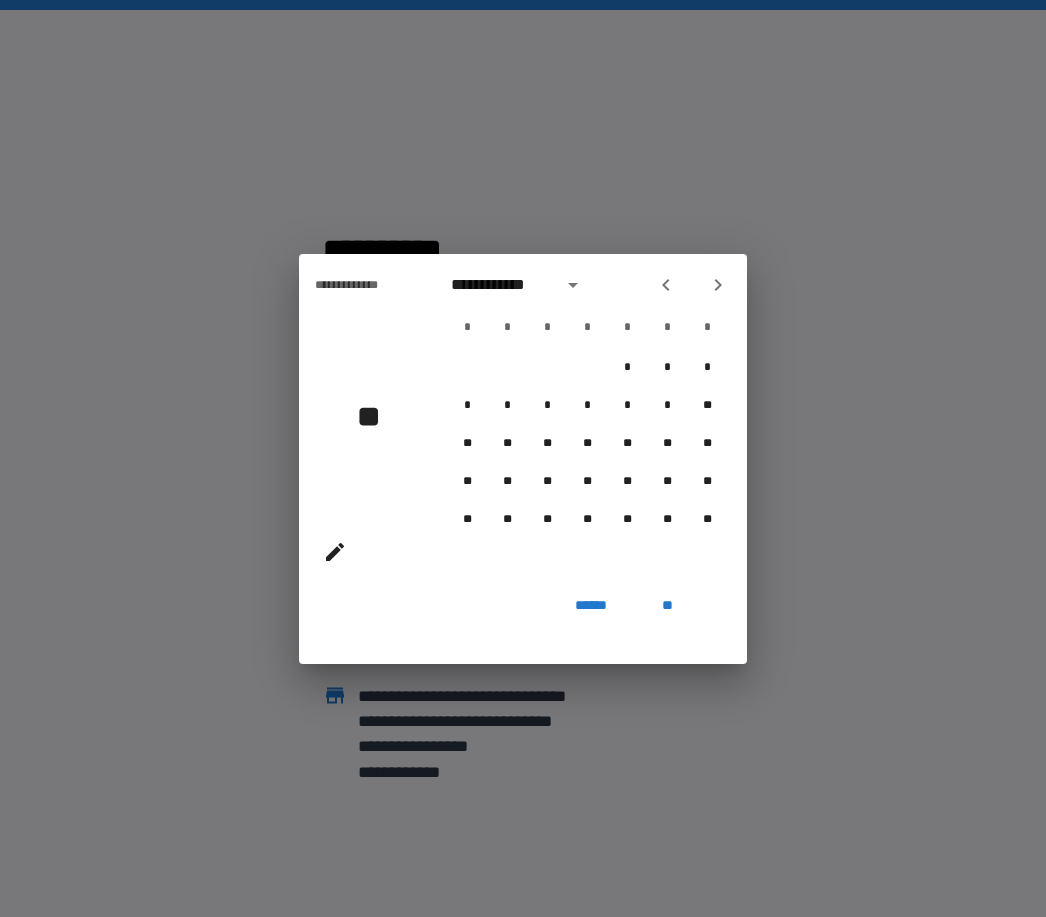 click at bounding box center (692, 285) 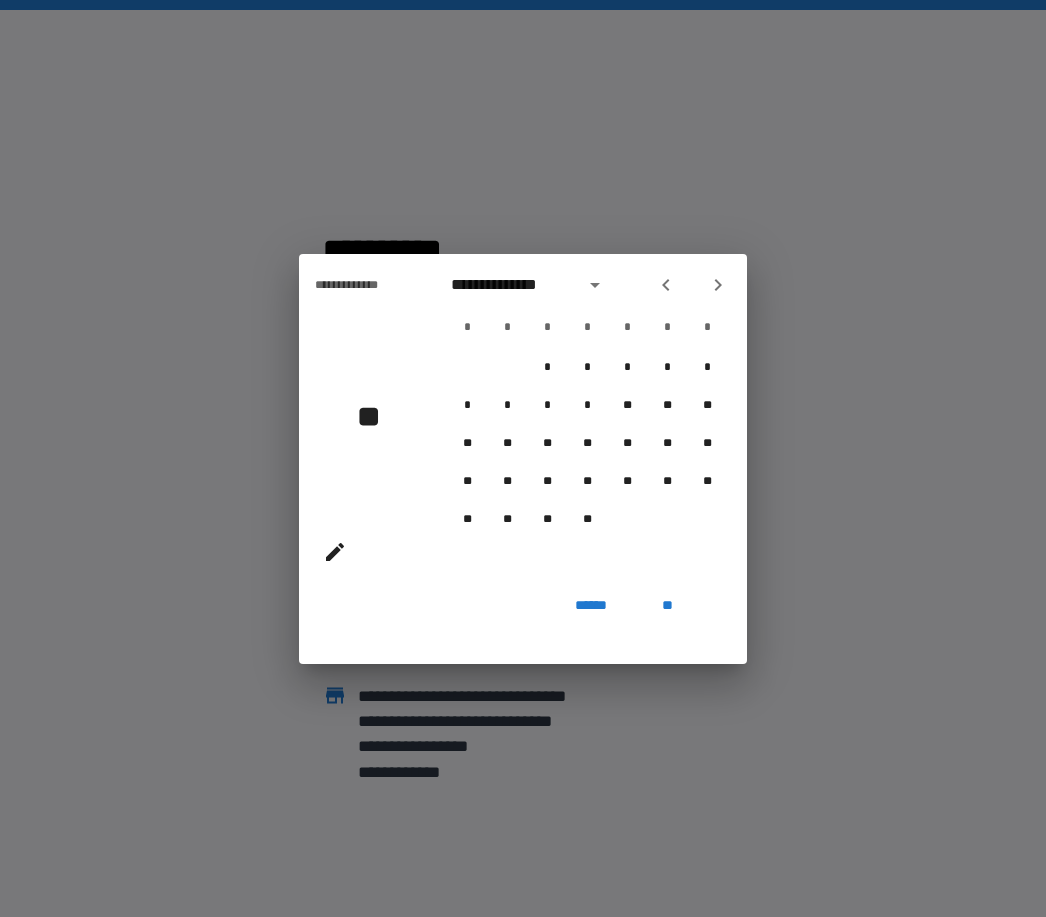 click at bounding box center [692, 285] 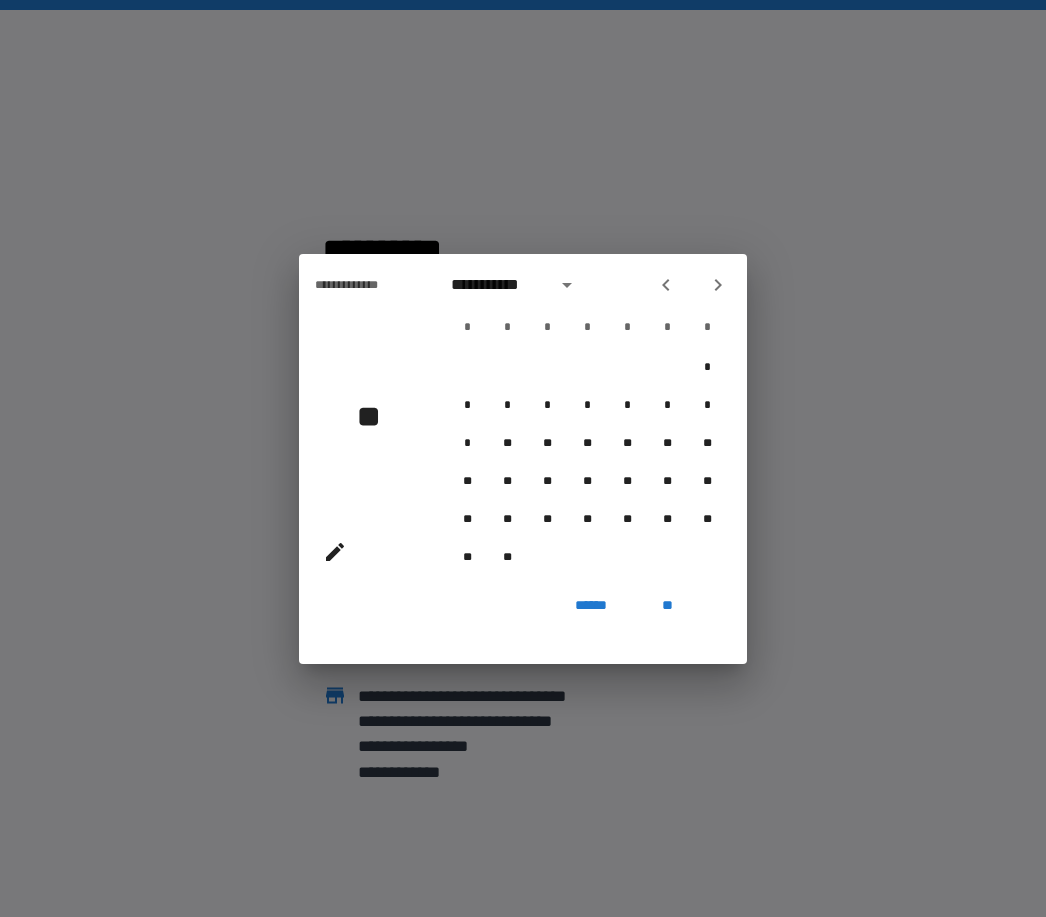 click at bounding box center (692, 285) 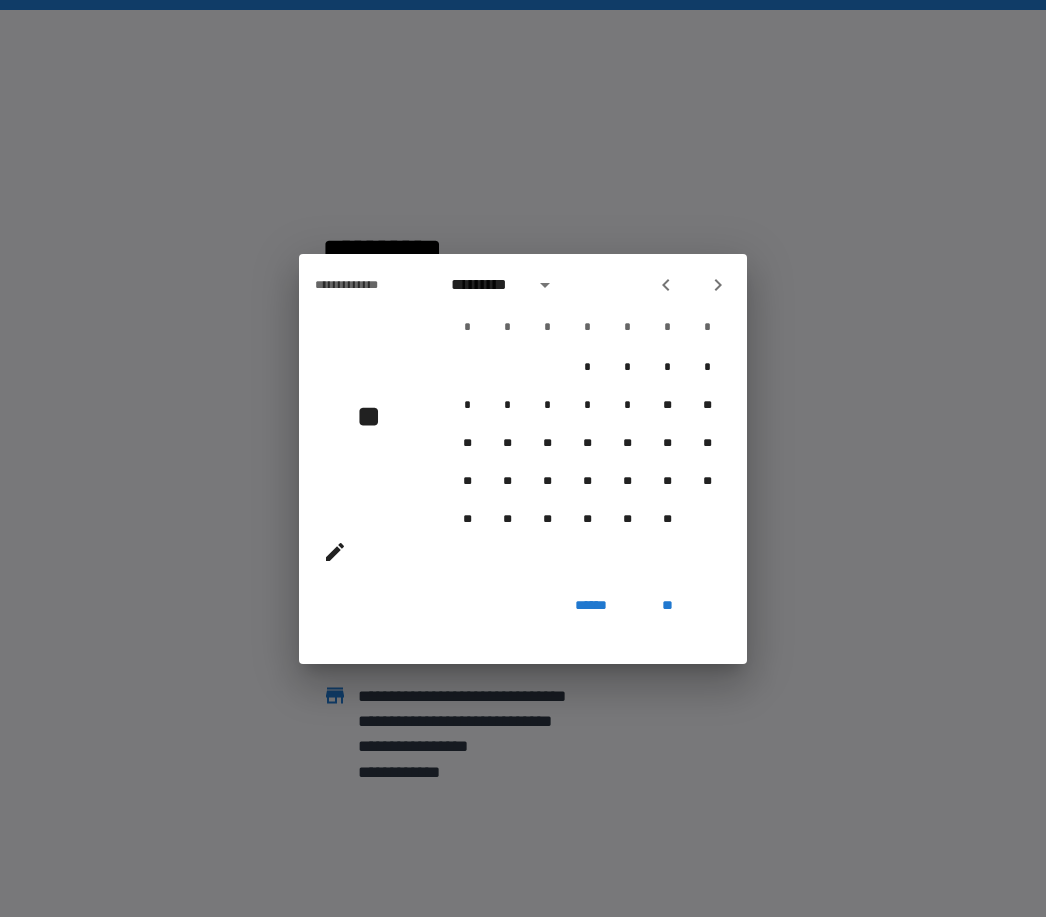 click at bounding box center (692, 285) 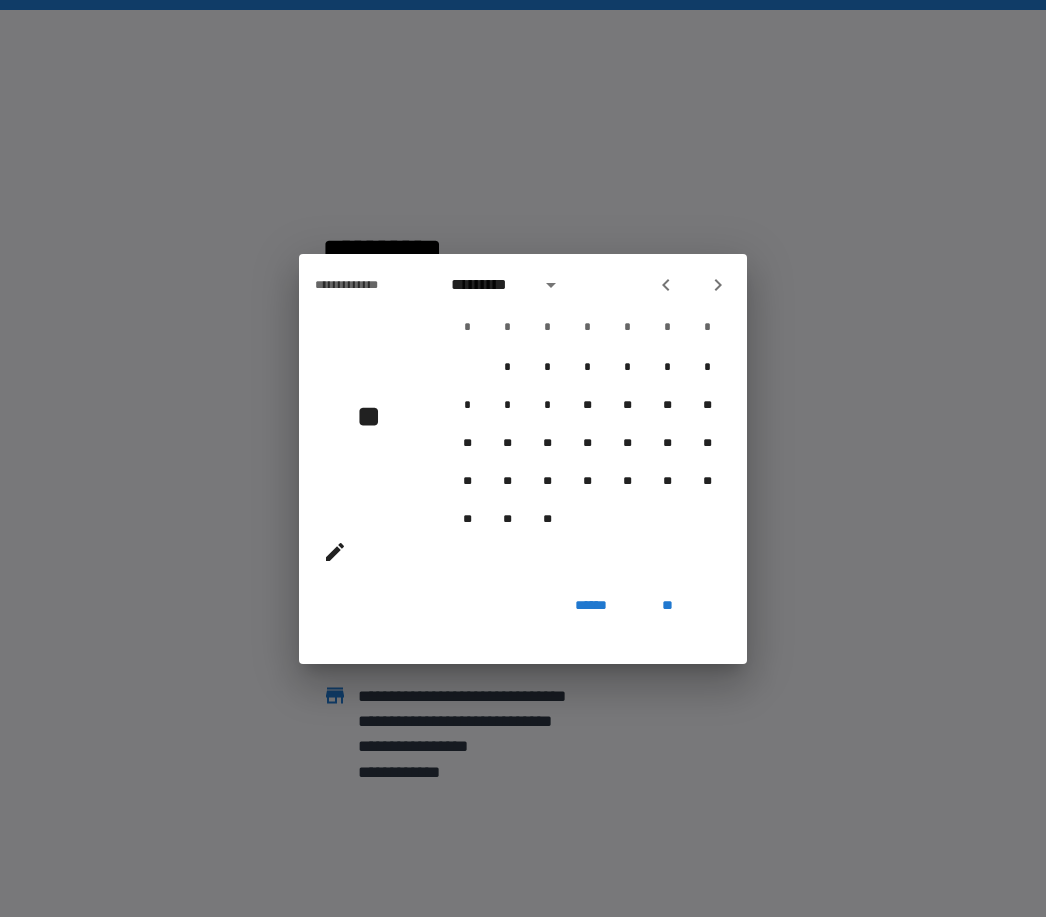 click at bounding box center [692, 285] 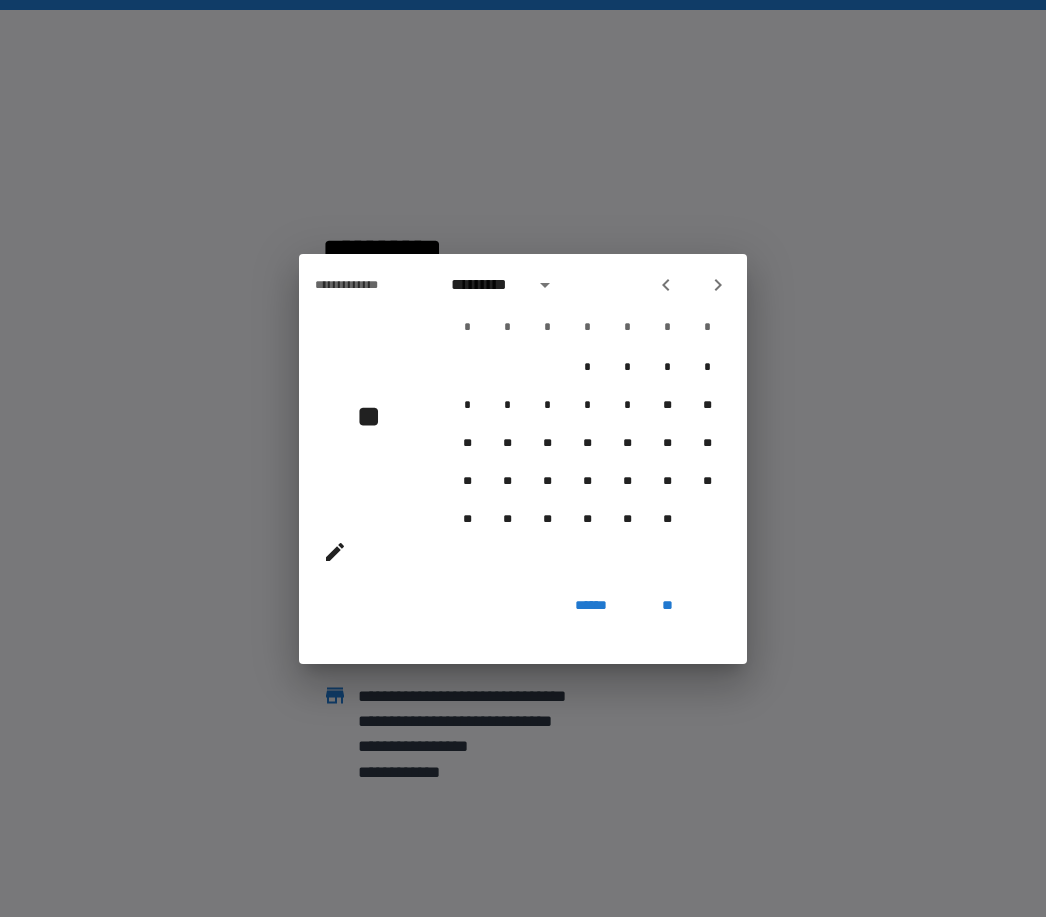 click at bounding box center [692, 285] 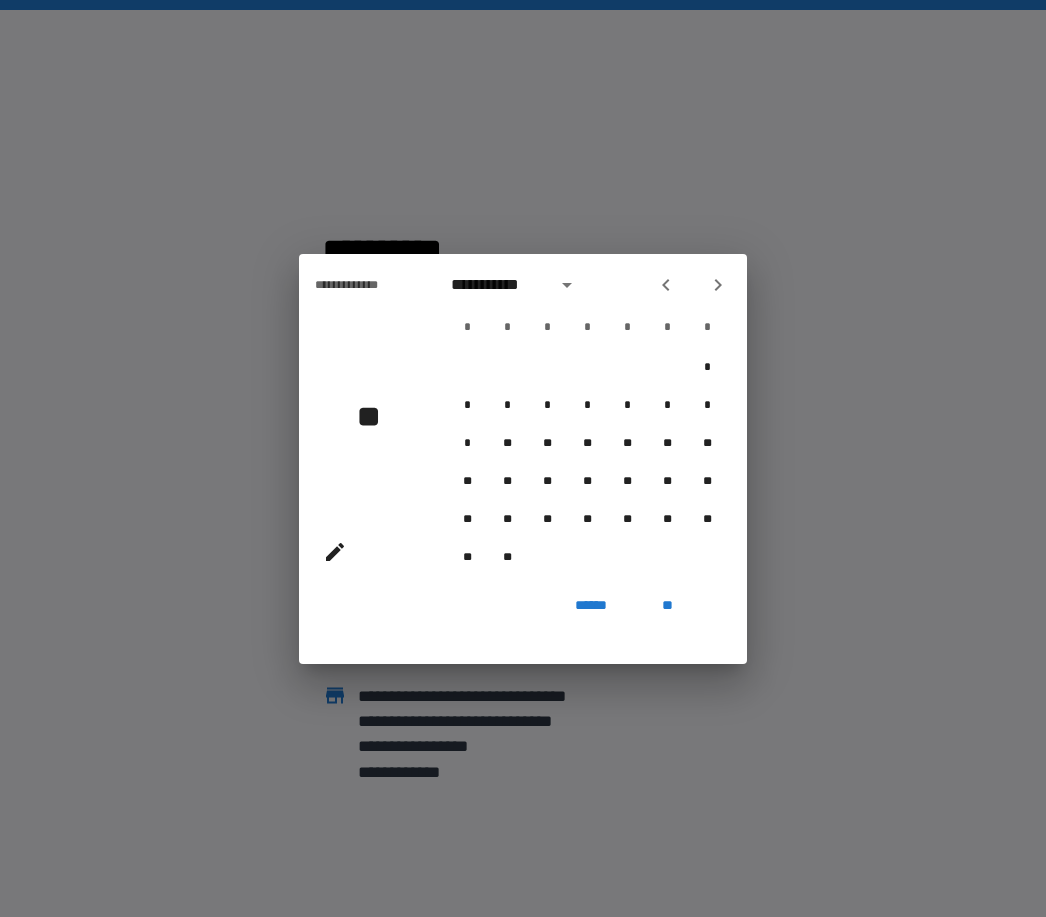 click at bounding box center (692, 285) 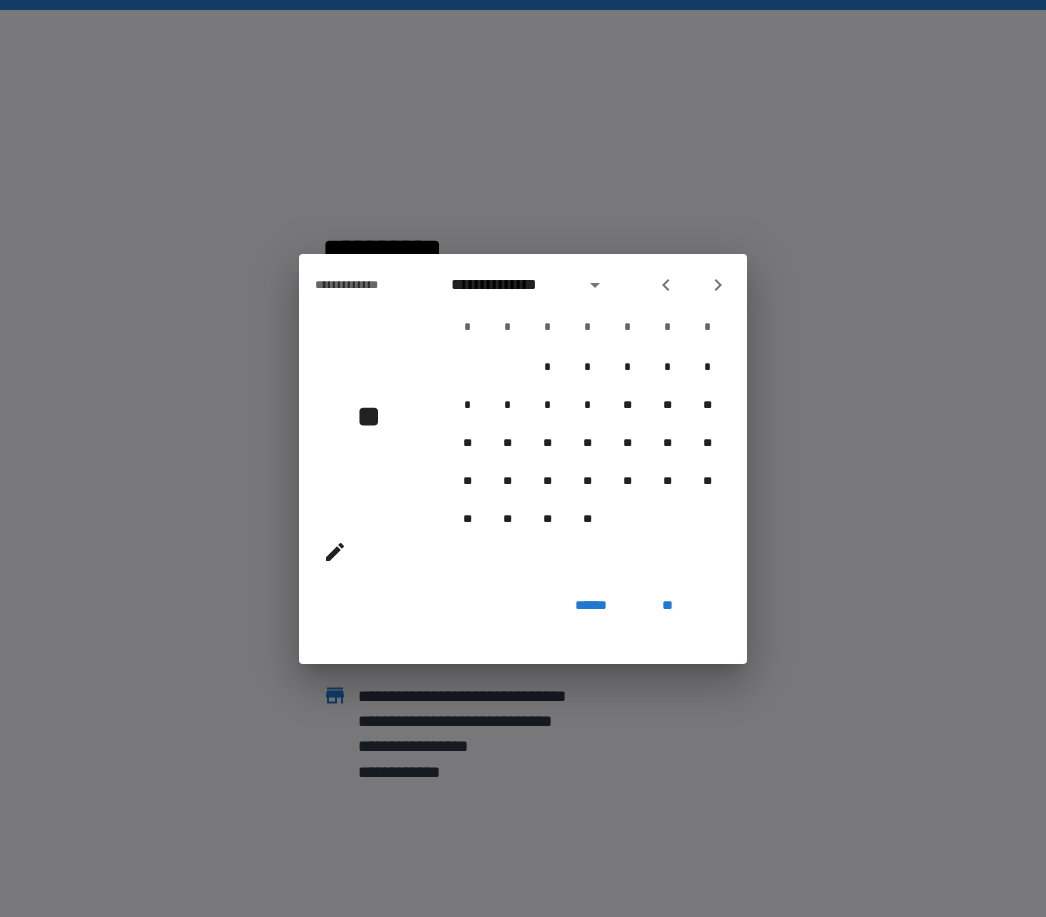click at bounding box center [718, 285] 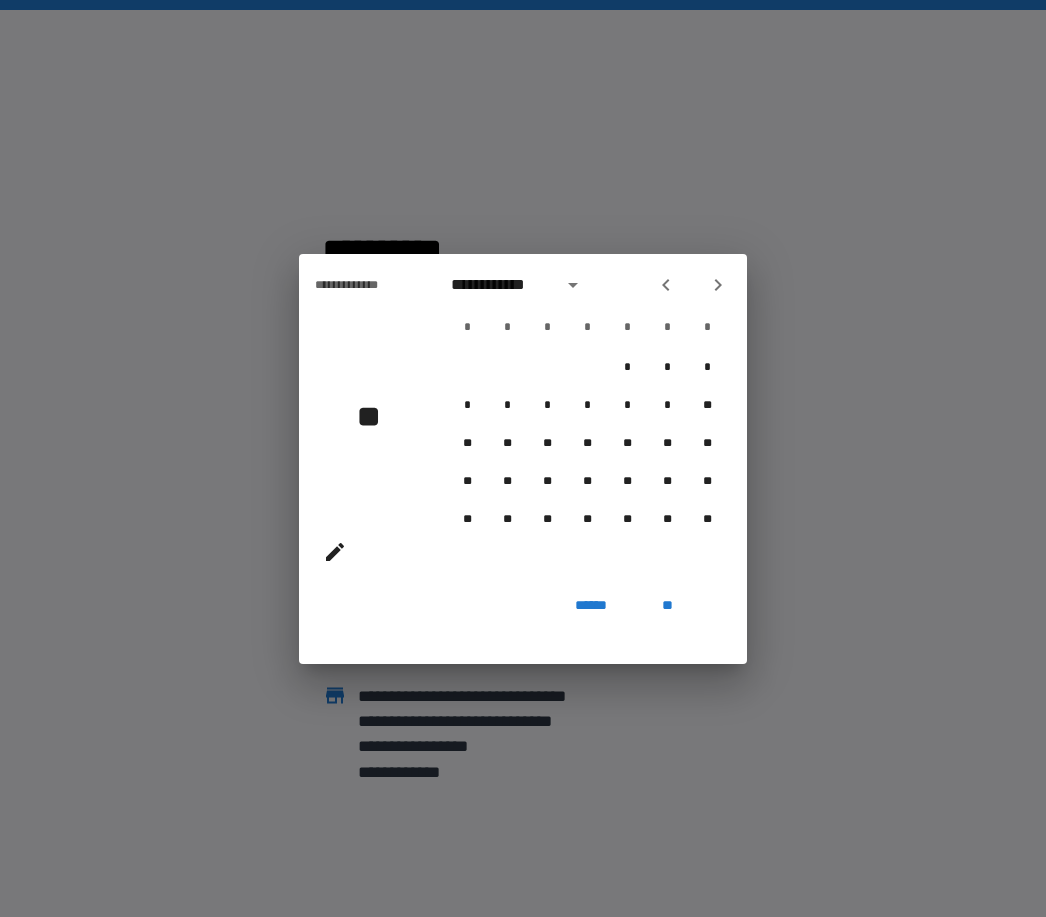 click 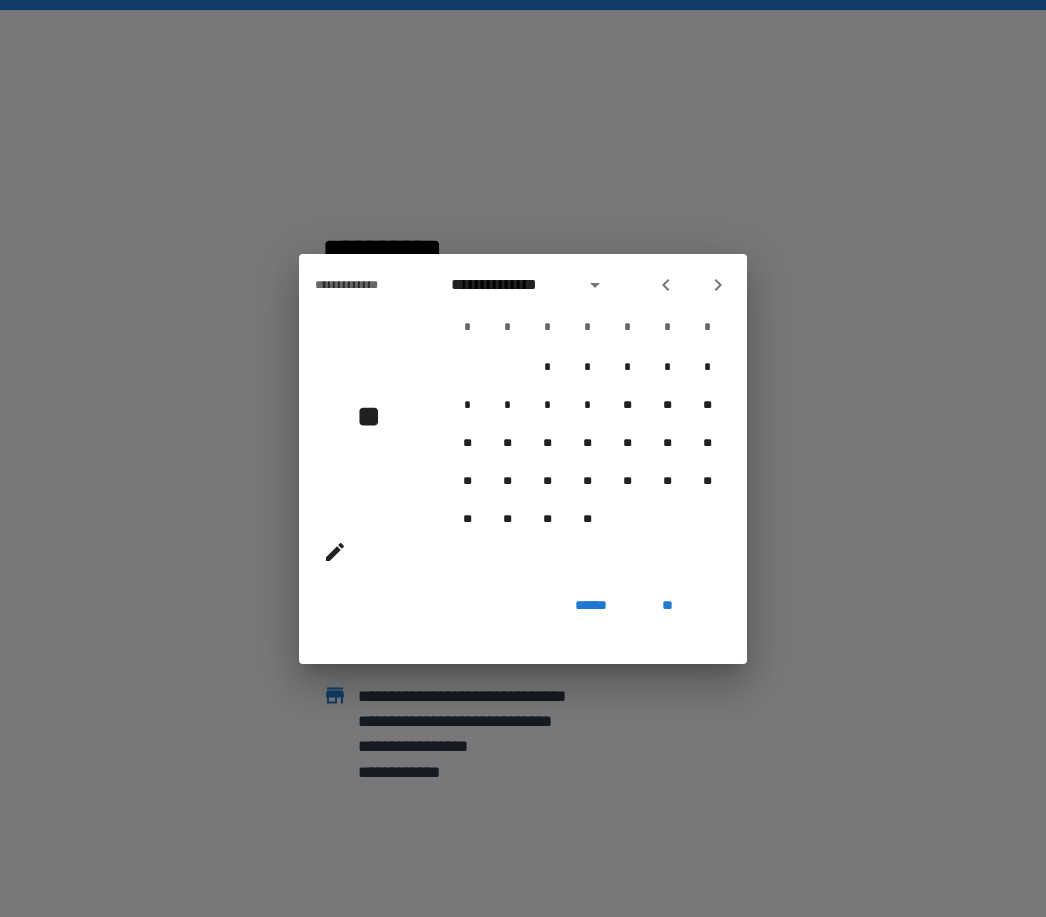 click 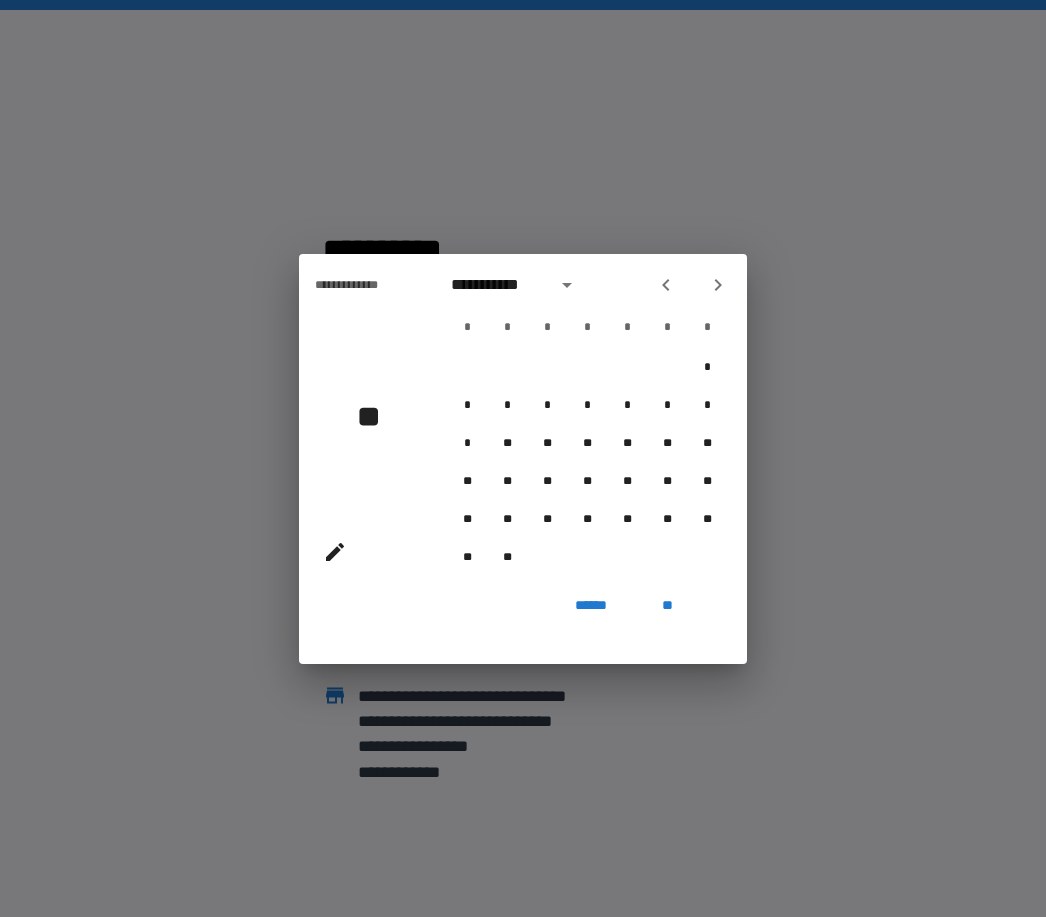 click at bounding box center [692, 285] 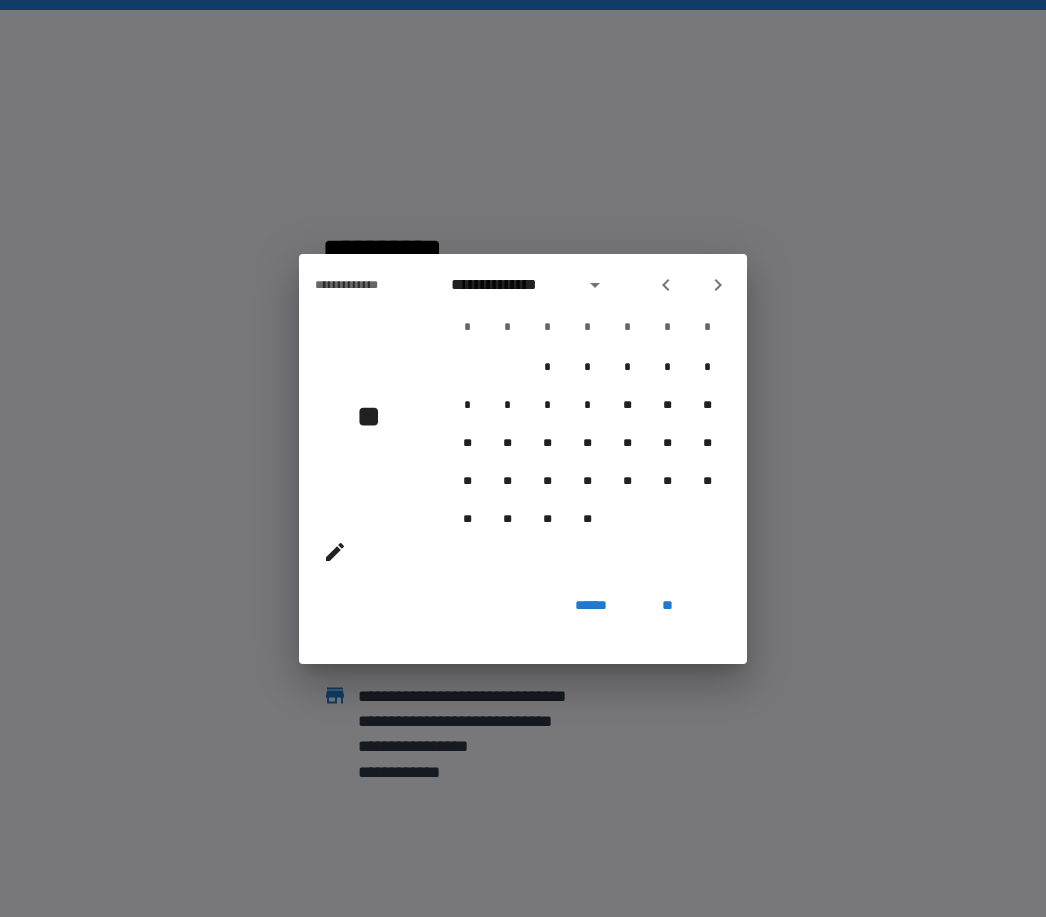 click 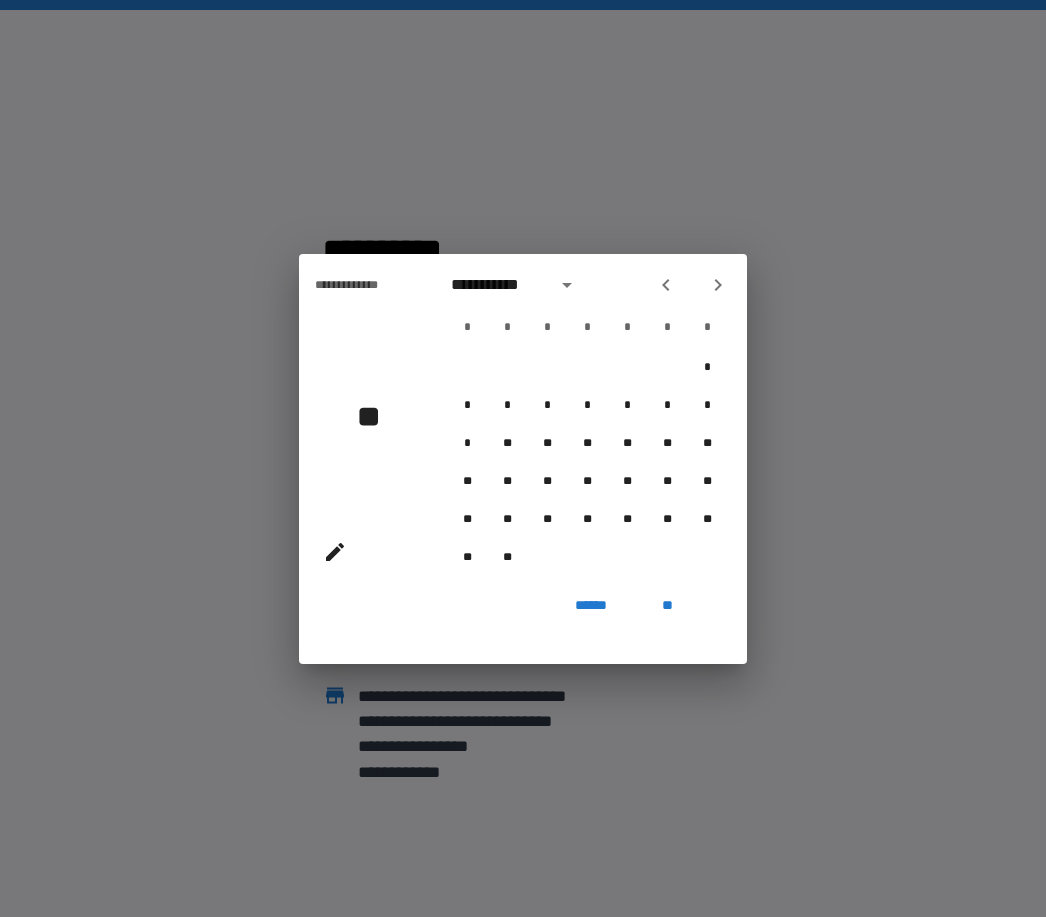 click 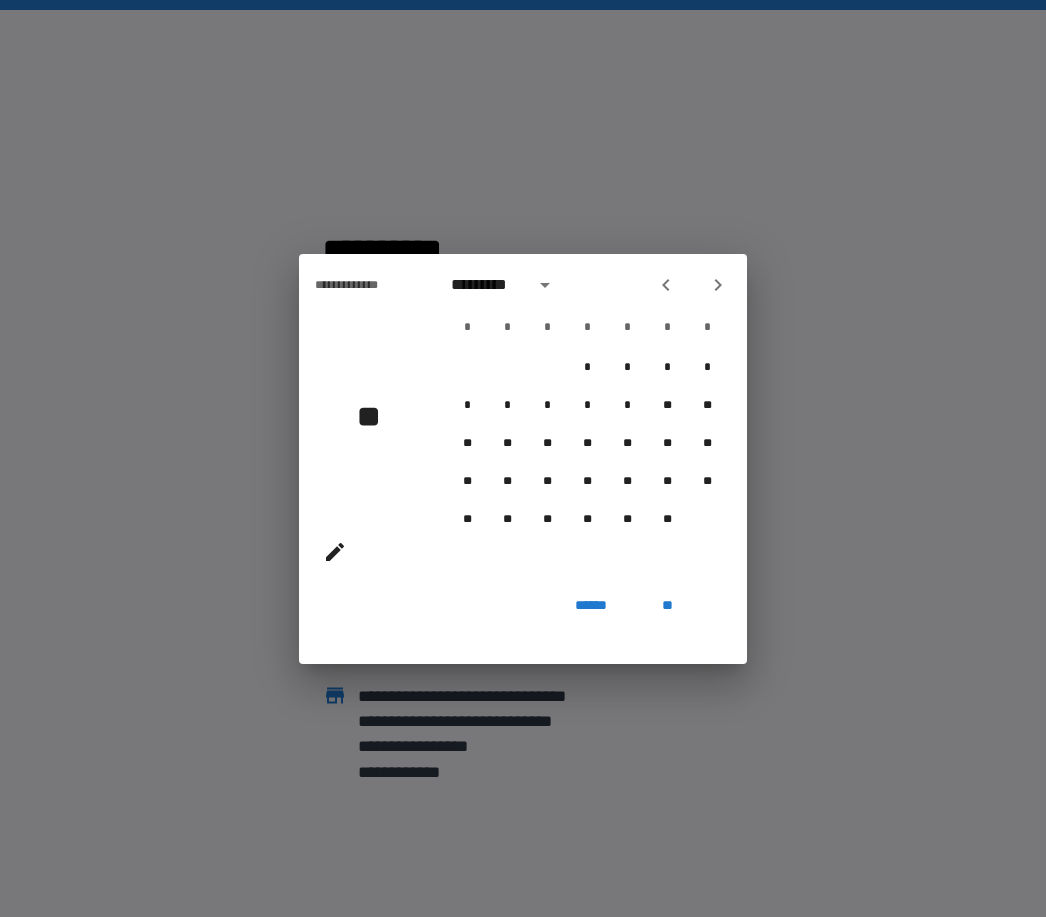 click at bounding box center (666, 285) 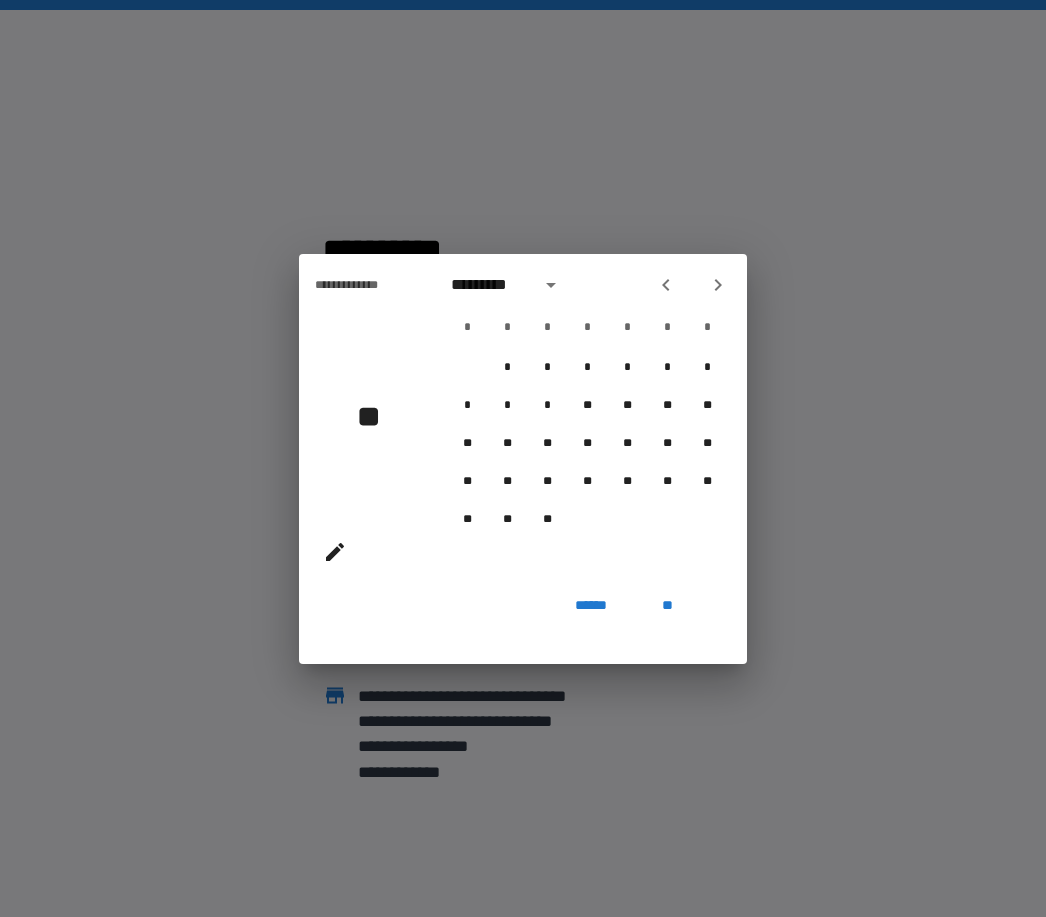 click at bounding box center (666, 285) 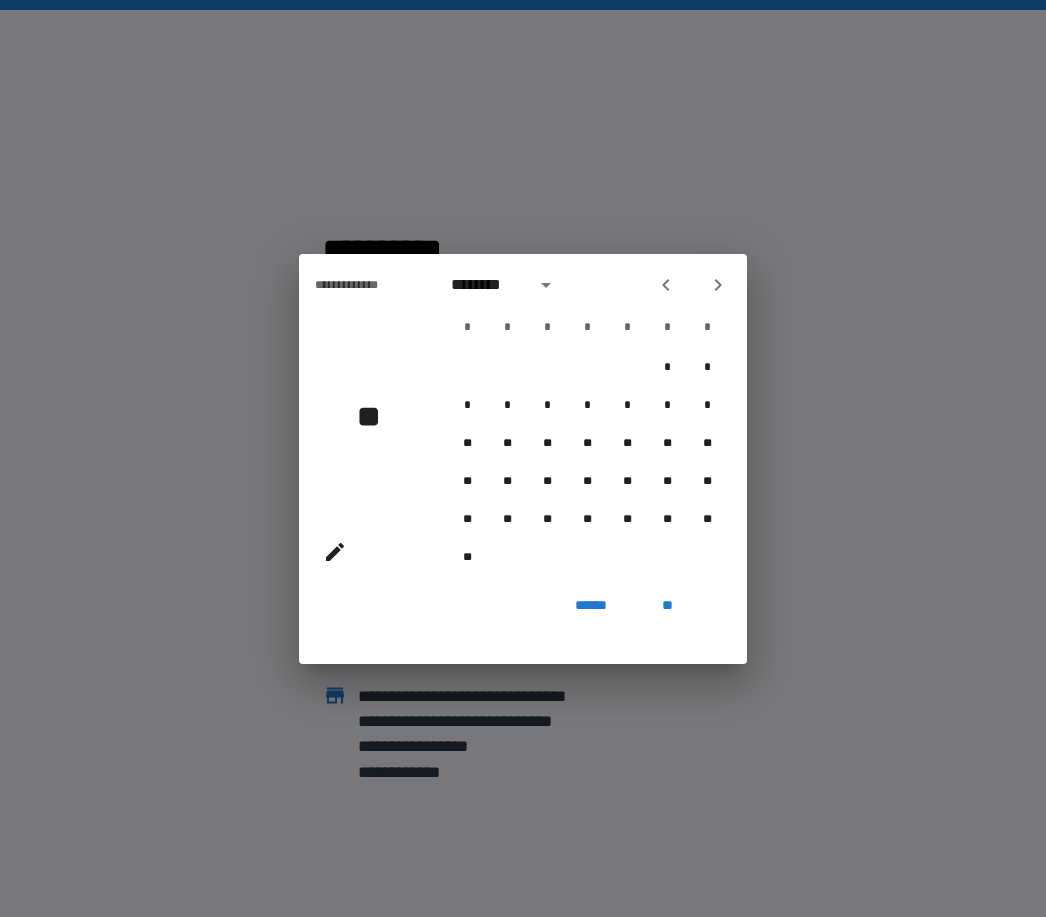 click on "******** * * * * * * * * * * * * * * * * ** ** ** ** ** ** ** ** ** ** ** ** ** ** ** ** ** ** ** ** ** ** * * * * * * * * * ** ** ** ** ** ** ** ** ** ** ** ** ** ** ** ** ** ** ** ** **" at bounding box center (587, 421) 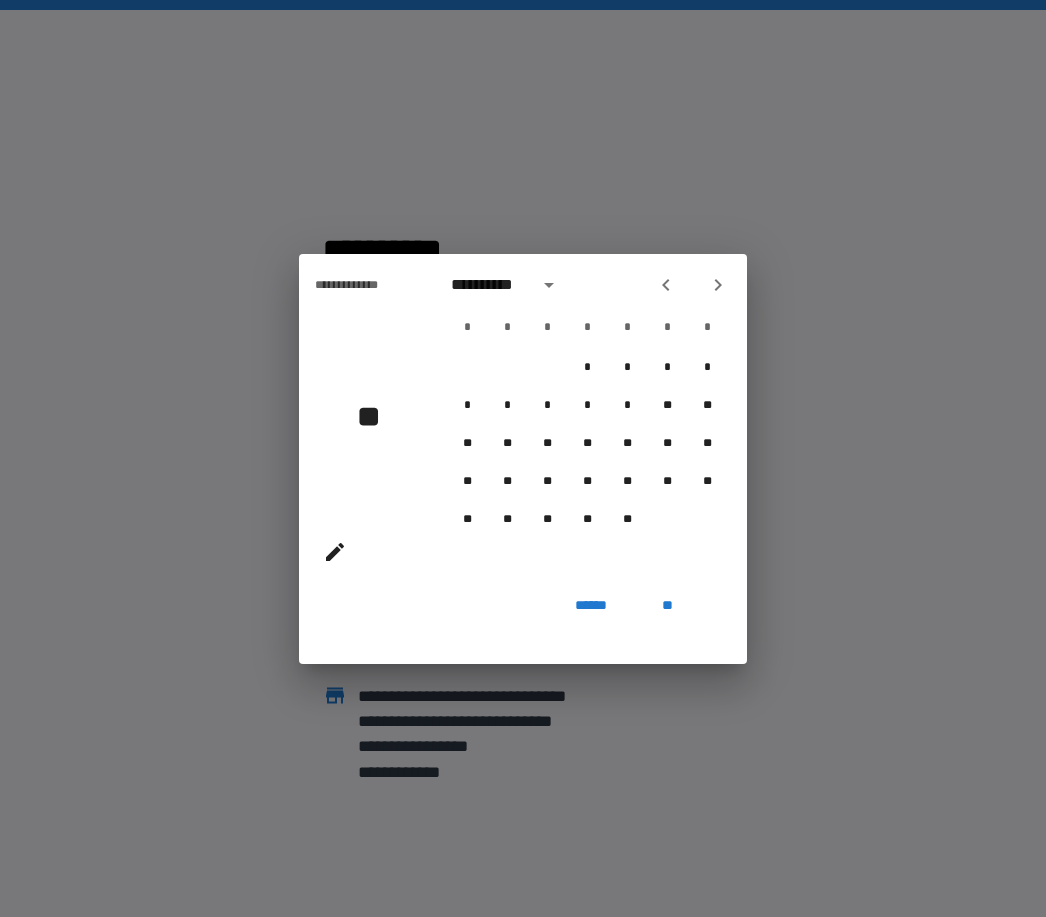 click at bounding box center (666, 285) 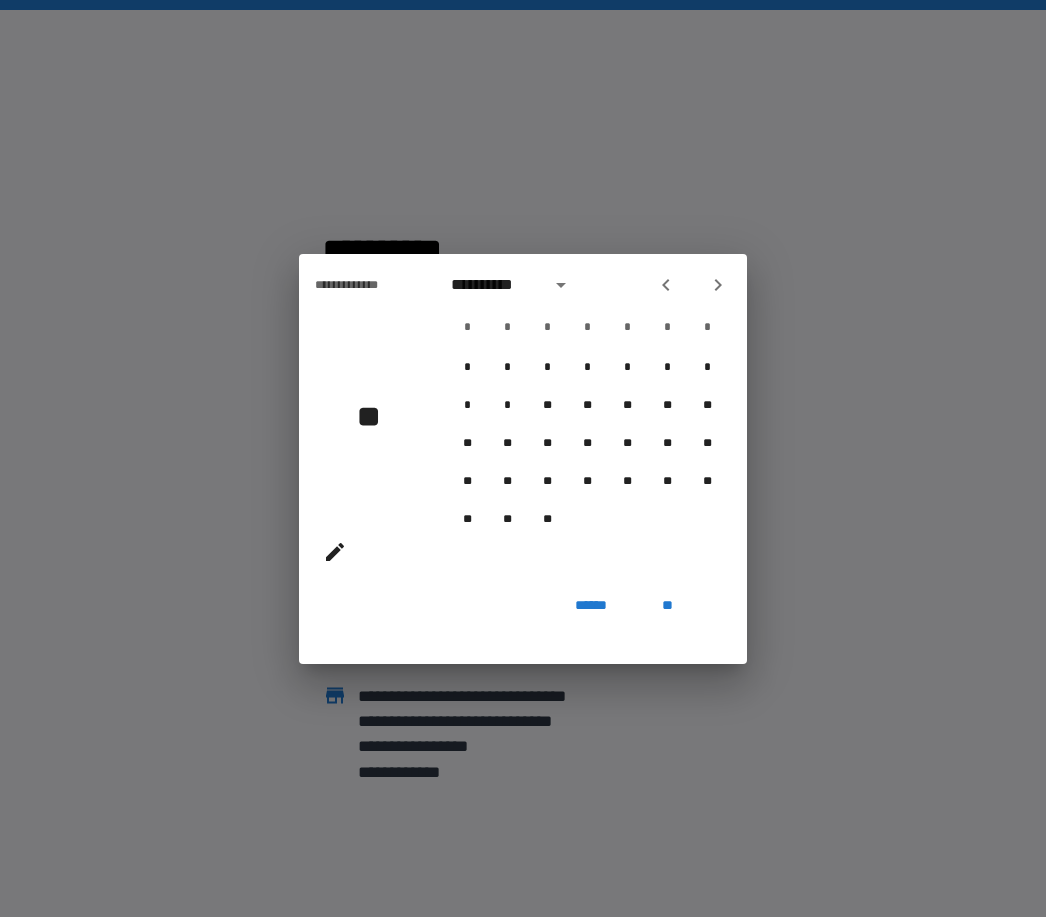 click at bounding box center (692, 285) 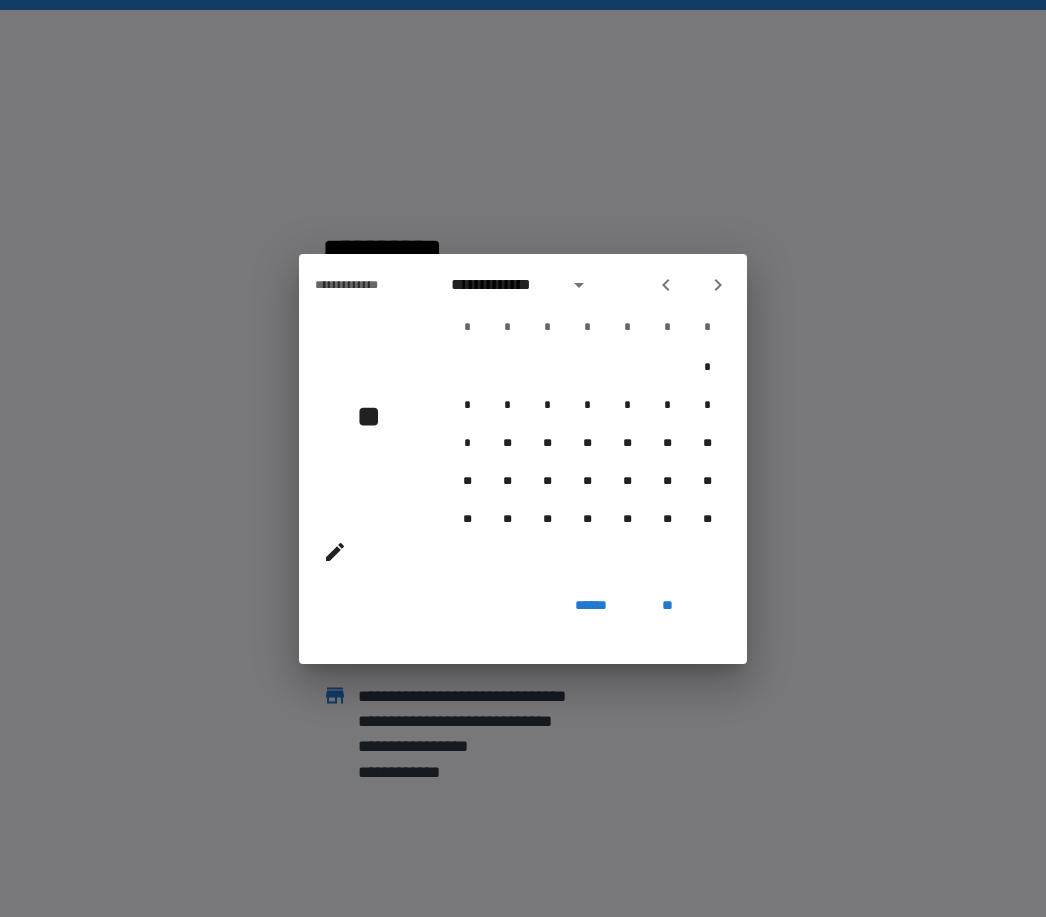 click at bounding box center (666, 285) 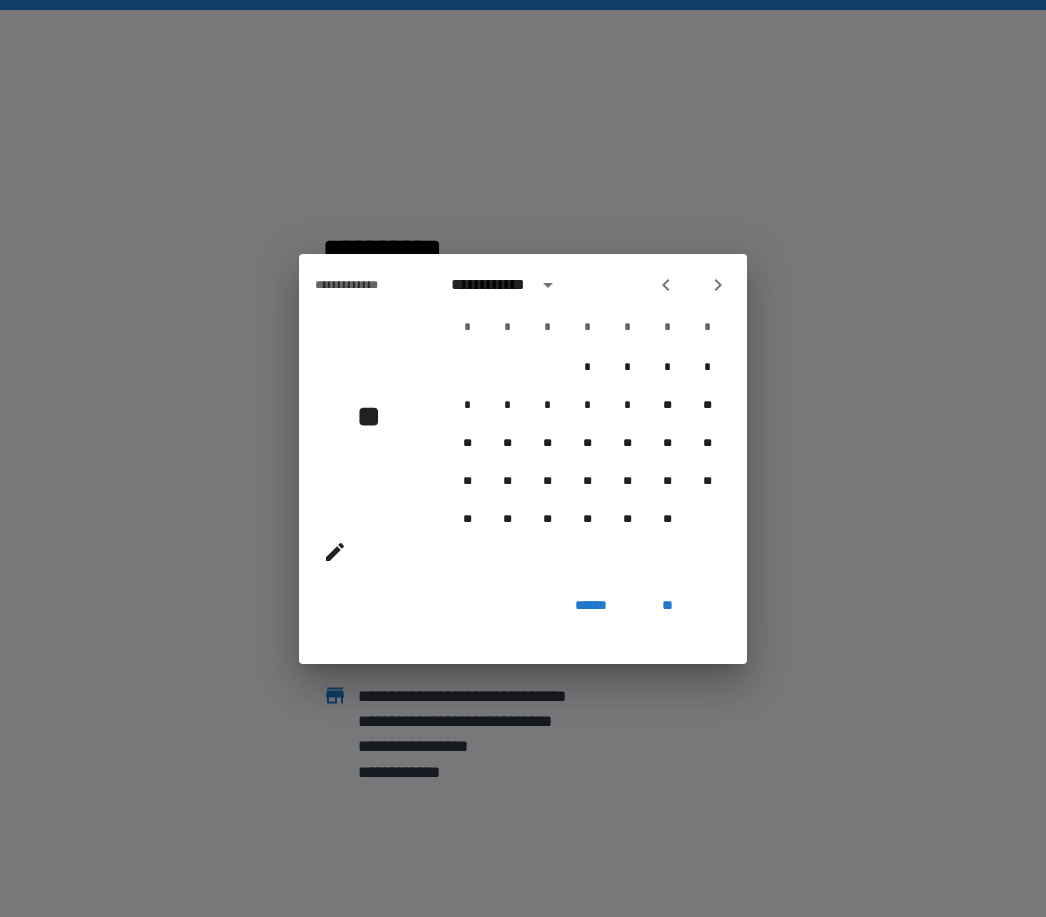 click at bounding box center (666, 285) 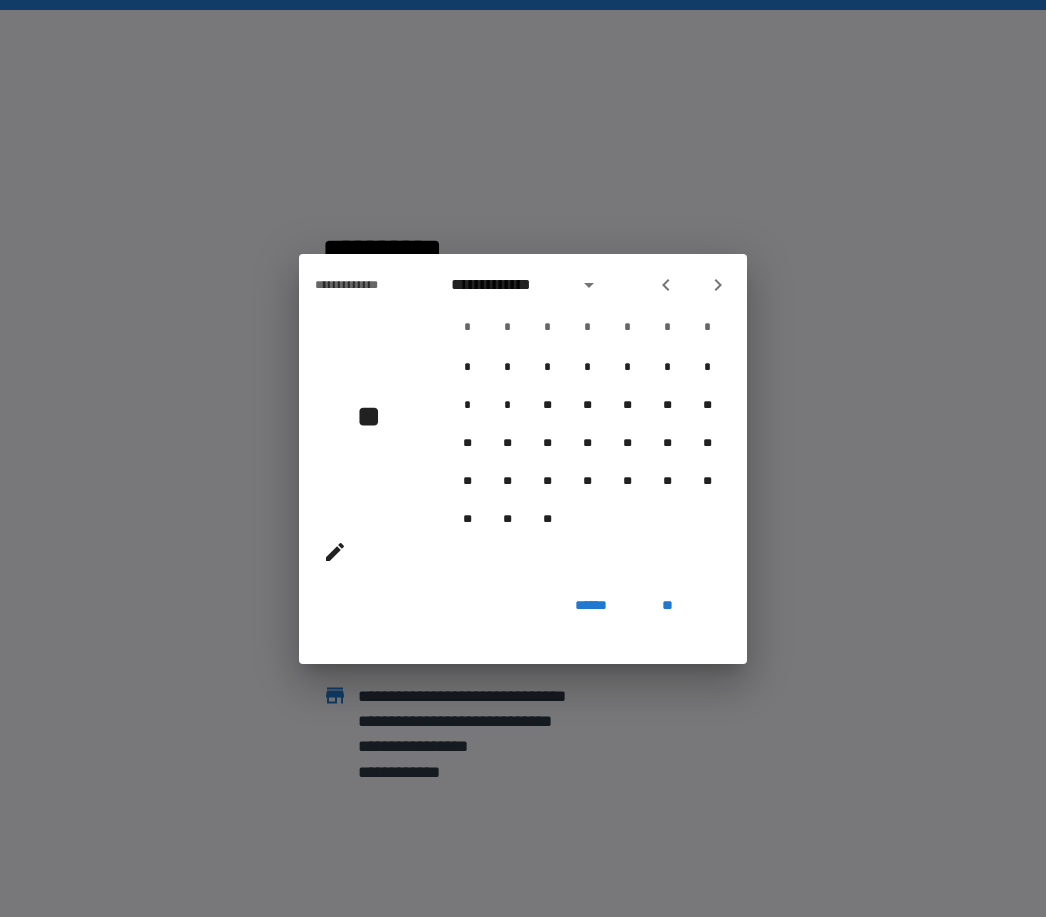 click at bounding box center [666, 285] 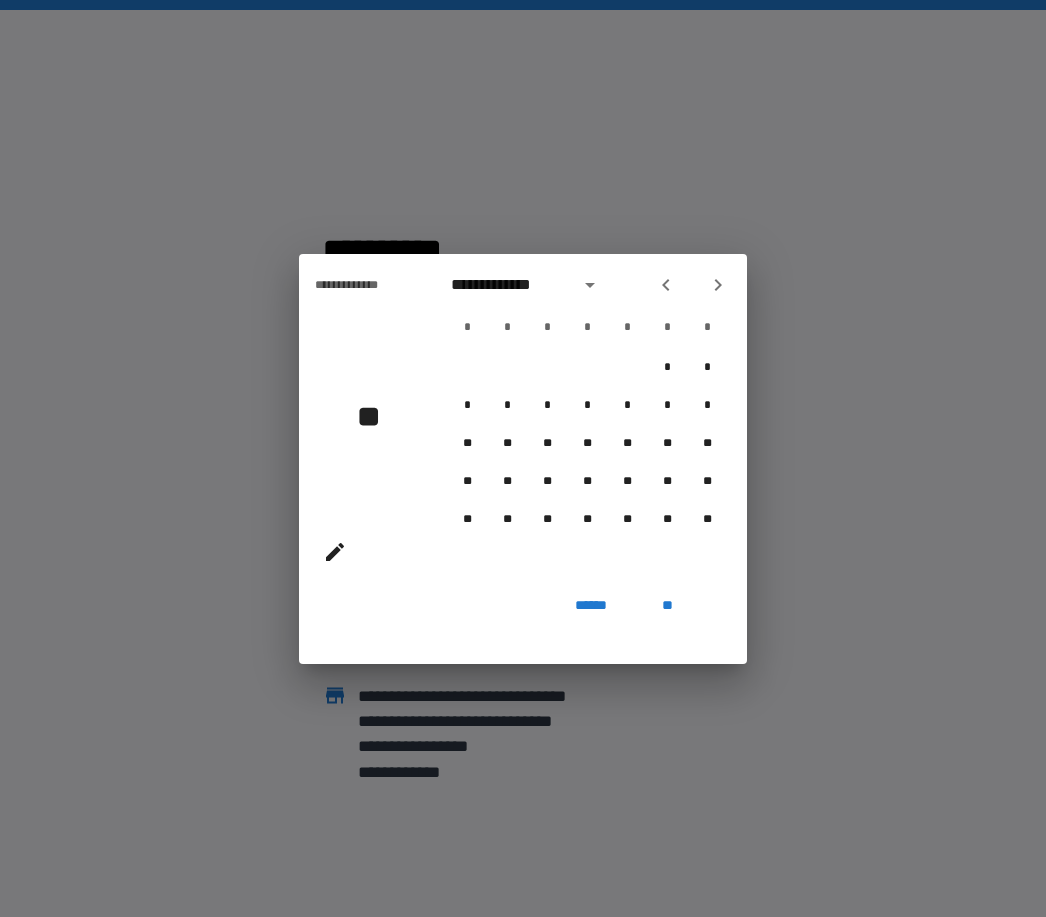 click at bounding box center (692, 285) 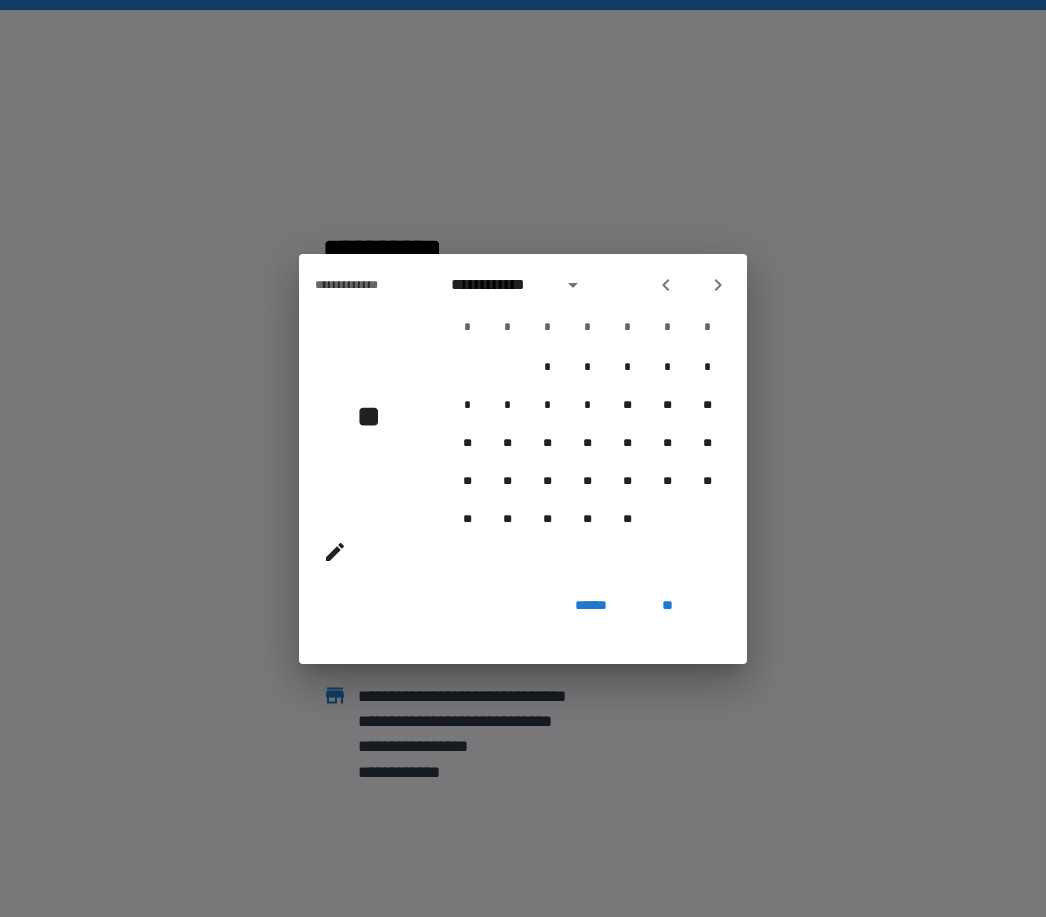 click 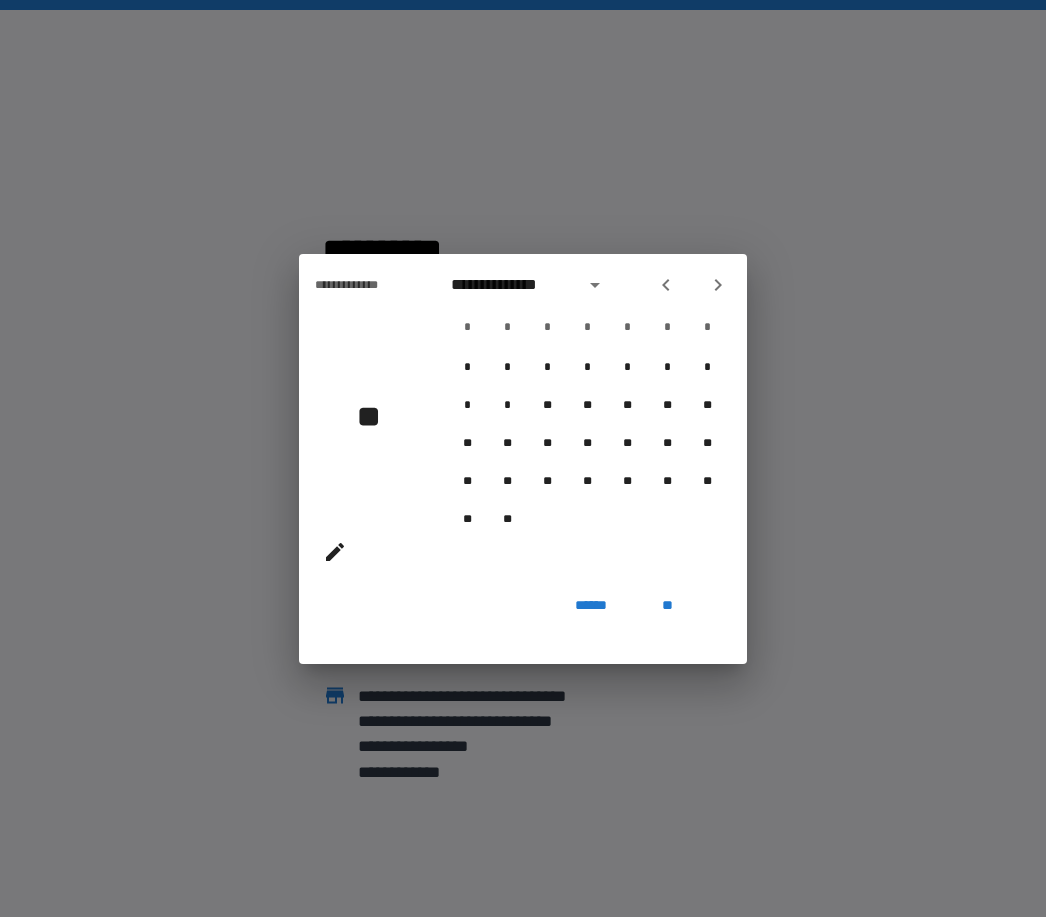 click at bounding box center (692, 285) 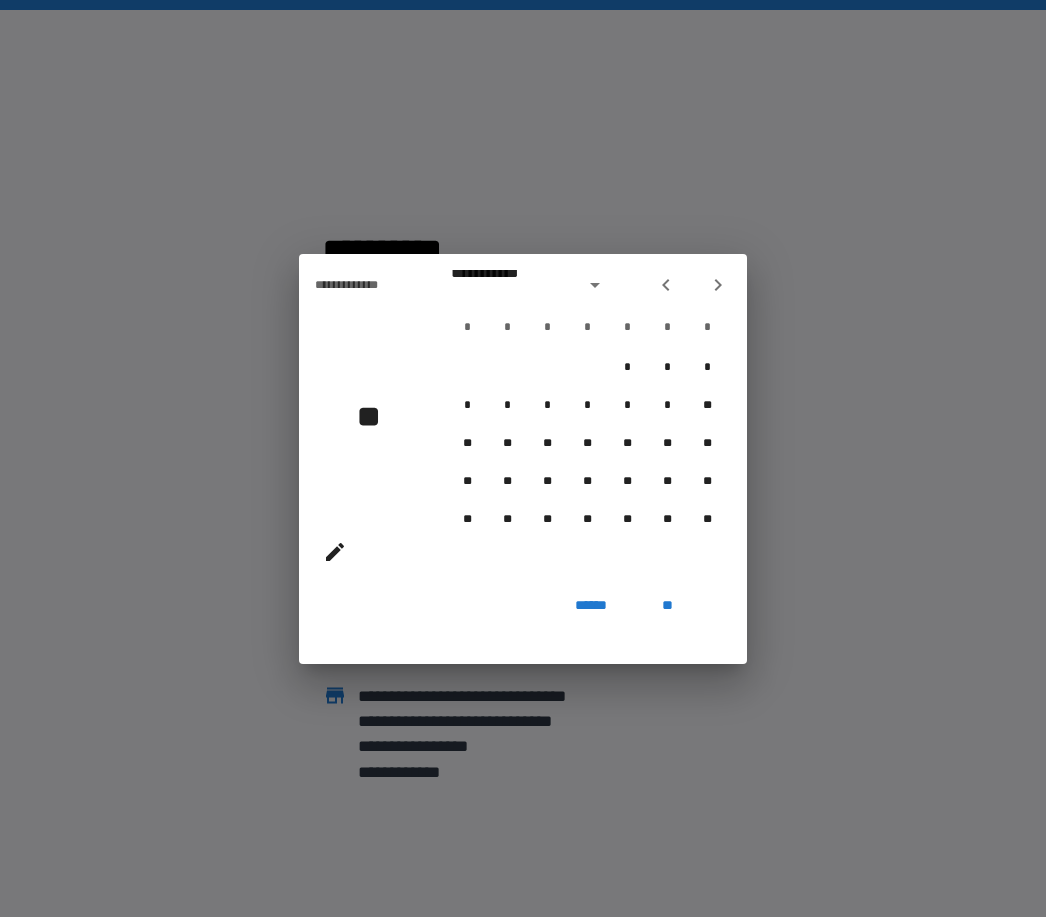 click 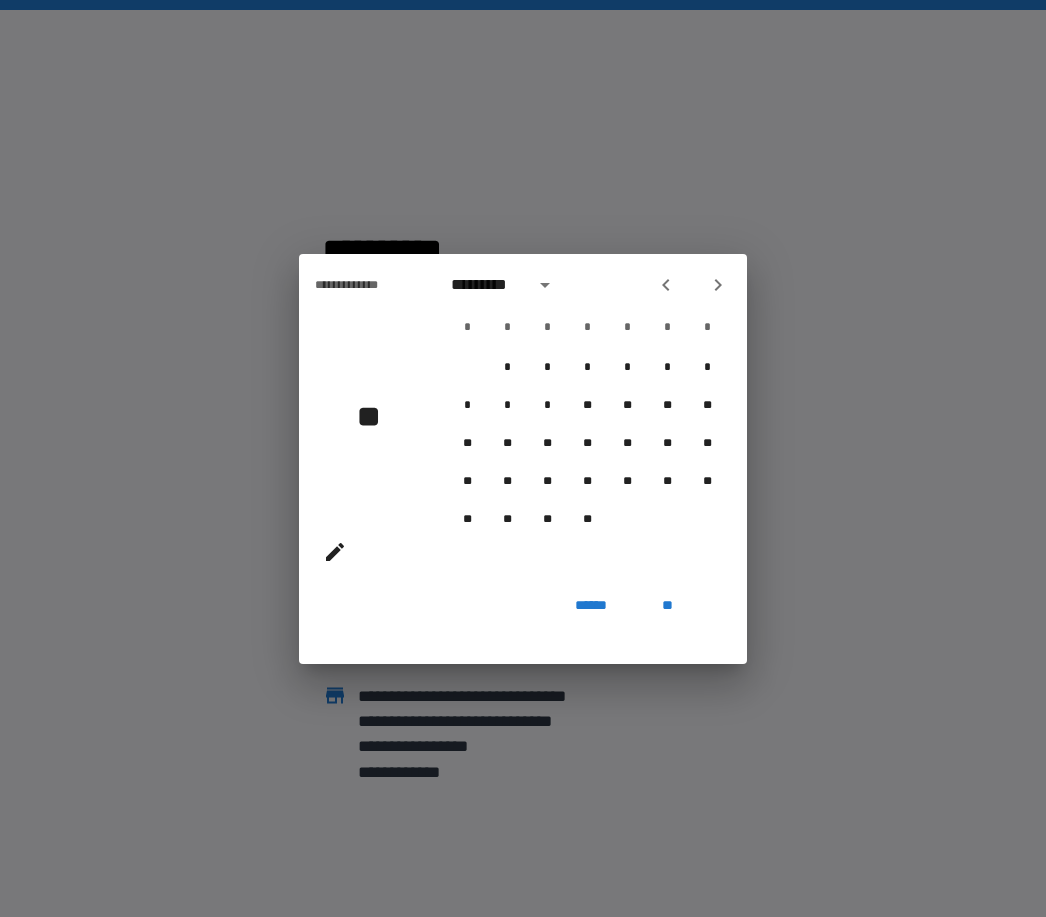 click 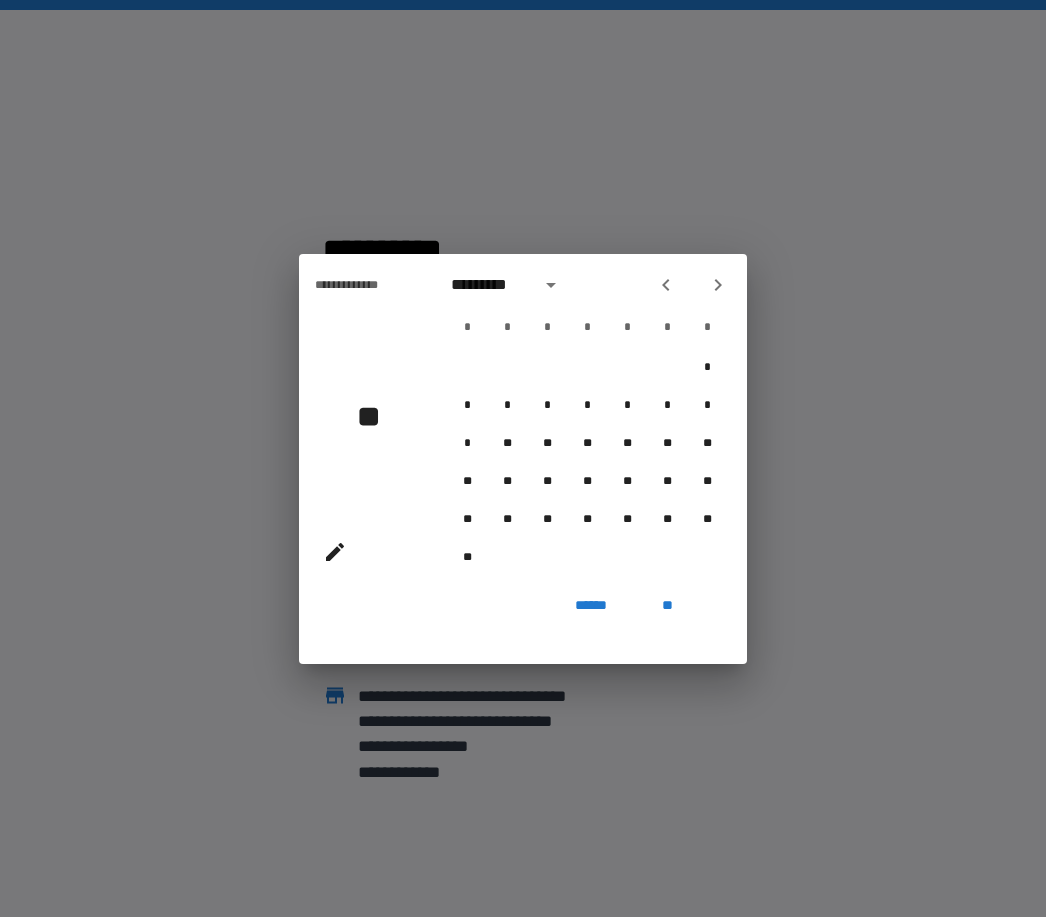 click 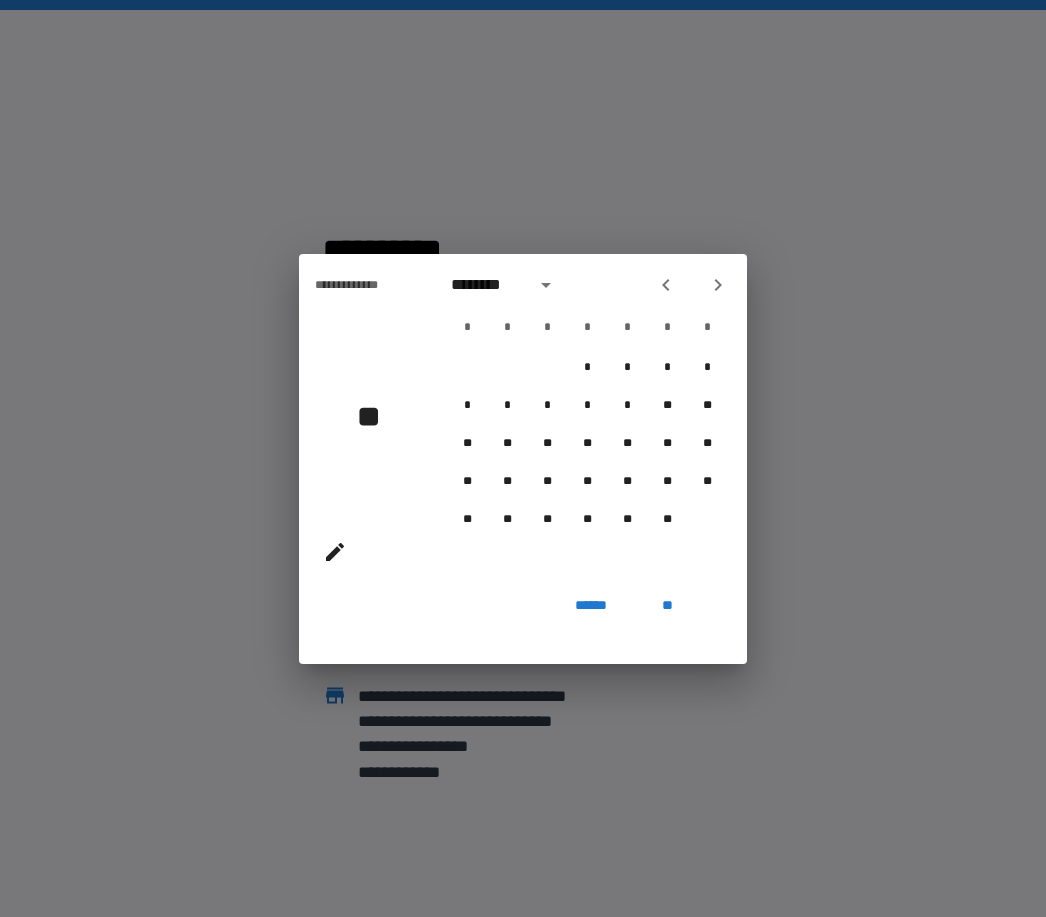 click at bounding box center [666, 285] 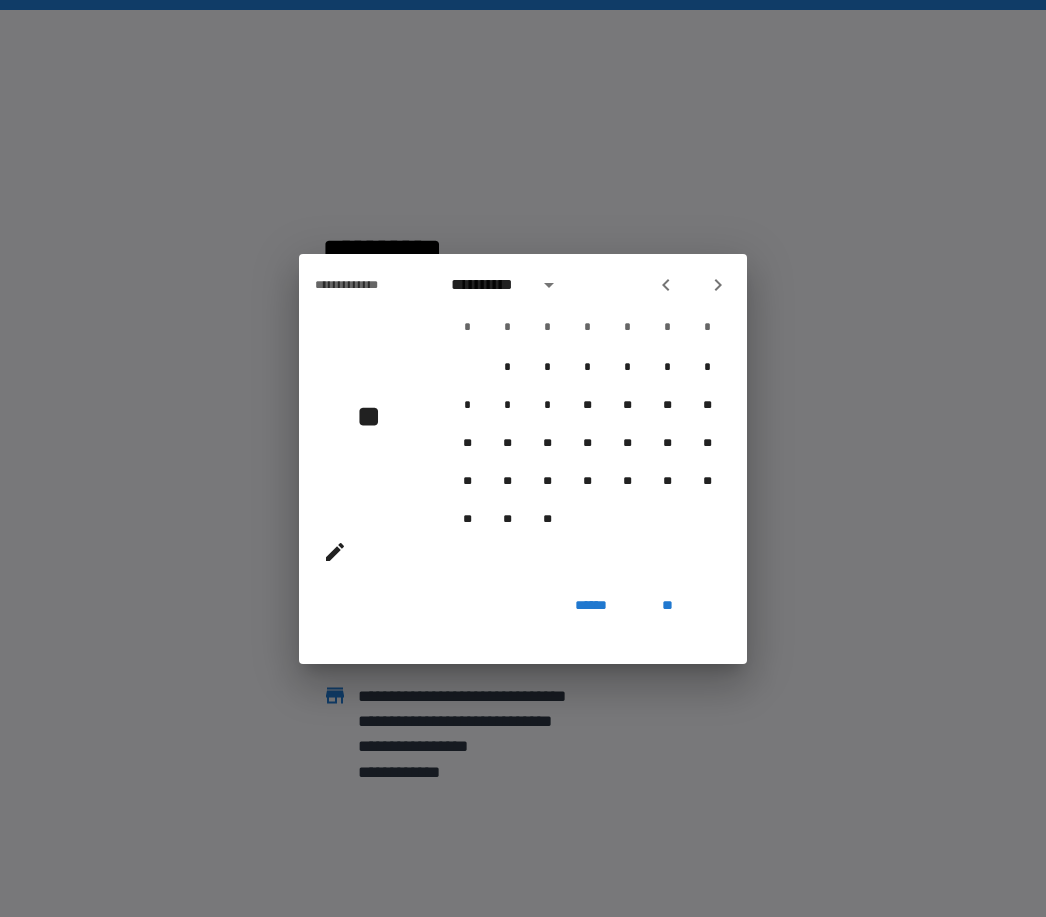 click at bounding box center [666, 285] 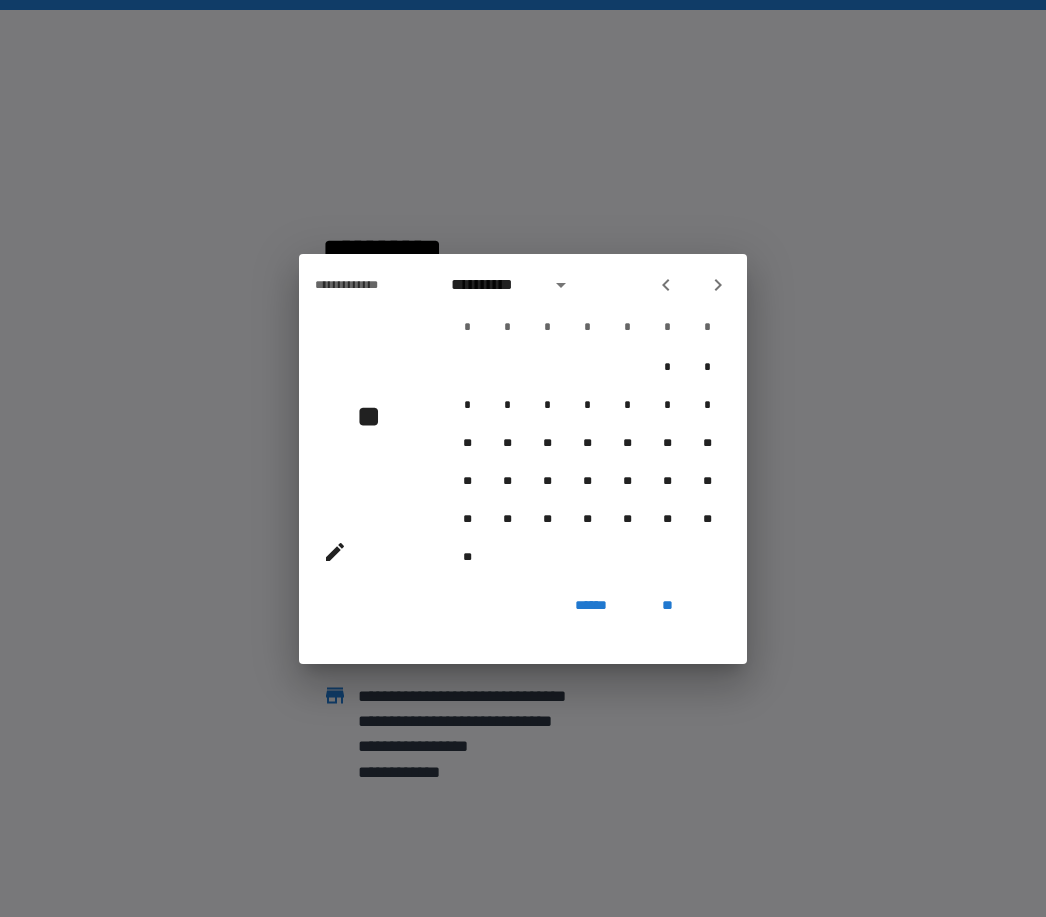 click at bounding box center [666, 285] 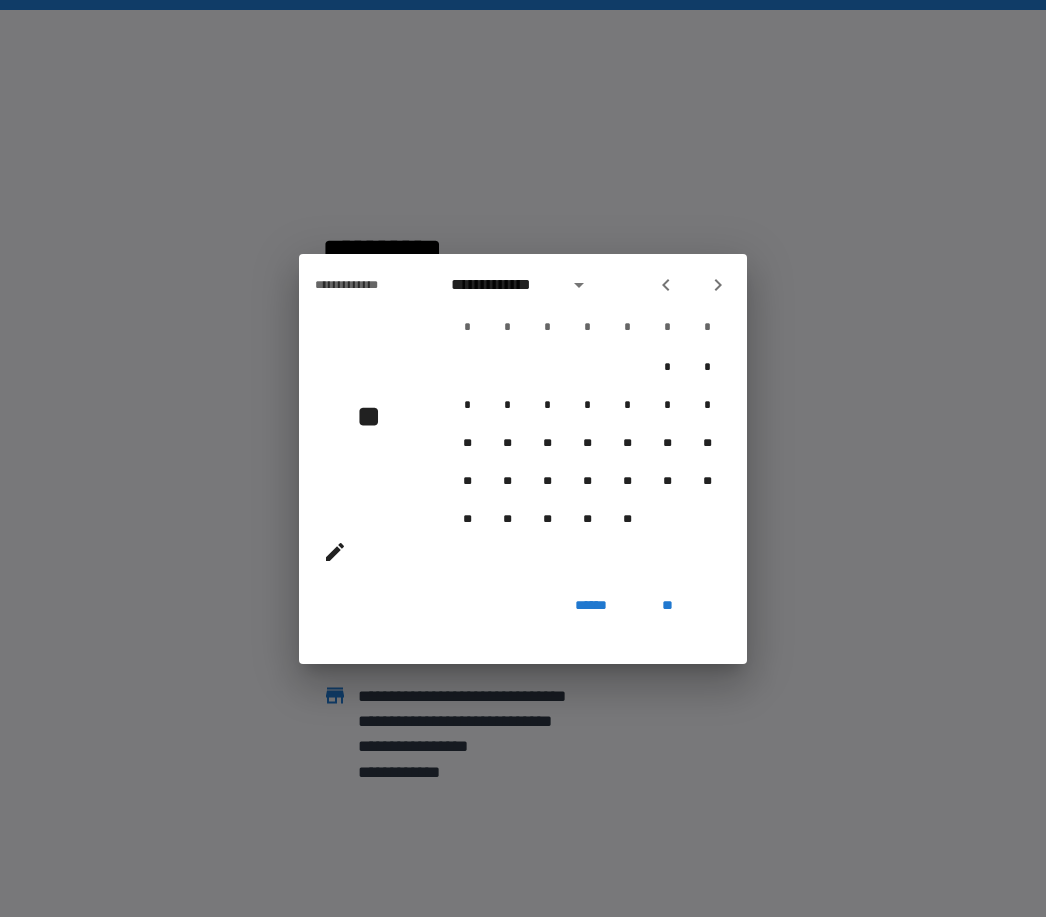 click at bounding box center (666, 285) 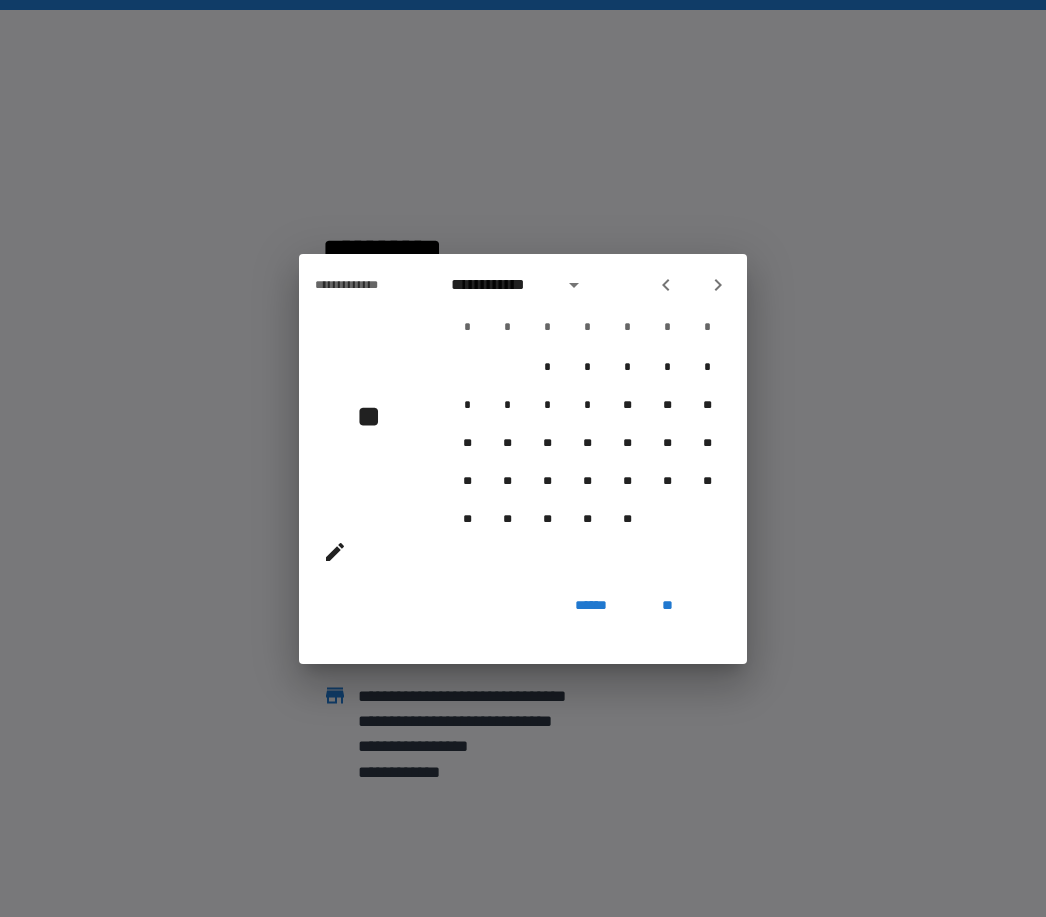 click at bounding box center [692, 285] 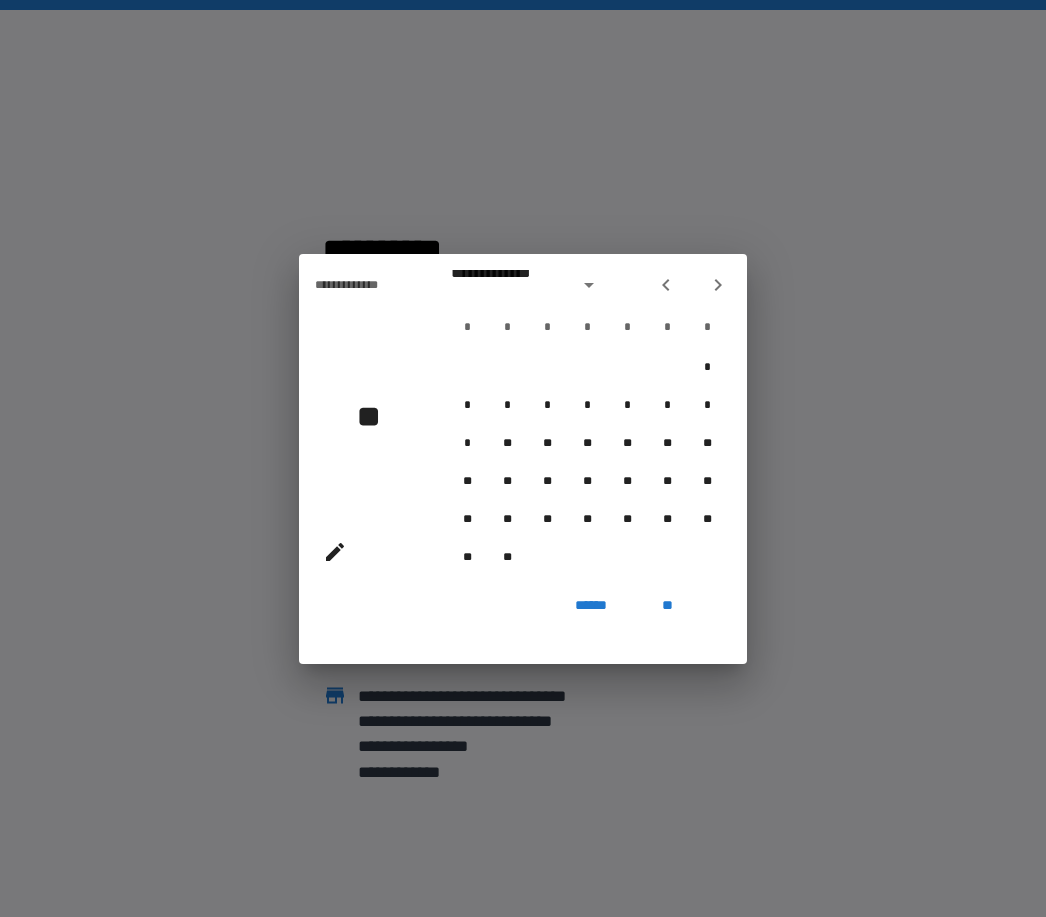 click 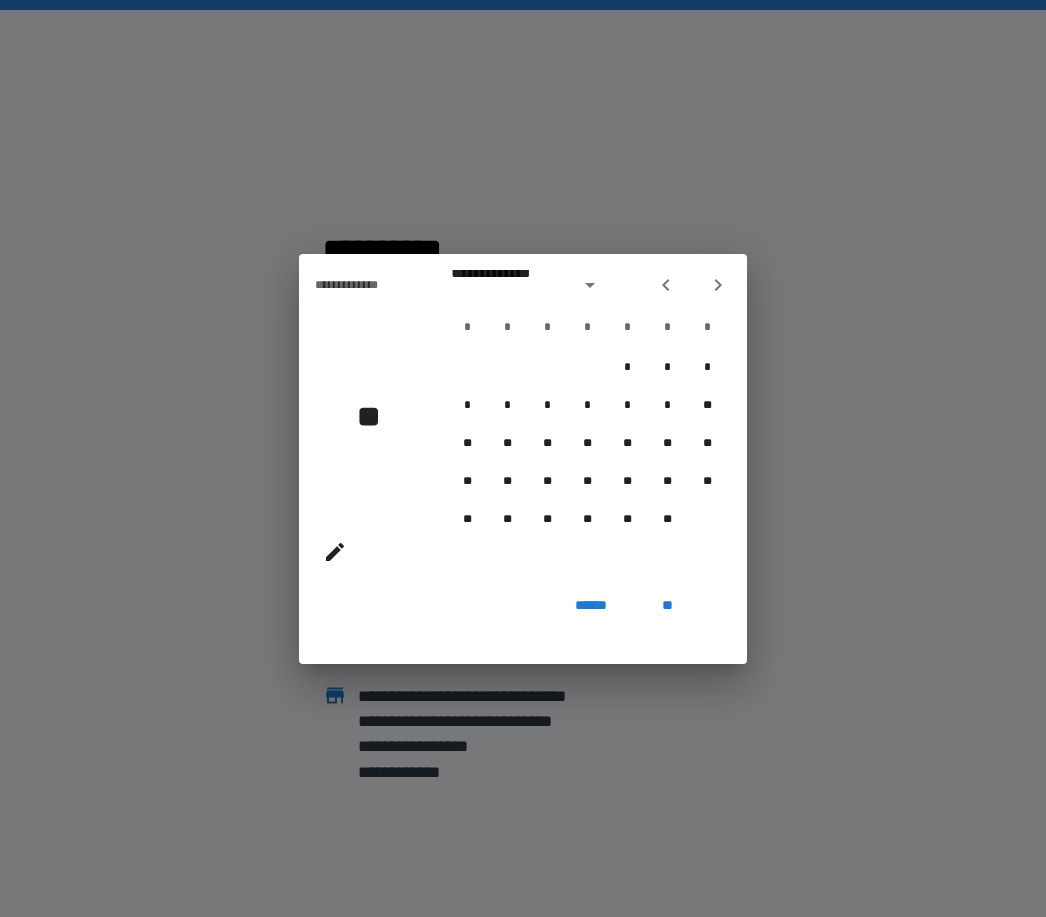 click at bounding box center [666, 285] 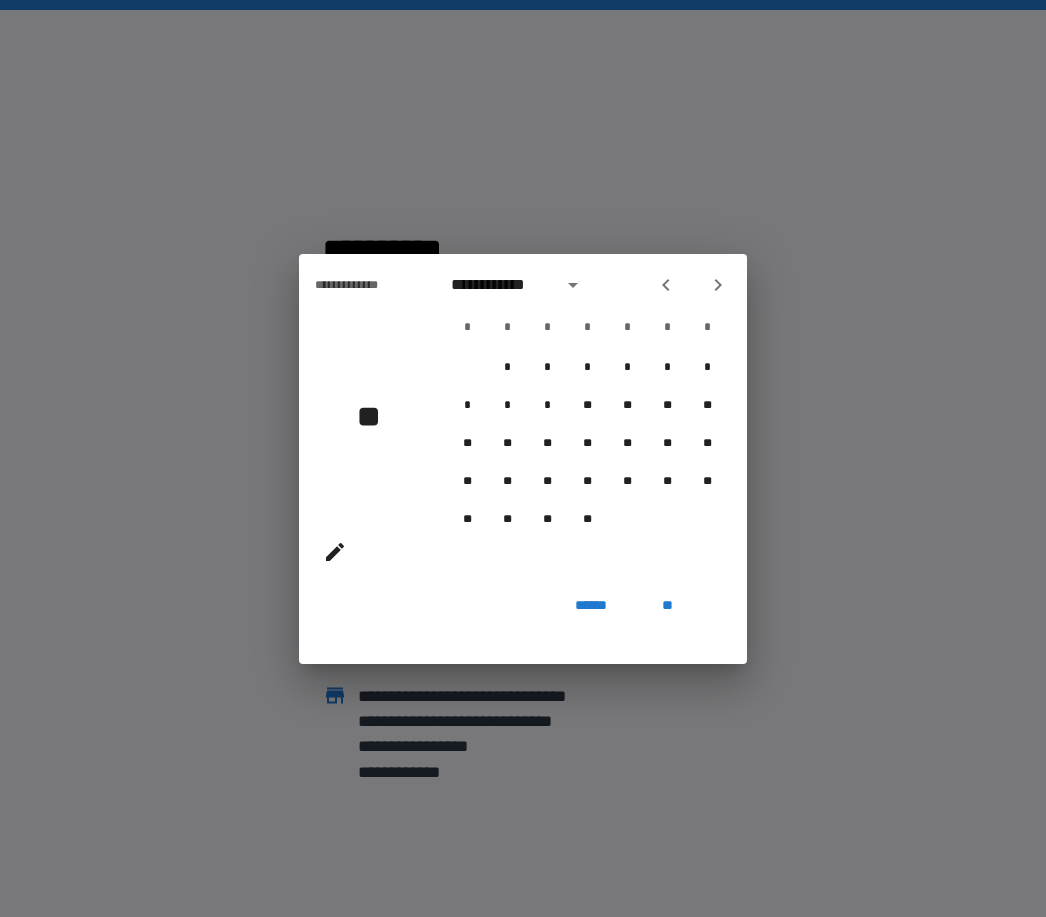 click at bounding box center (692, 285) 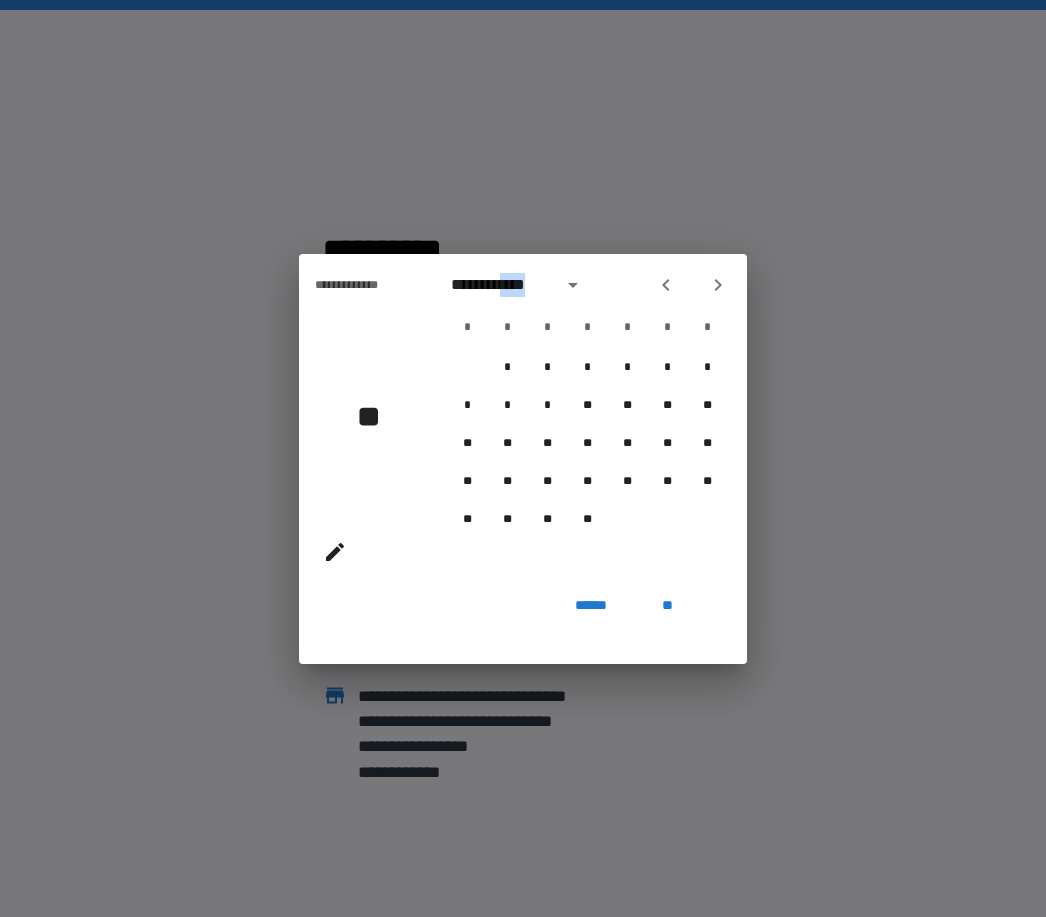 click 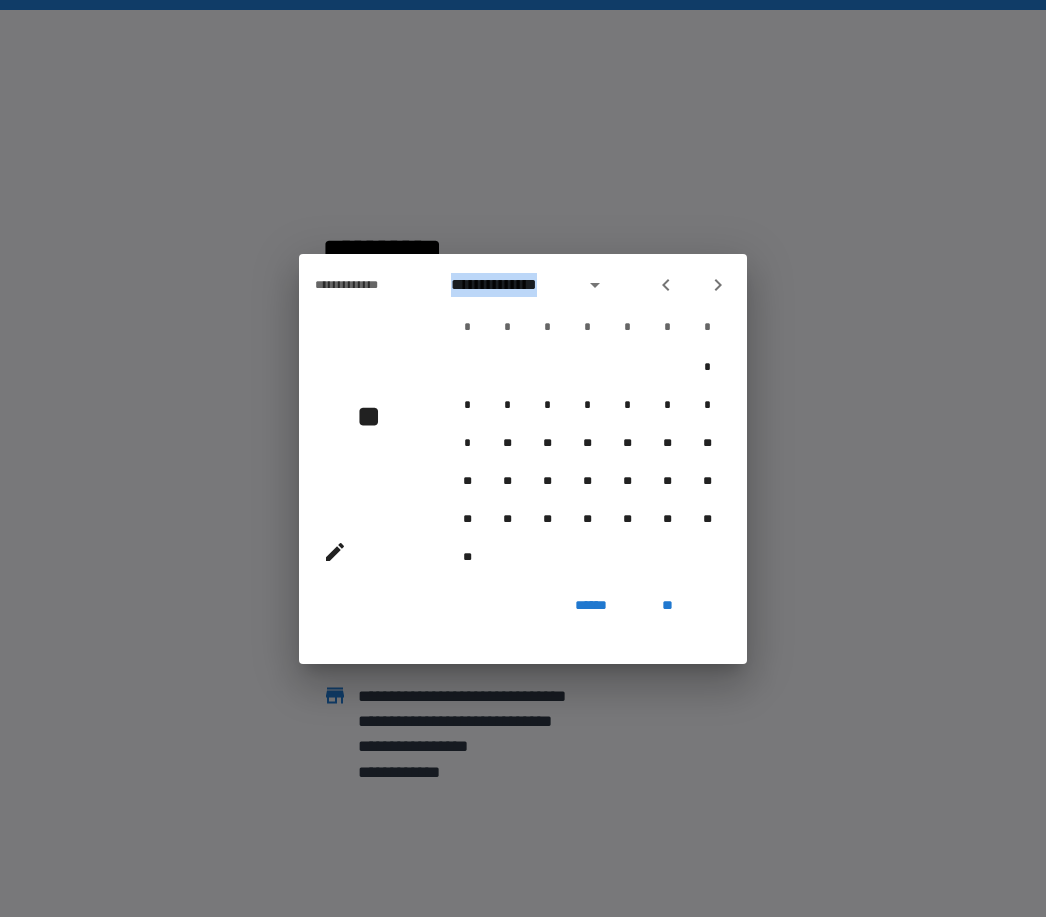 click at bounding box center (692, 285) 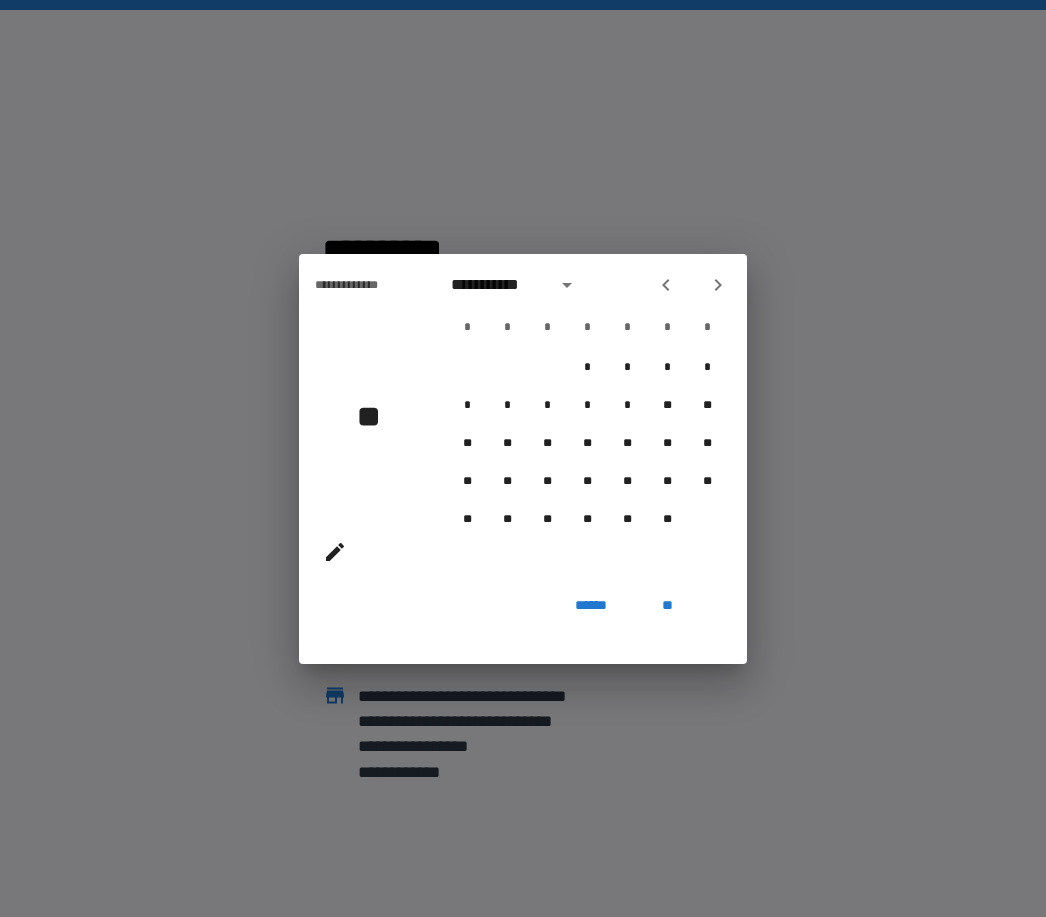 click at bounding box center (666, 285) 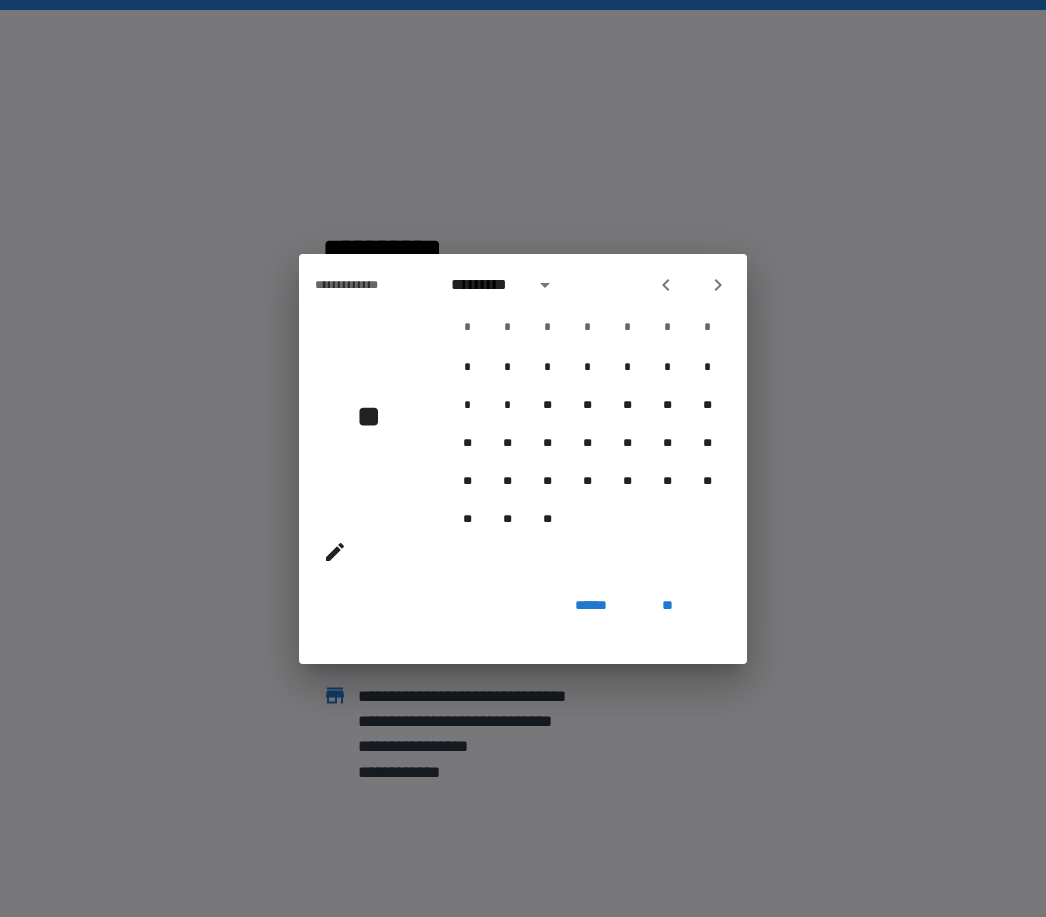 click at bounding box center (666, 285) 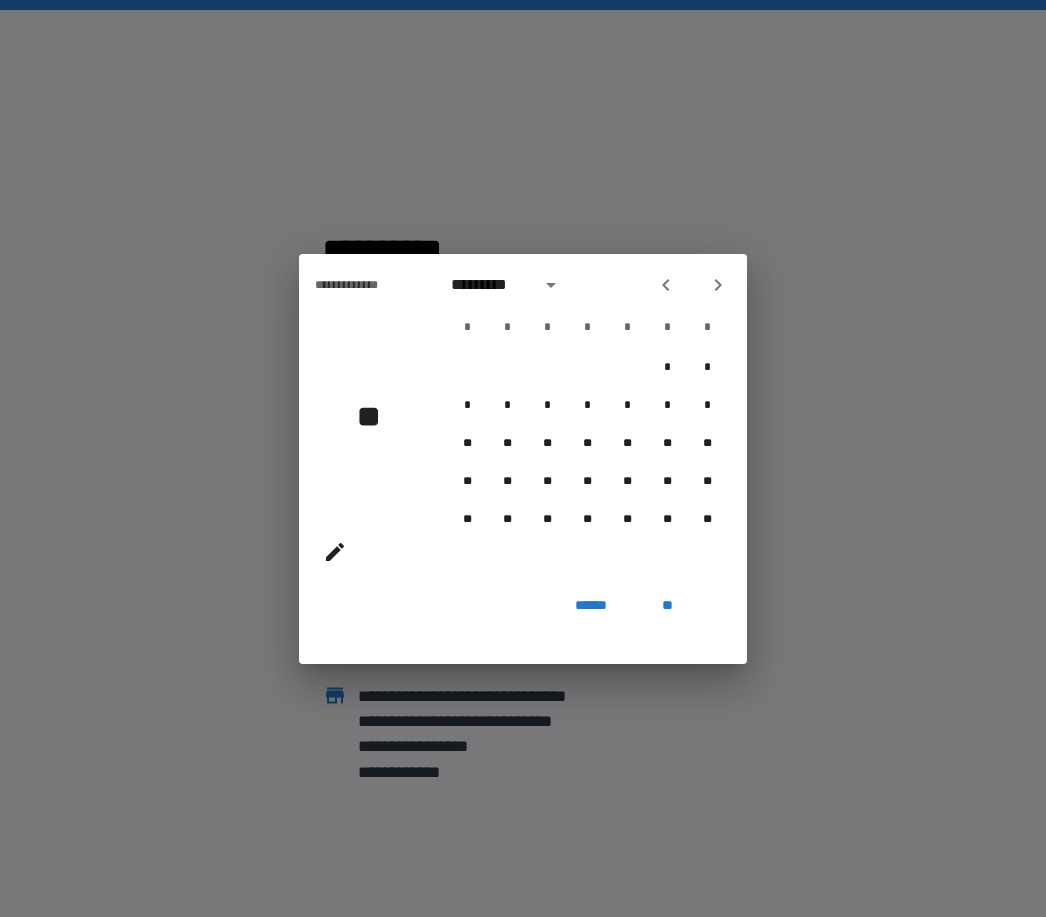 click at bounding box center (666, 285) 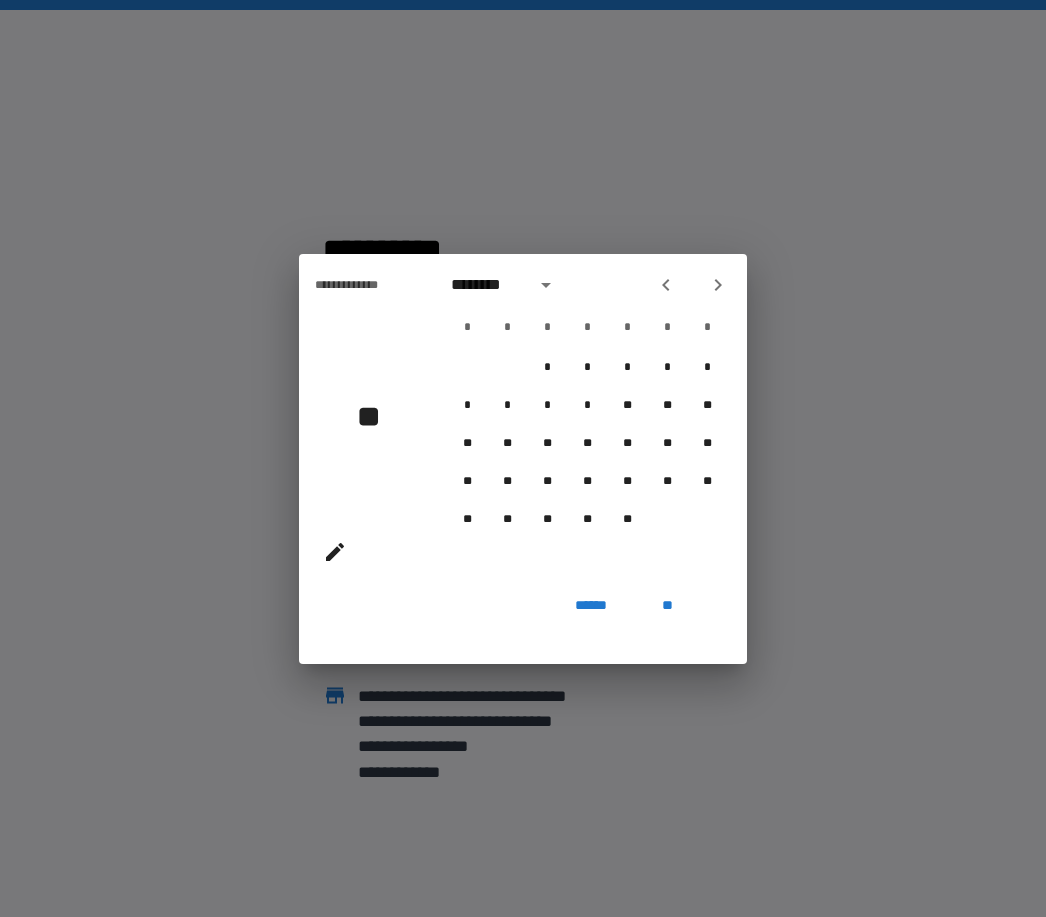 click 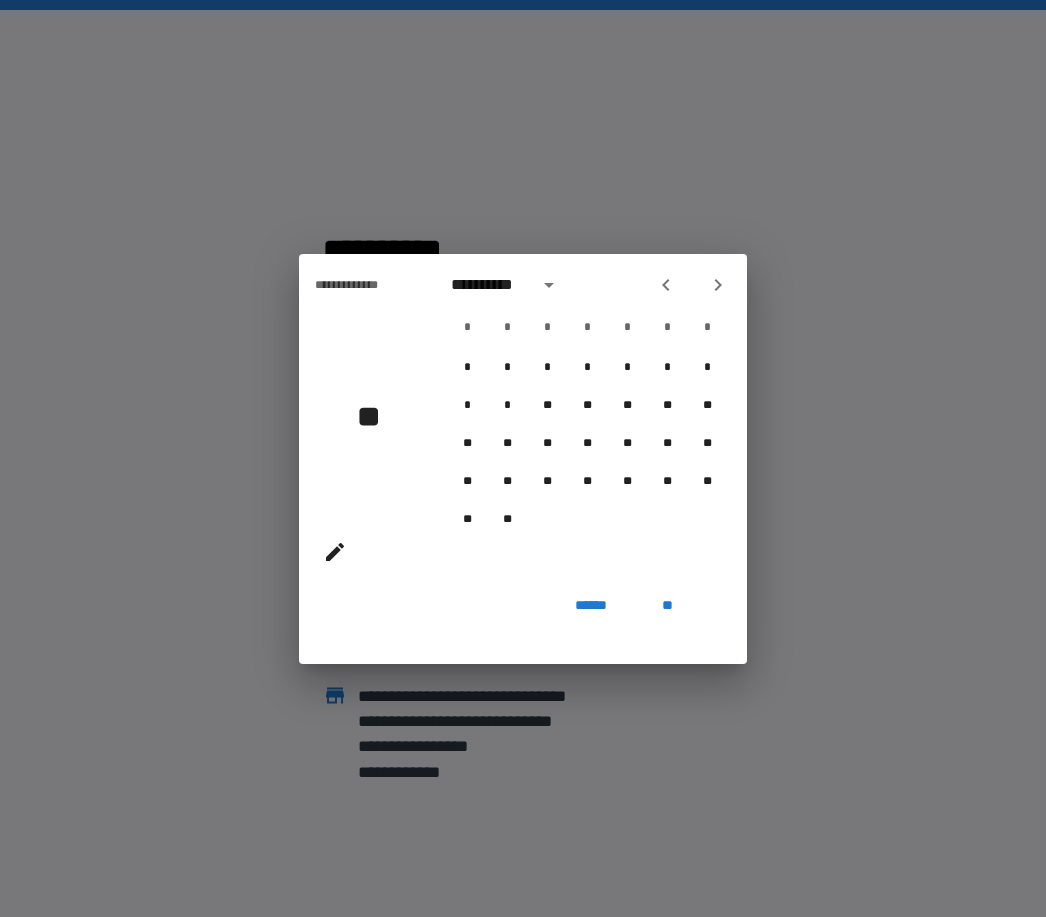 click 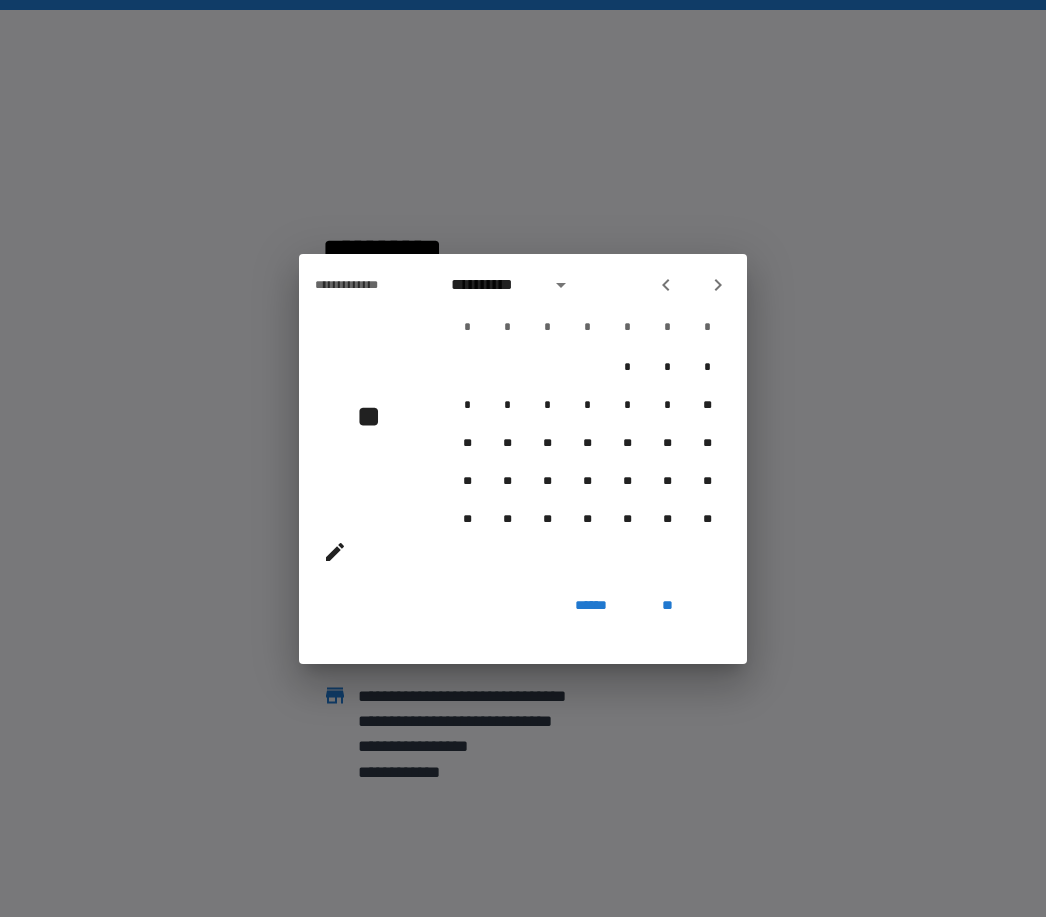 click at bounding box center [666, 285] 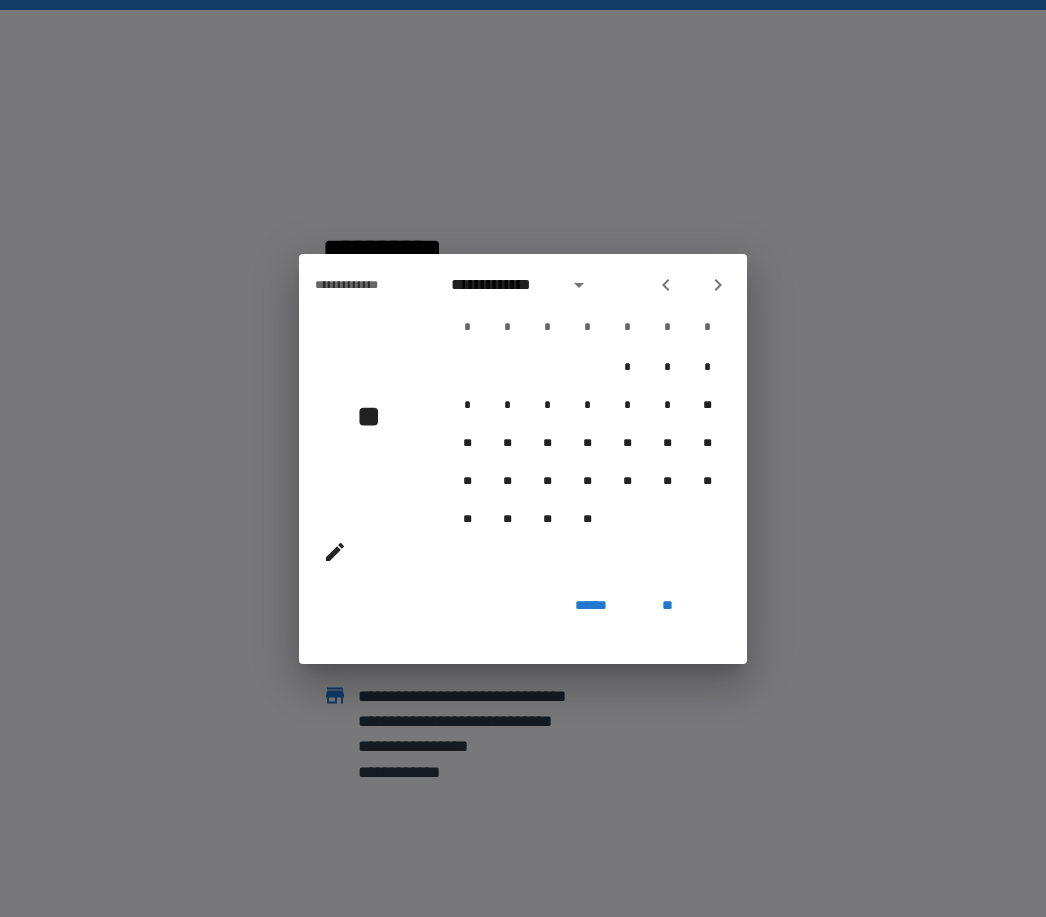 click at bounding box center [666, 285] 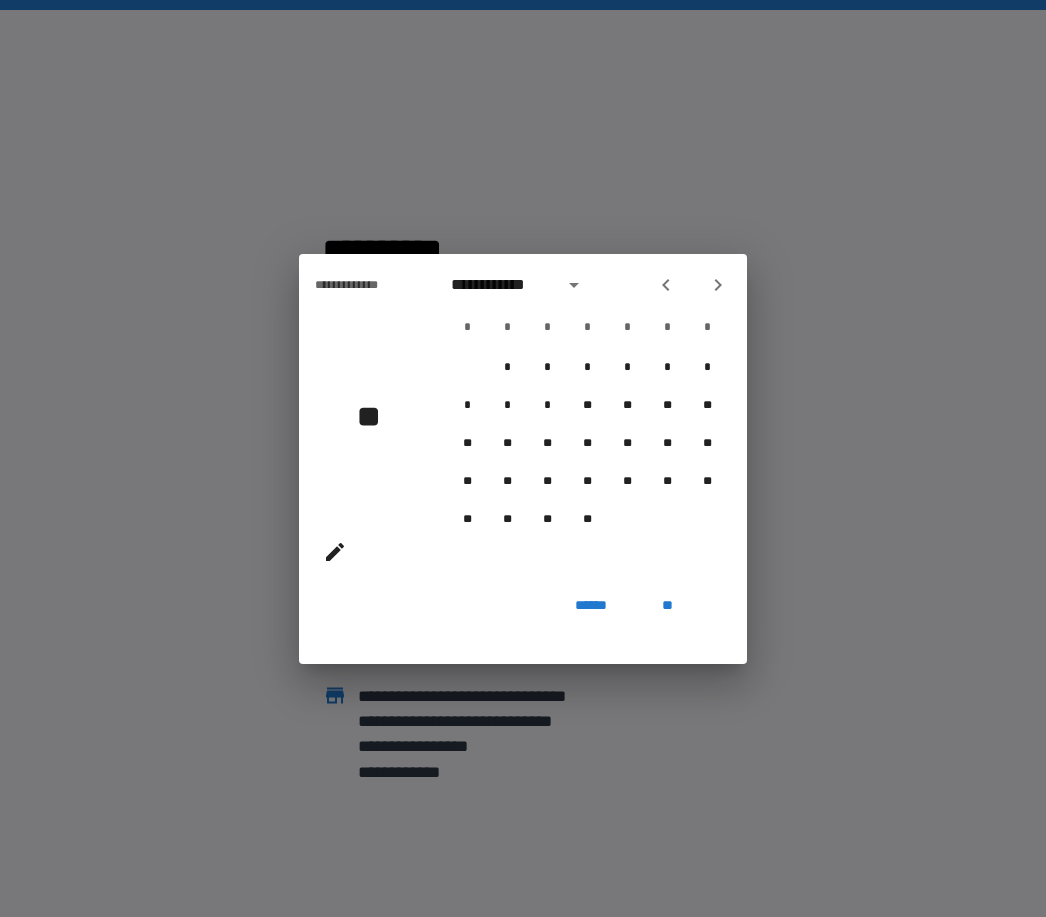 click 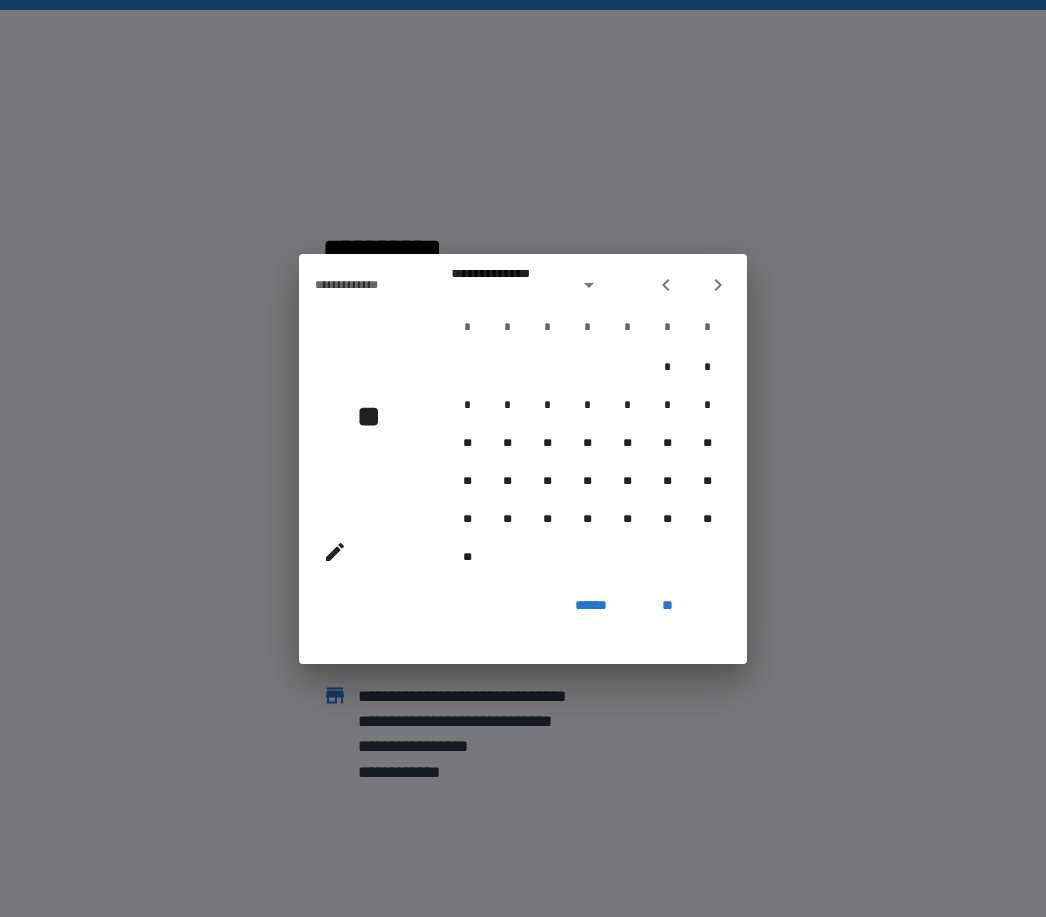 click 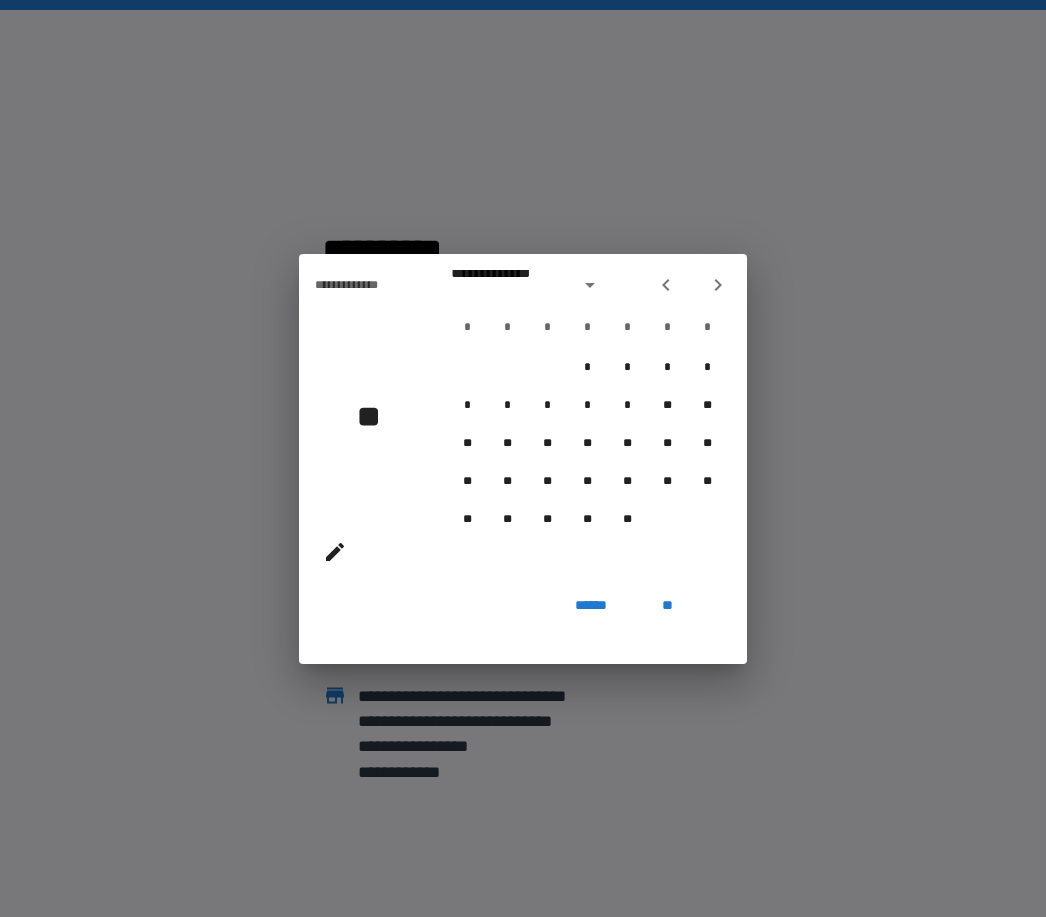 click 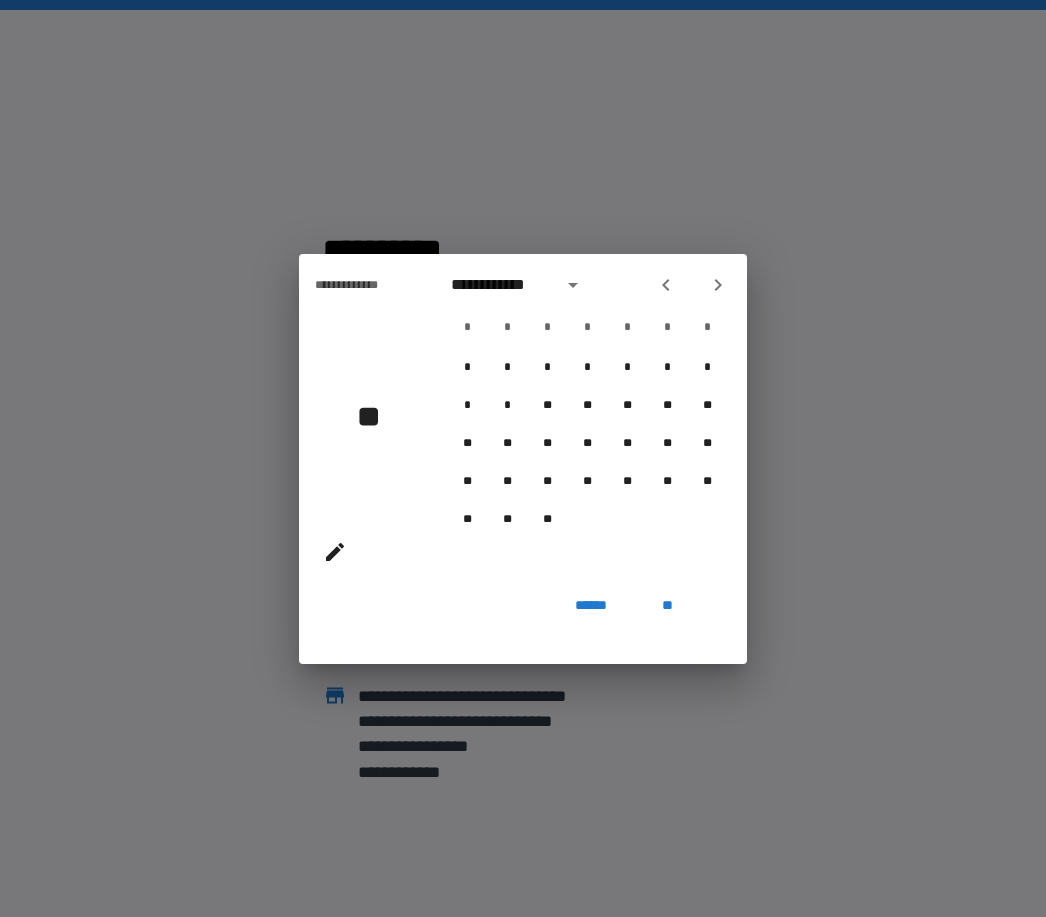 click 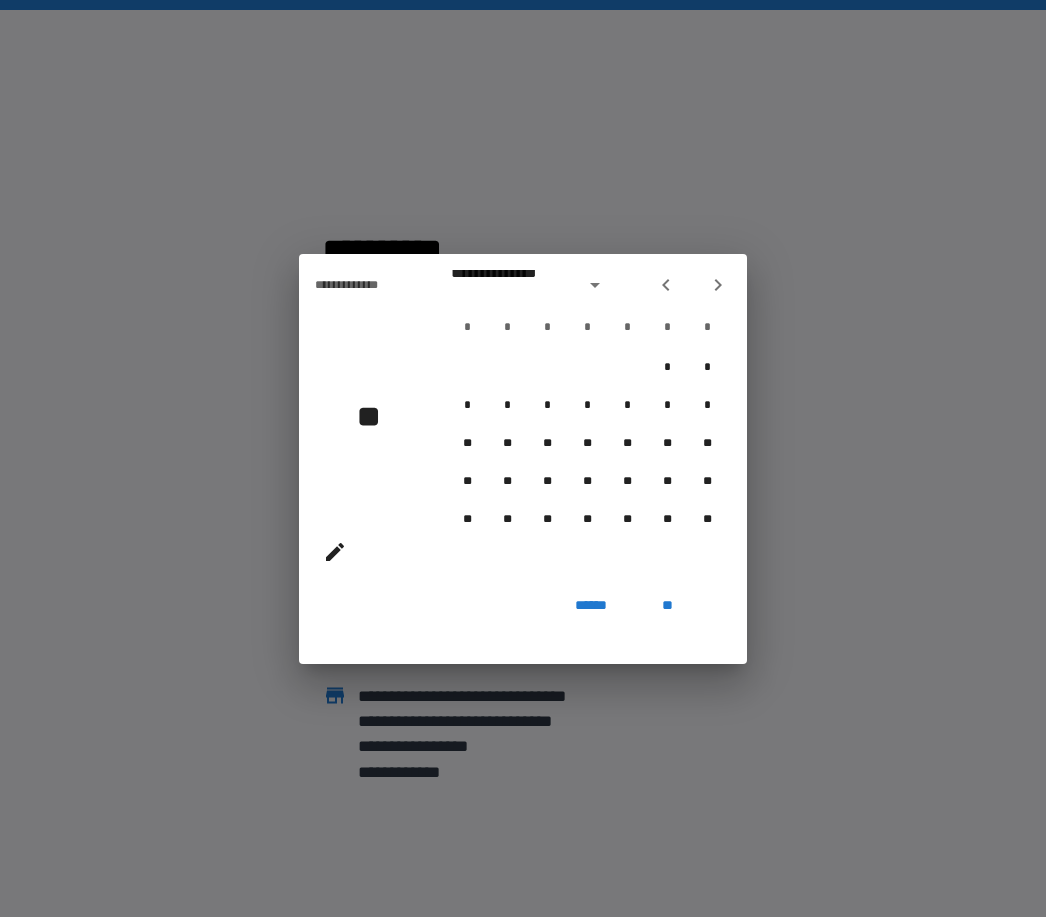click 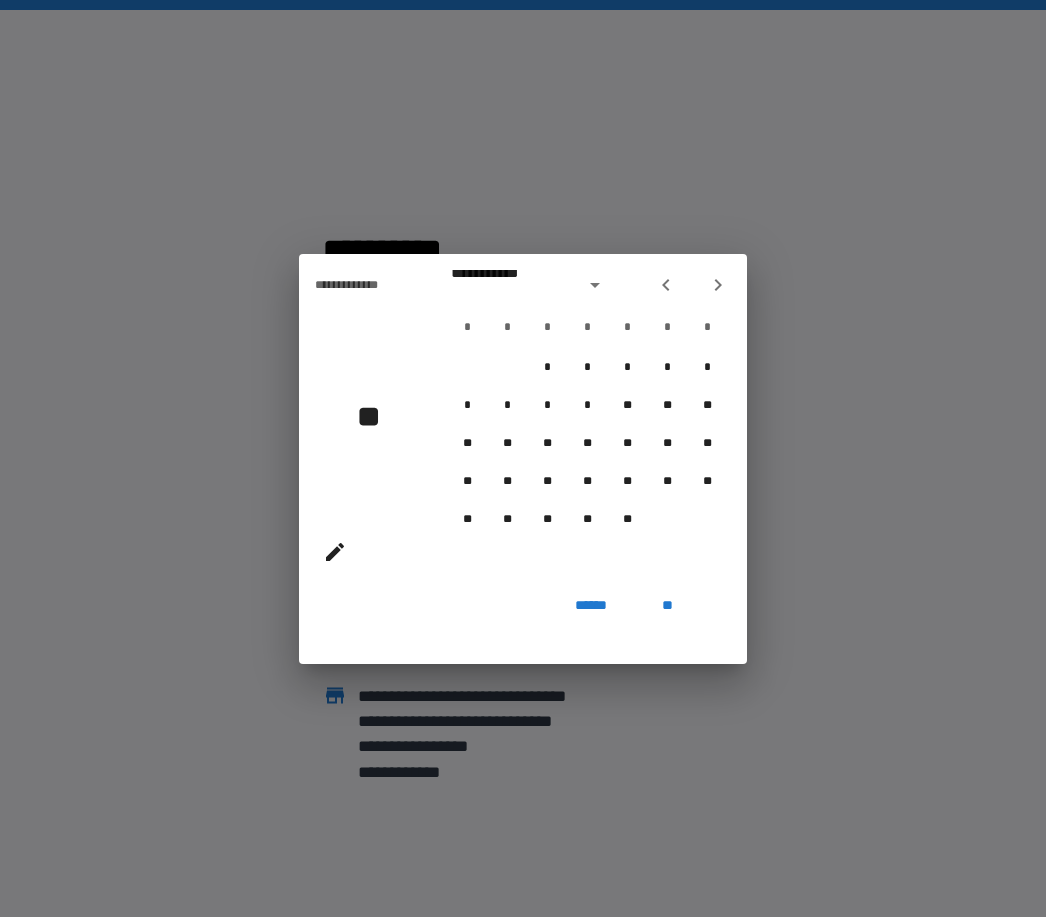 click 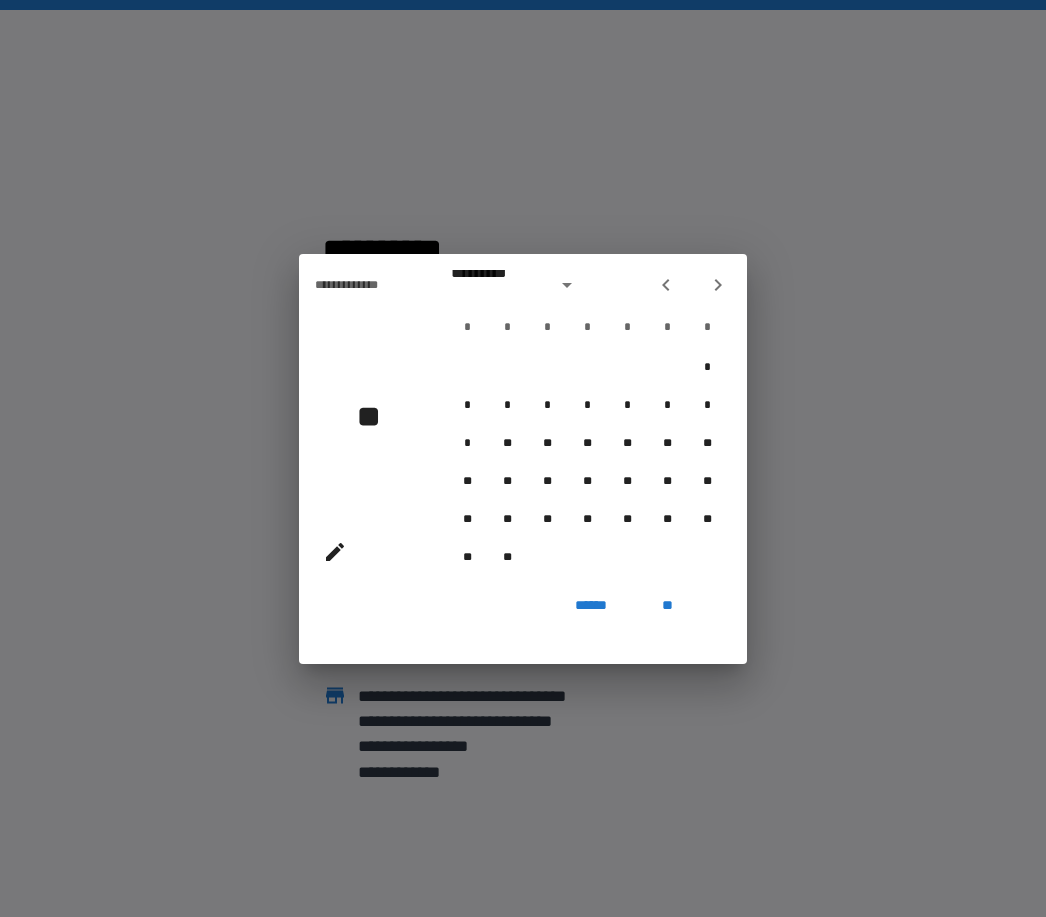 click at bounding box center (666, 285) 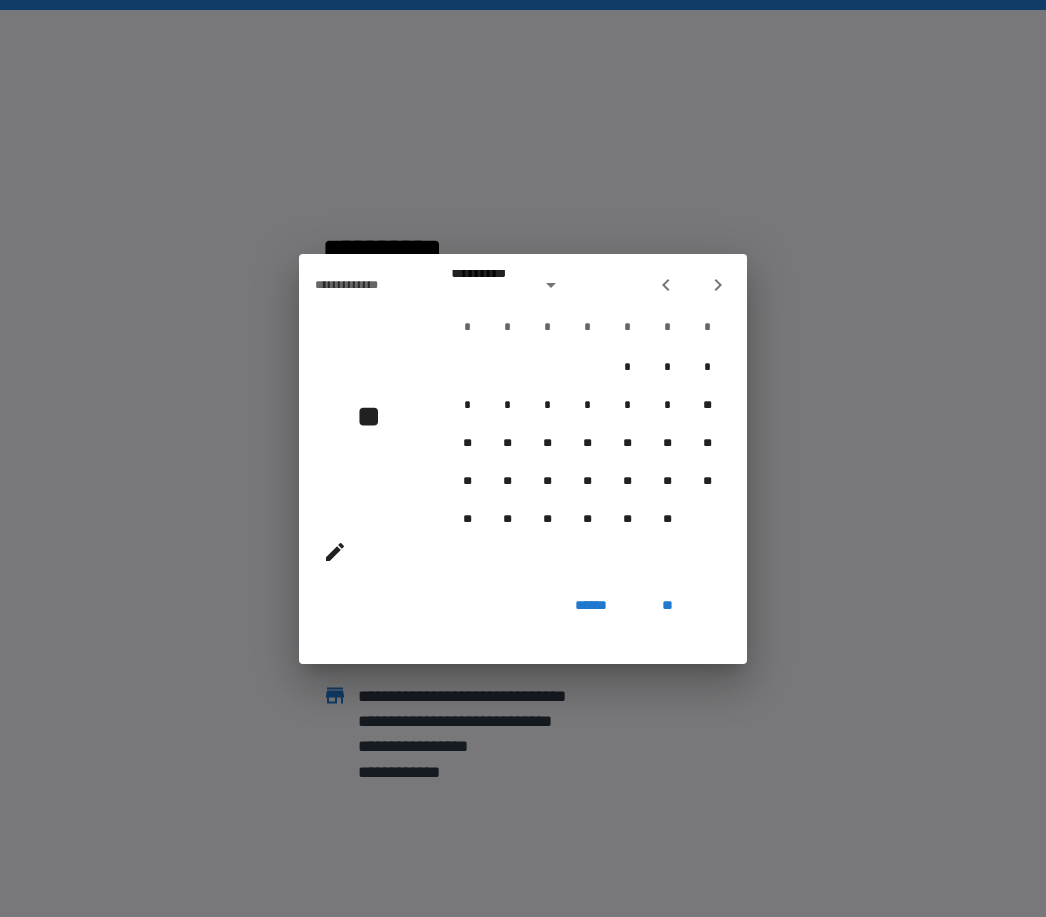 click 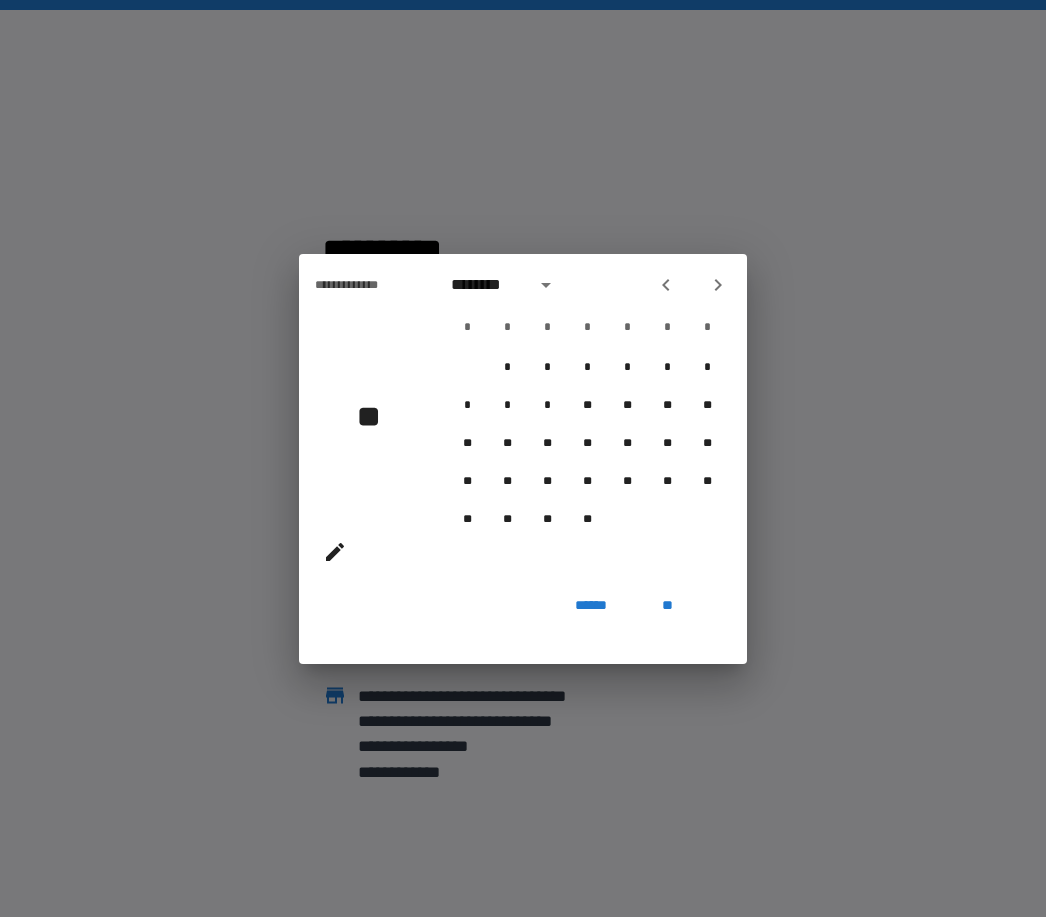 click 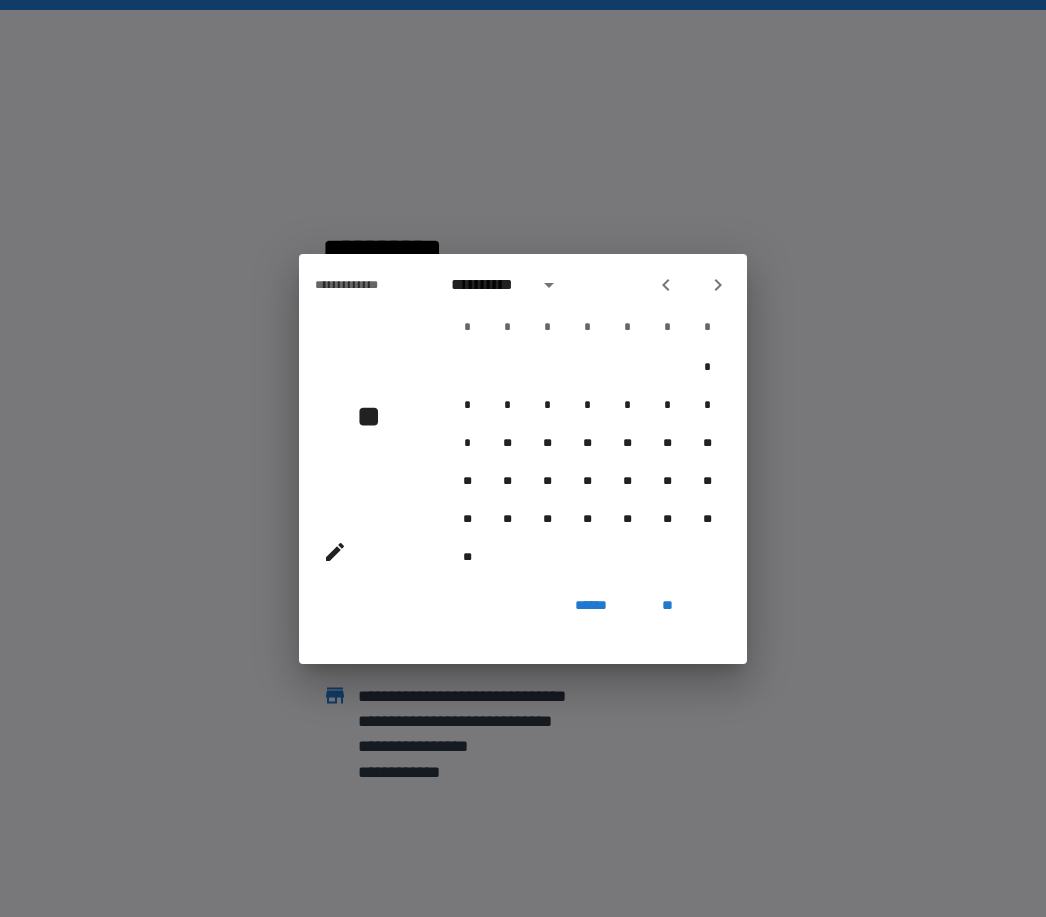 click 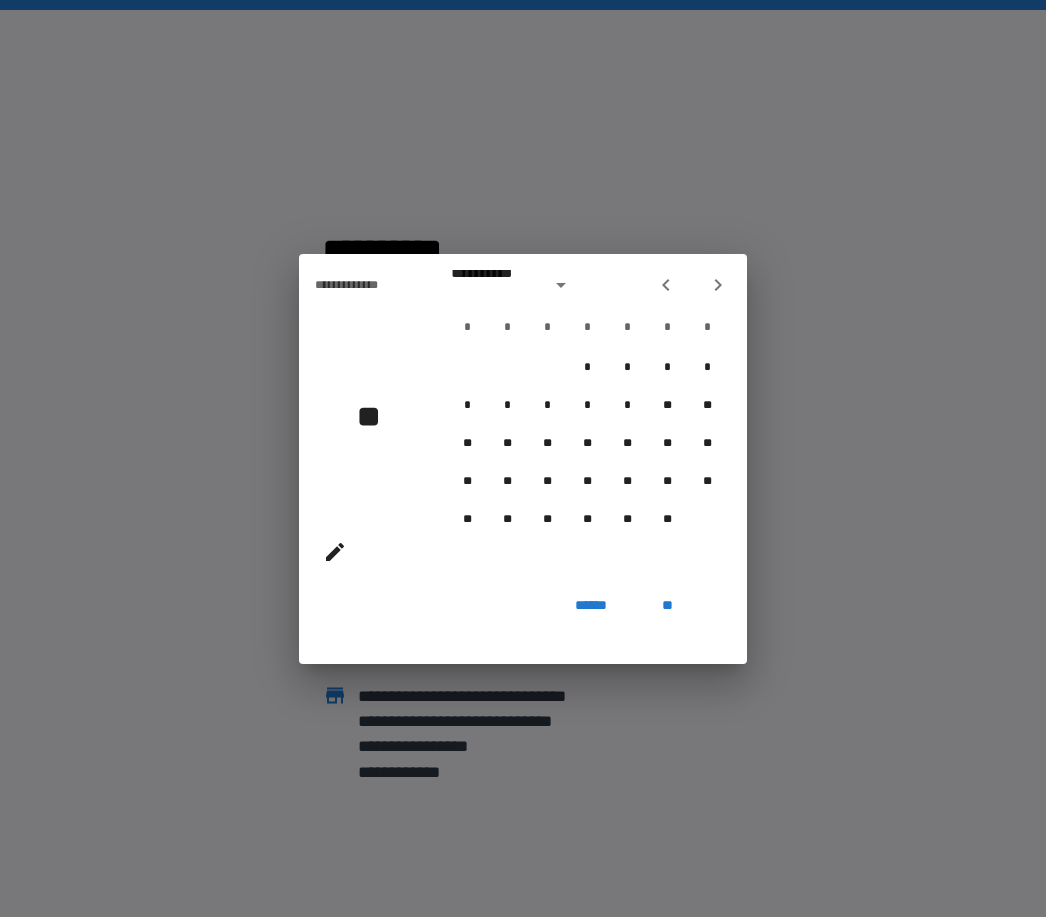 click 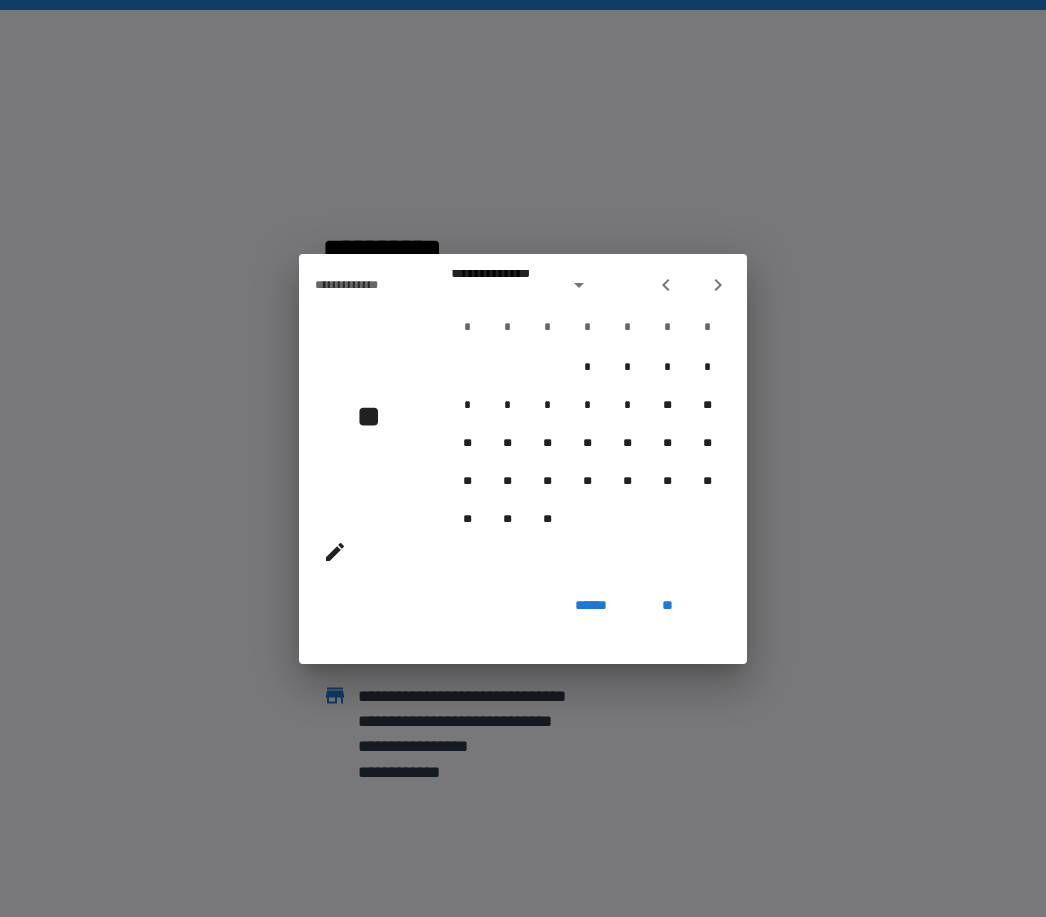click 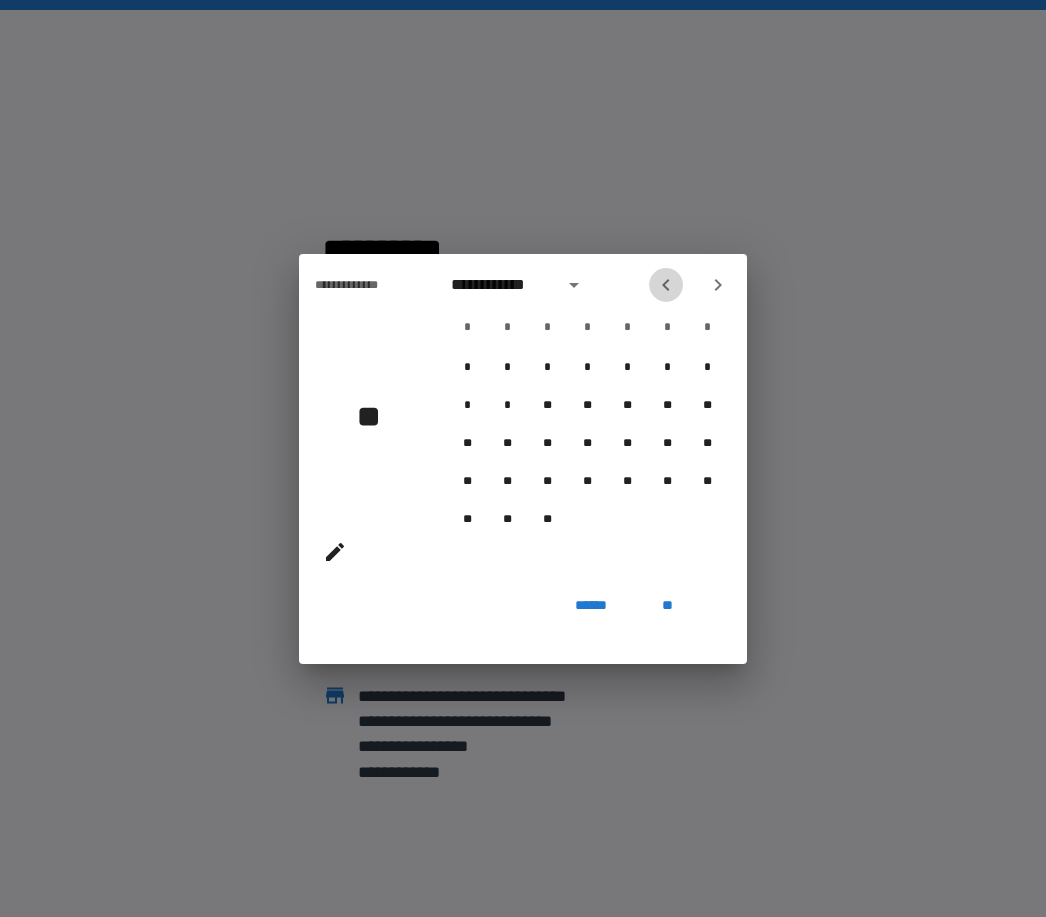 click 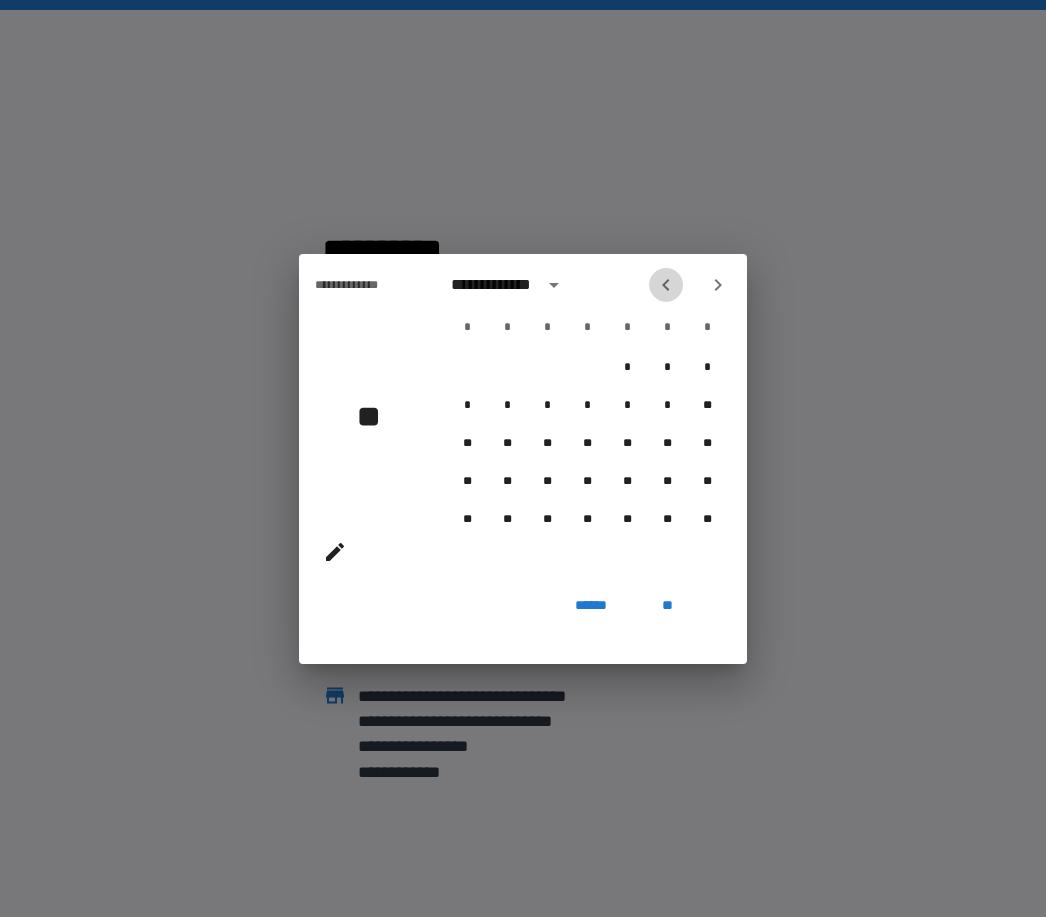 click 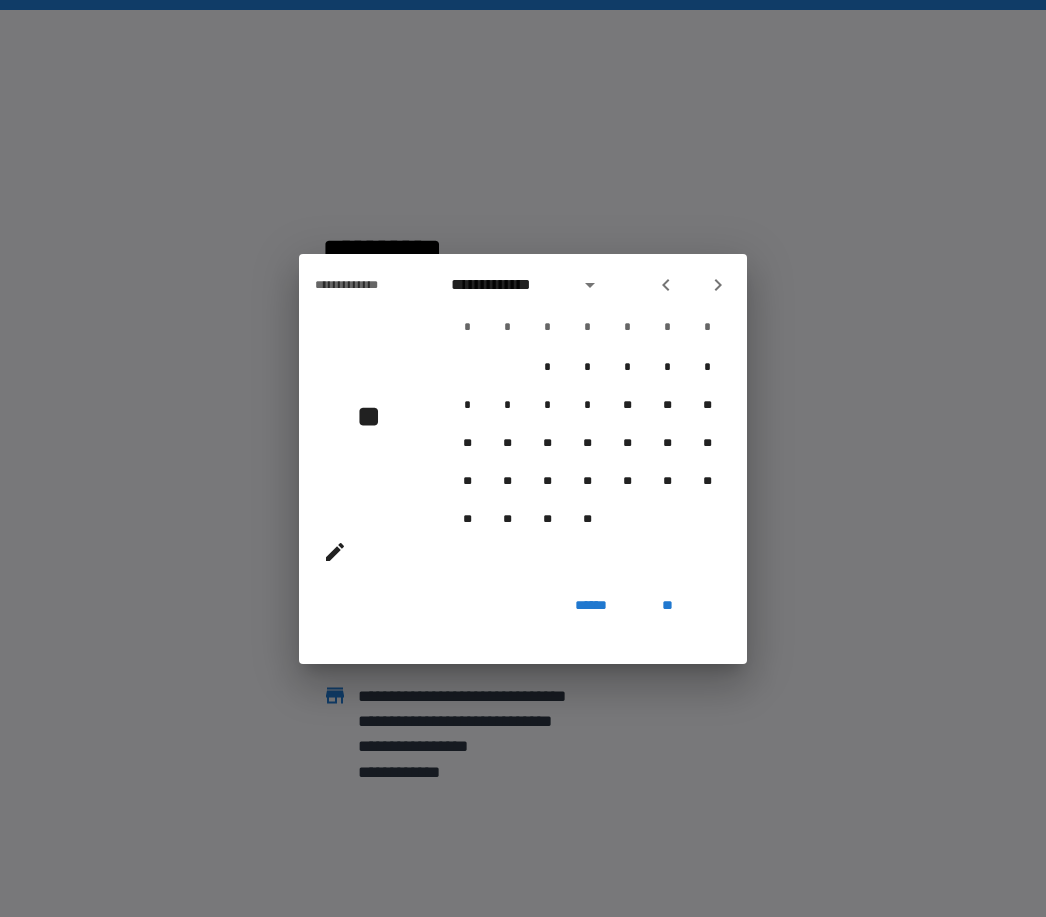 click 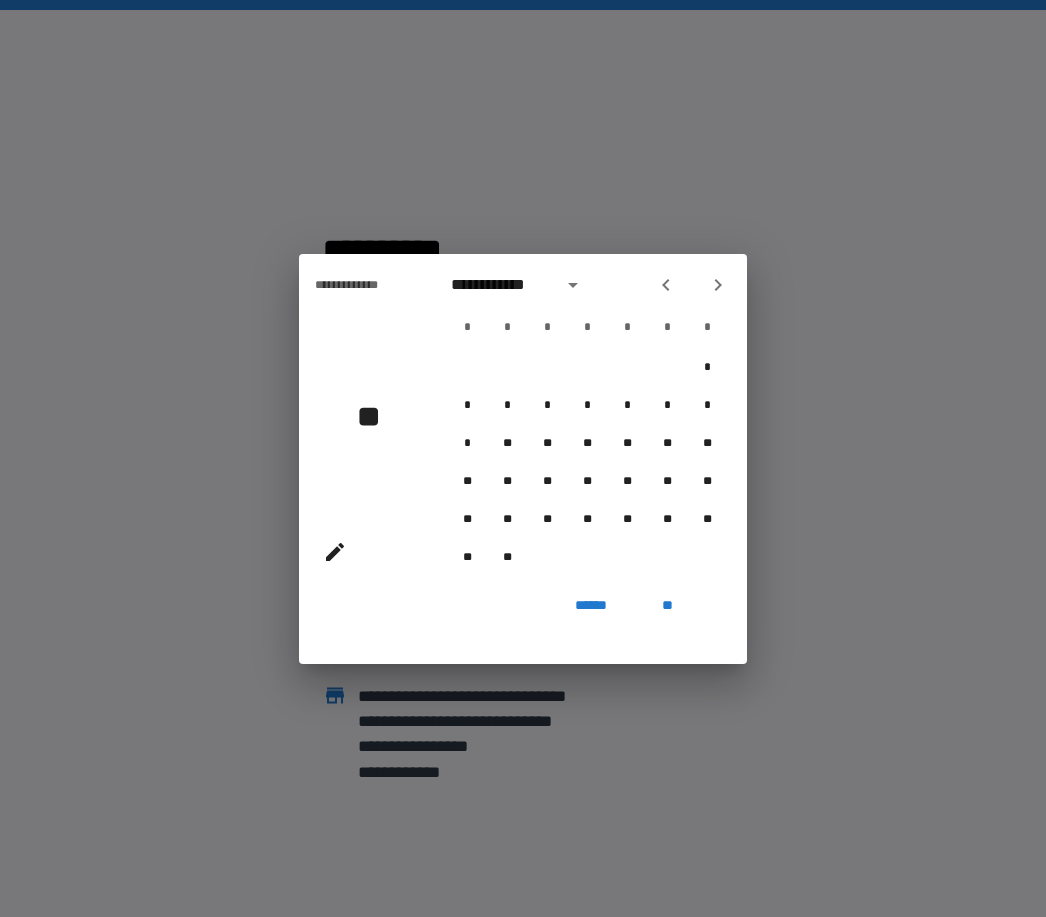 click at bounding box center [666, 285] 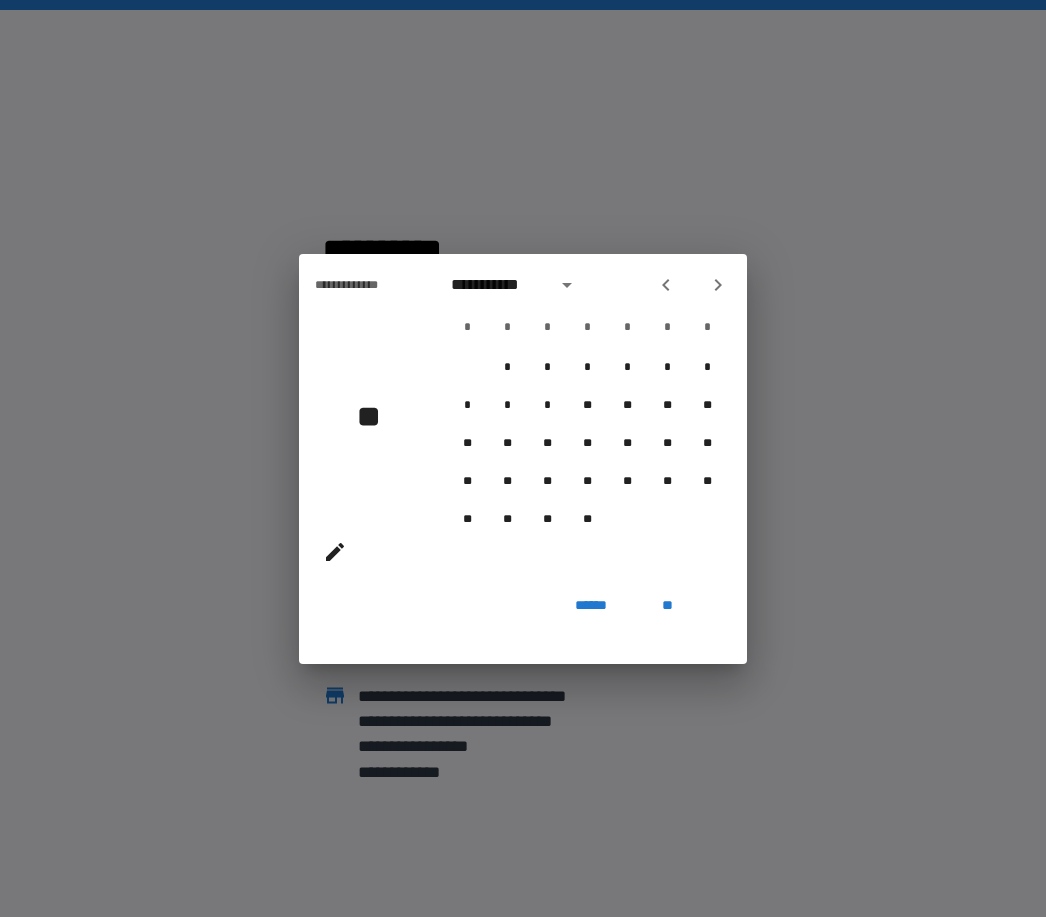 click 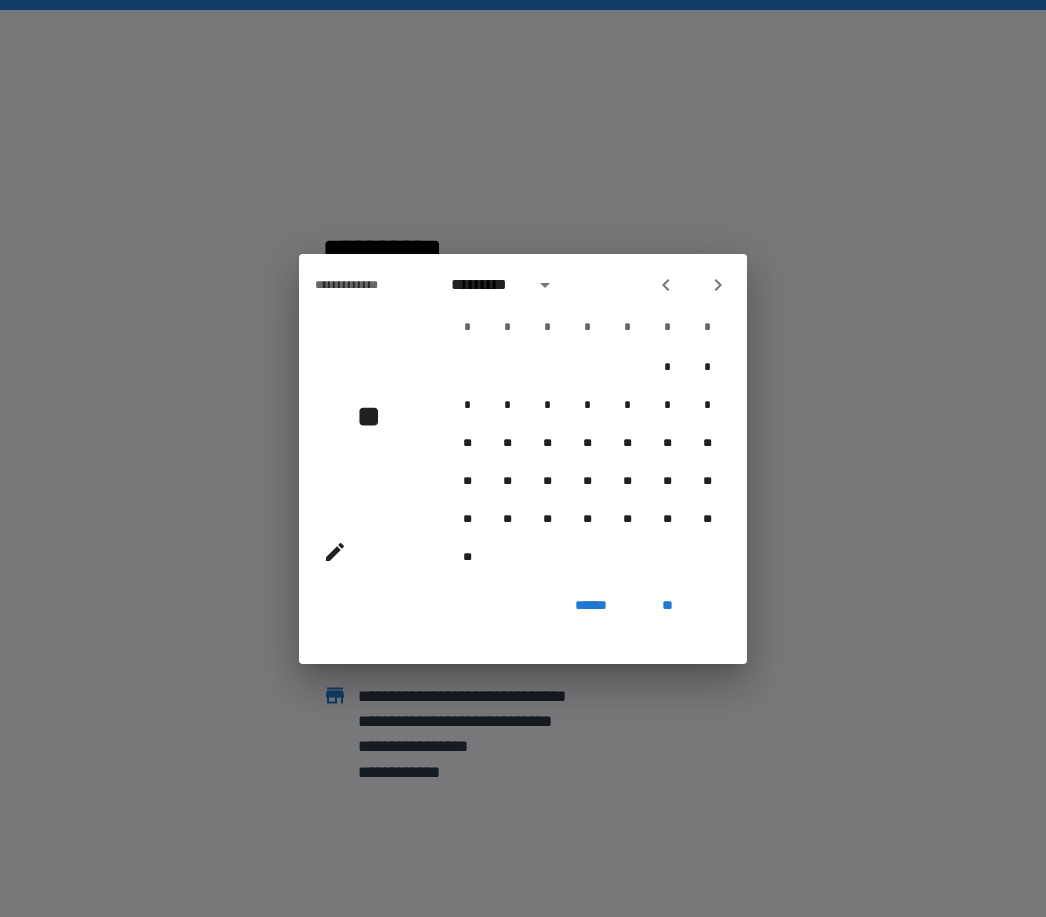 click 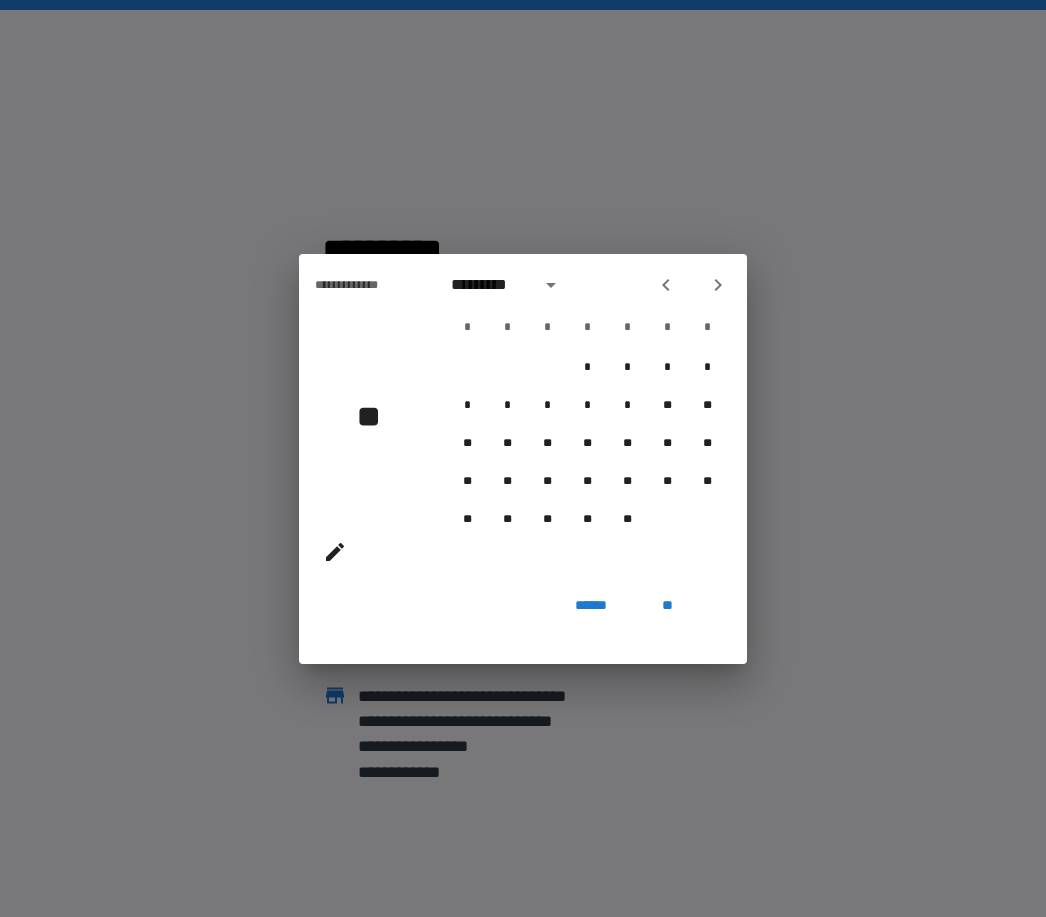 click at bounding box center [666, 285] 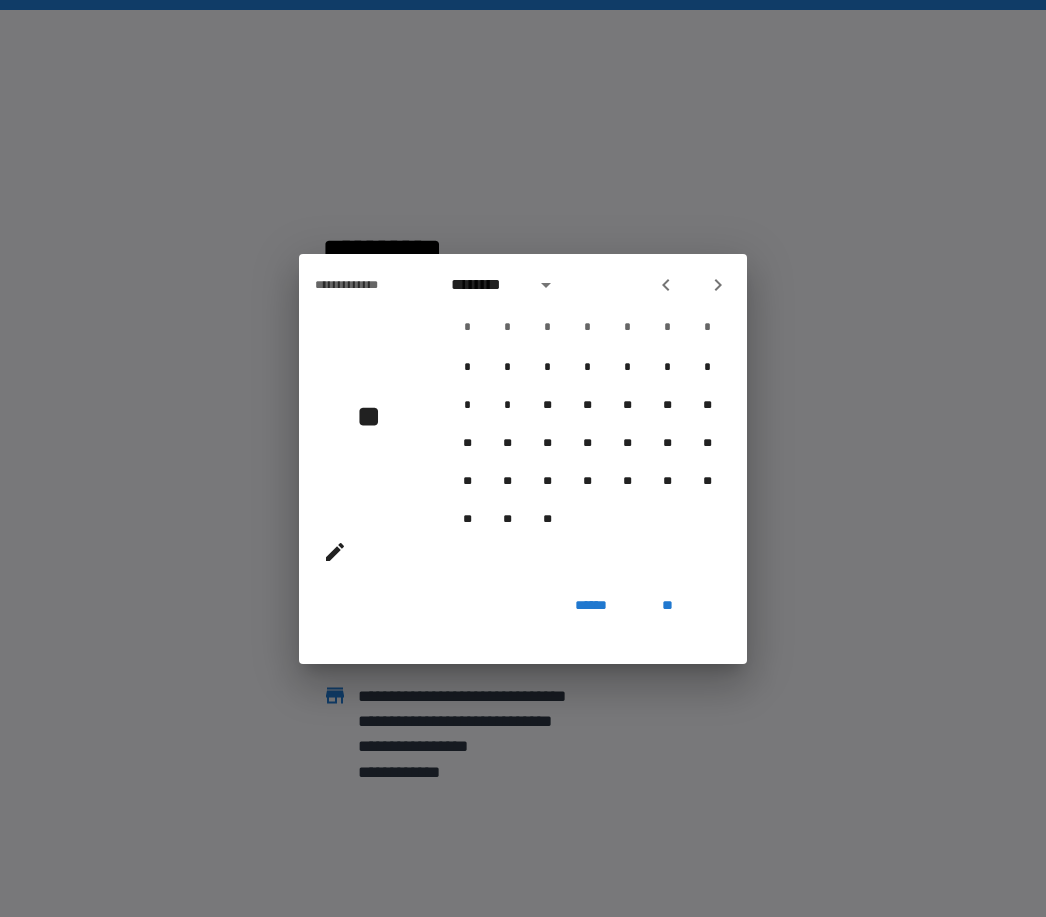 click at bounding box center (692, 285) 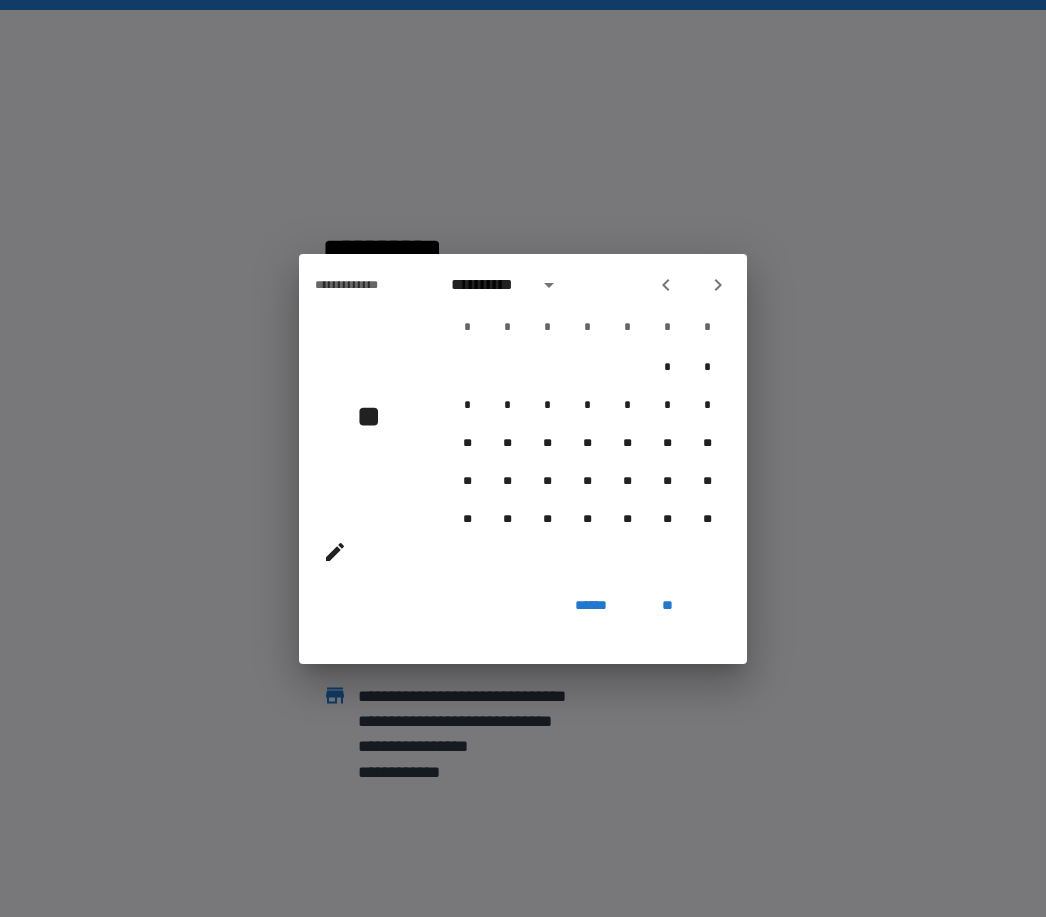 click at bounding box center [692, 285] 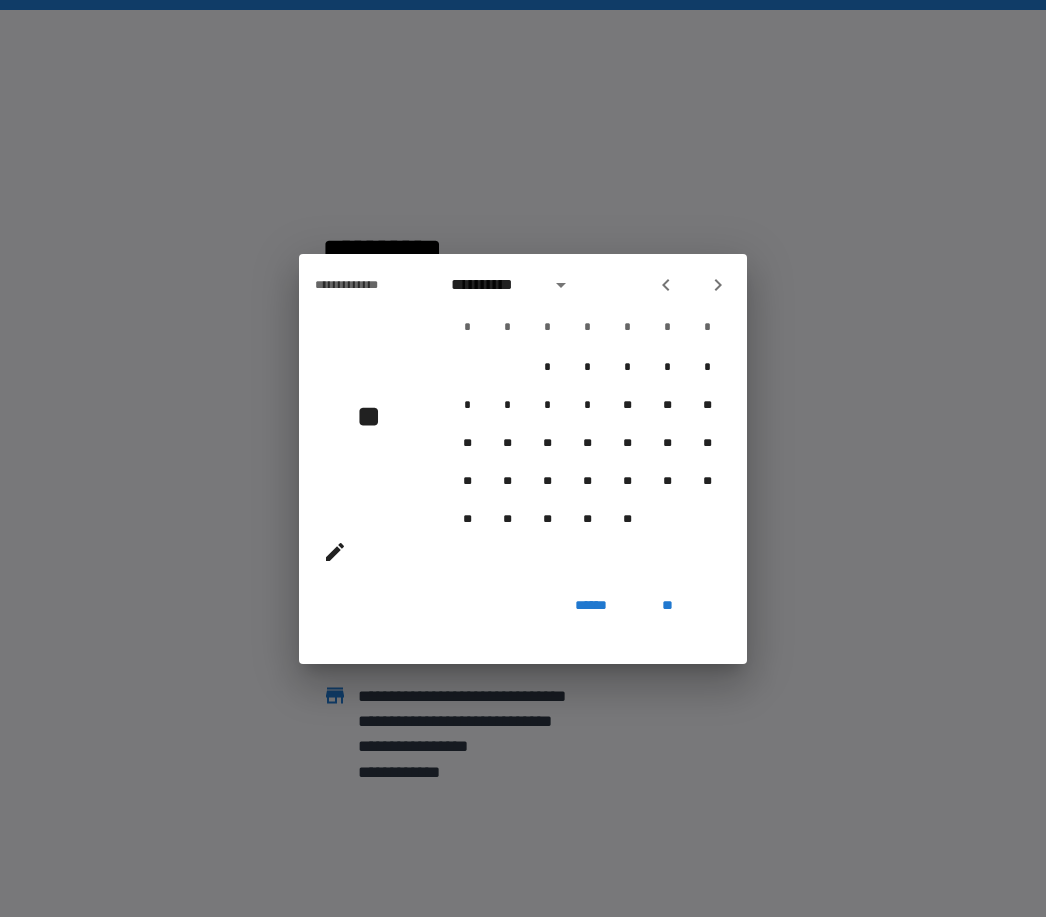 click at bounding box center (692, 285) 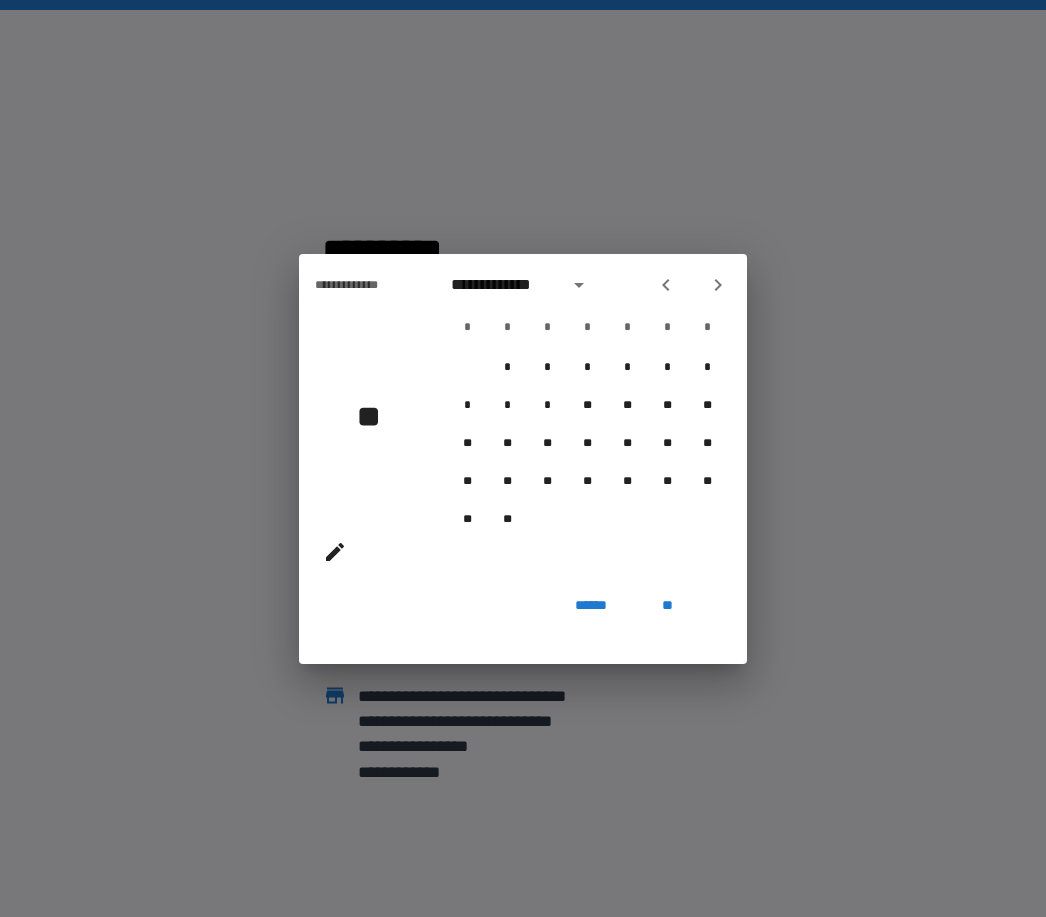 click at bounding box center [692, 285] 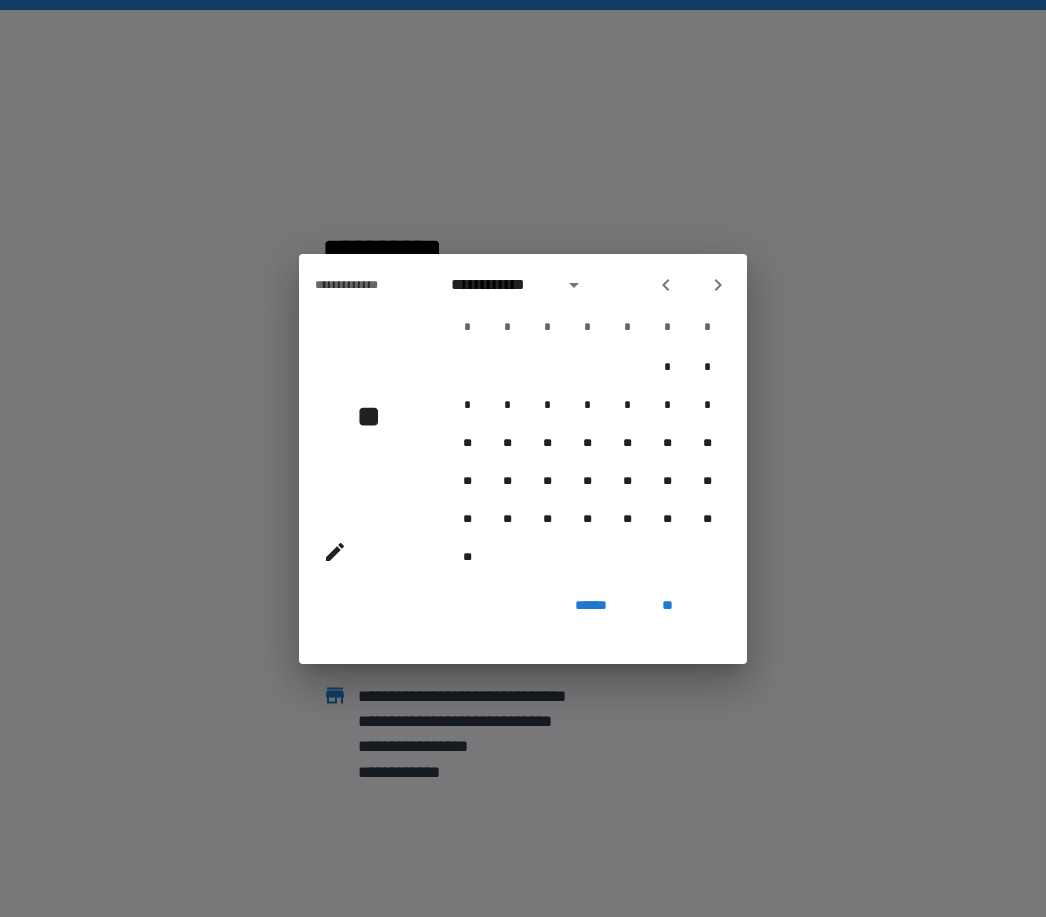 click 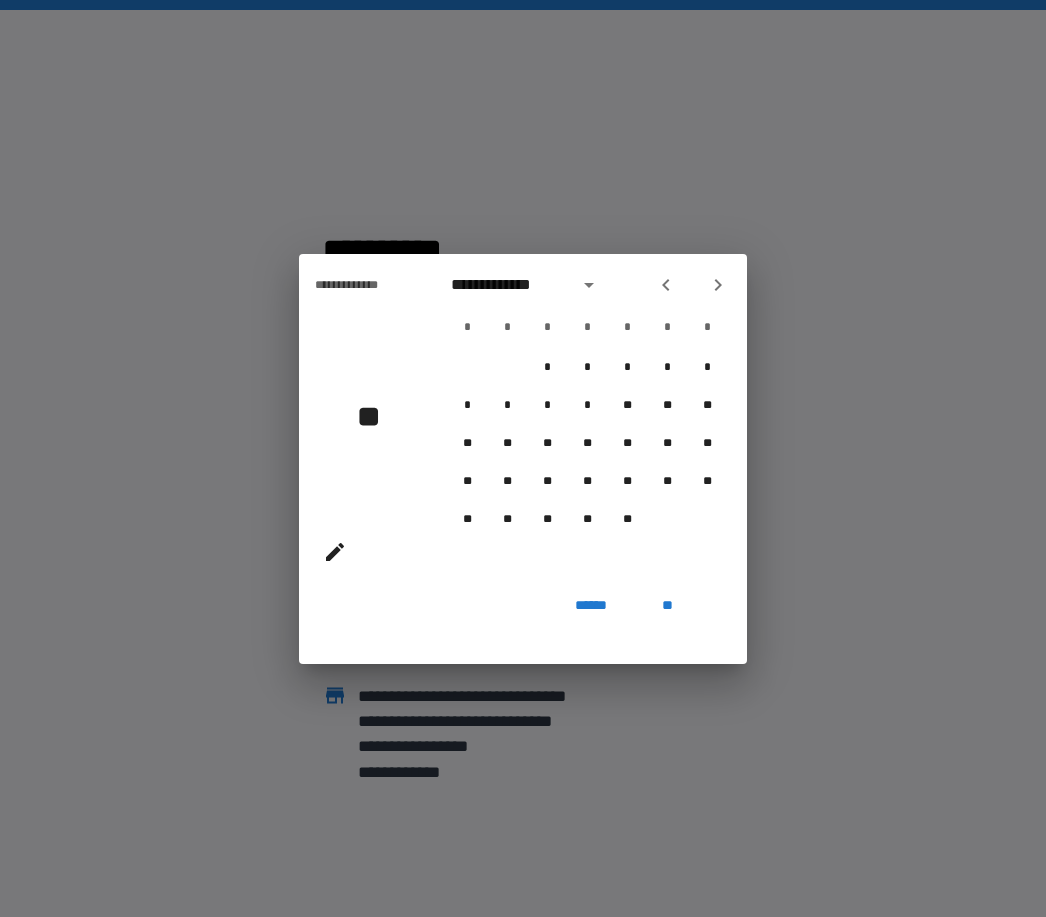 click at bounding box center (666, 285) 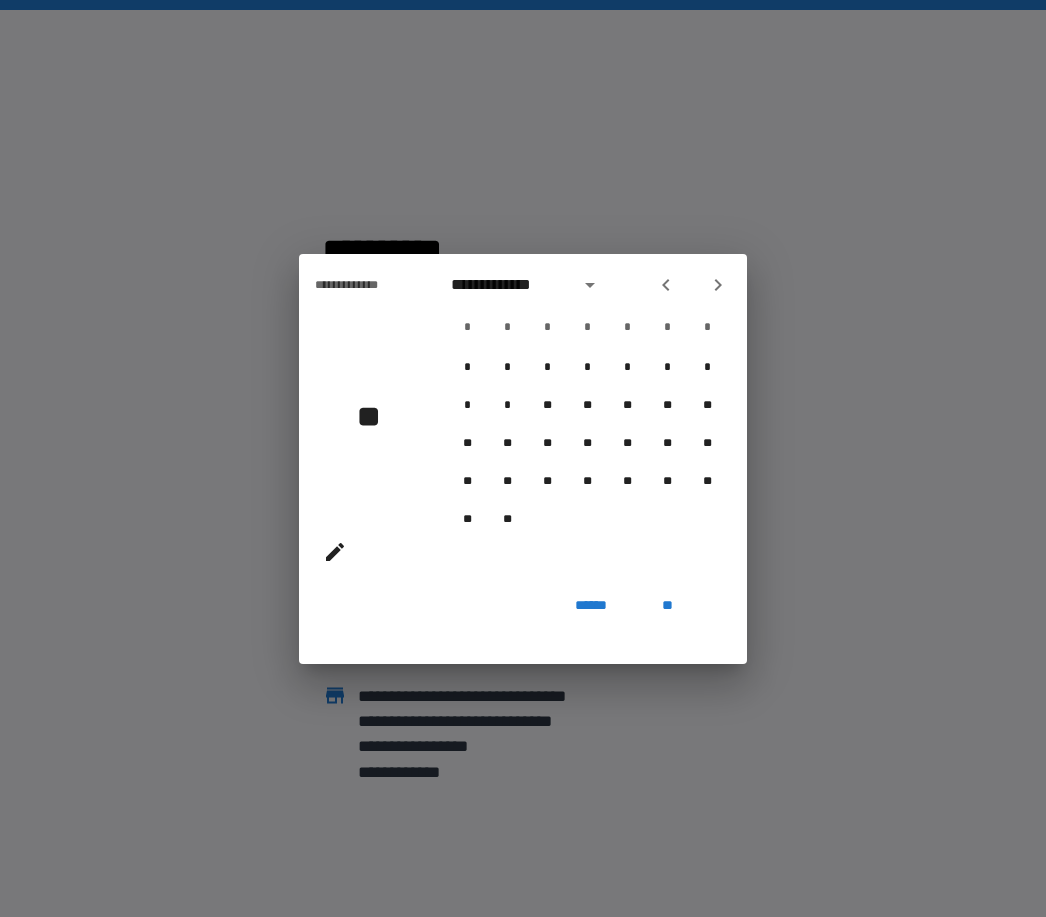 click at bounding box center (666, 285) 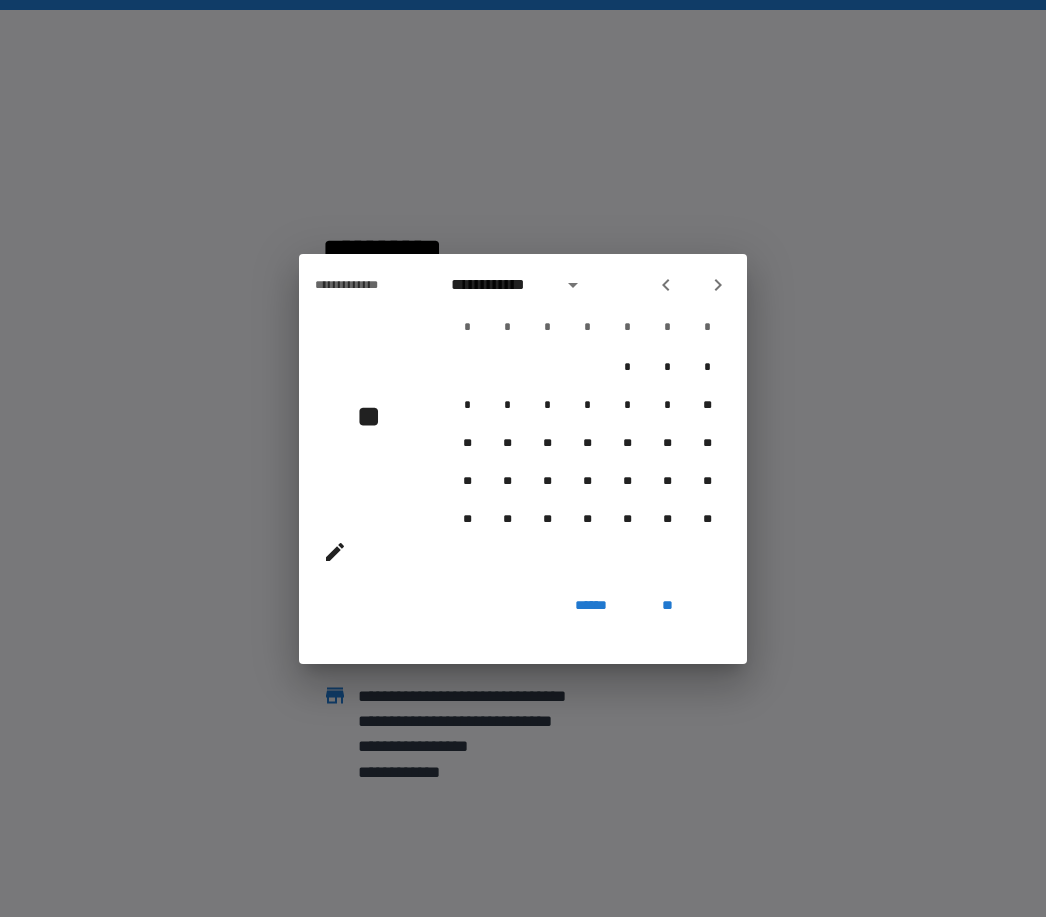 click at bounding box center (666, 285) 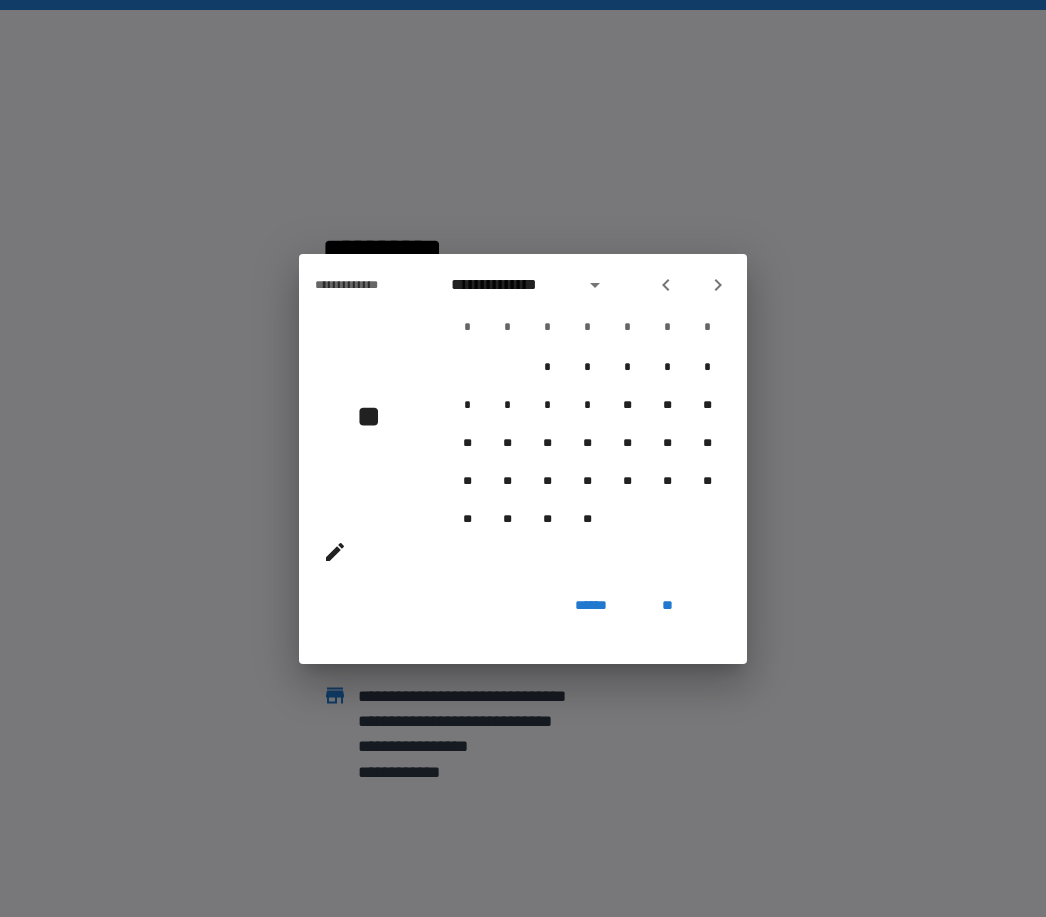 click on "**********" at bounding box center (587, 421) 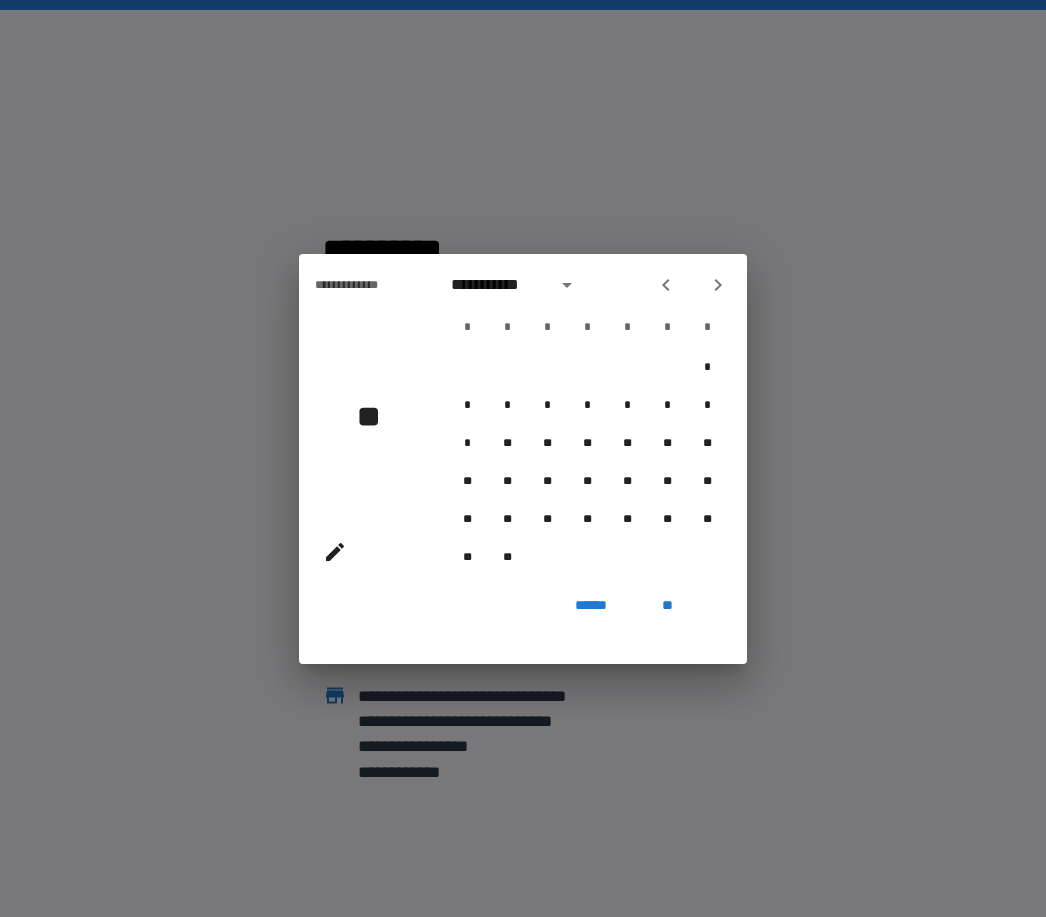 click 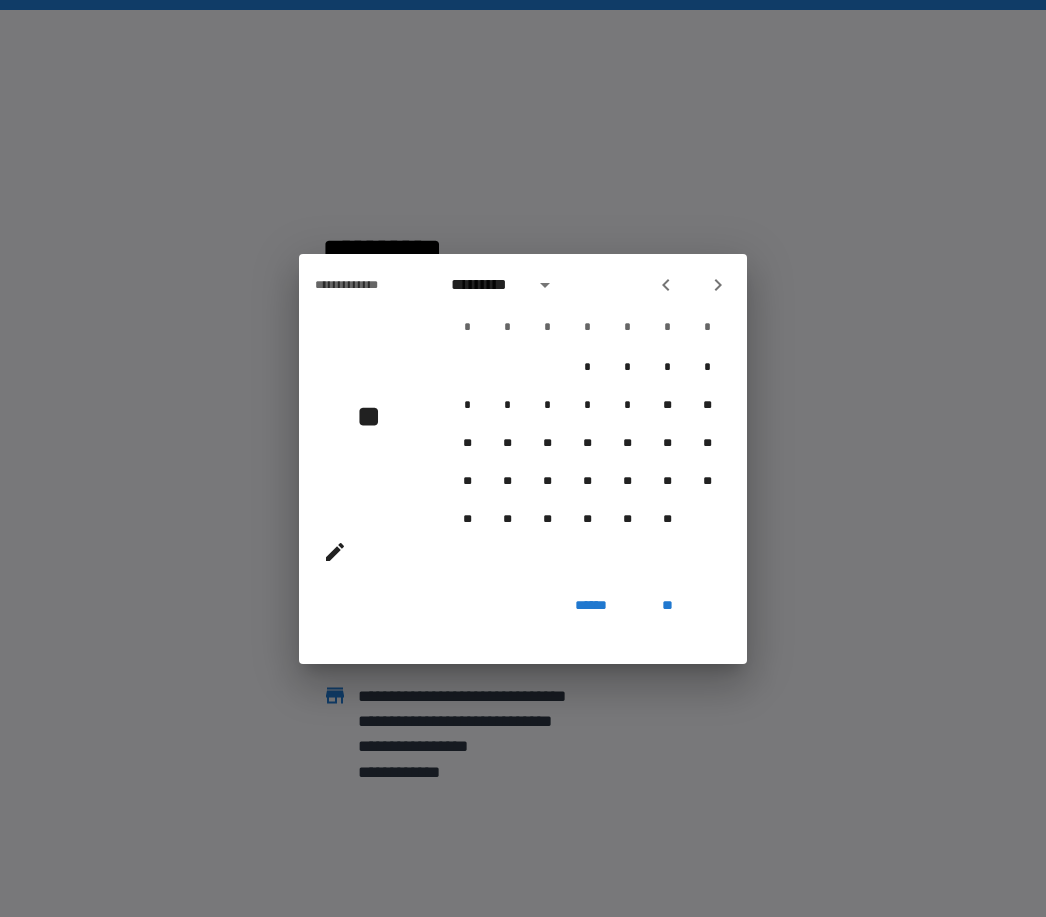 click at bounding box center (692, 285) 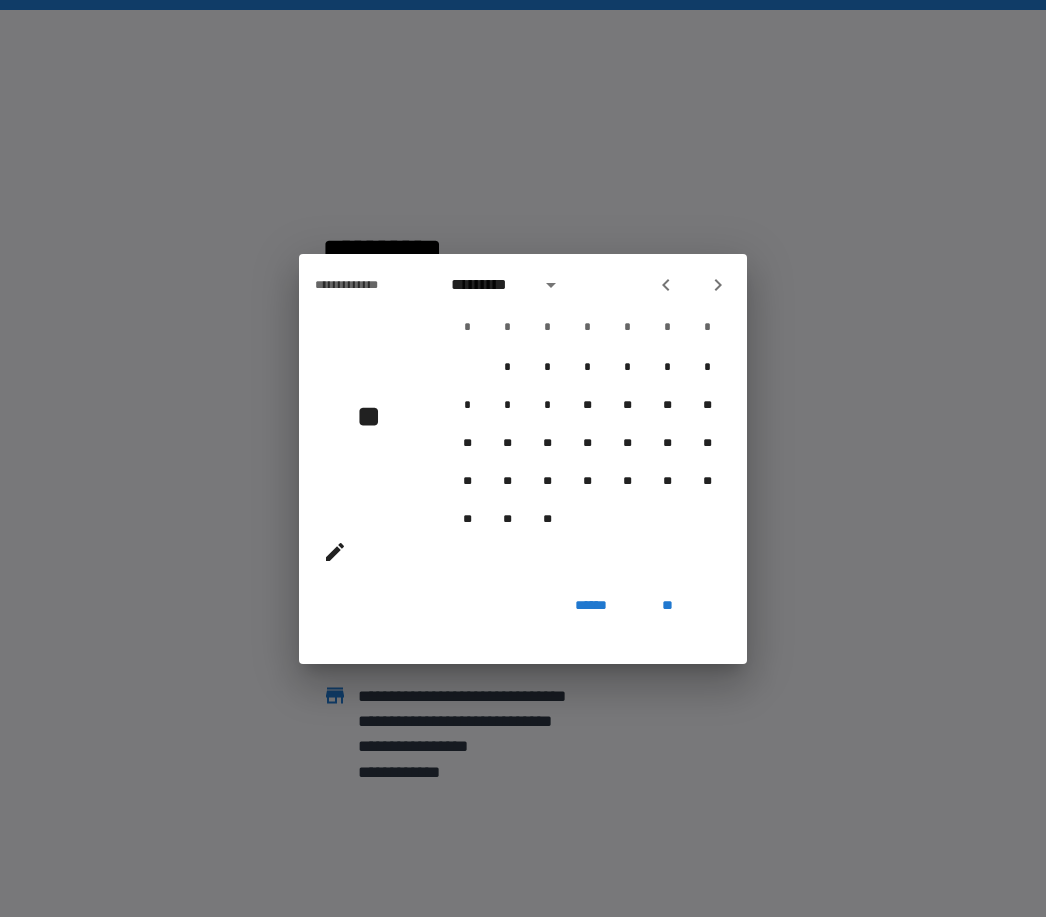 click at bounding box center [692, 285] 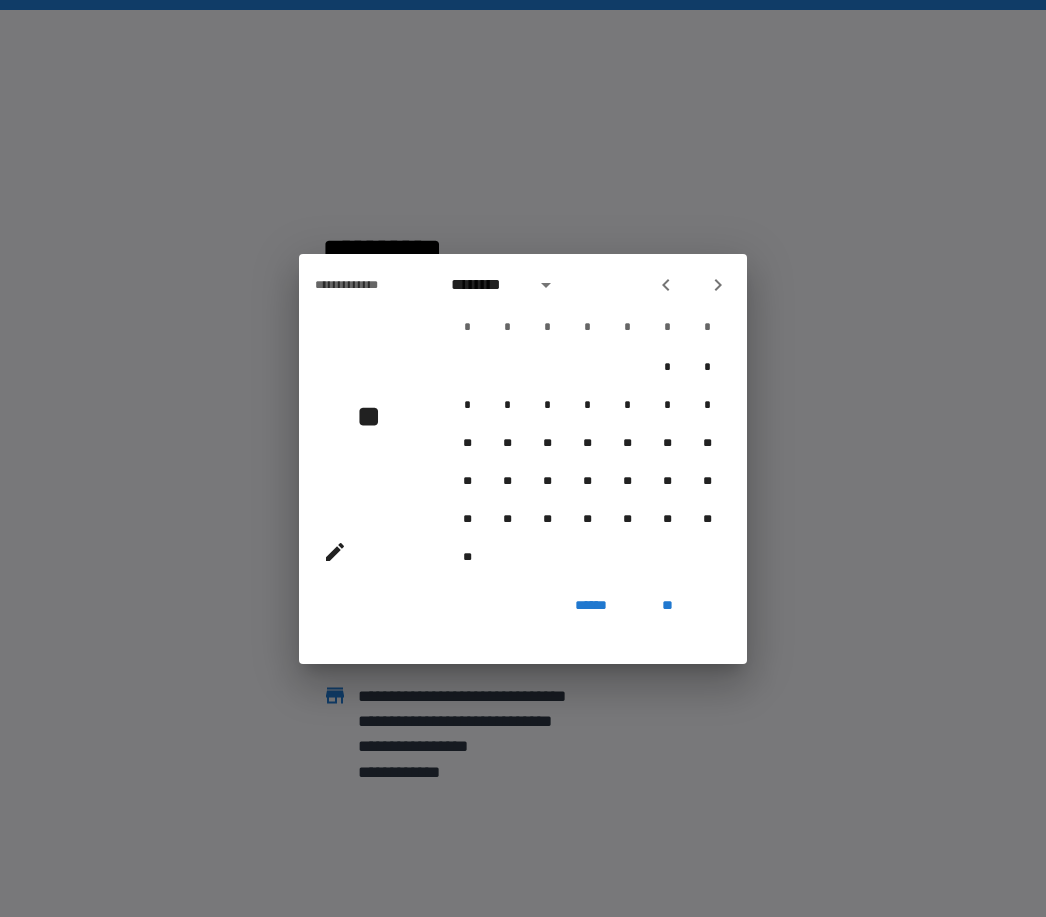 click at bounding box center [692, 285] 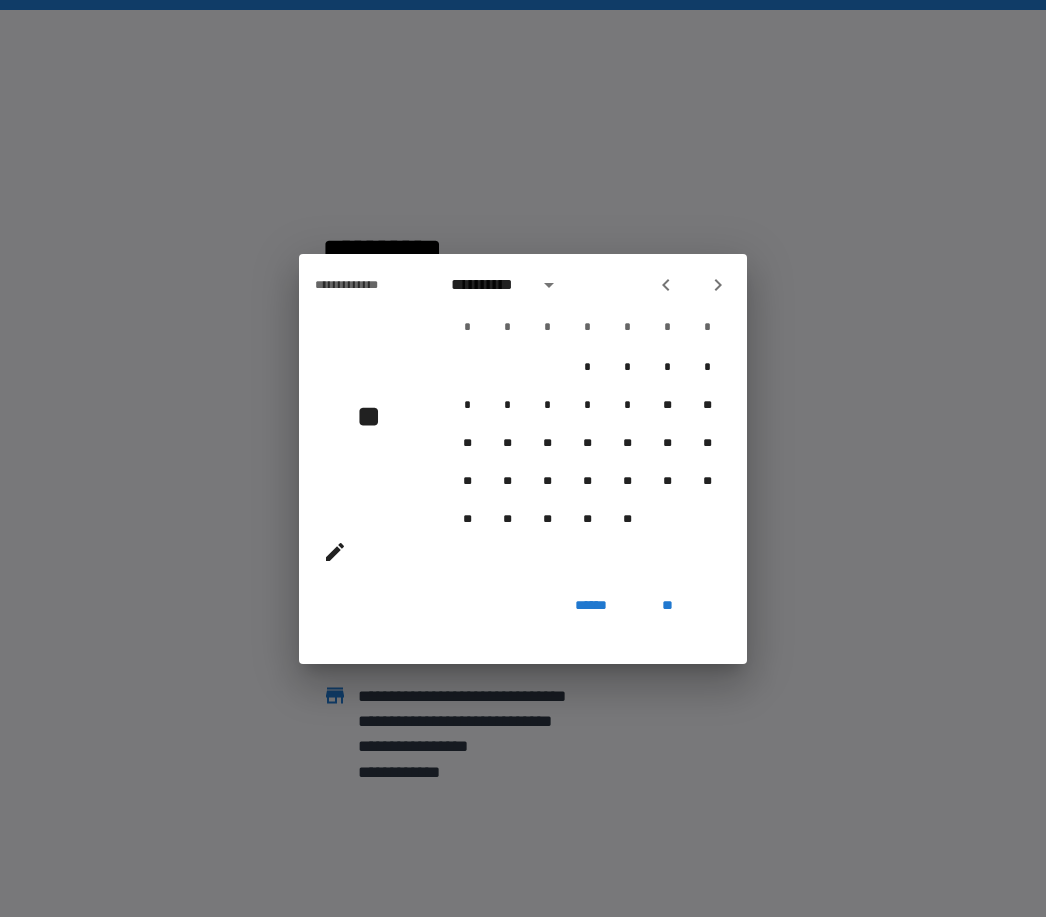 click at bounding box center (692, 285) 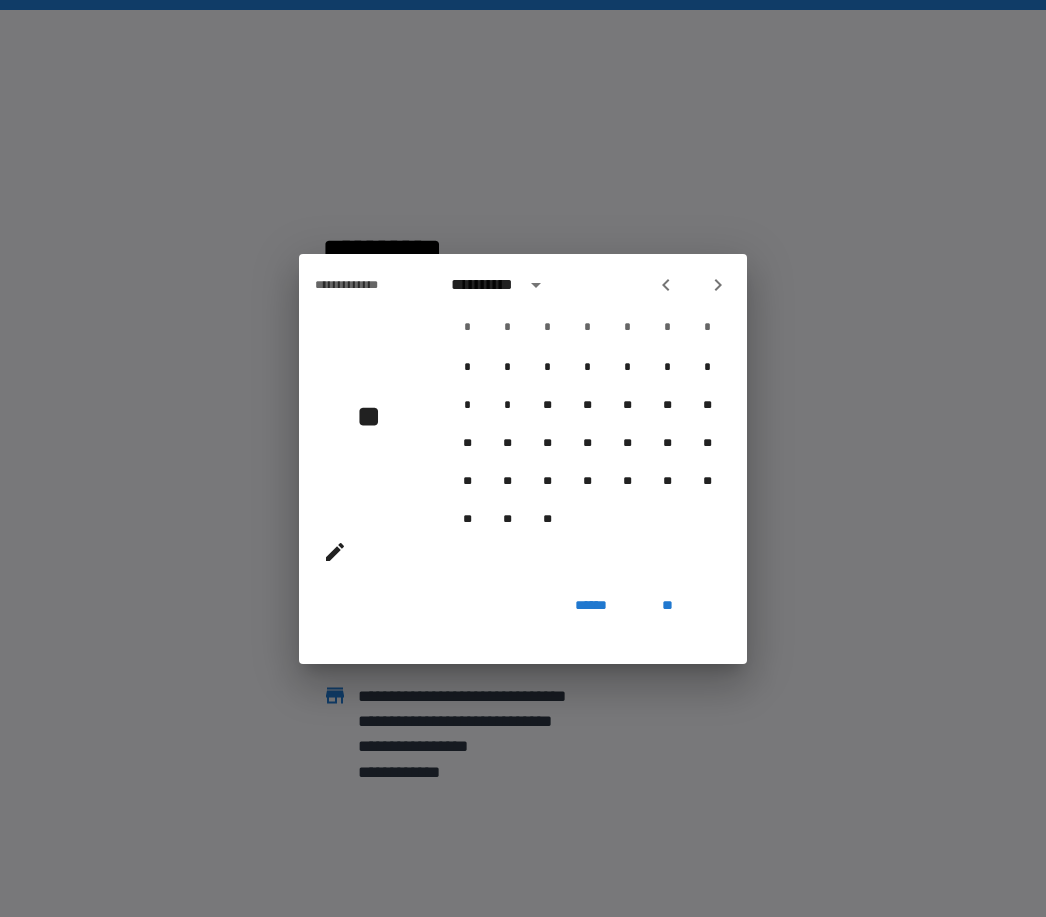 click 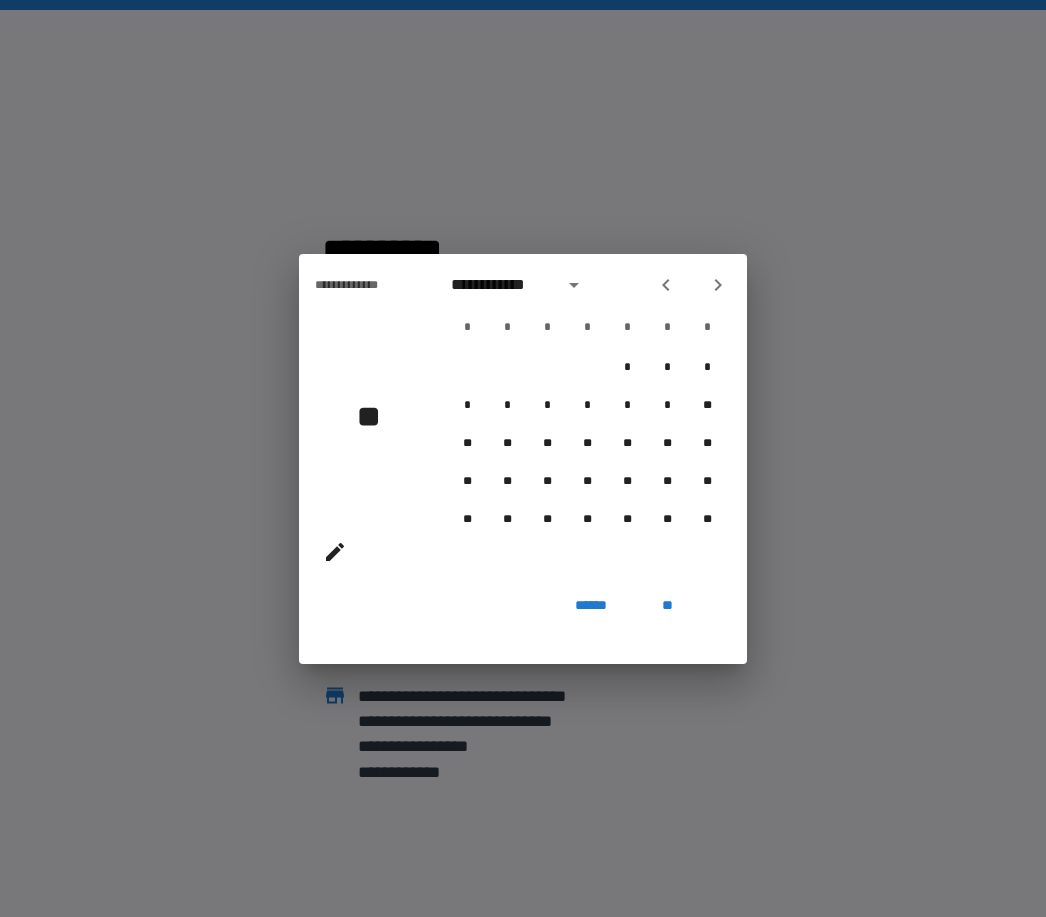 click at bounding box center [692, 285] 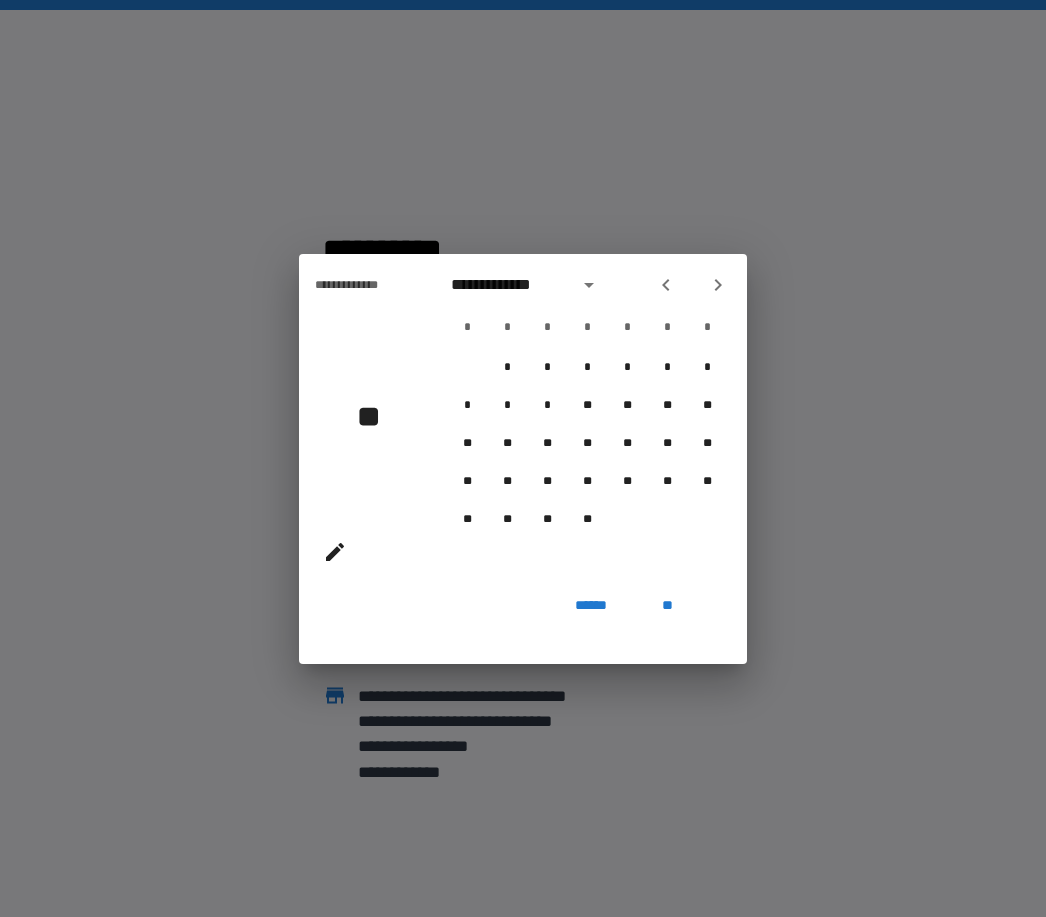 click at bounding box center (692, 285) 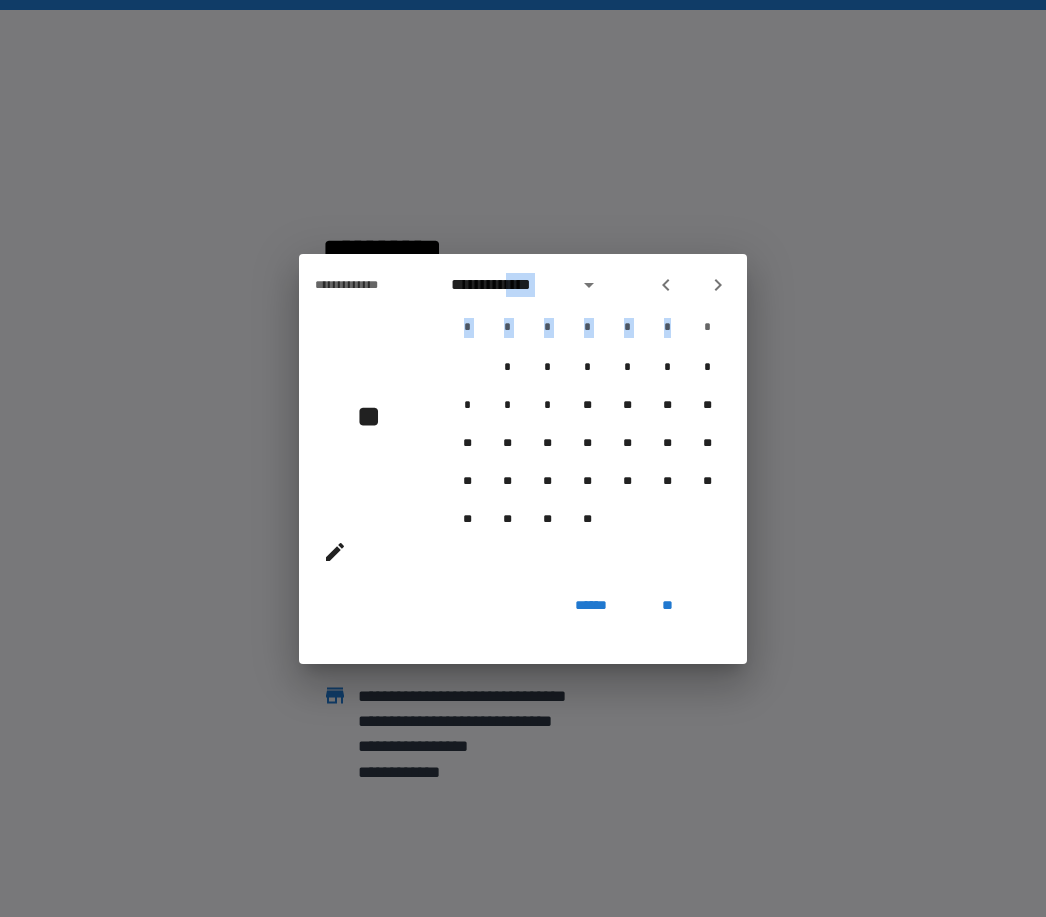 click 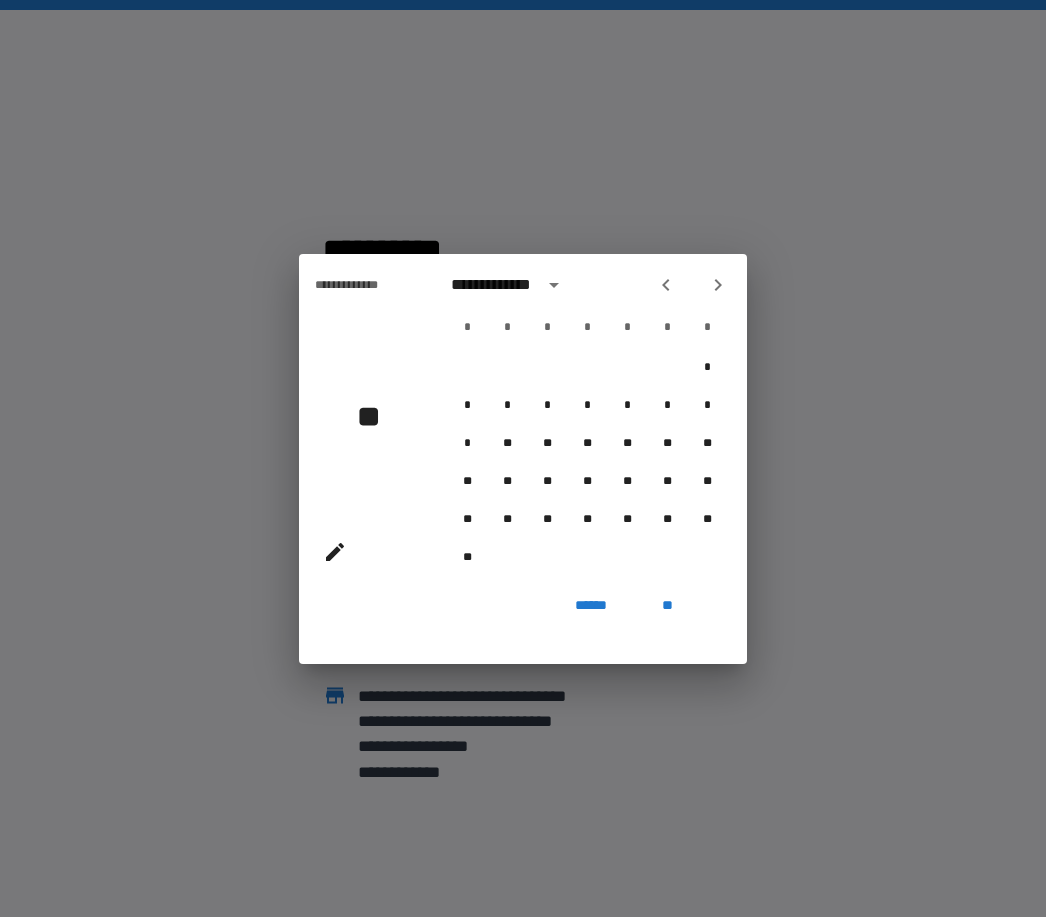 click 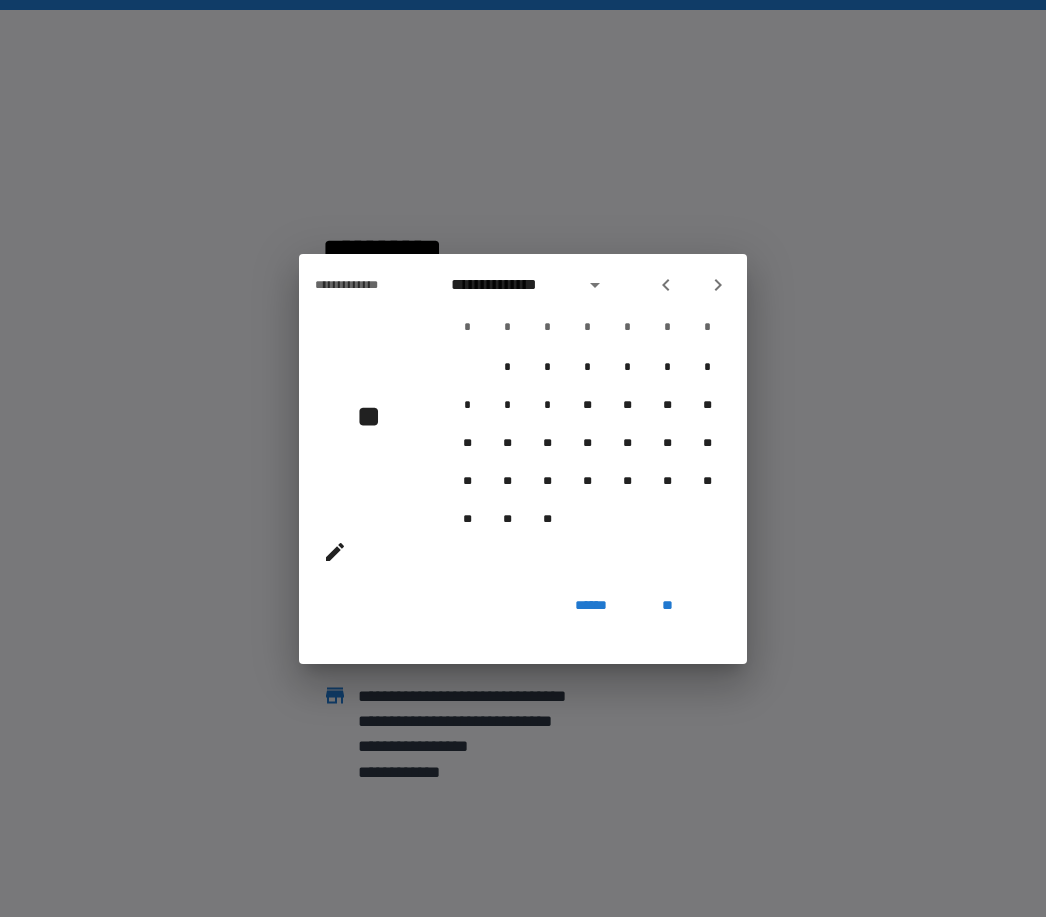 click at bounding box center (666, 285) 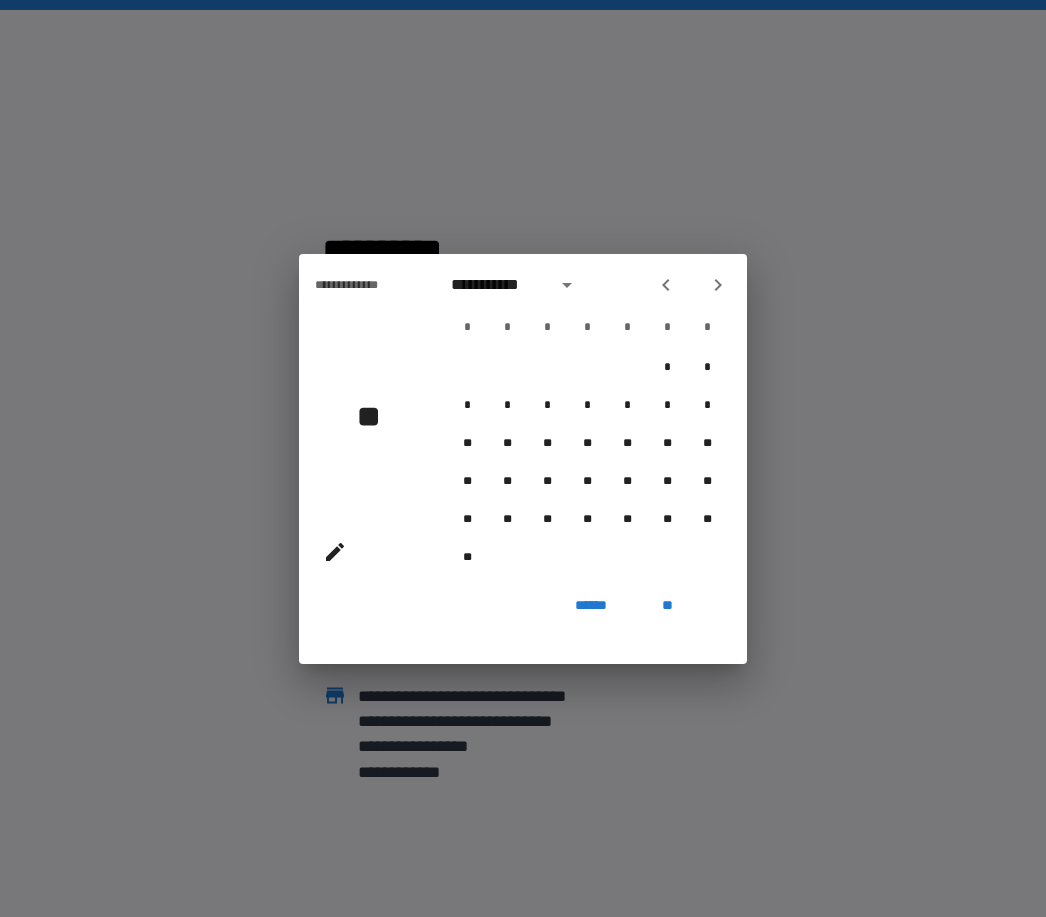 click at bounding box center (692, 285) 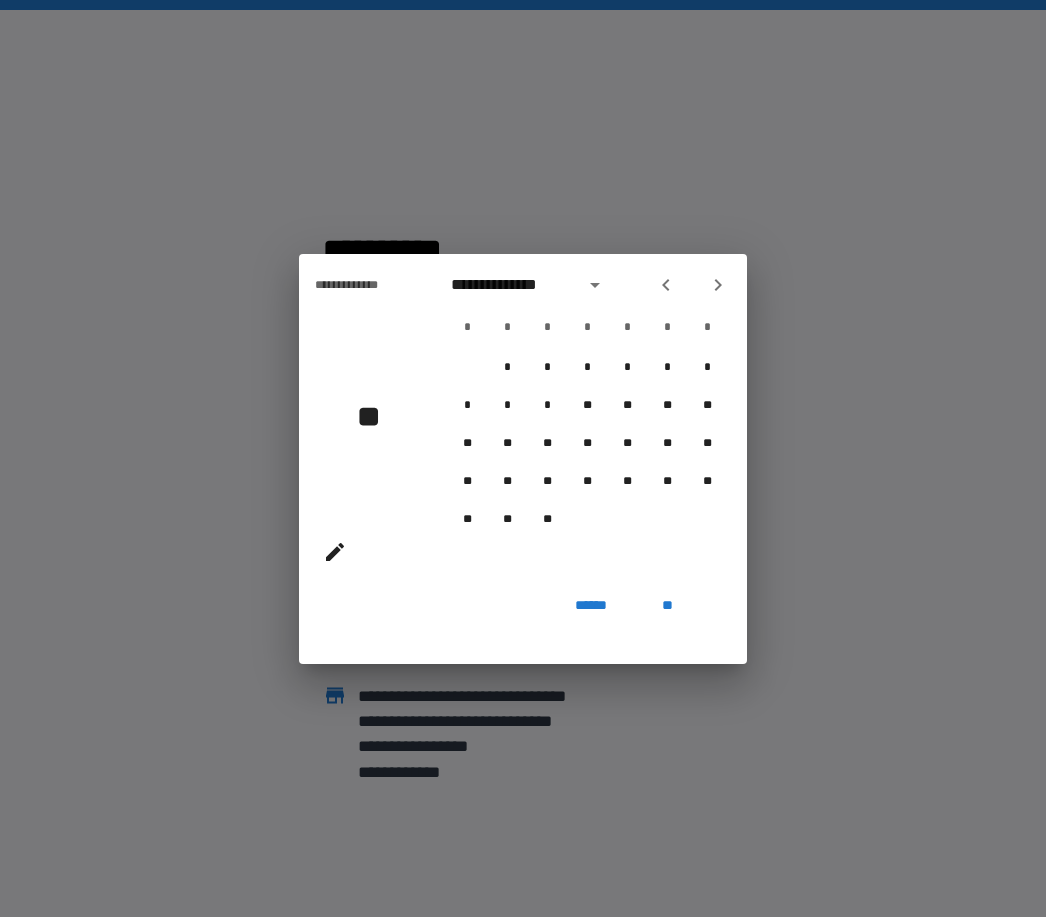 click at bounding box center [692, 285] 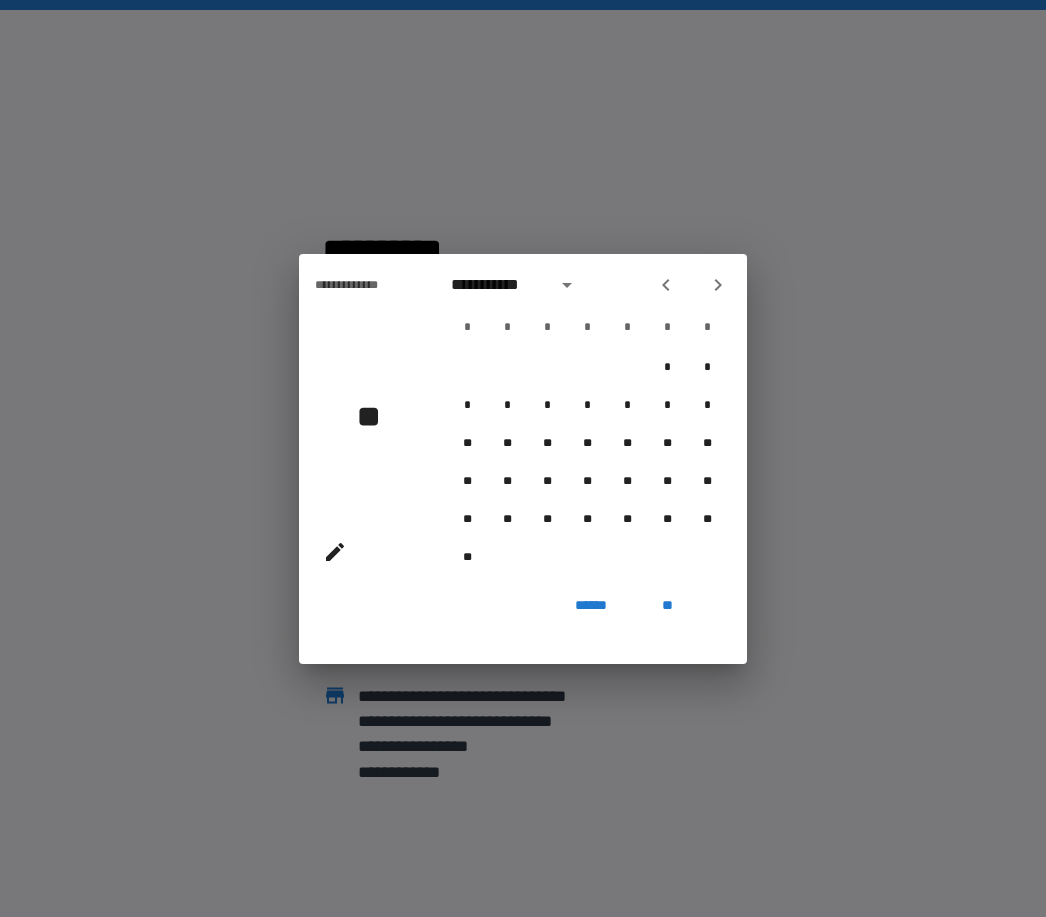 click 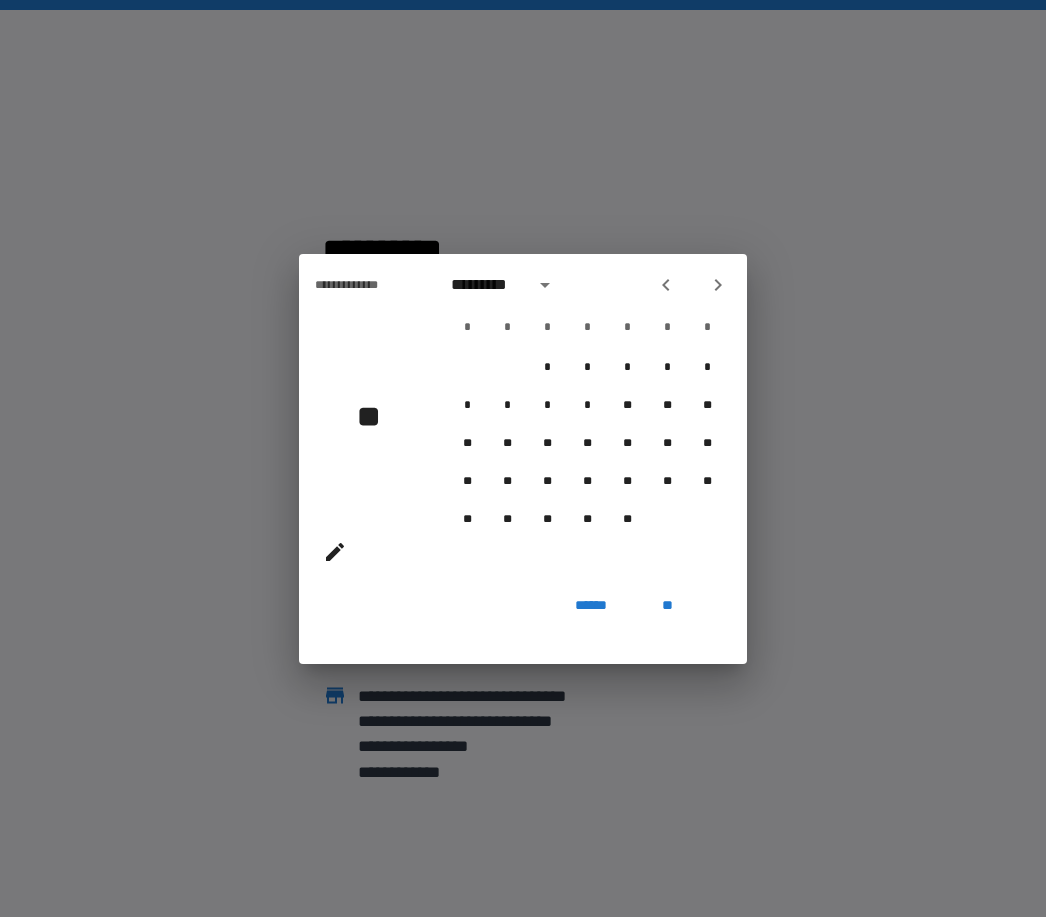 click at bounding box center [666, 285] 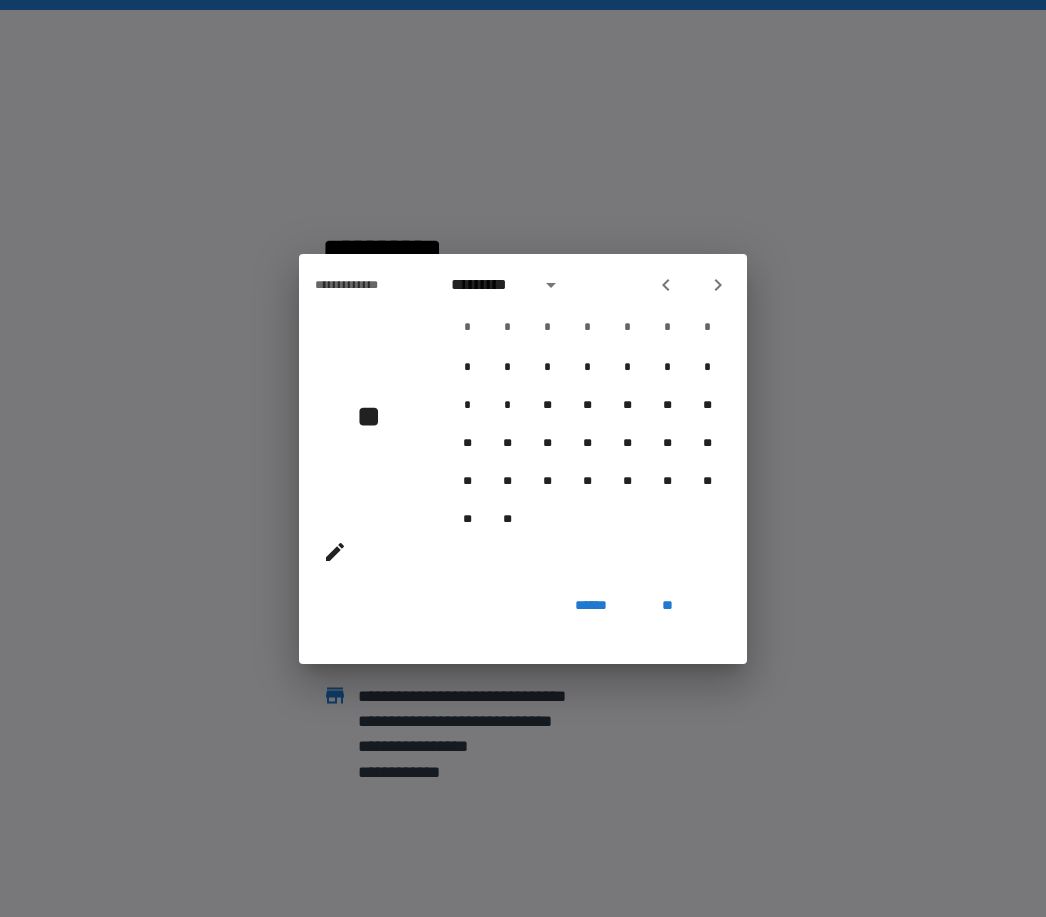 click at bounding box center [666, 285] 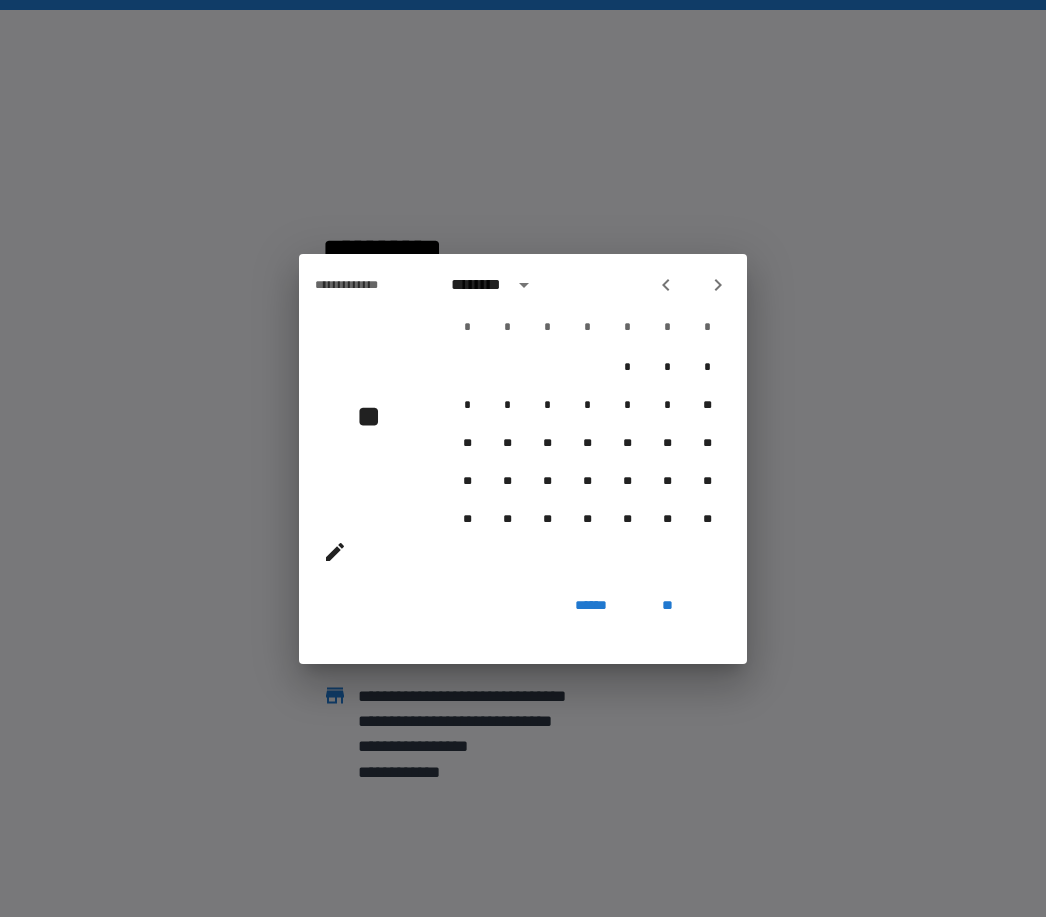 click at bounding box center [666, 285] 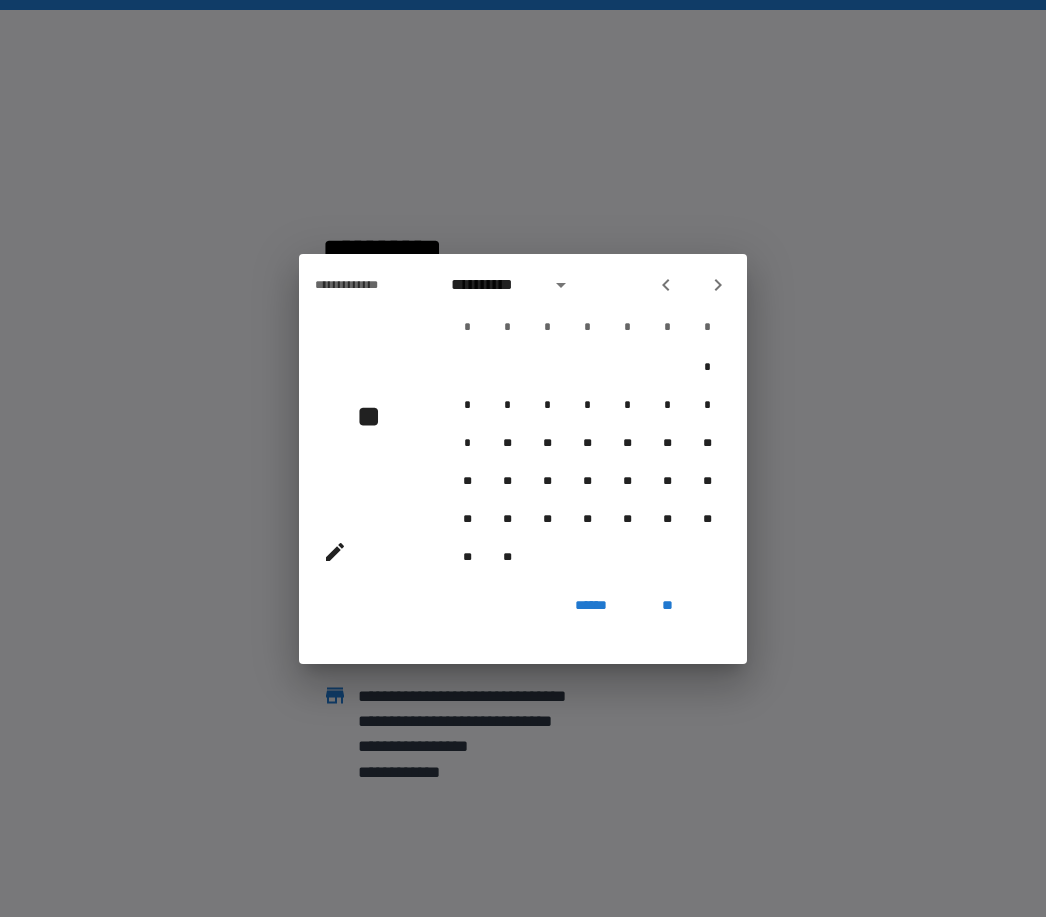 click at bounding box center (692, 285) 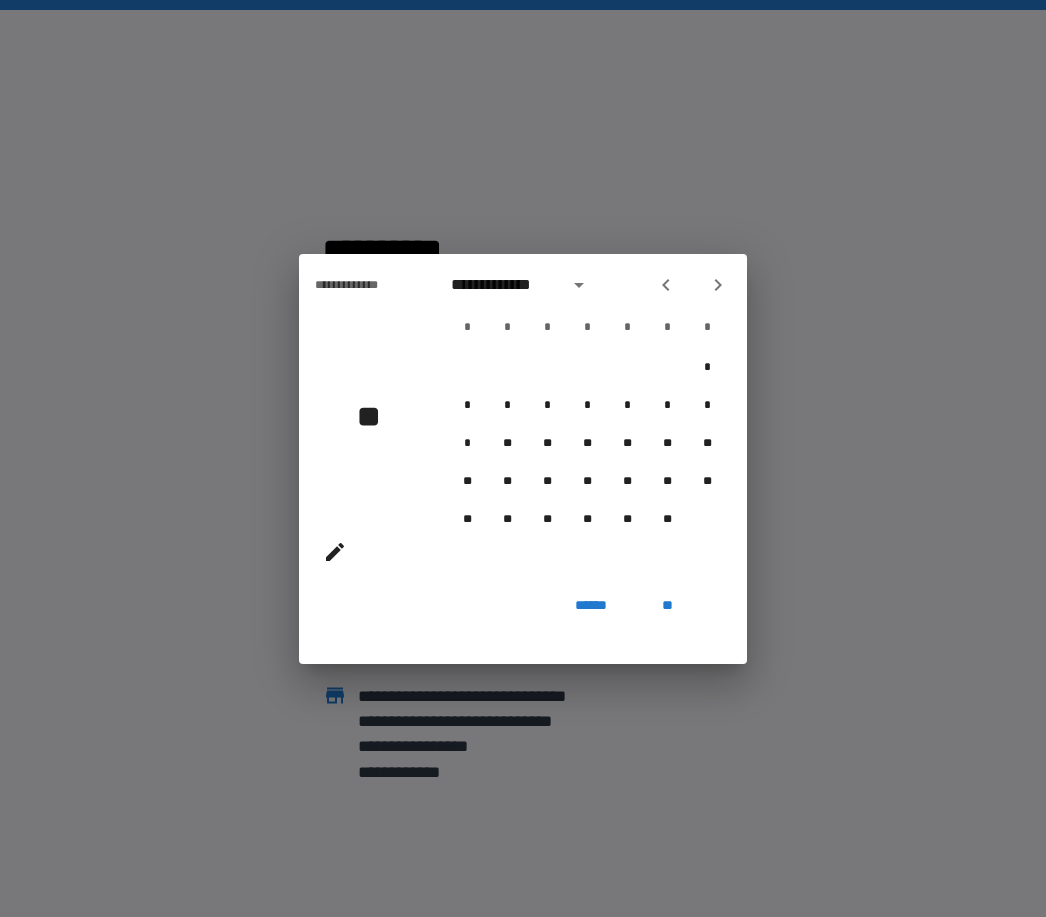 click at bounding box center (666, 285) 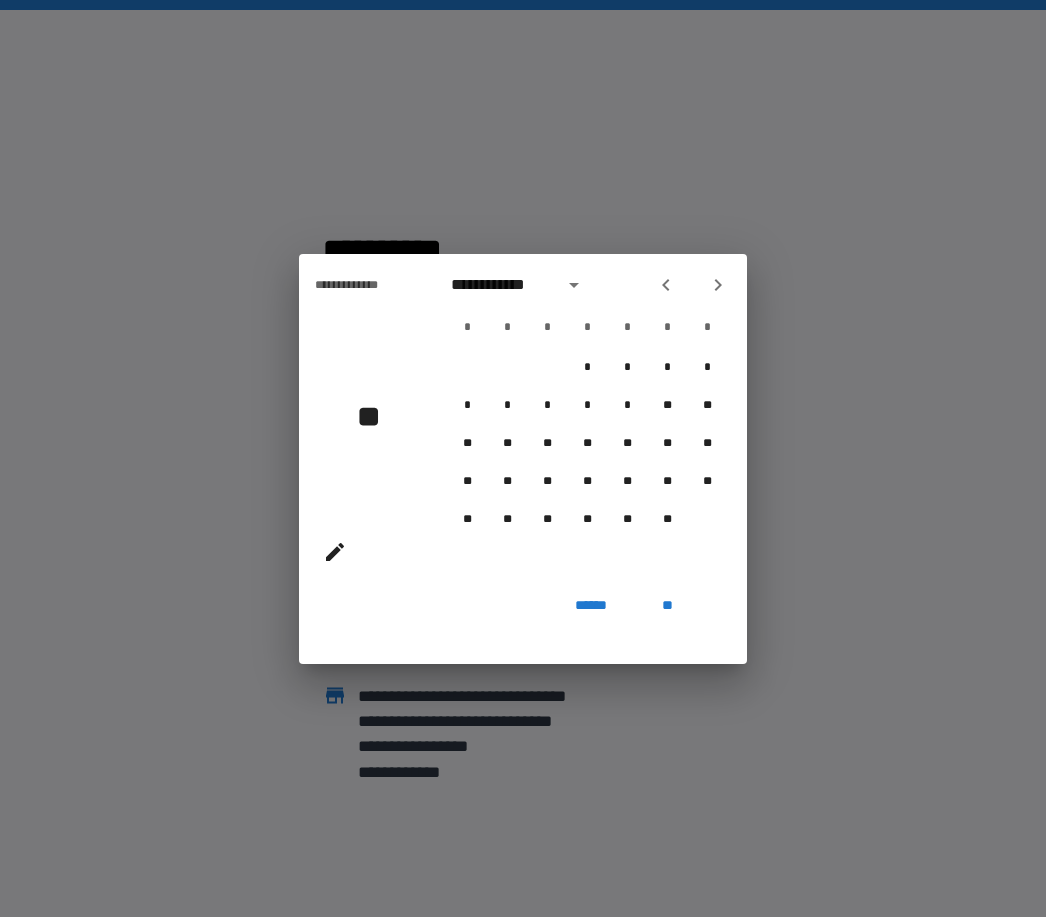 click at bounding box center [666, 285] 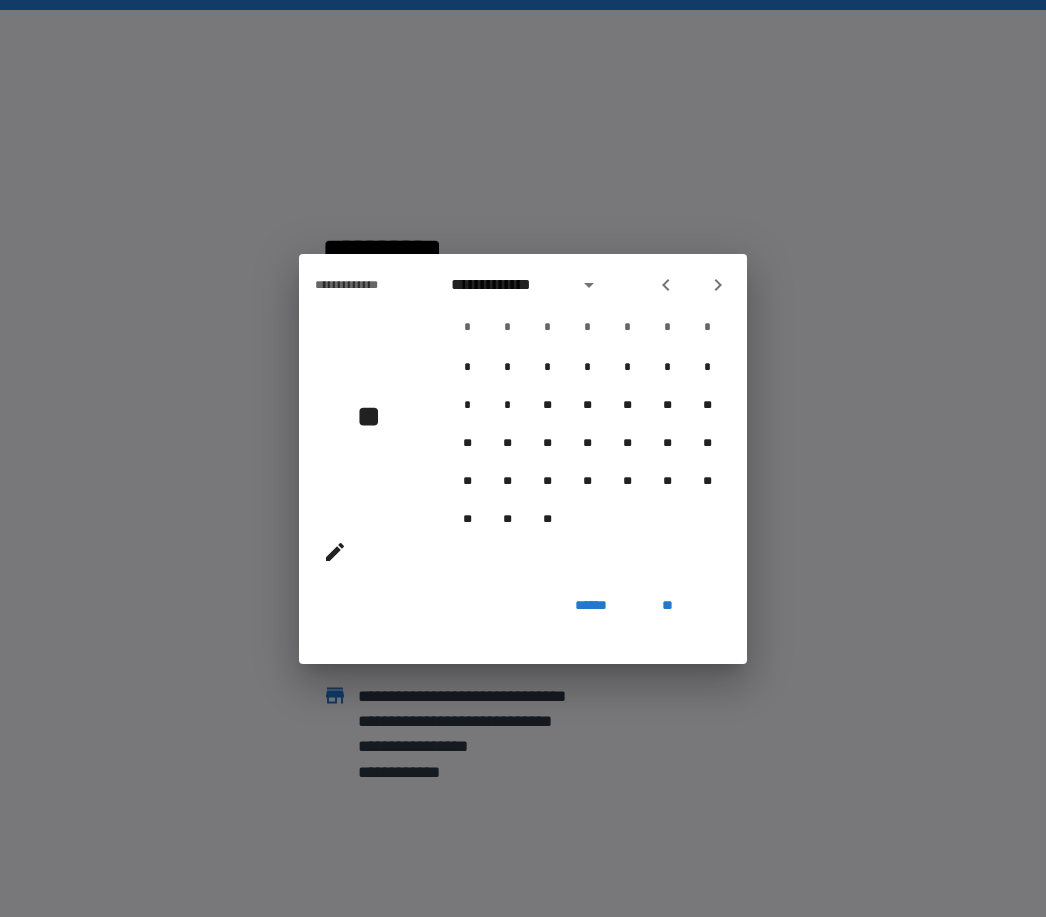 click at bounding box center (692, 285) 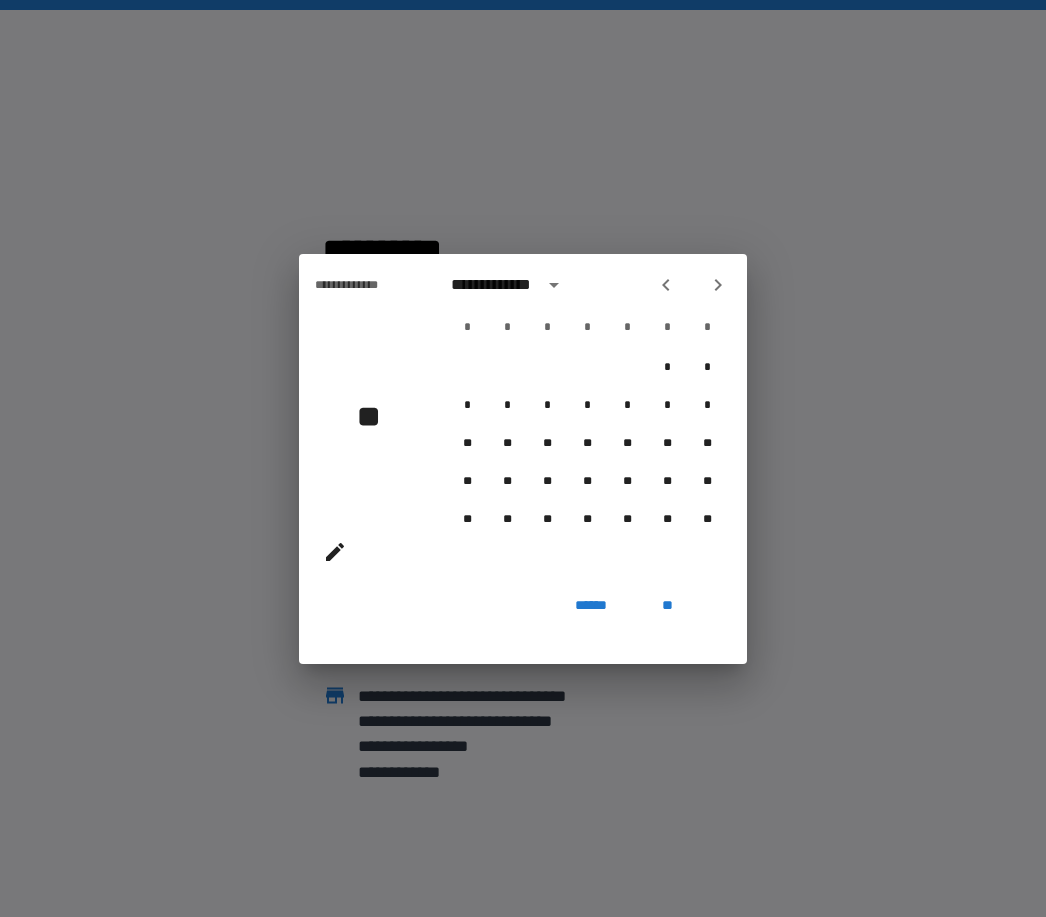 click 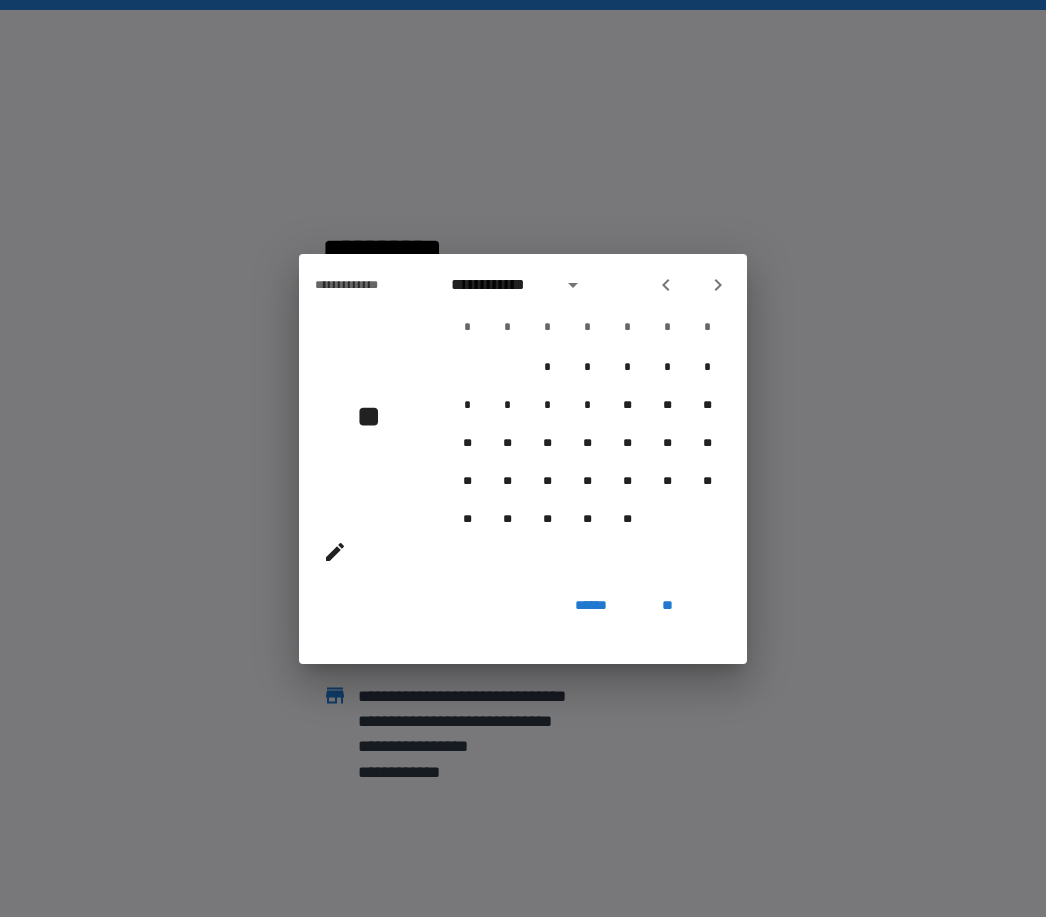 click at bounding box center [692, 285] 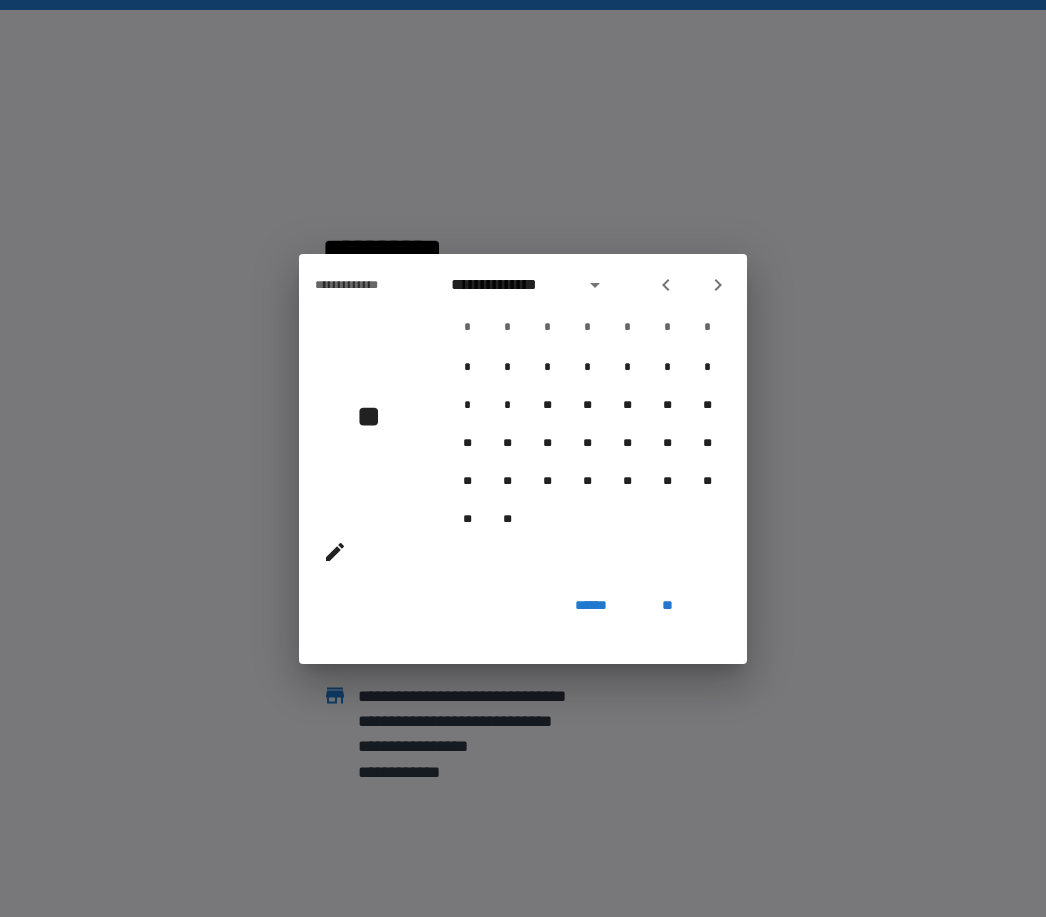 click at bounding box center [692, 285] 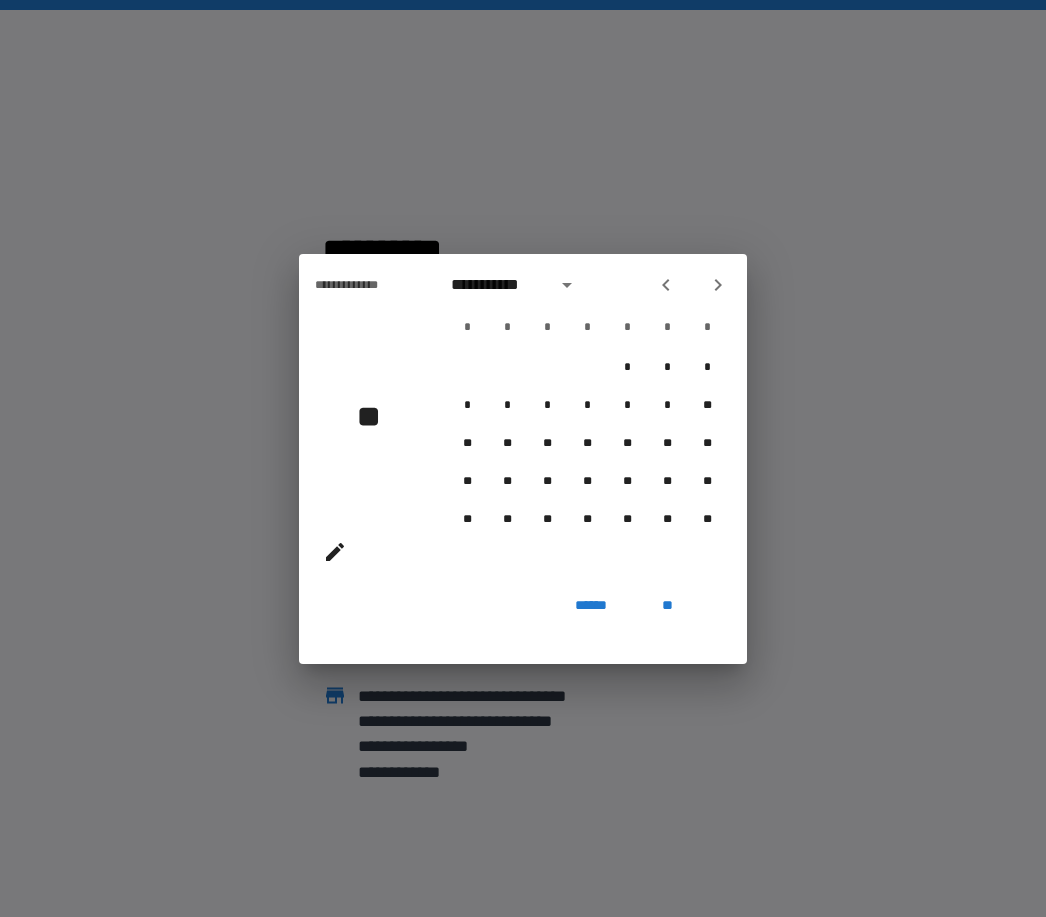 click 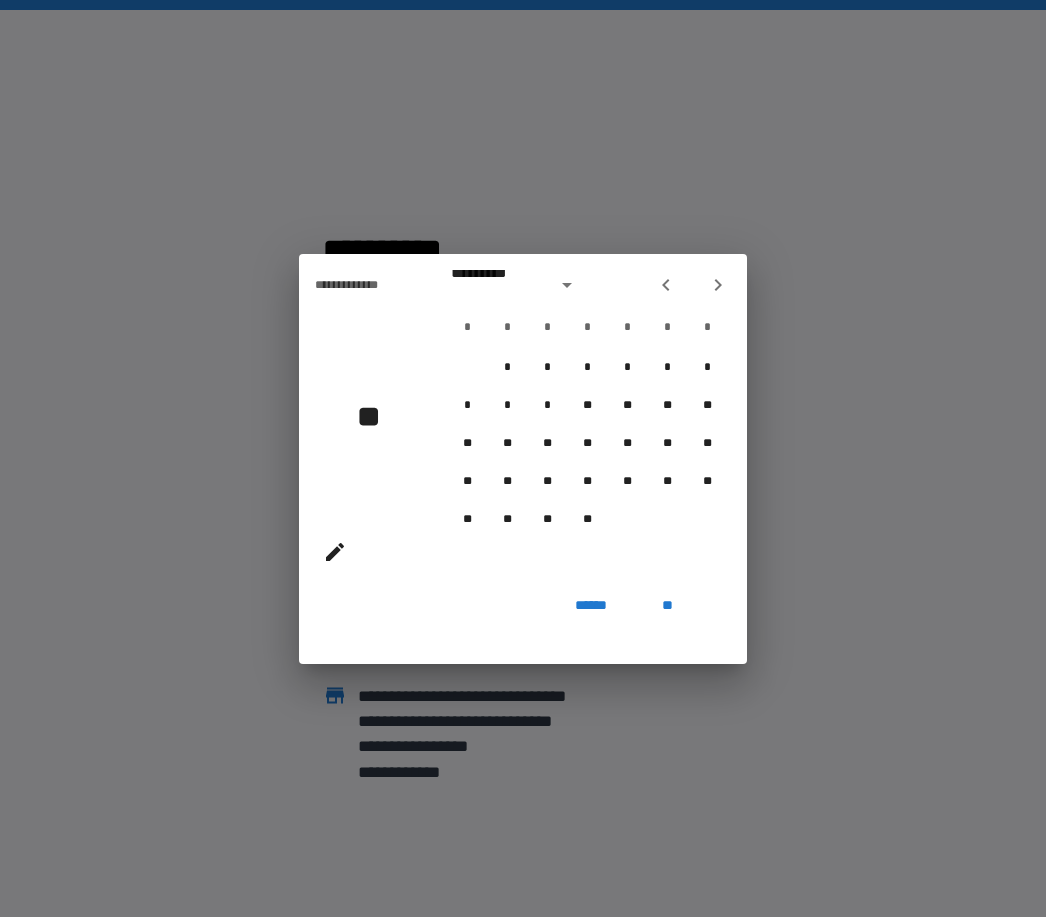 click 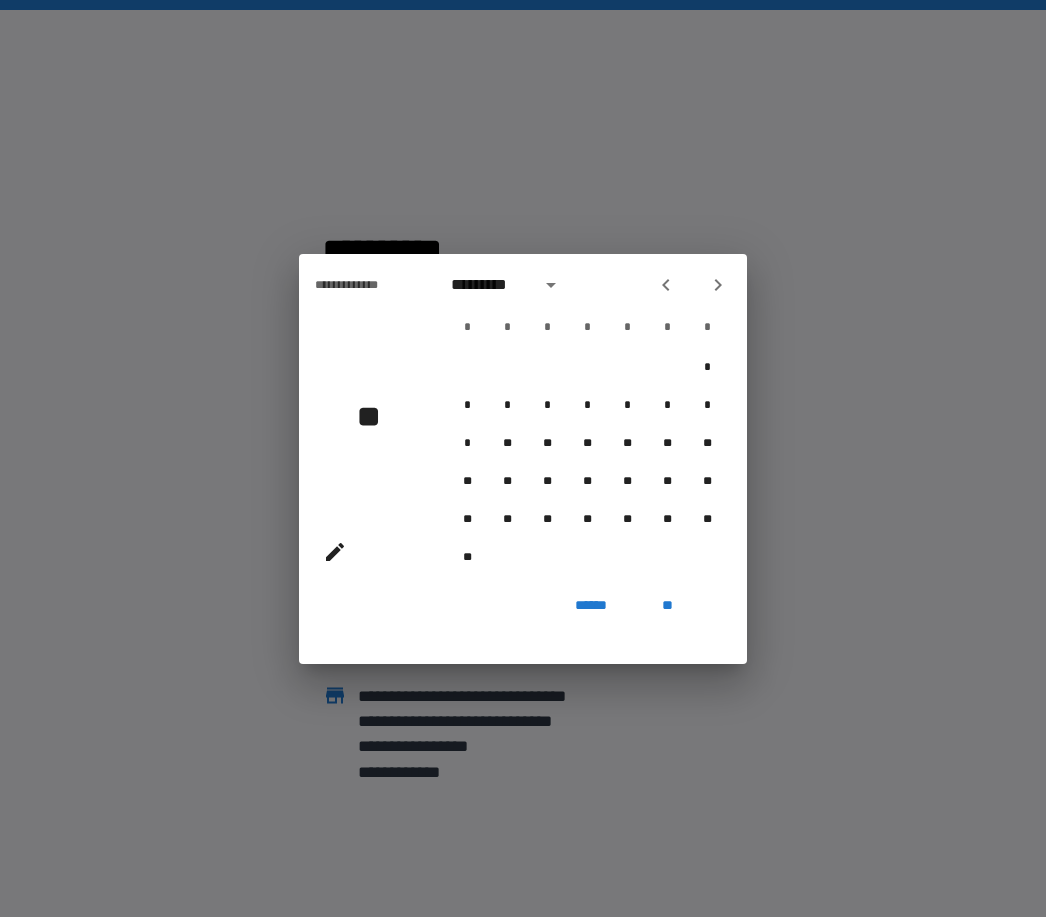 click 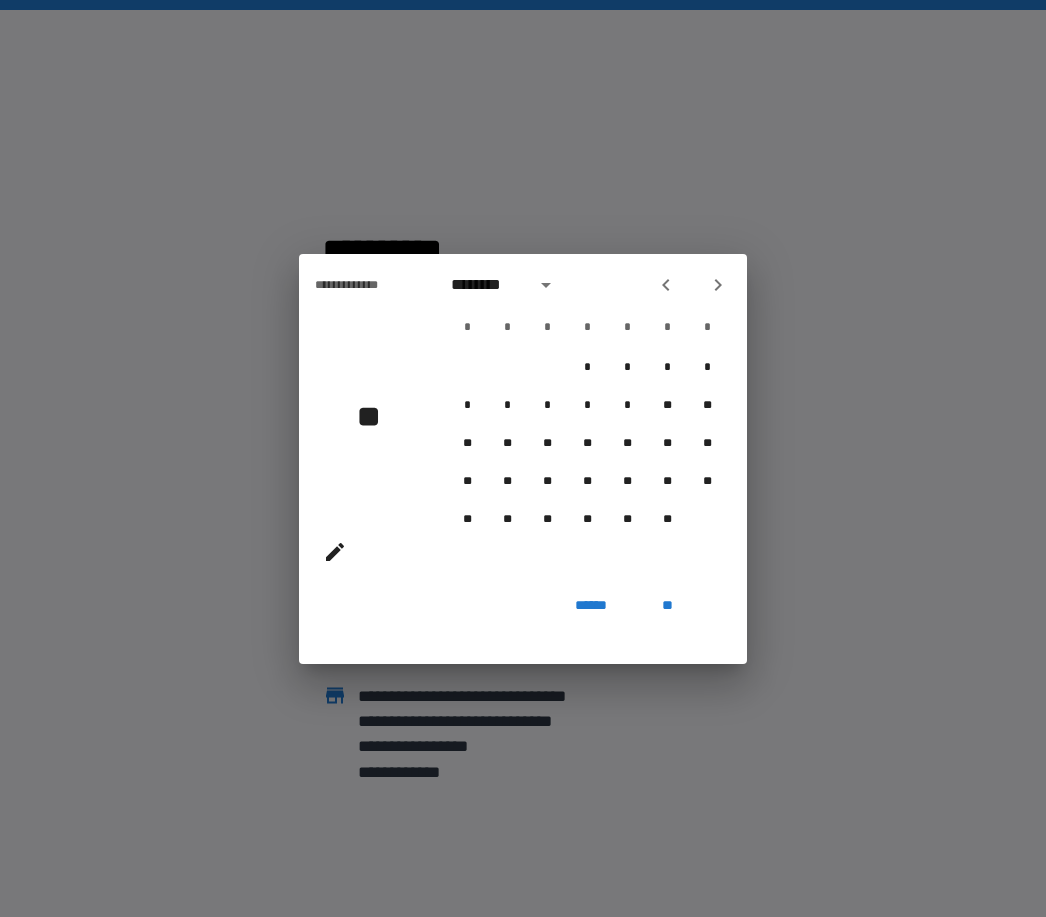 click at bounding box center (666, 285) 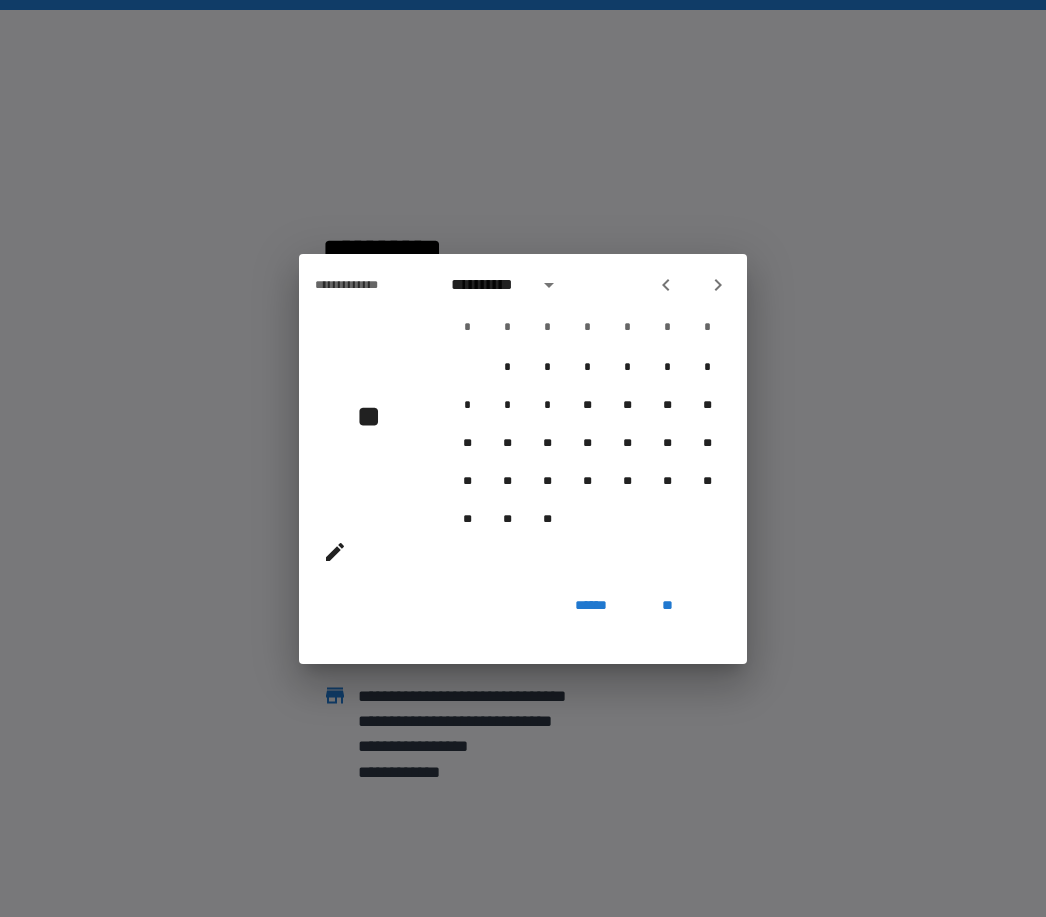click at bounding box center (666, 285) 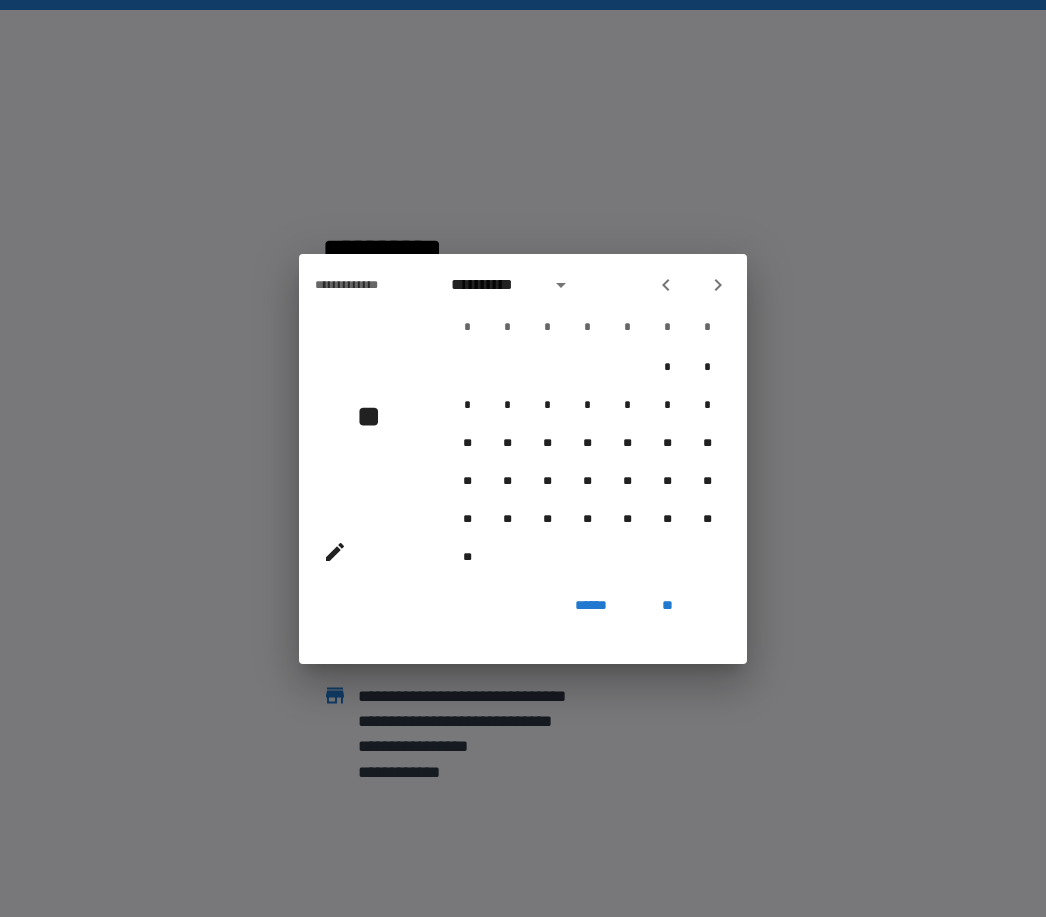 click at bounding box center (666, 285) 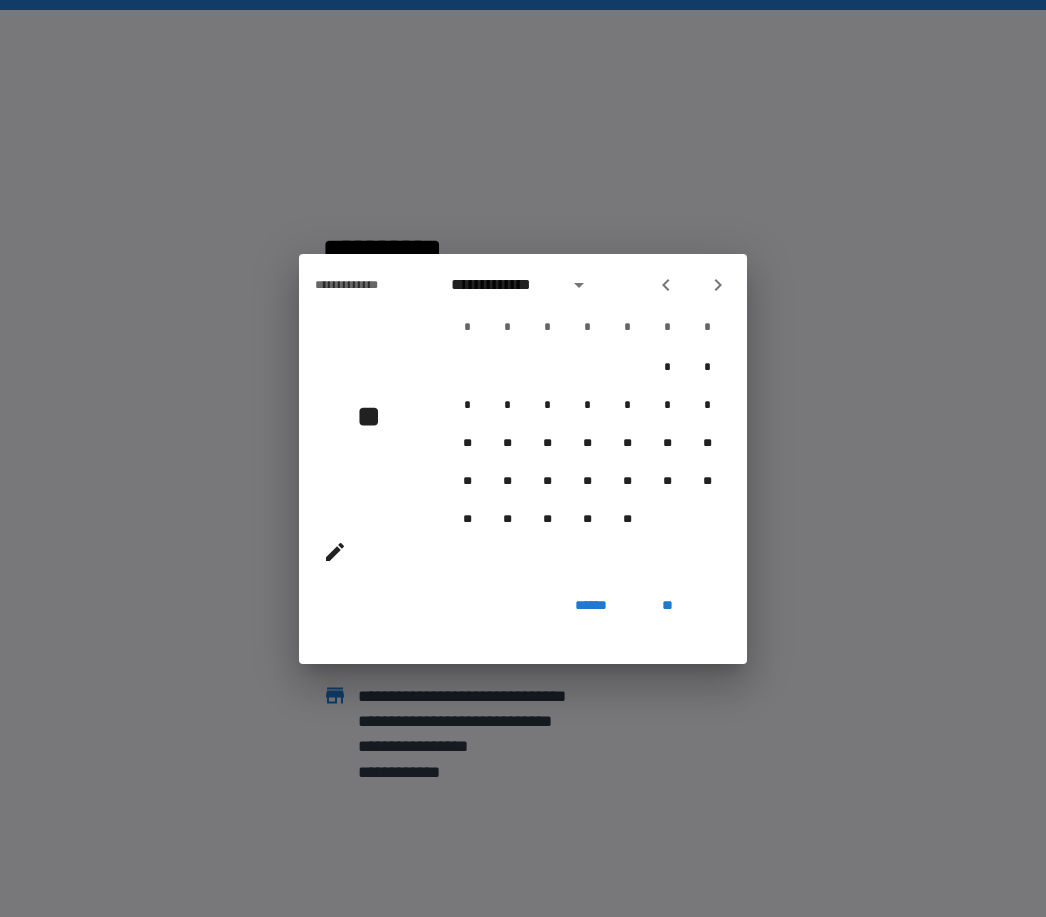 click at bounding box center (692, 285) 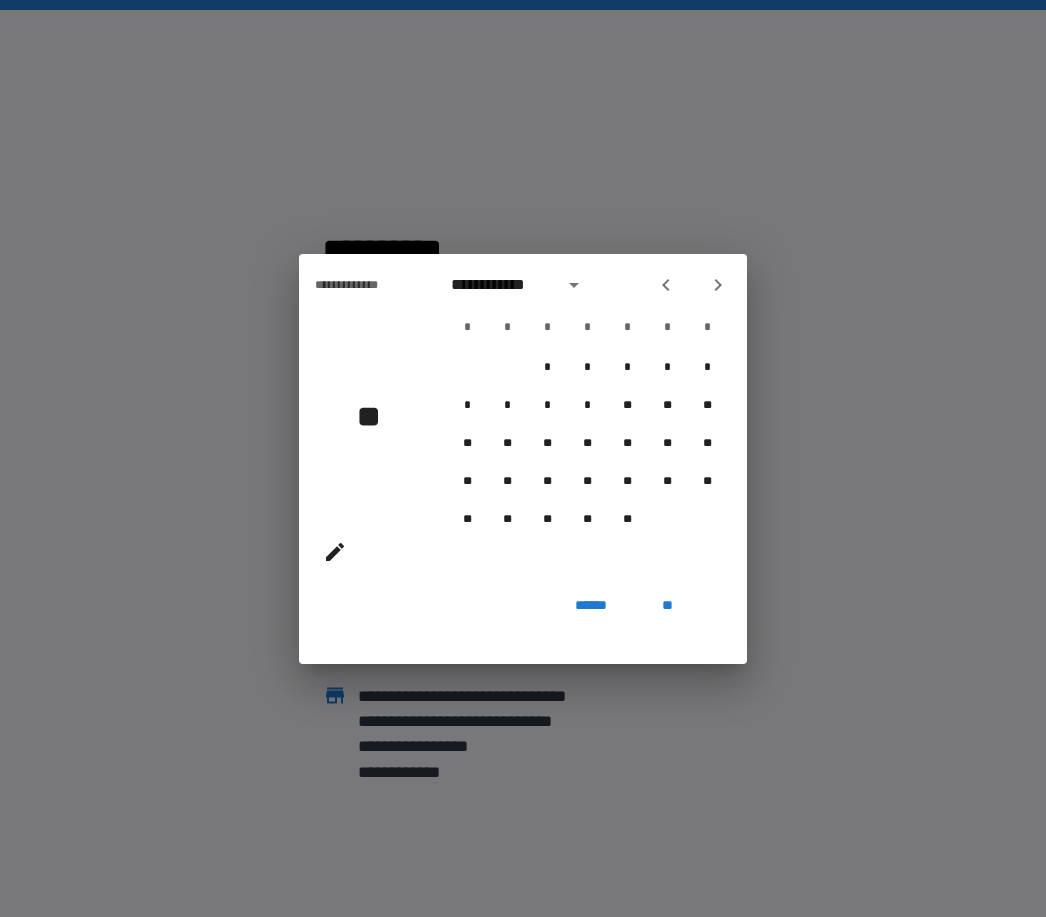 click 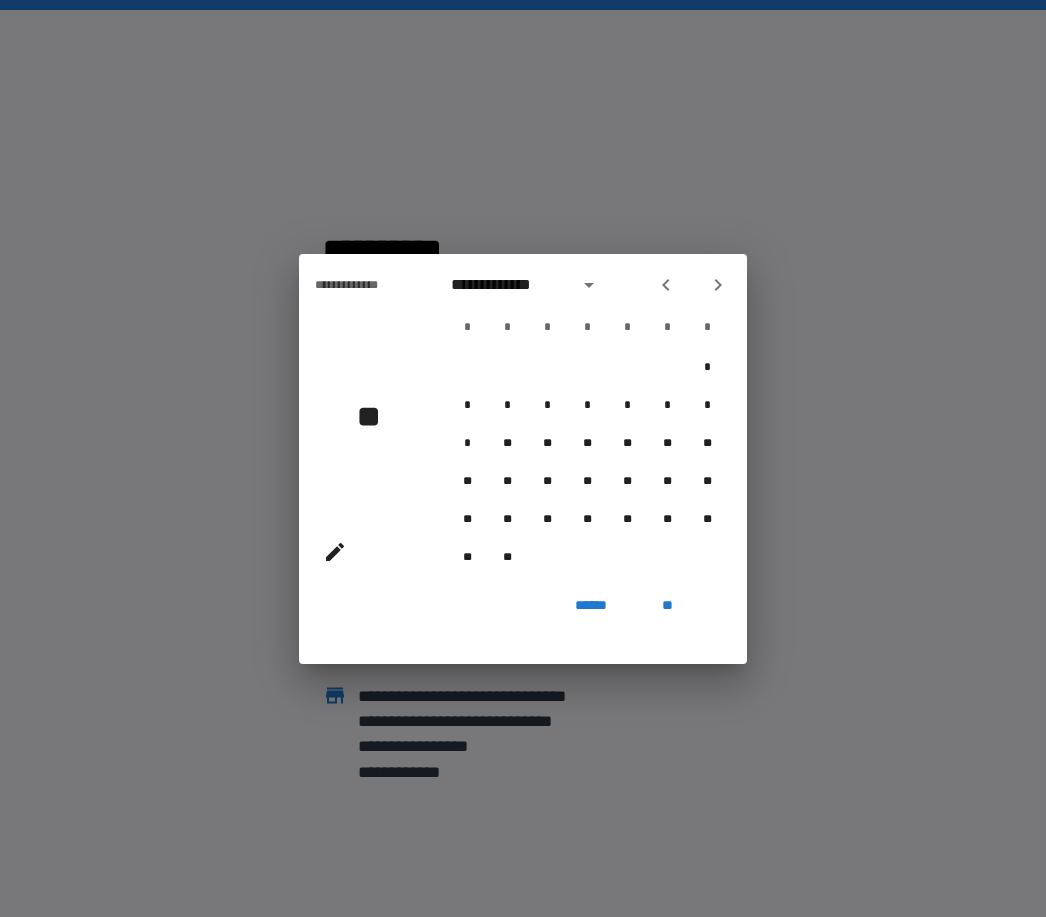 click 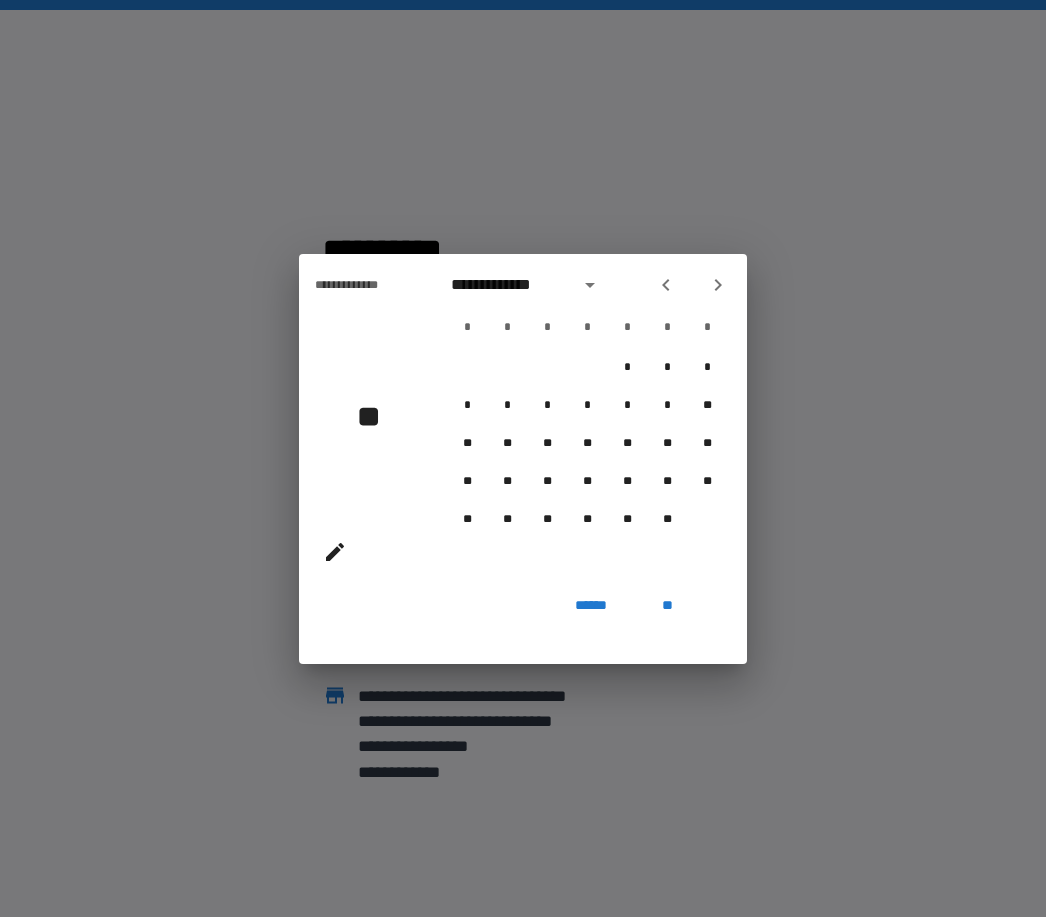 click 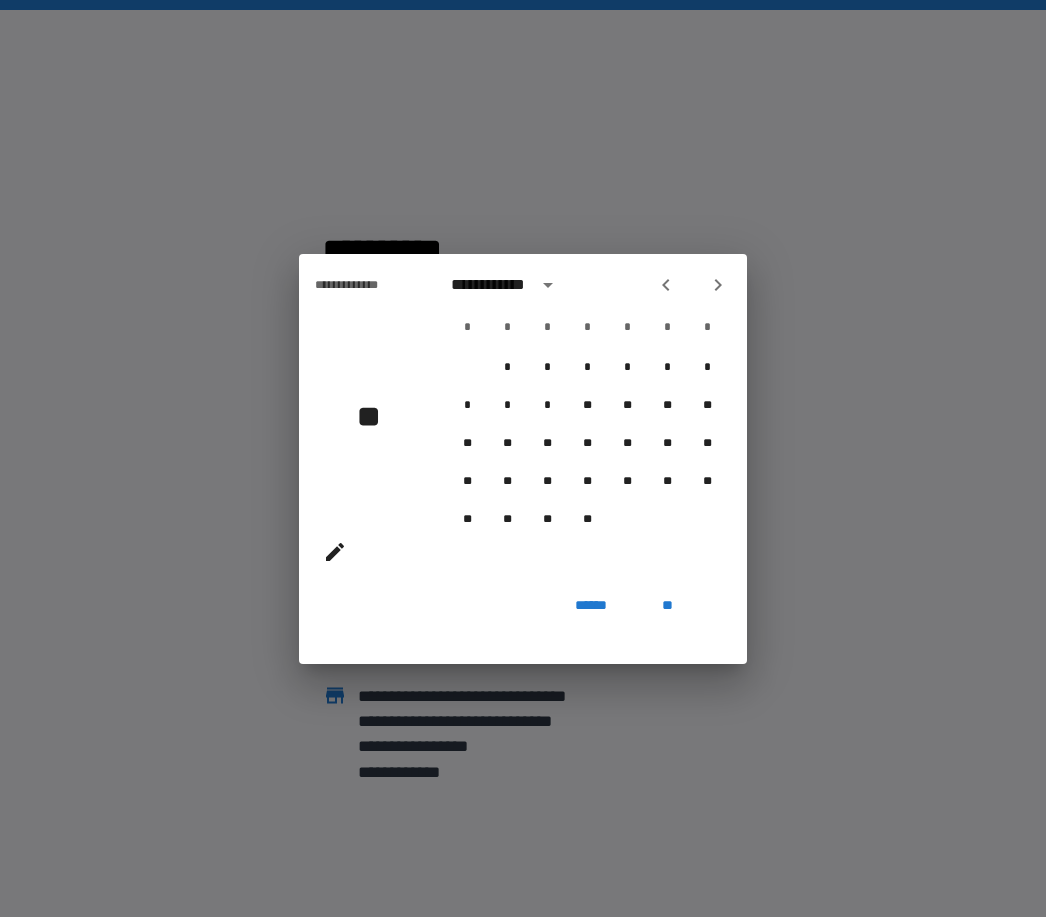 click 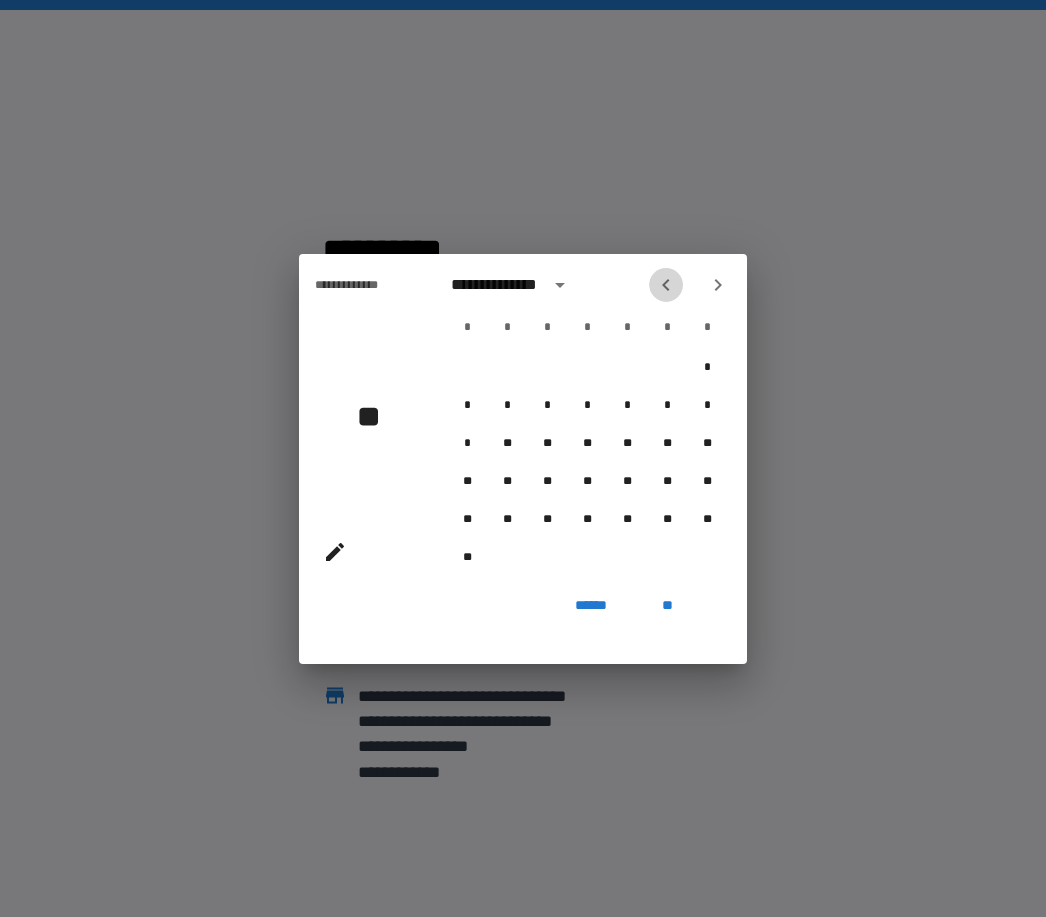 click 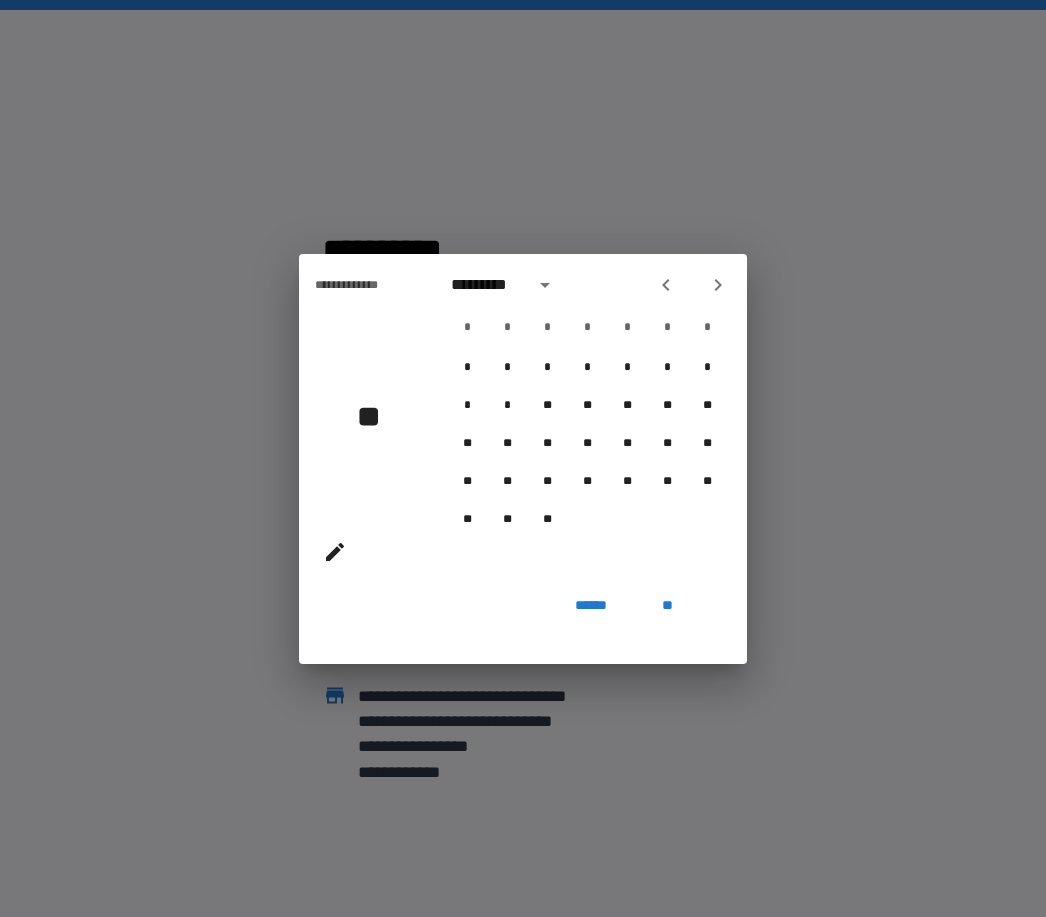 click at bounding box center [666, 285] 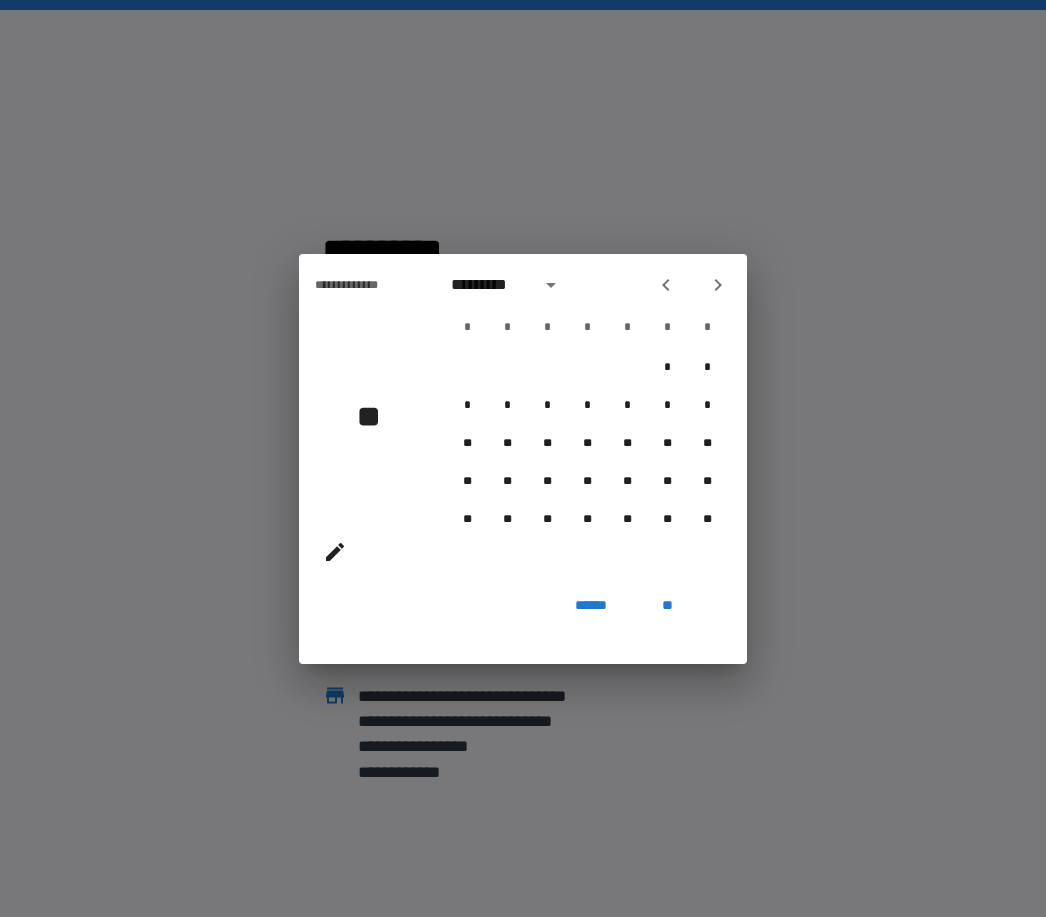 click at bounding box center [666, 285] 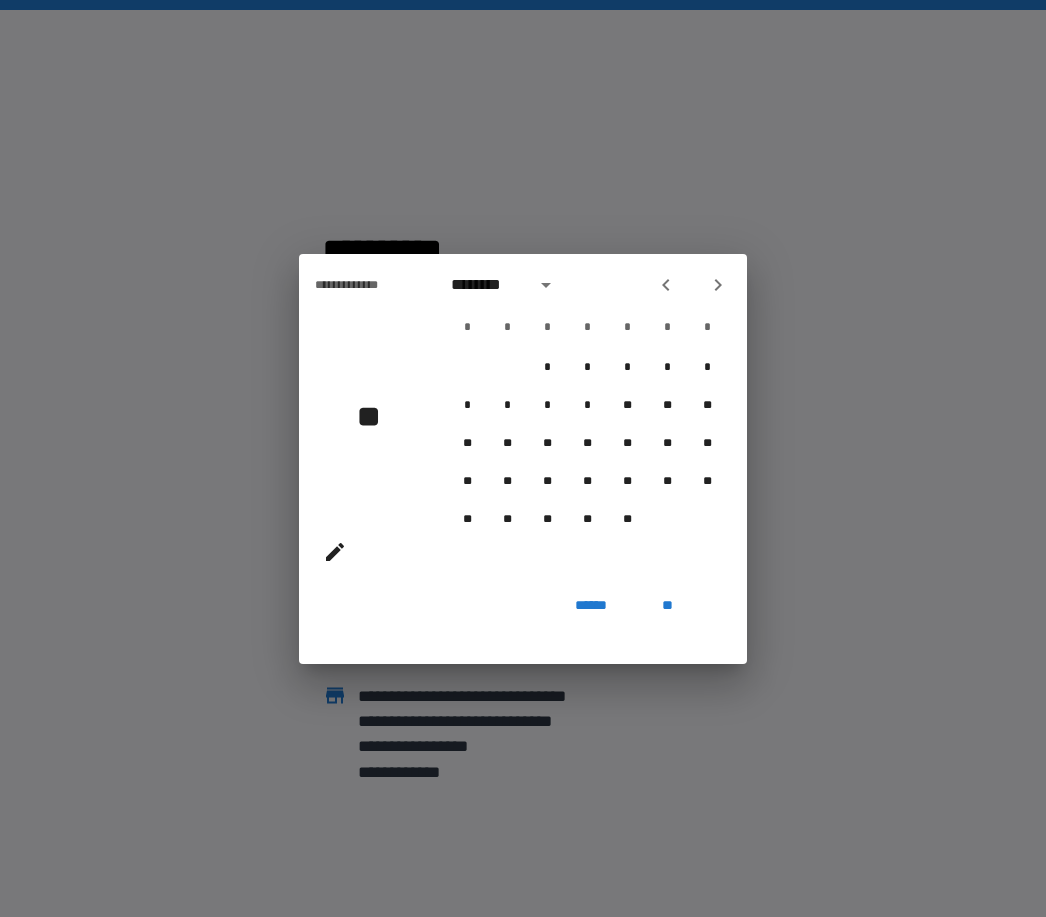 click 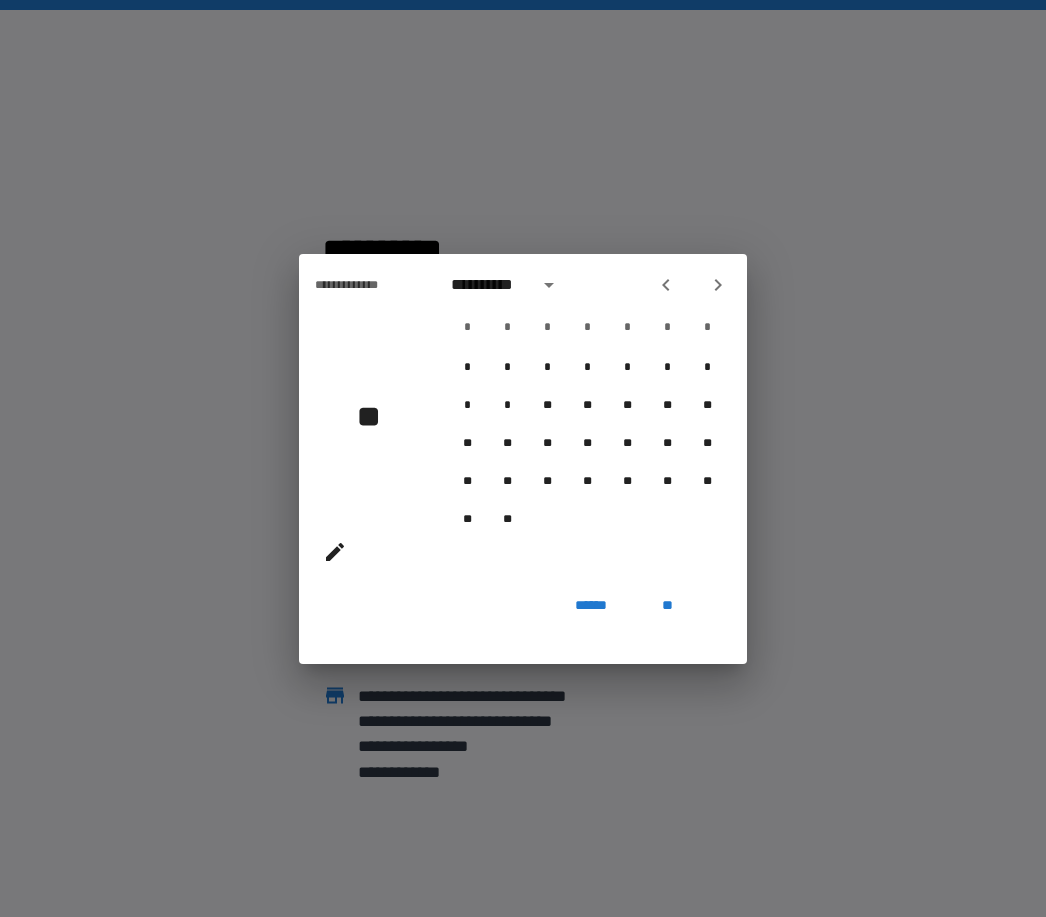 click 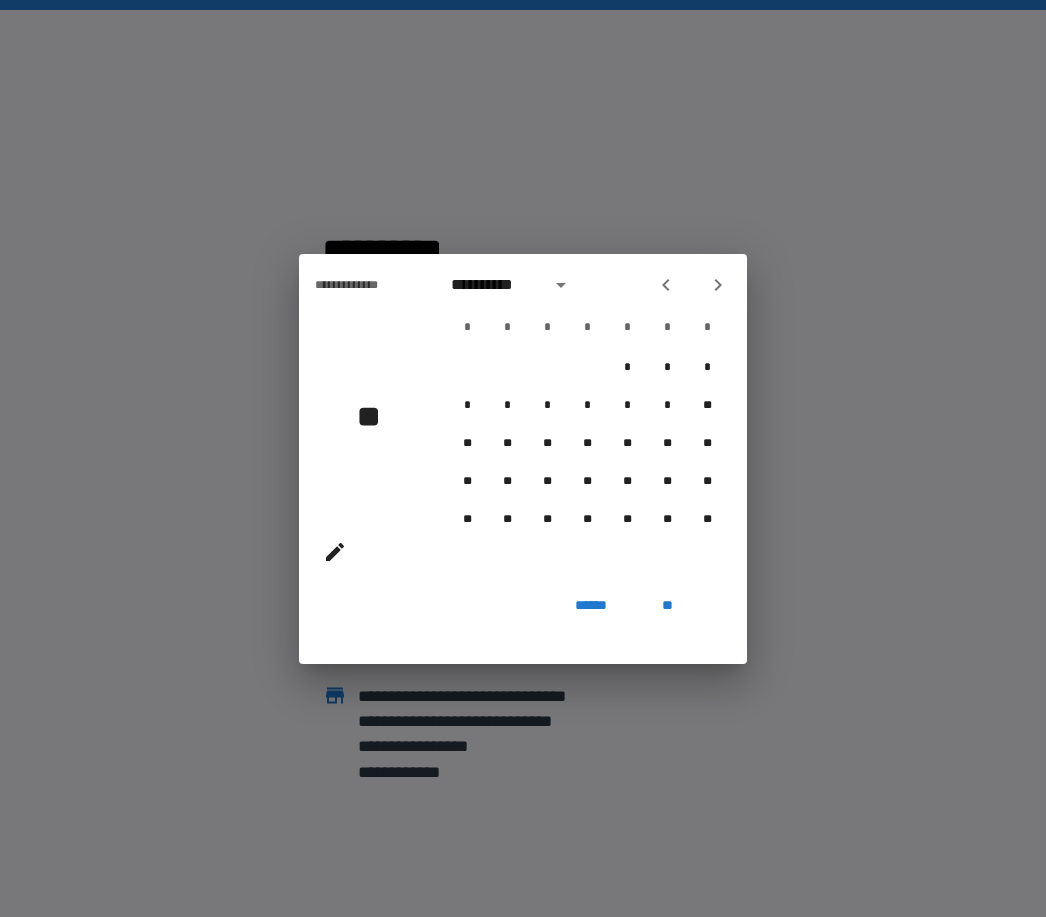 click 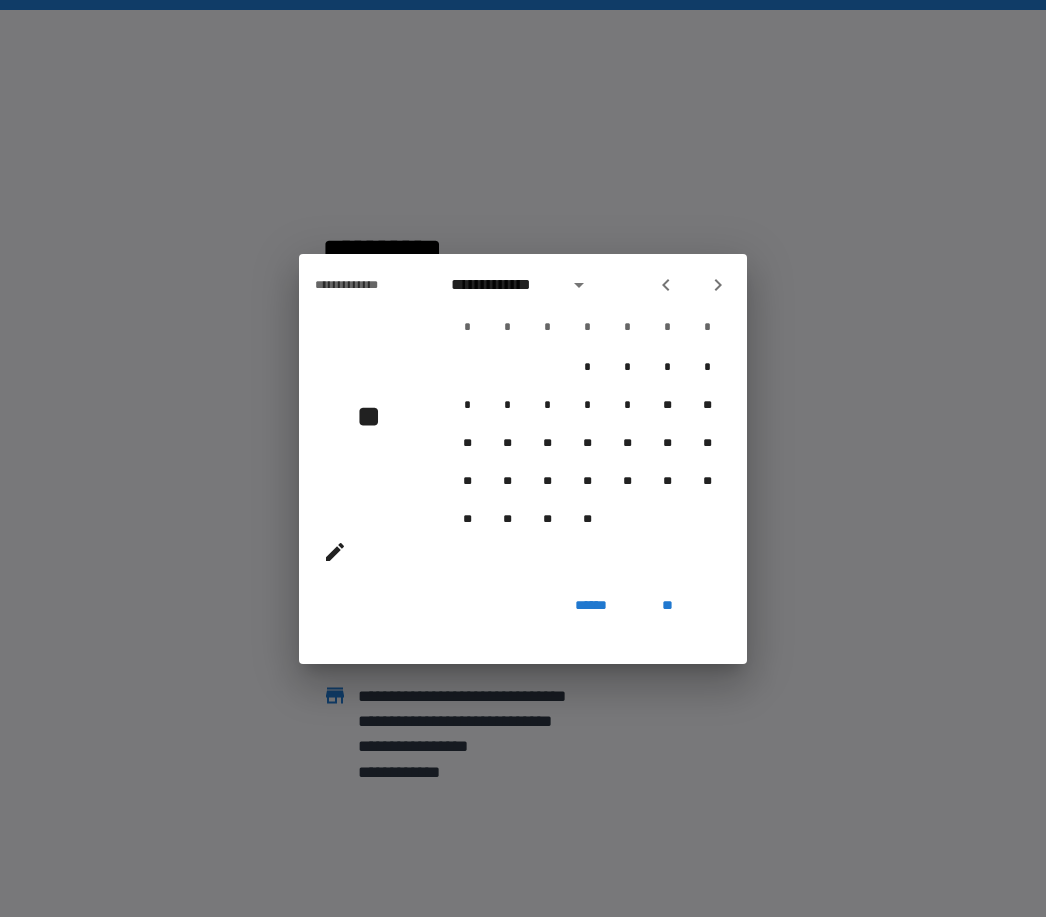 click 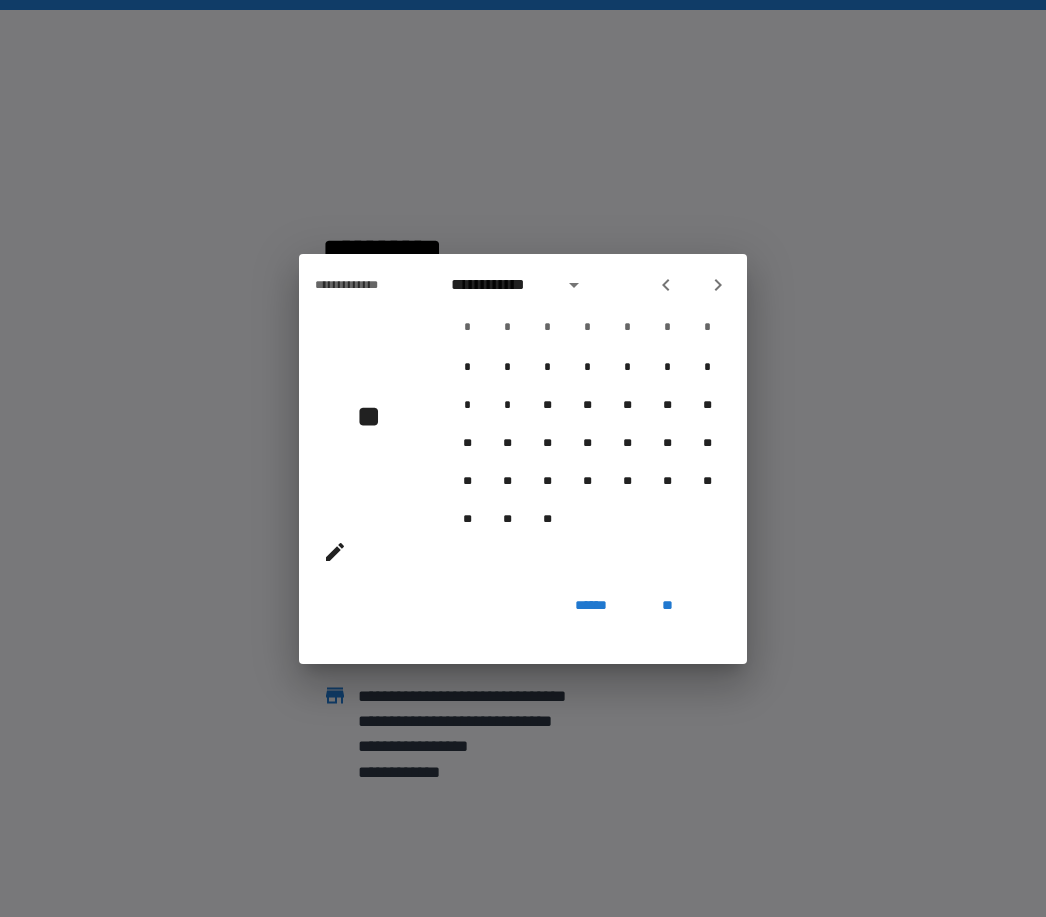 click 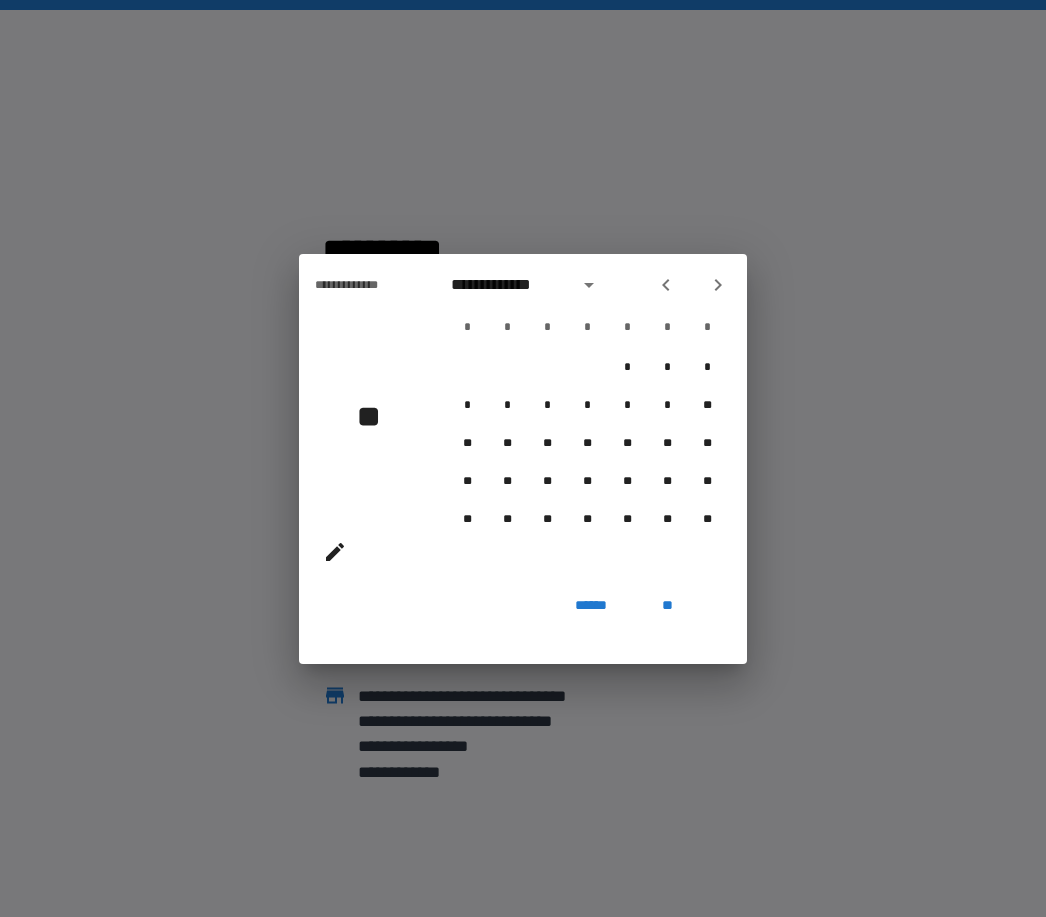 click at bounding box center (666, 285) 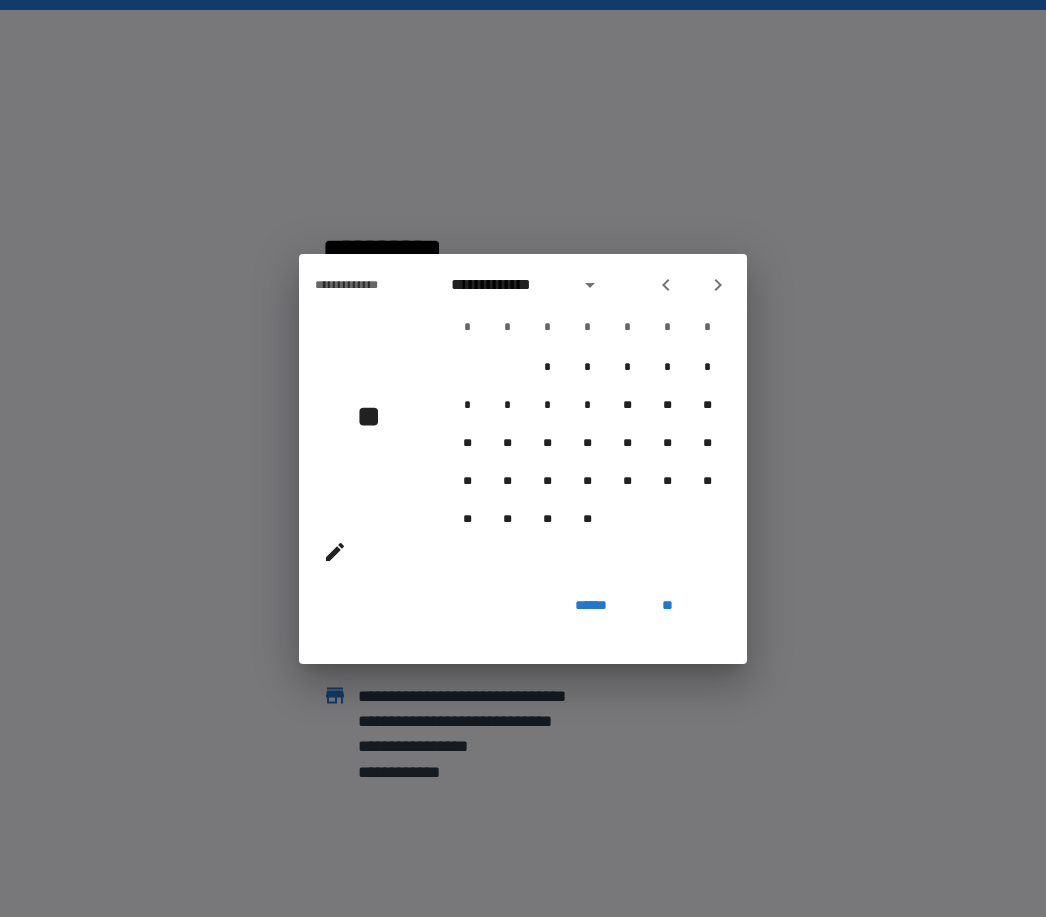 click at bounding box center [692, 285] 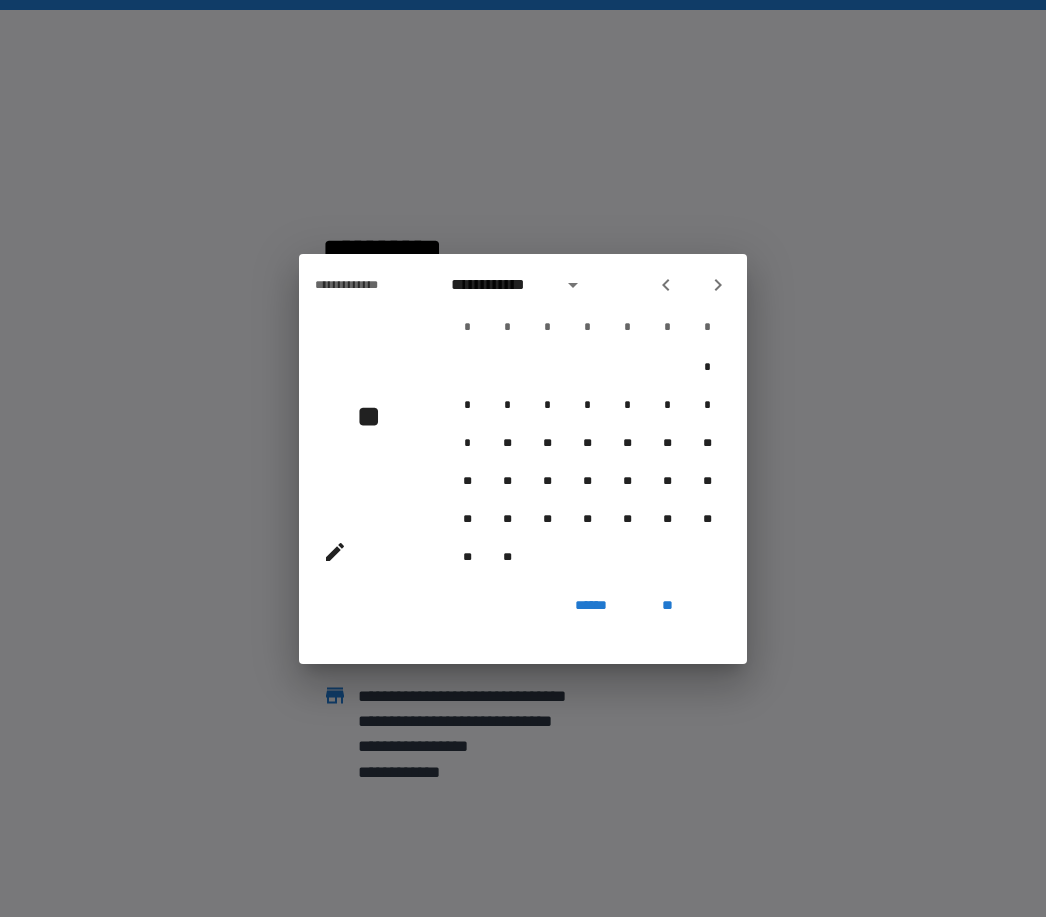 click at bounding box center (666, 285) 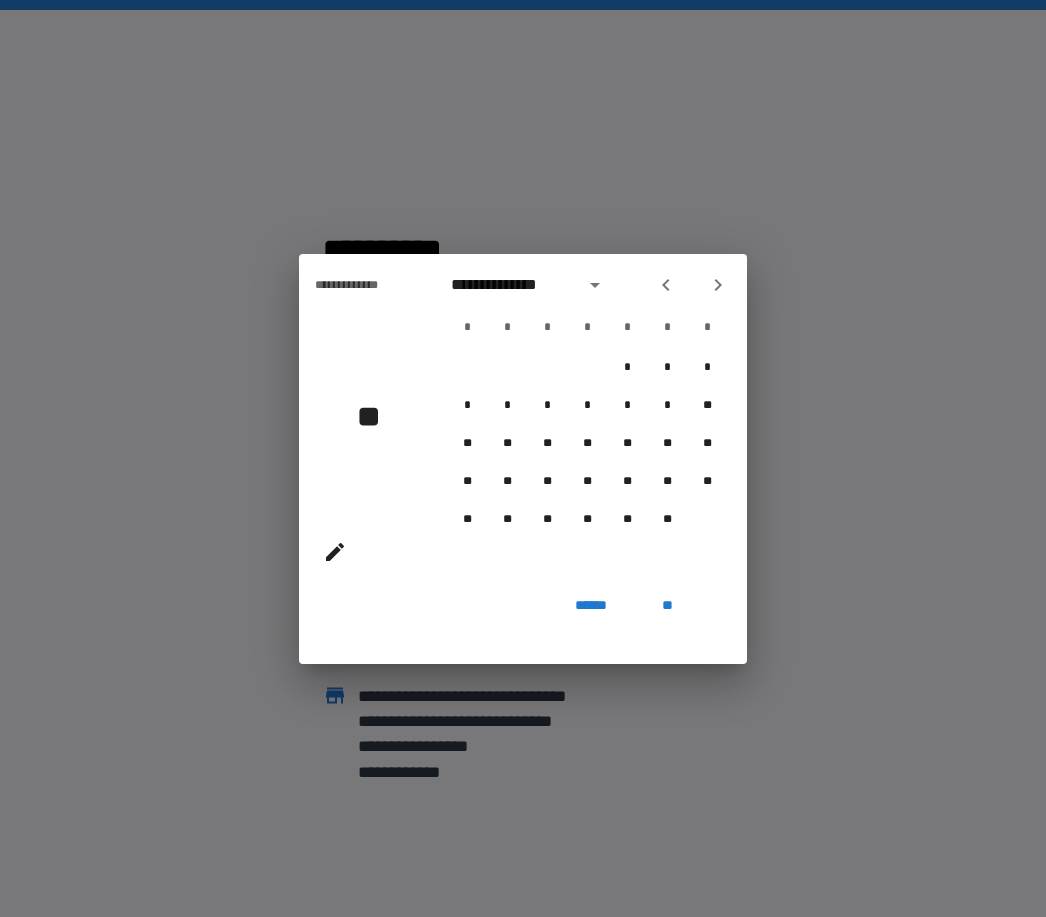click at bounding box center [666, 285] 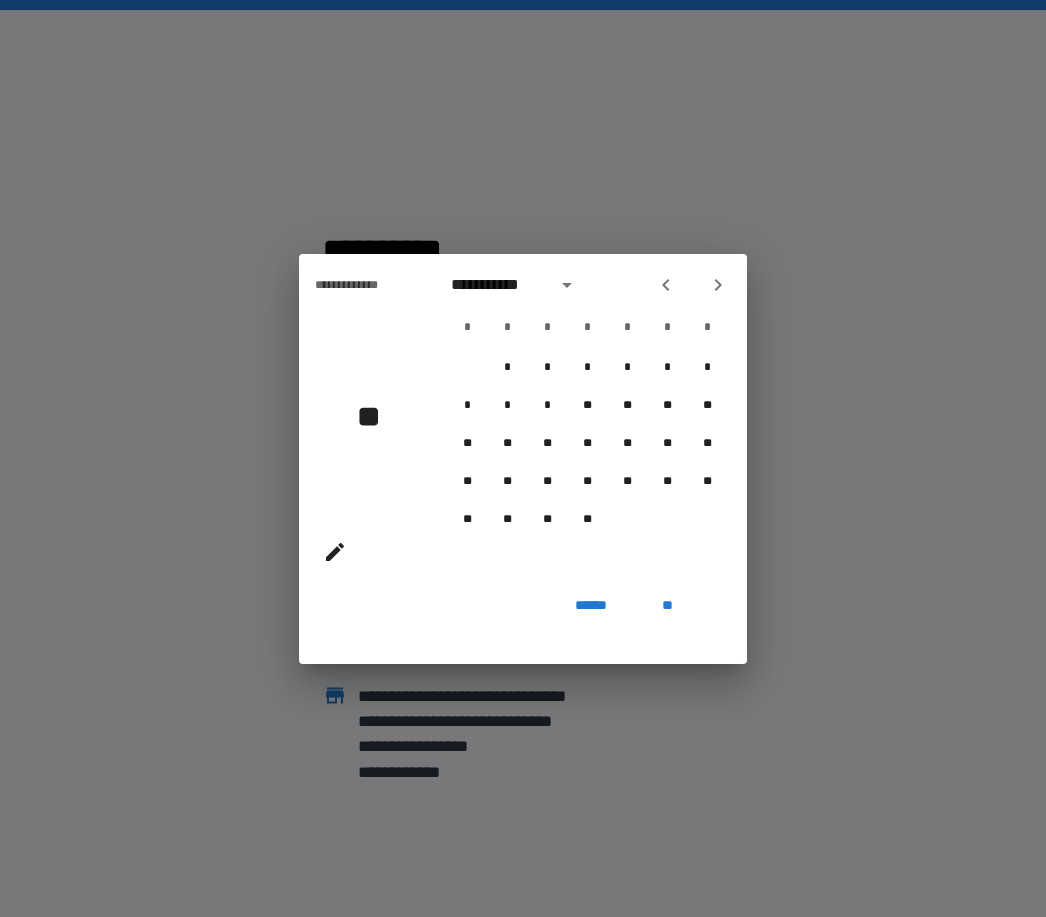 click on "**********" at bounding box center (587, 421) 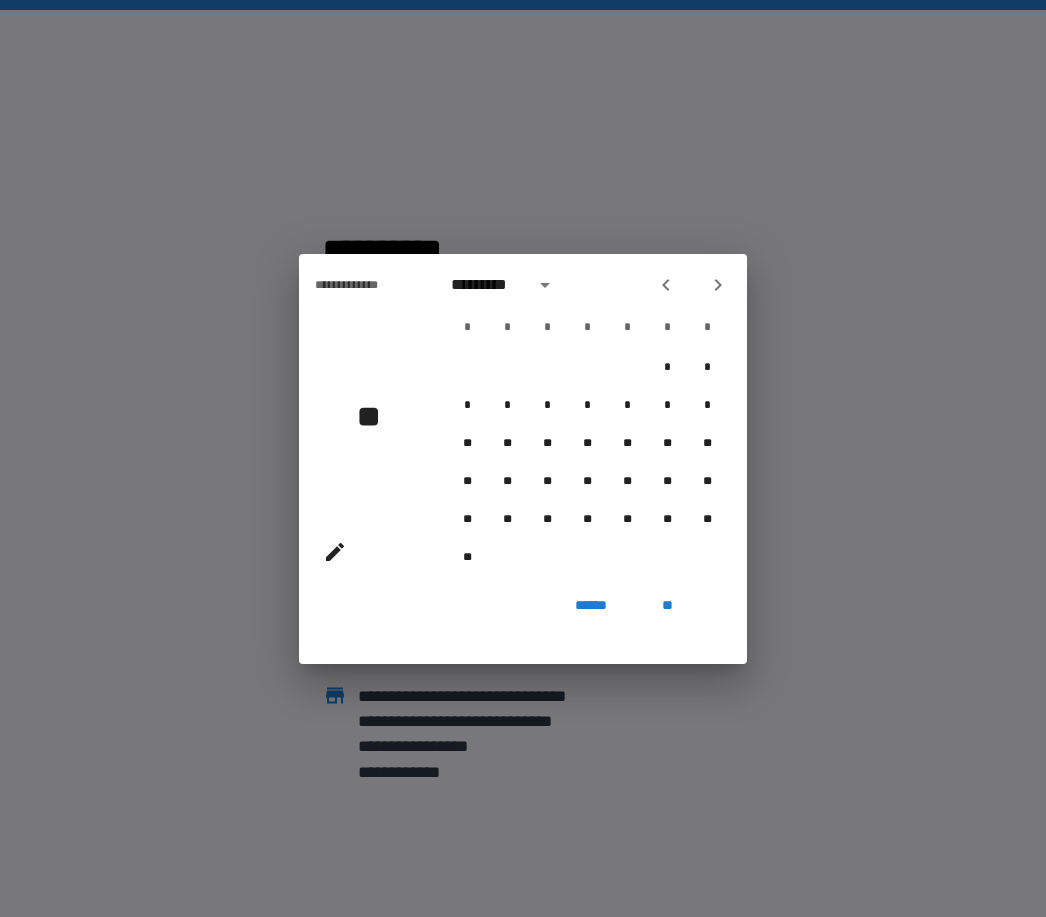 click at bounding box center [692, 285] 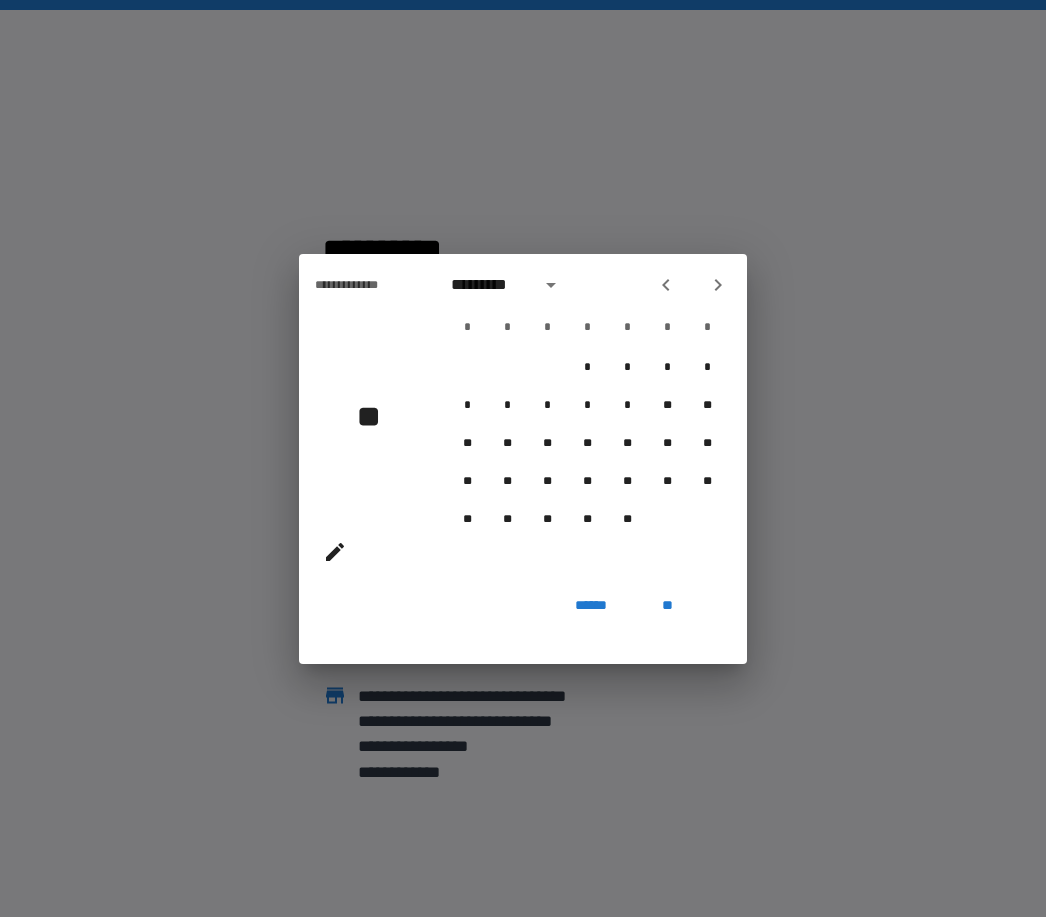 click at bounding box center [692, 285] 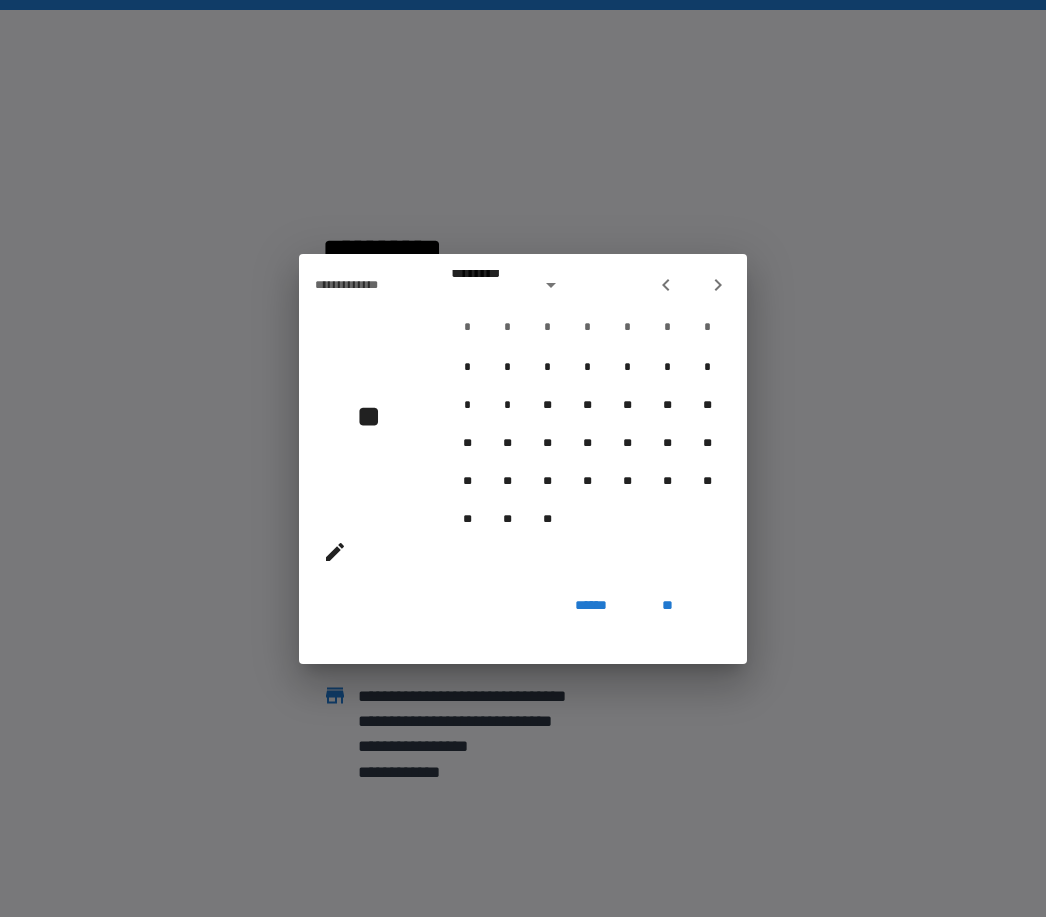 click at bounding box center [692, 285] 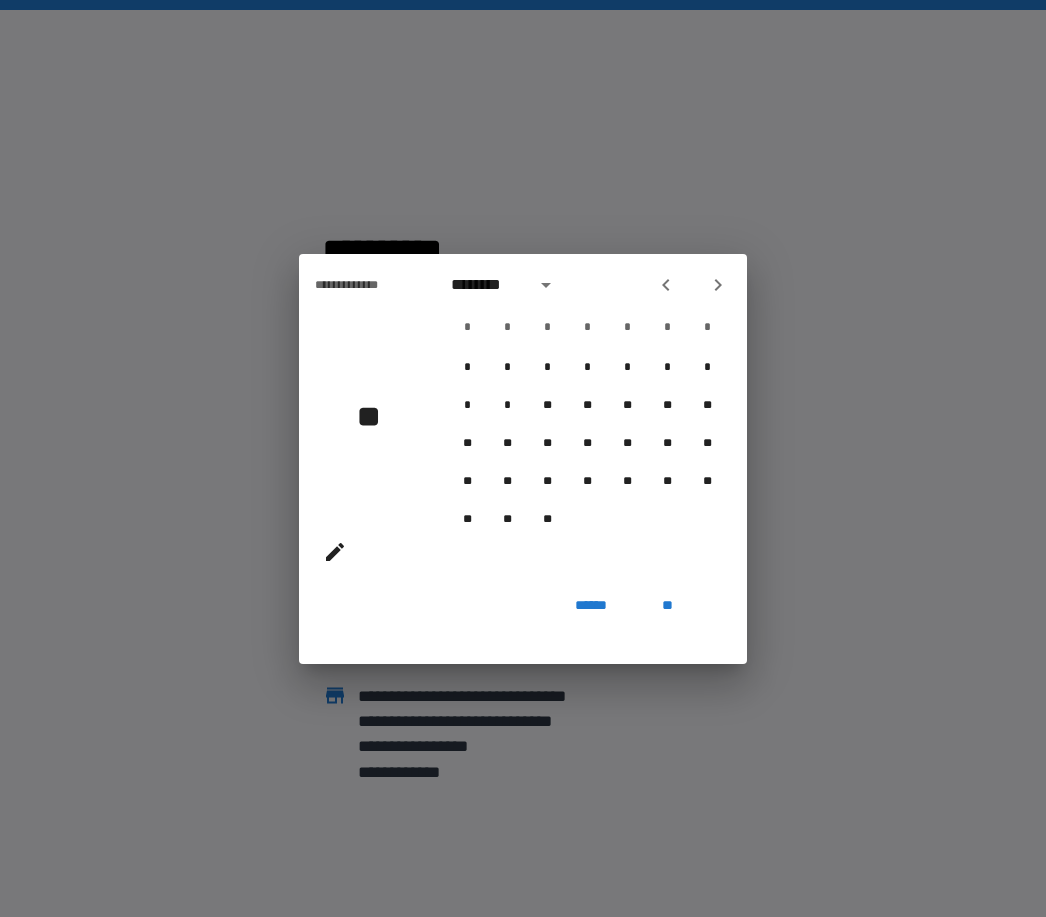 click at bounding box center [666, 285] 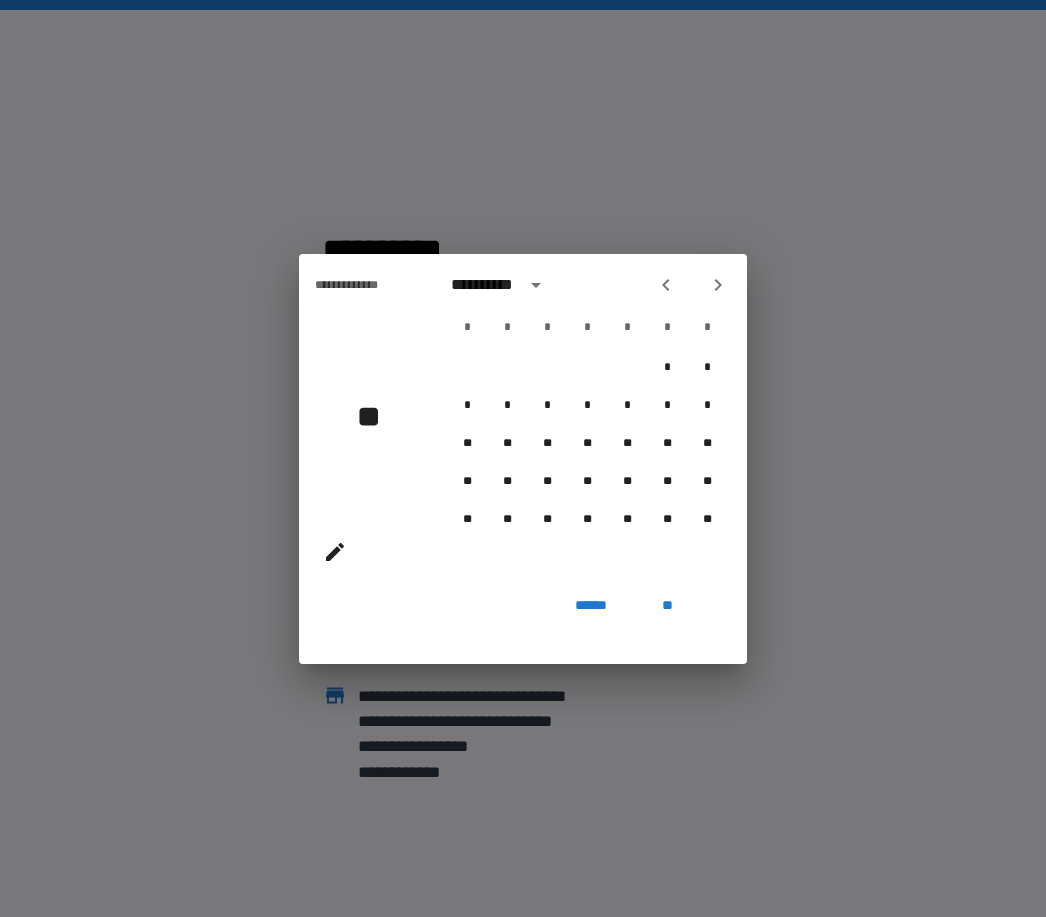 click at bounding box center (692, 285) 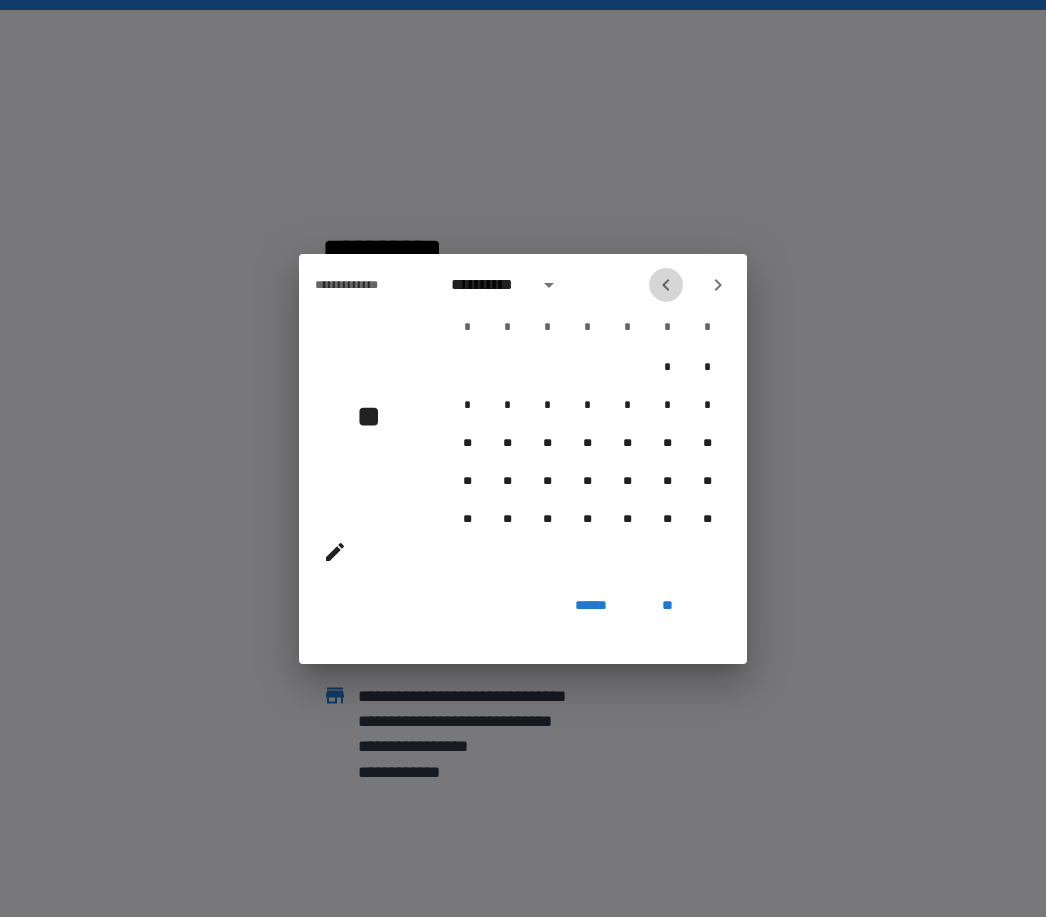 click 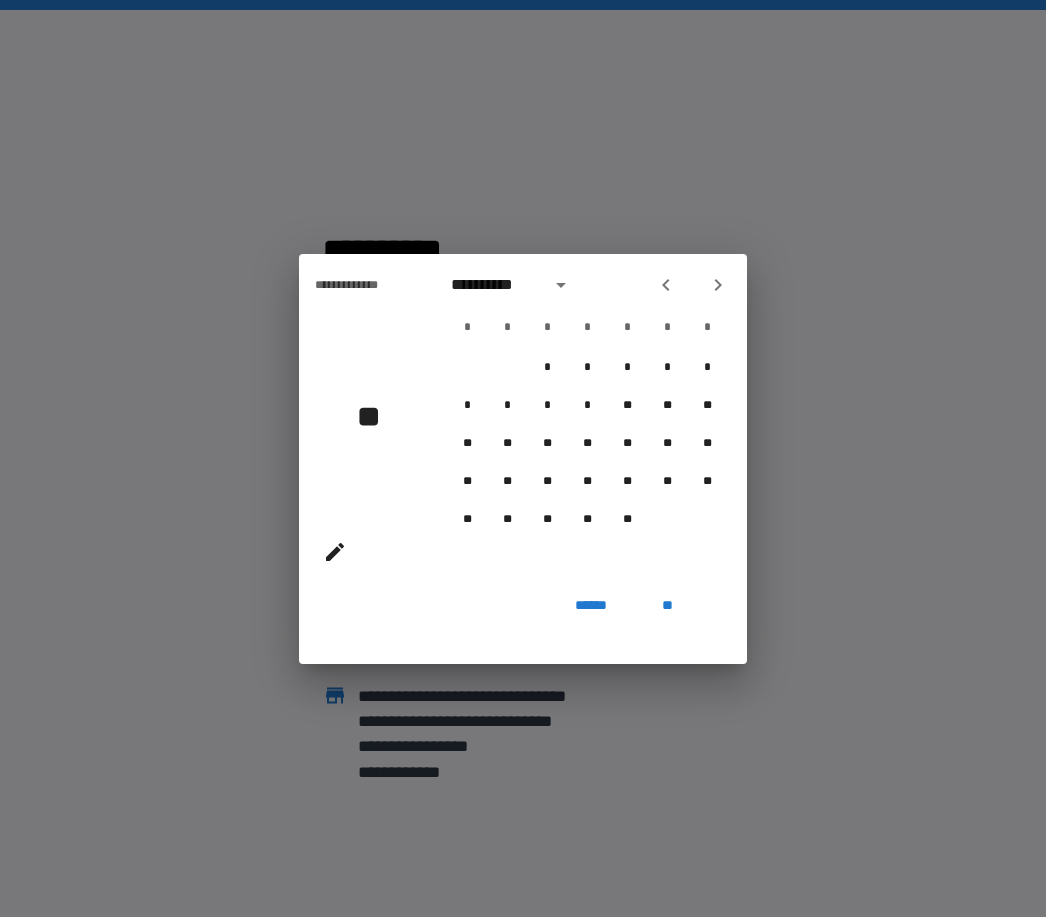 click 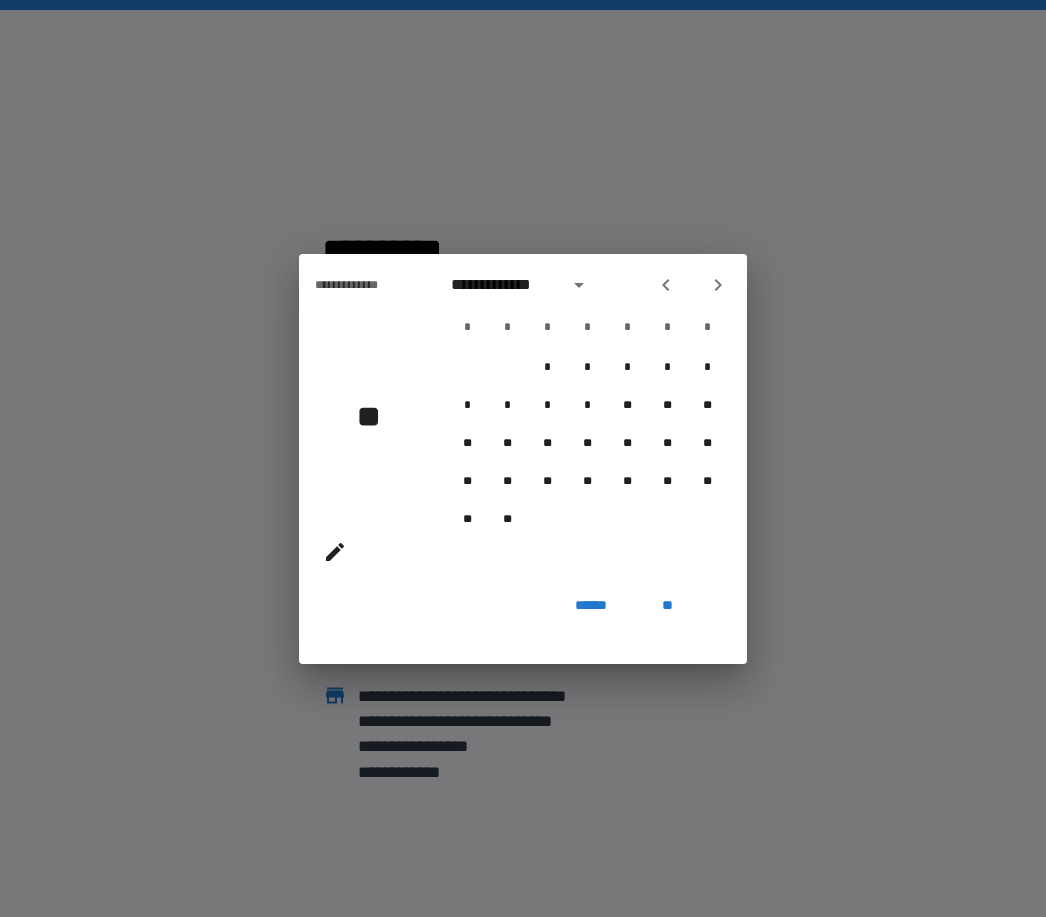 click at bounding box center [666, 285] 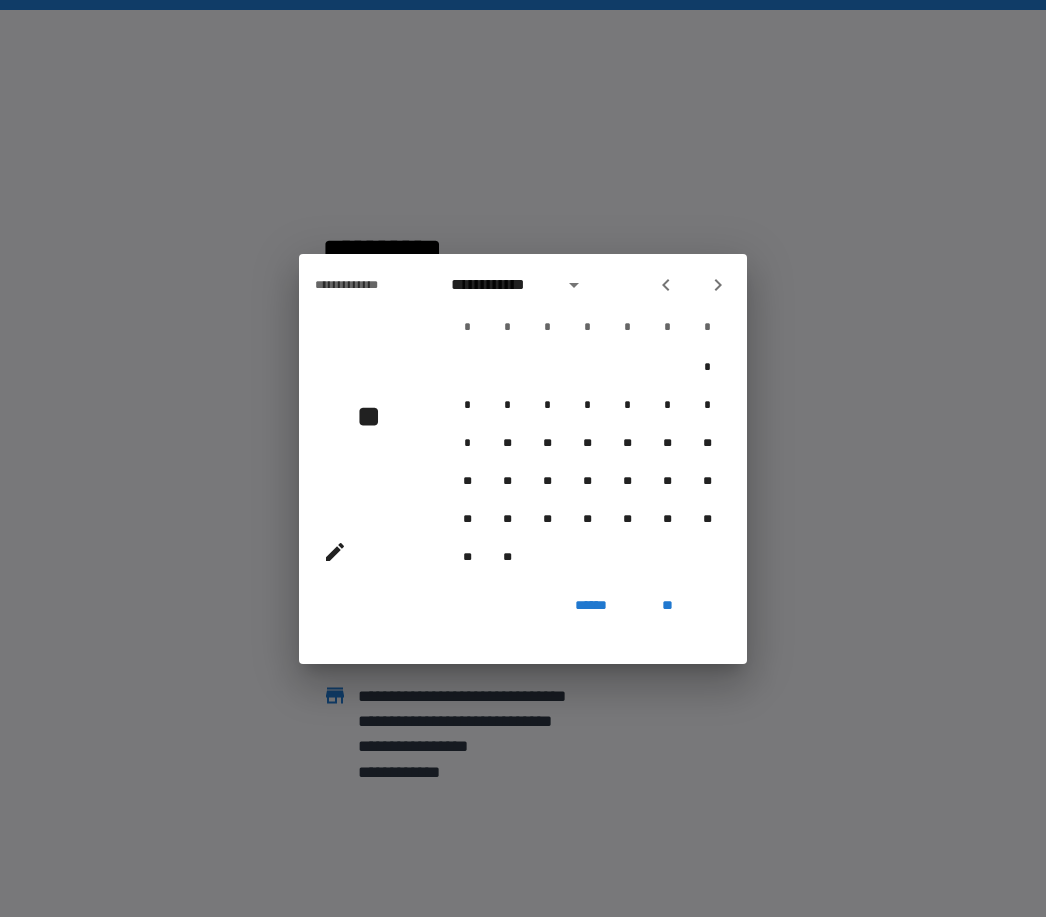 click at bounding box center [666, 285] 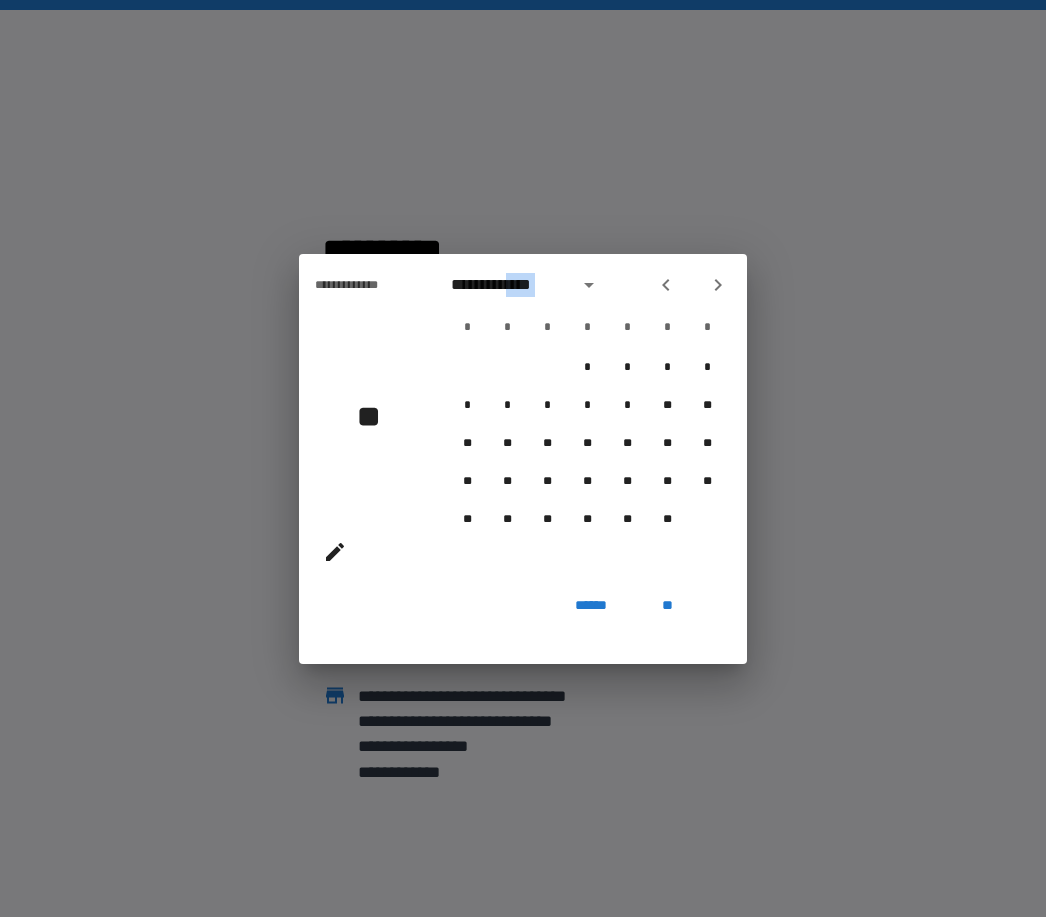 click 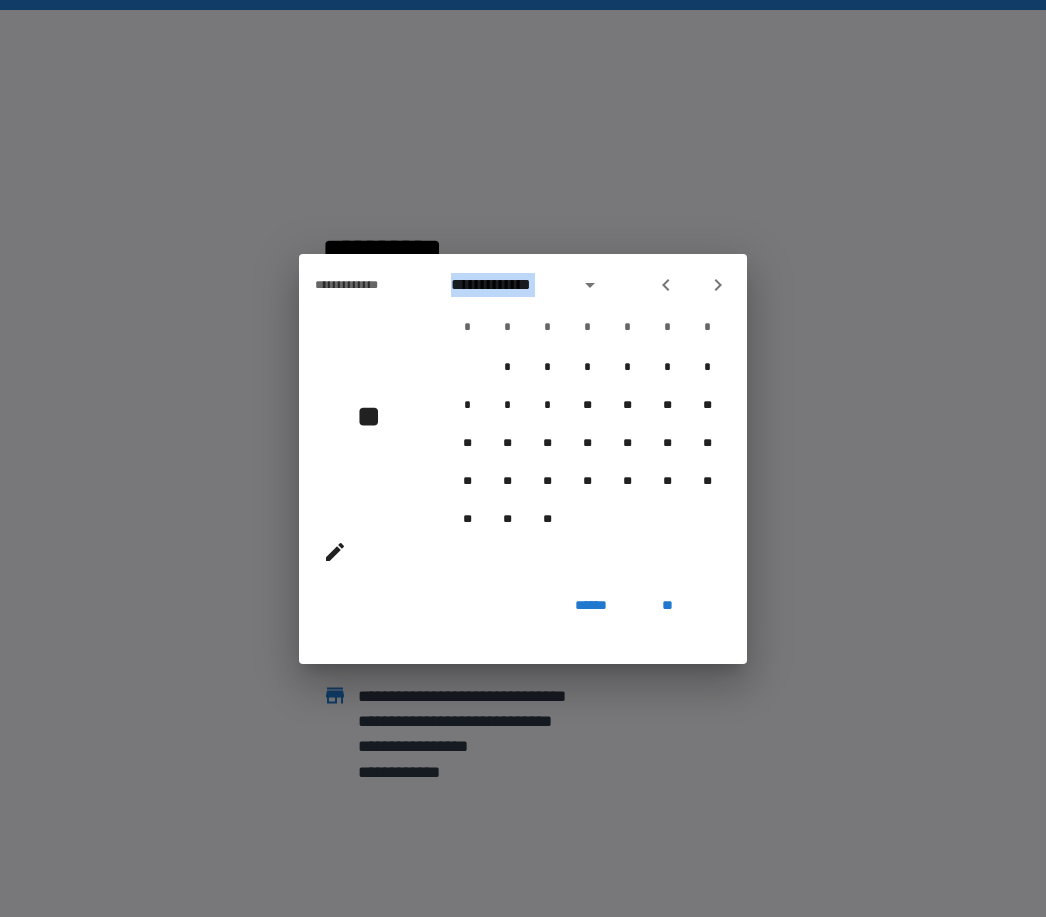 click at bounding box center (666, 285) 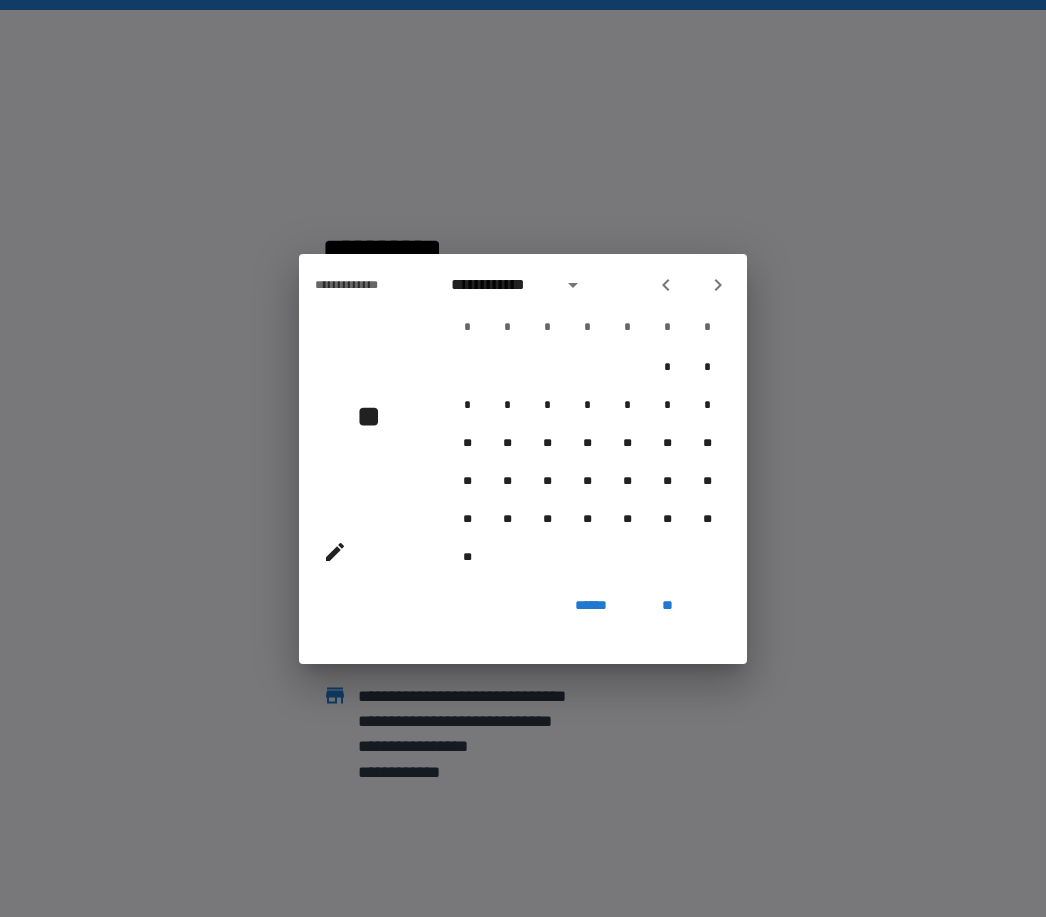click at bounding box center (666, 285) 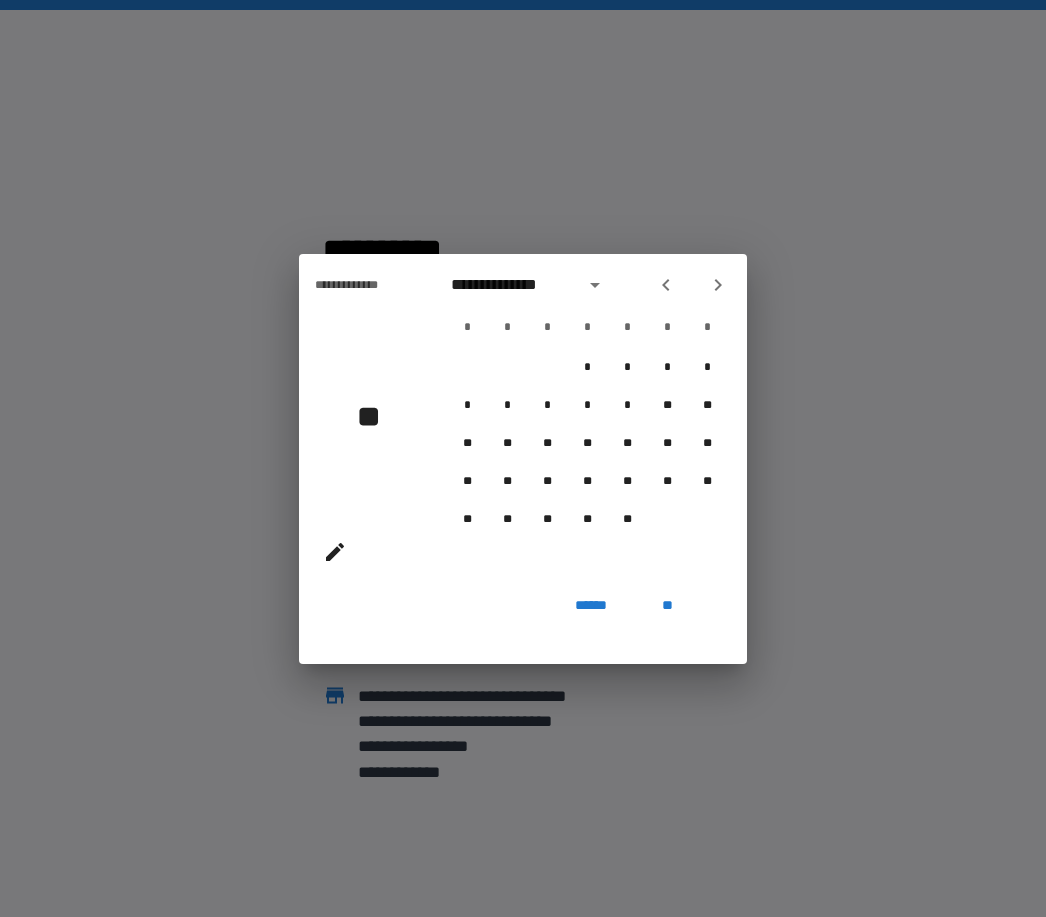 click at bounding box center [692, 285] 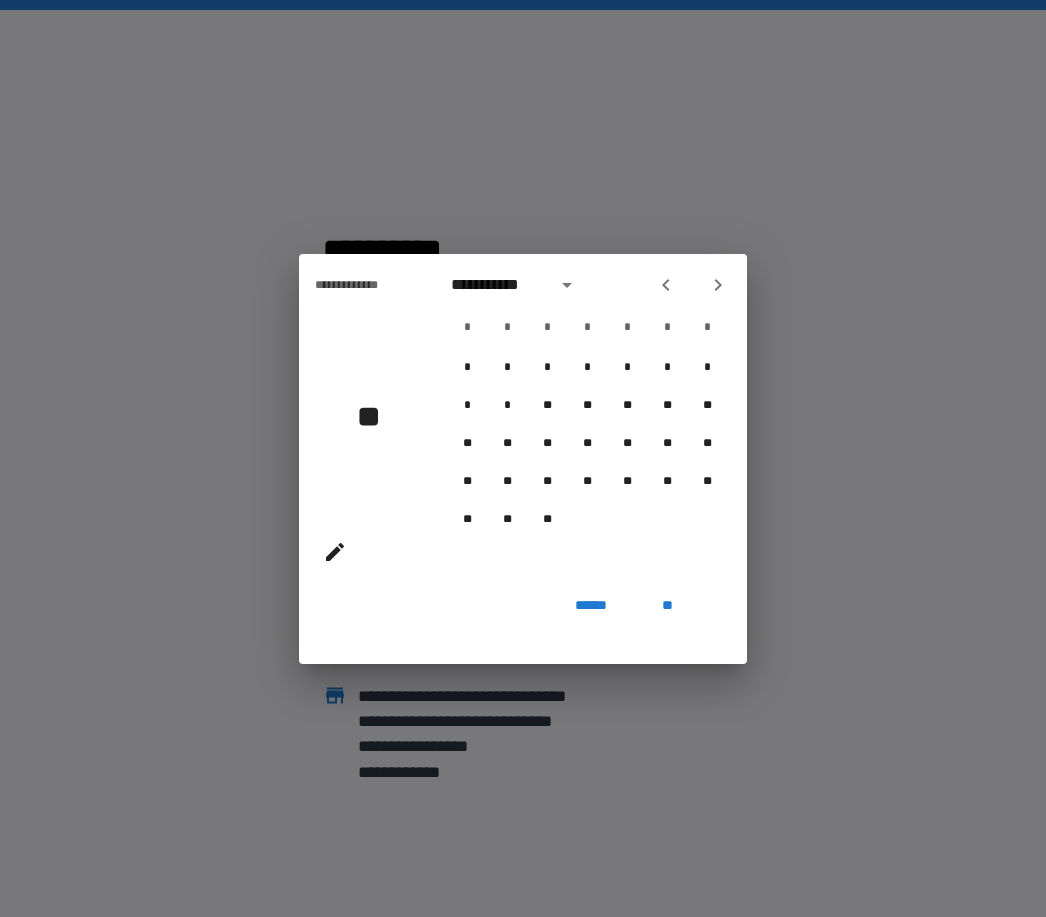 click at bounding box center (666, 285) 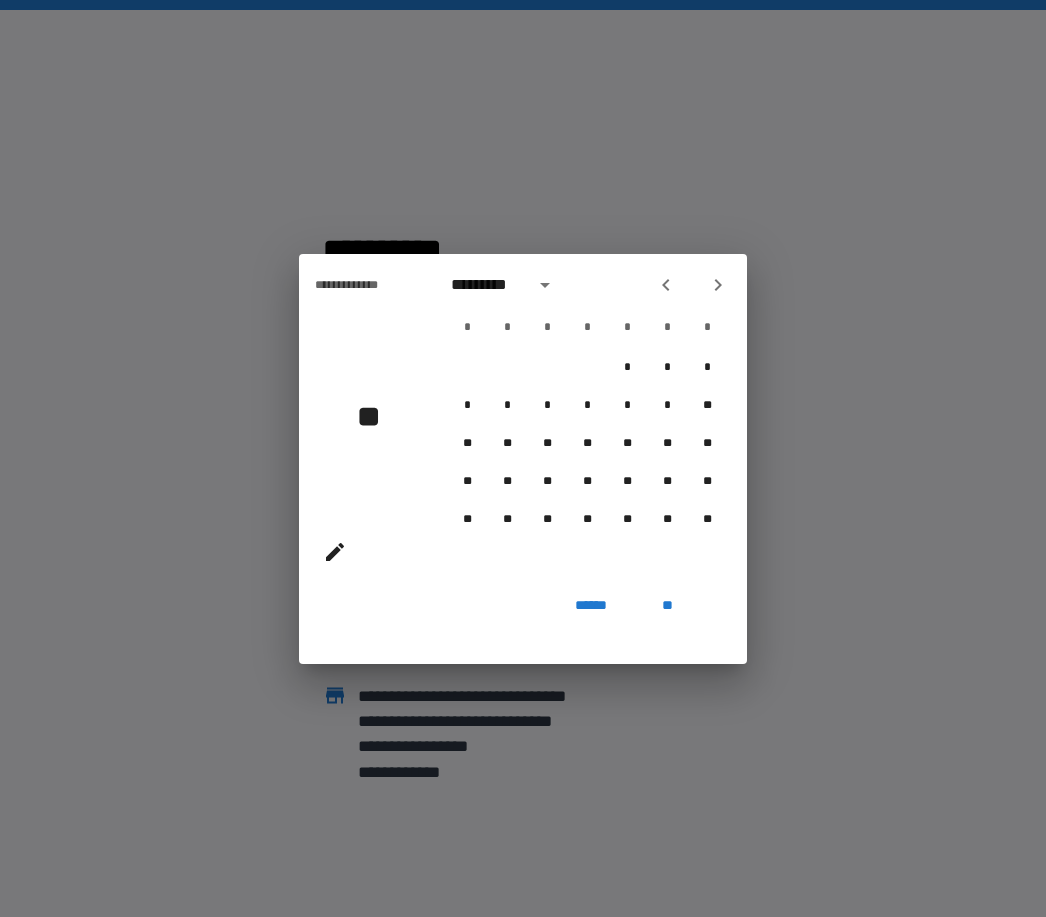 click at bounding box center (666, 285) 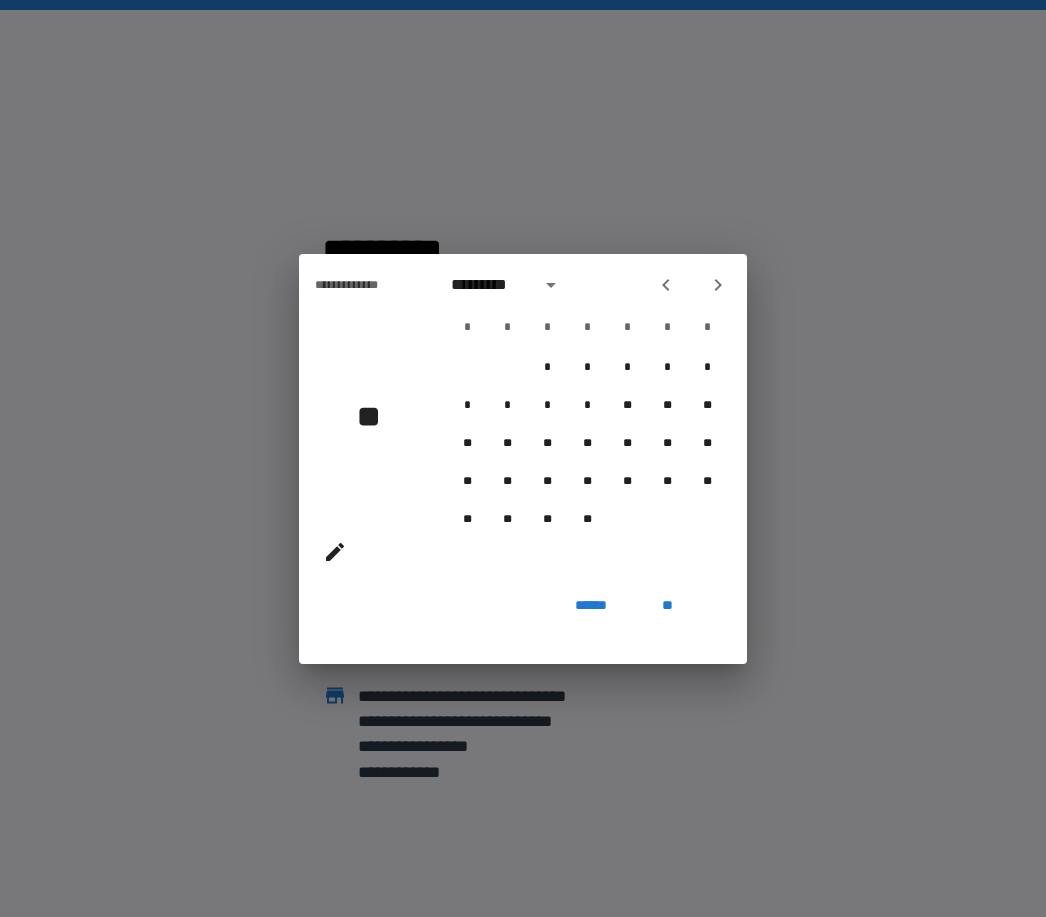 click at bounding box center (666, 285) 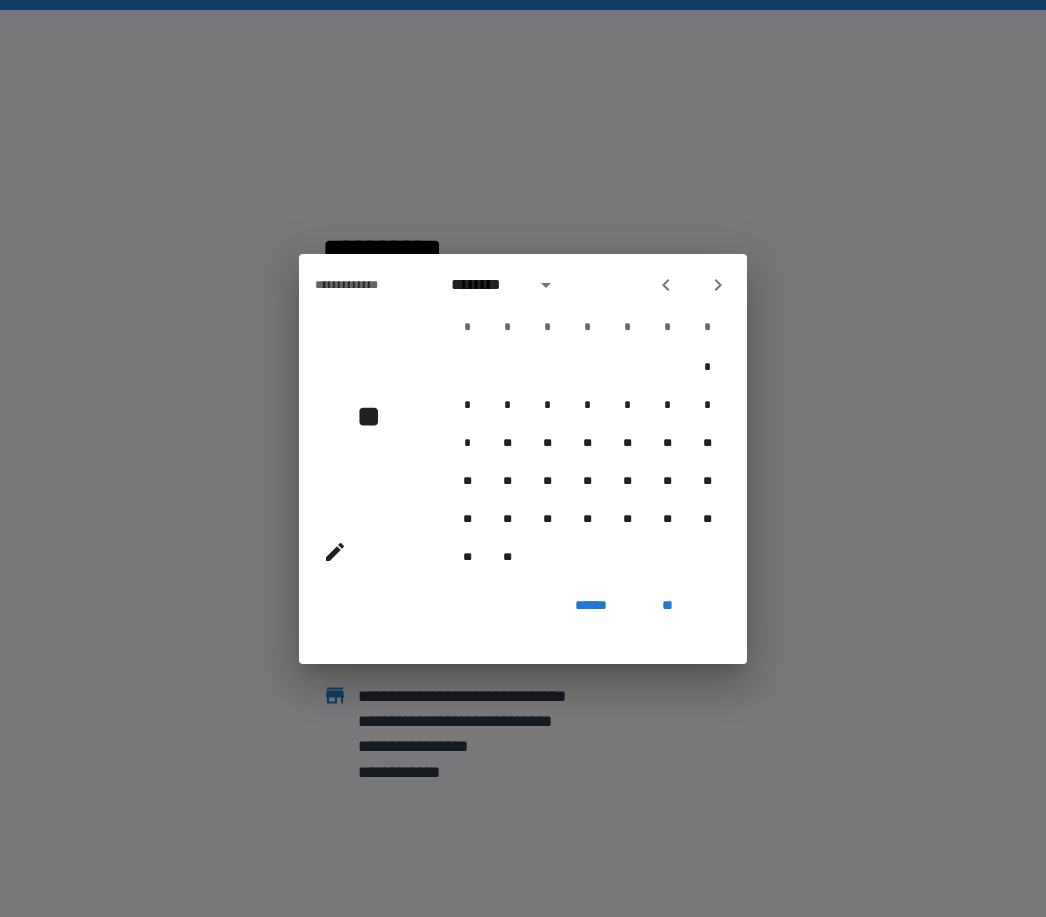 click at bounding box center [666, 285] 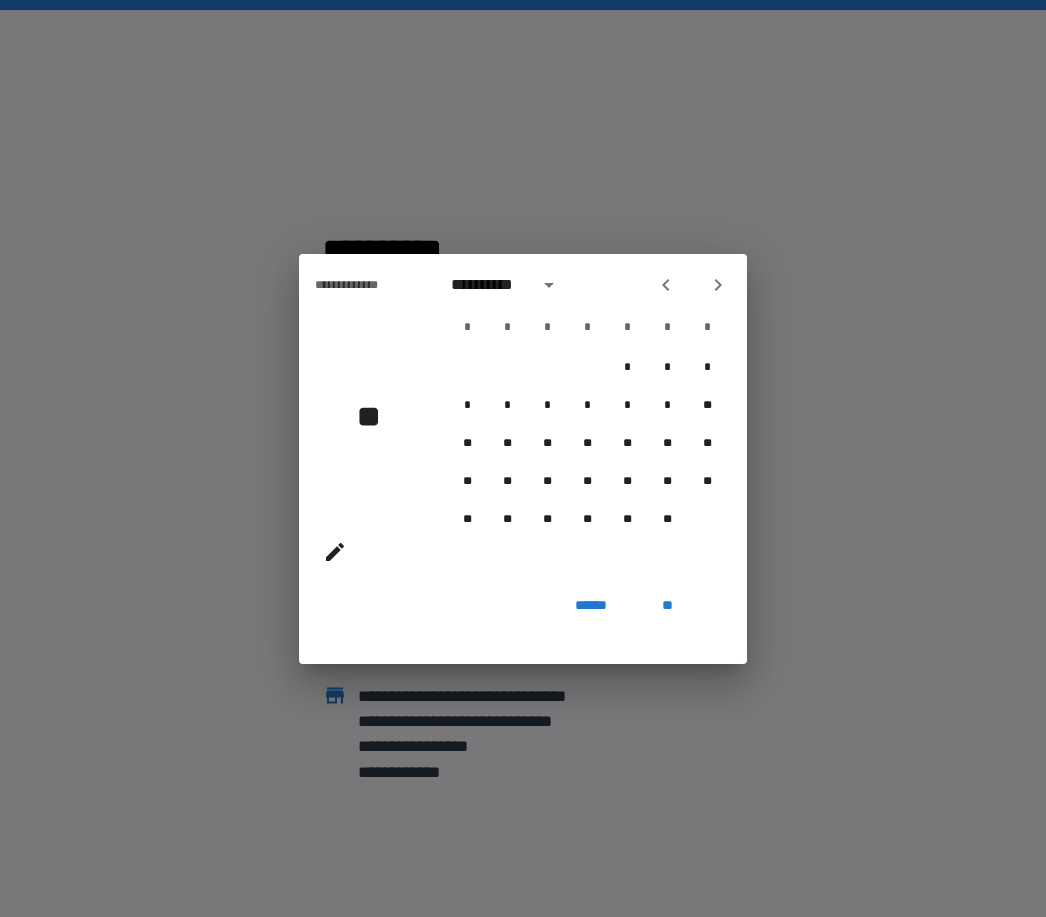click at bounding box center (666, 285) 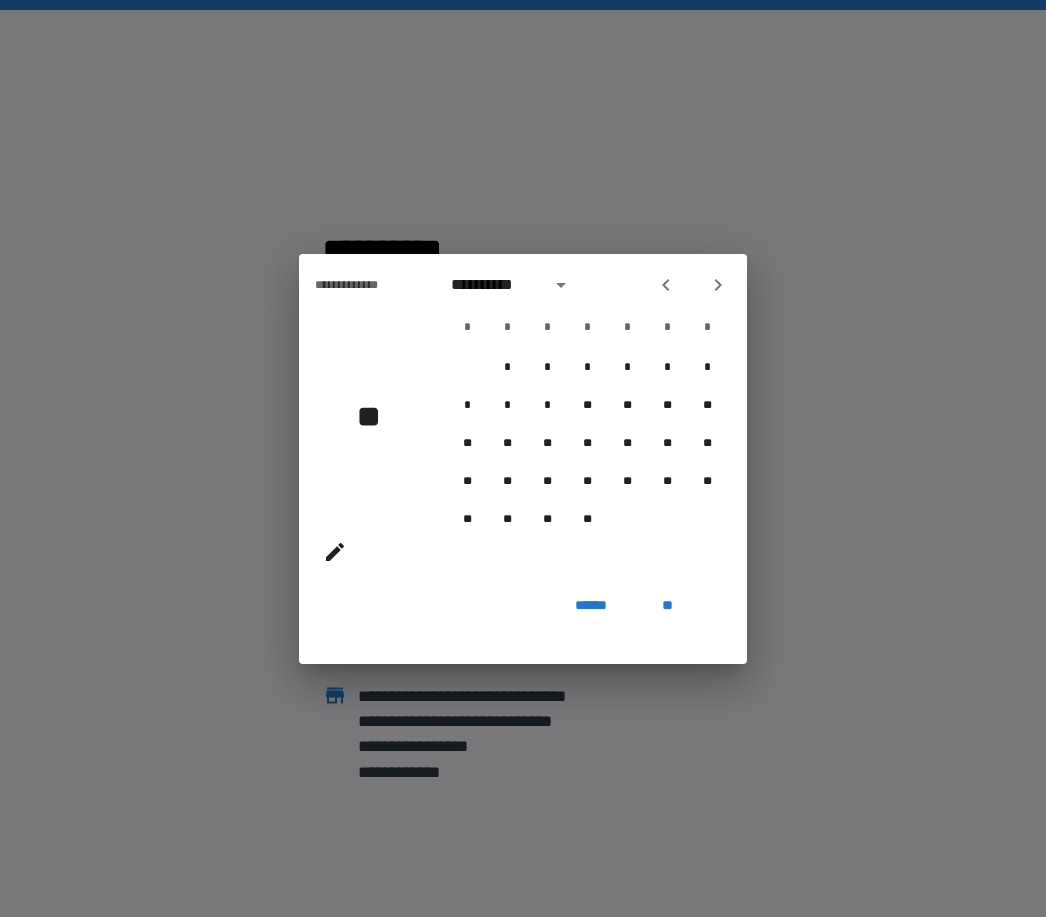 click 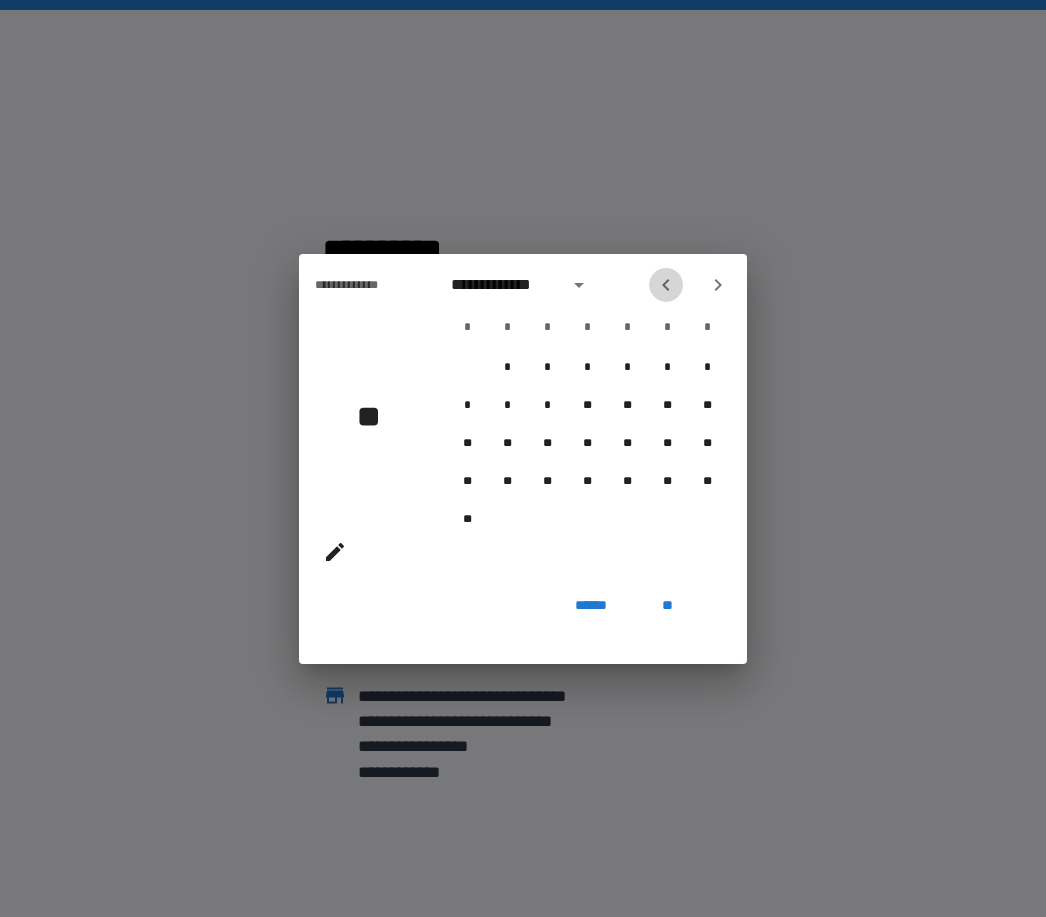 click 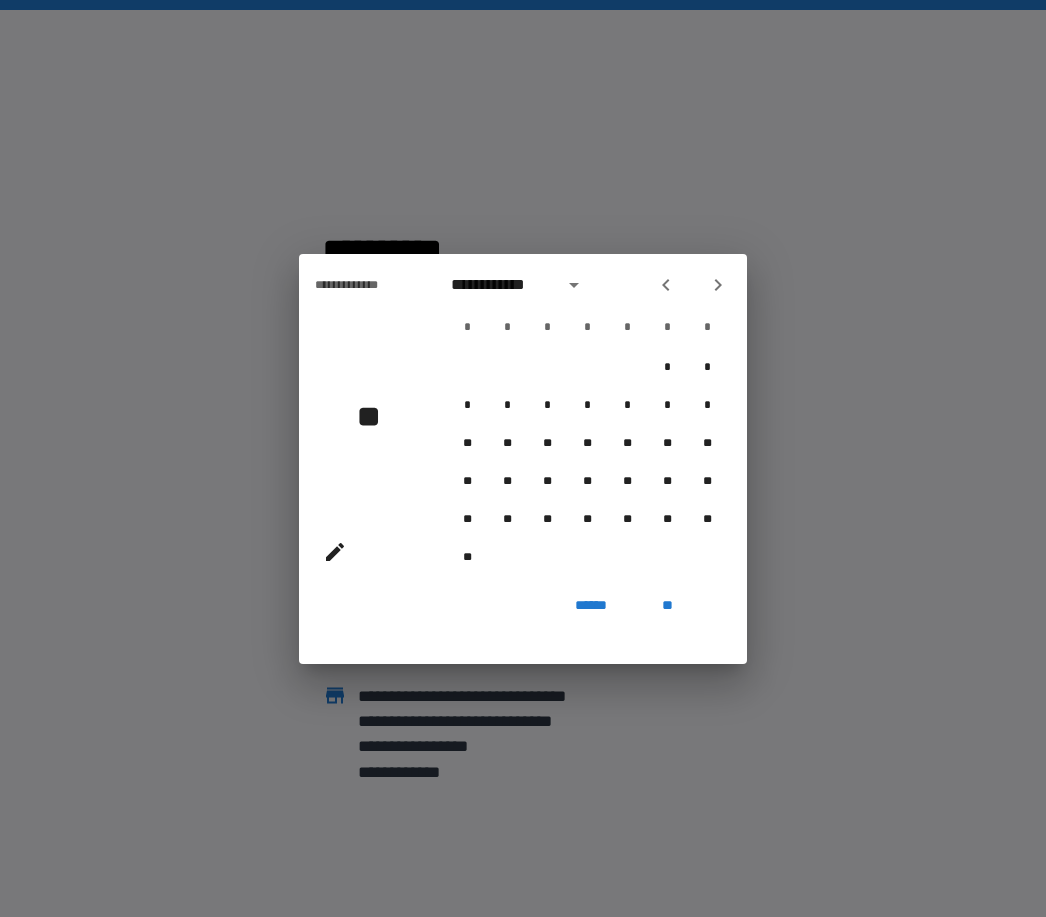 click 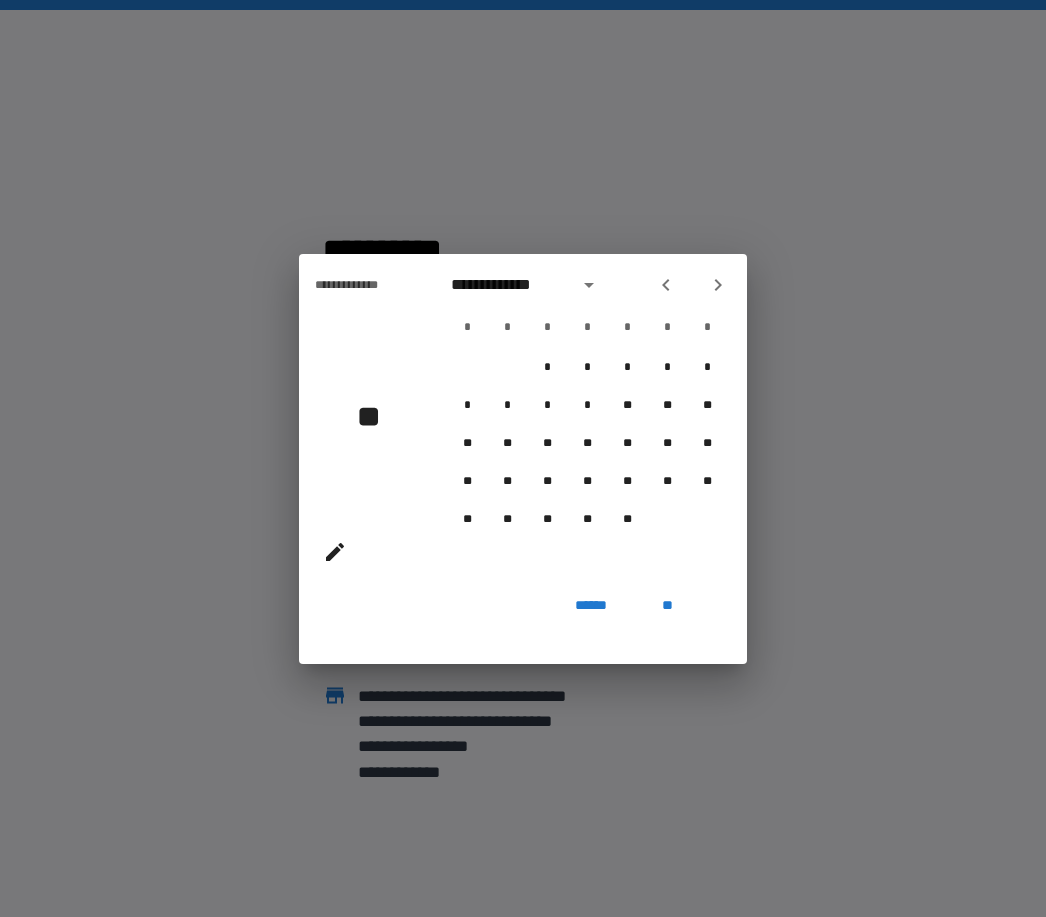 click 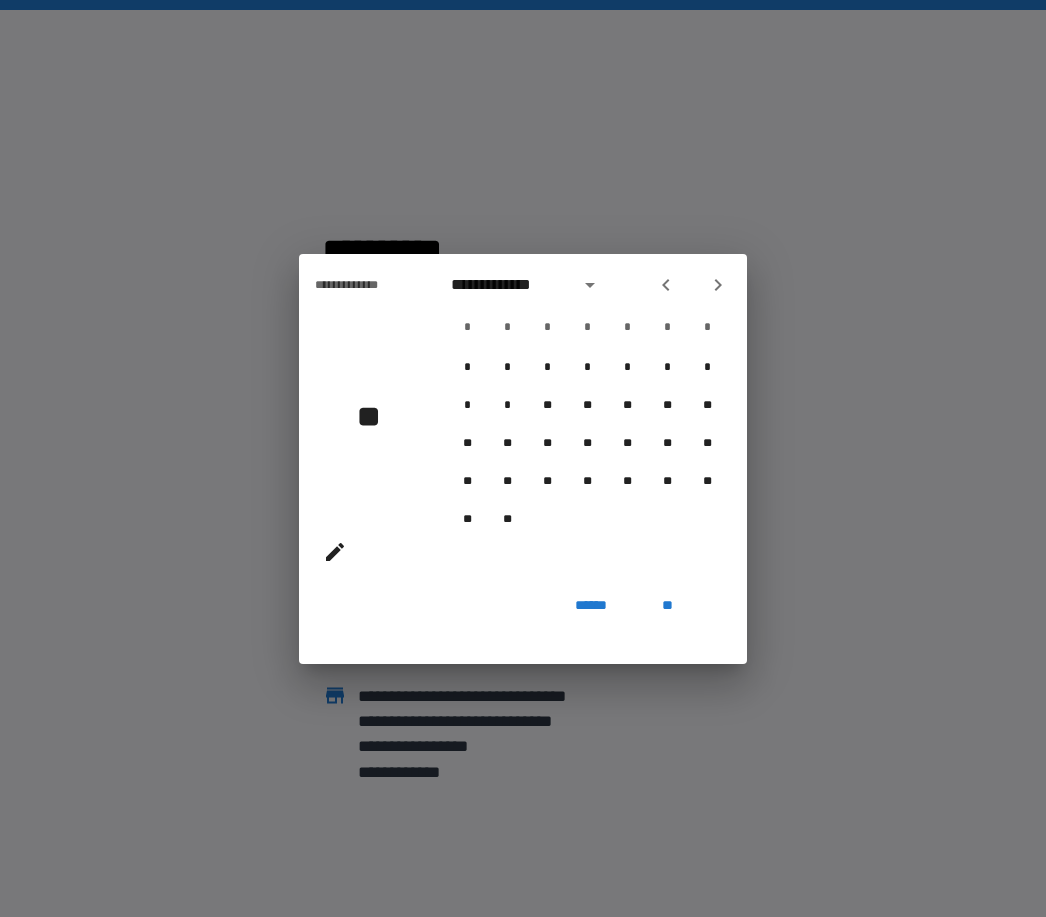 click at bounding box center (692, 285) 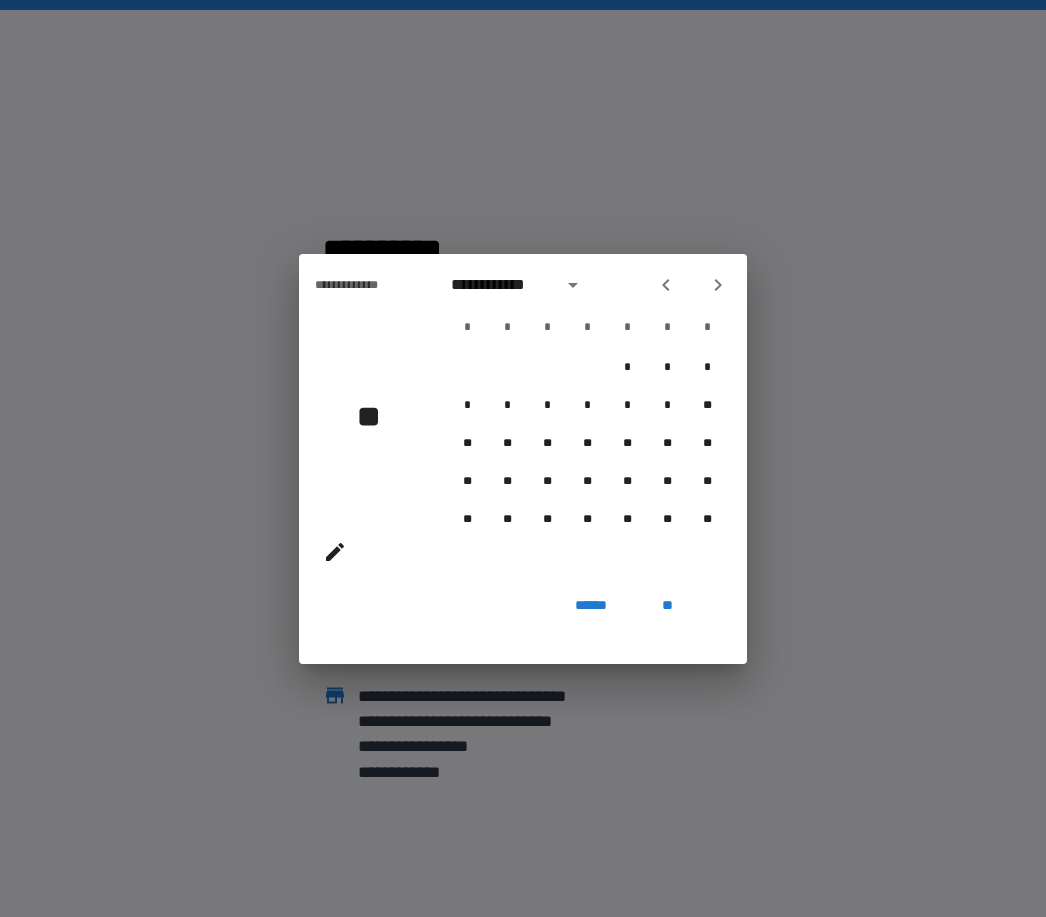 click at bounding box center [692, 285] 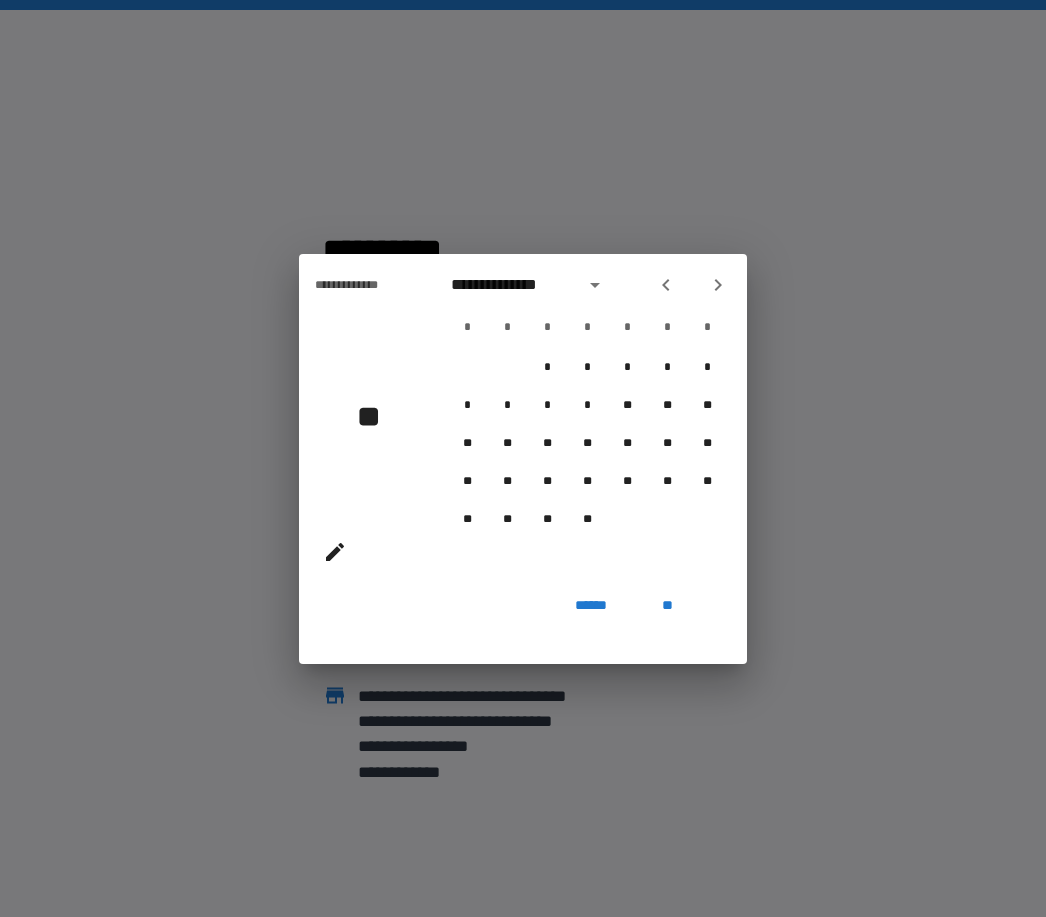 click 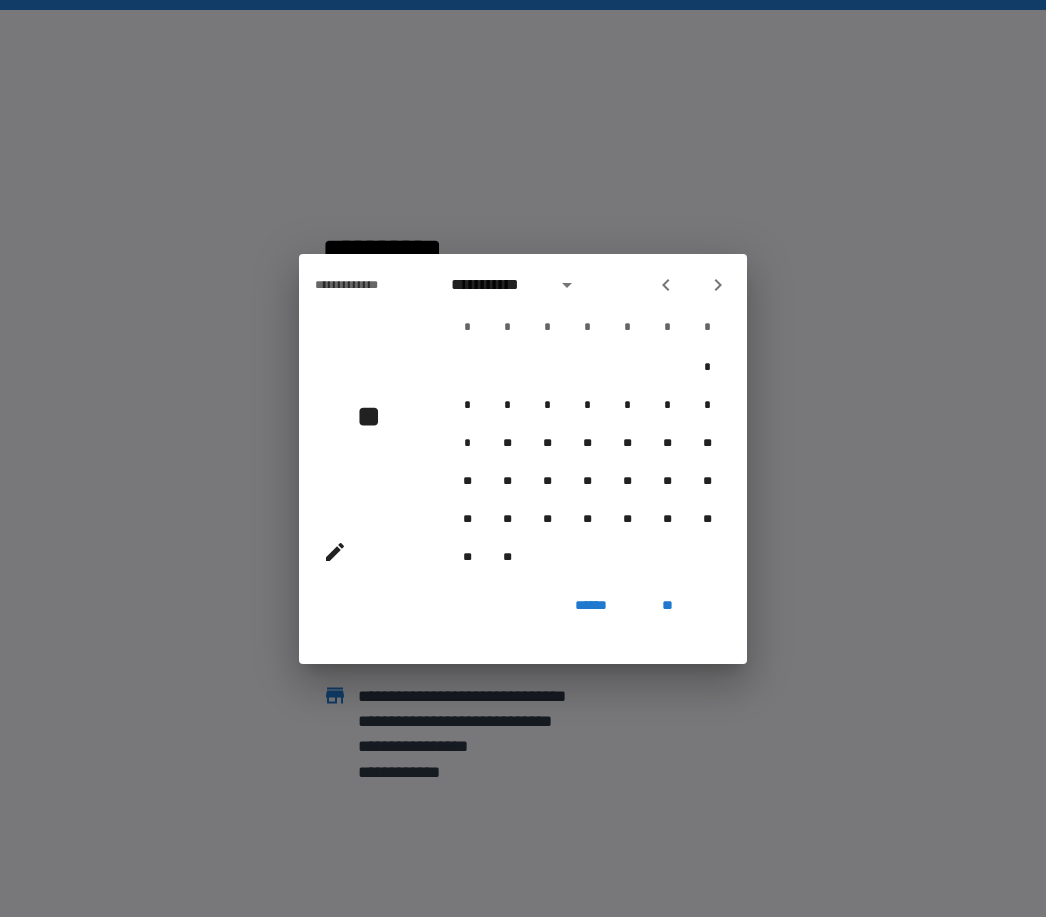 click at bounding box center (666, 285) 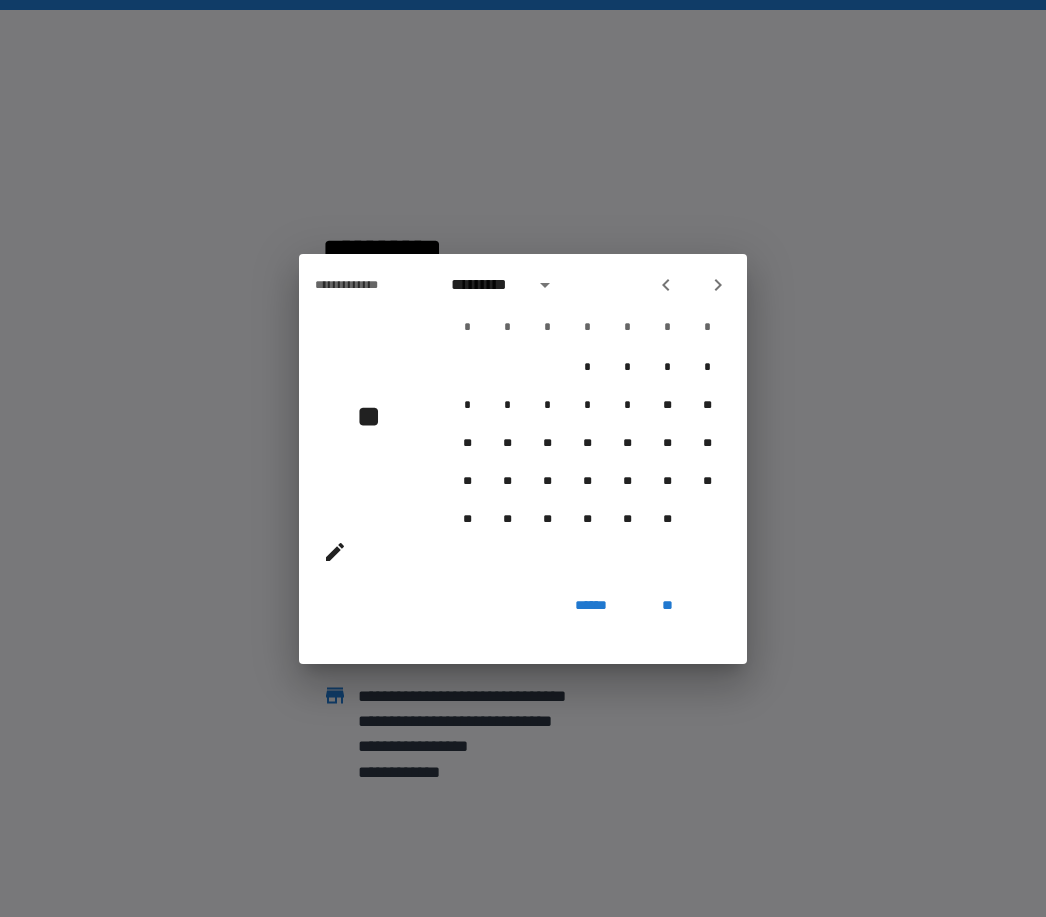 click at bounding box center [692, 285] 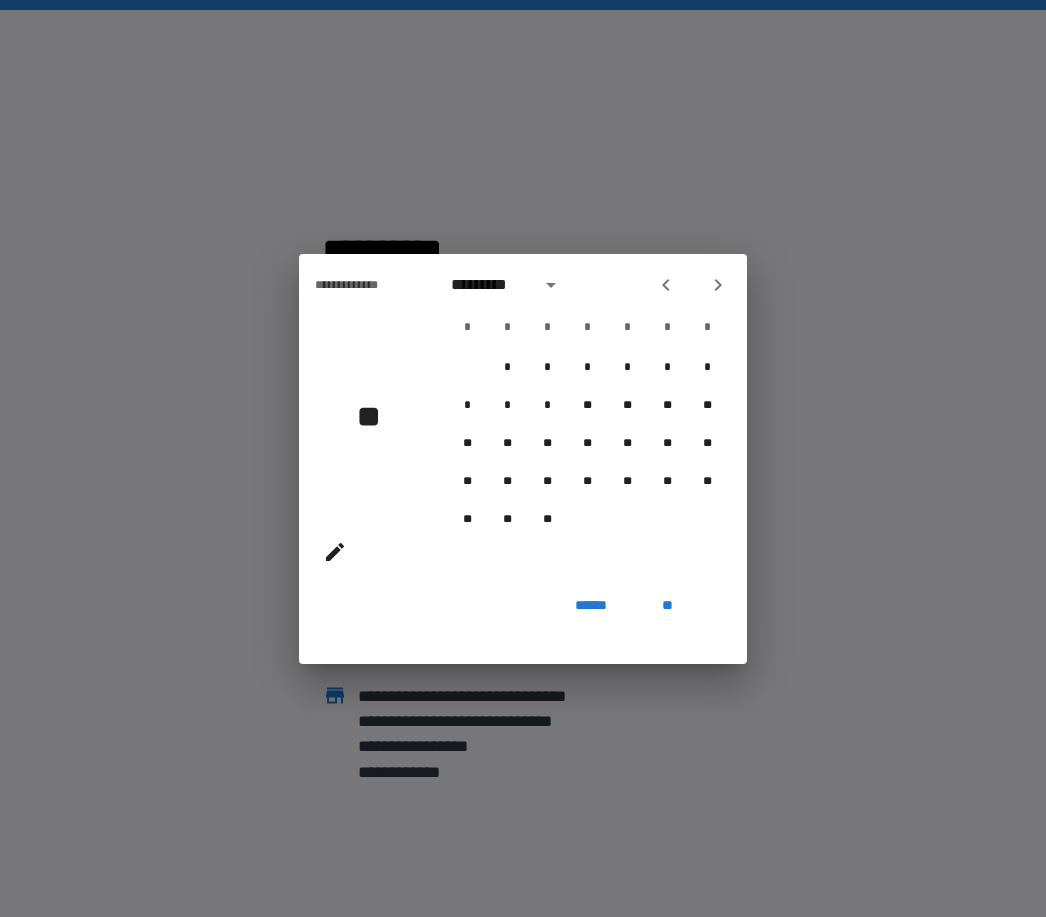 click 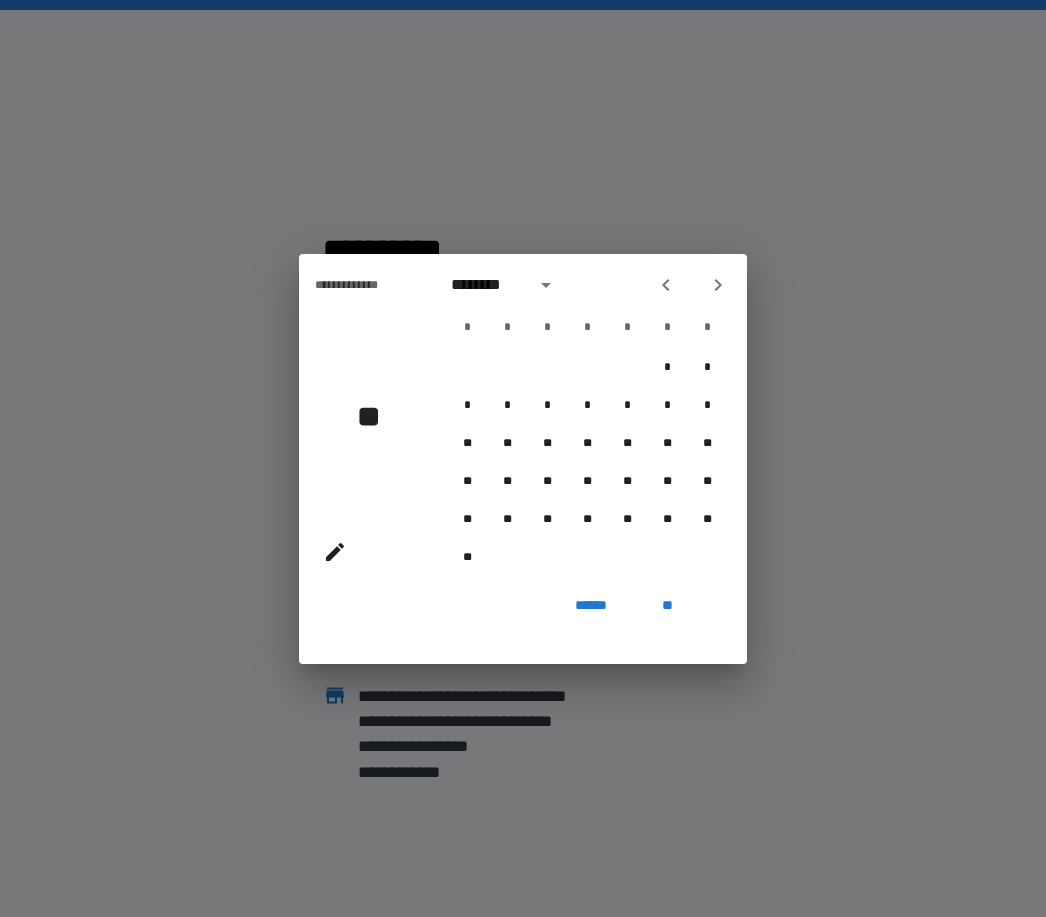click at bounding box center [692, 285] 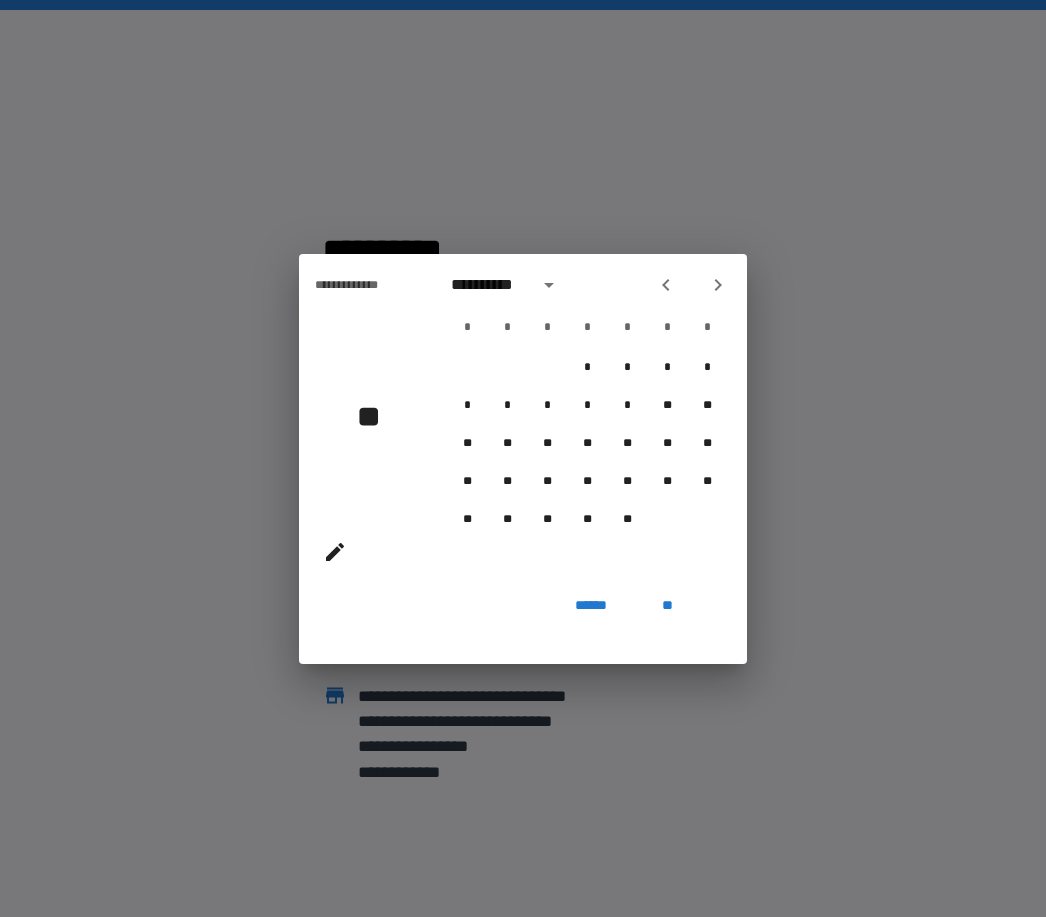 click 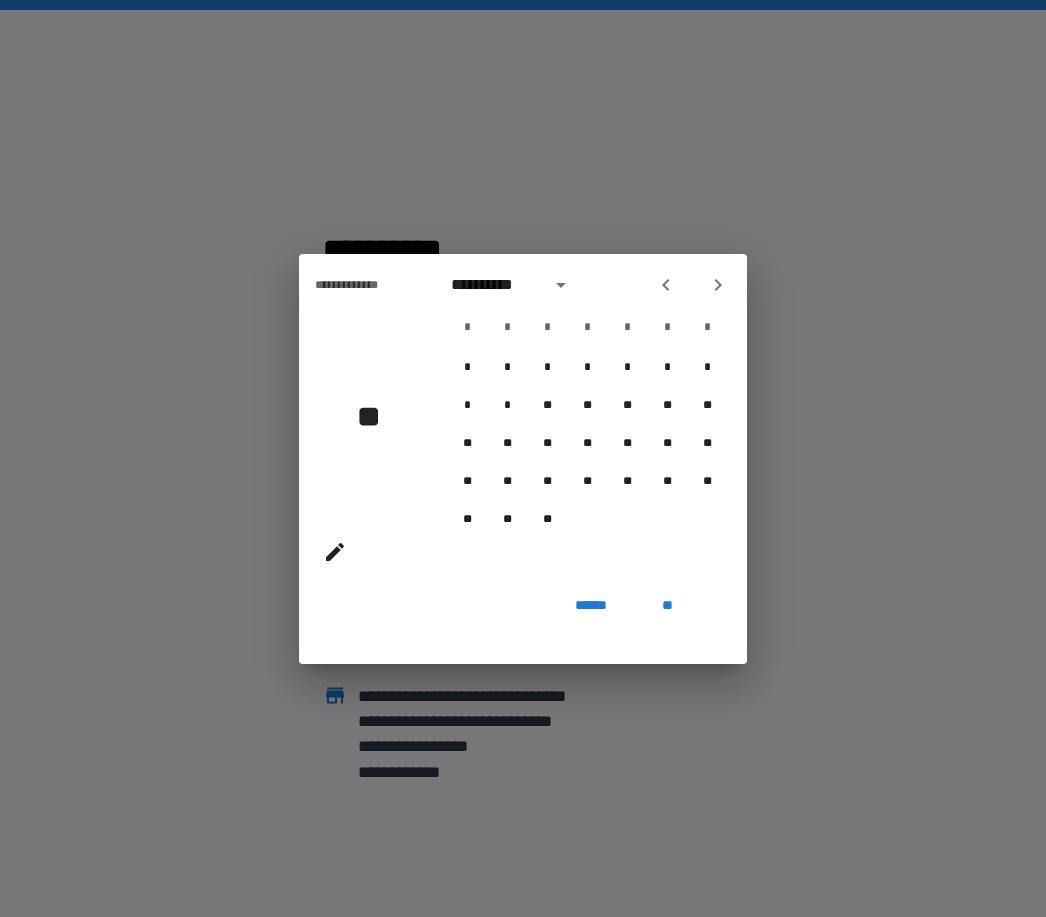click at bounding box center (666, 285) 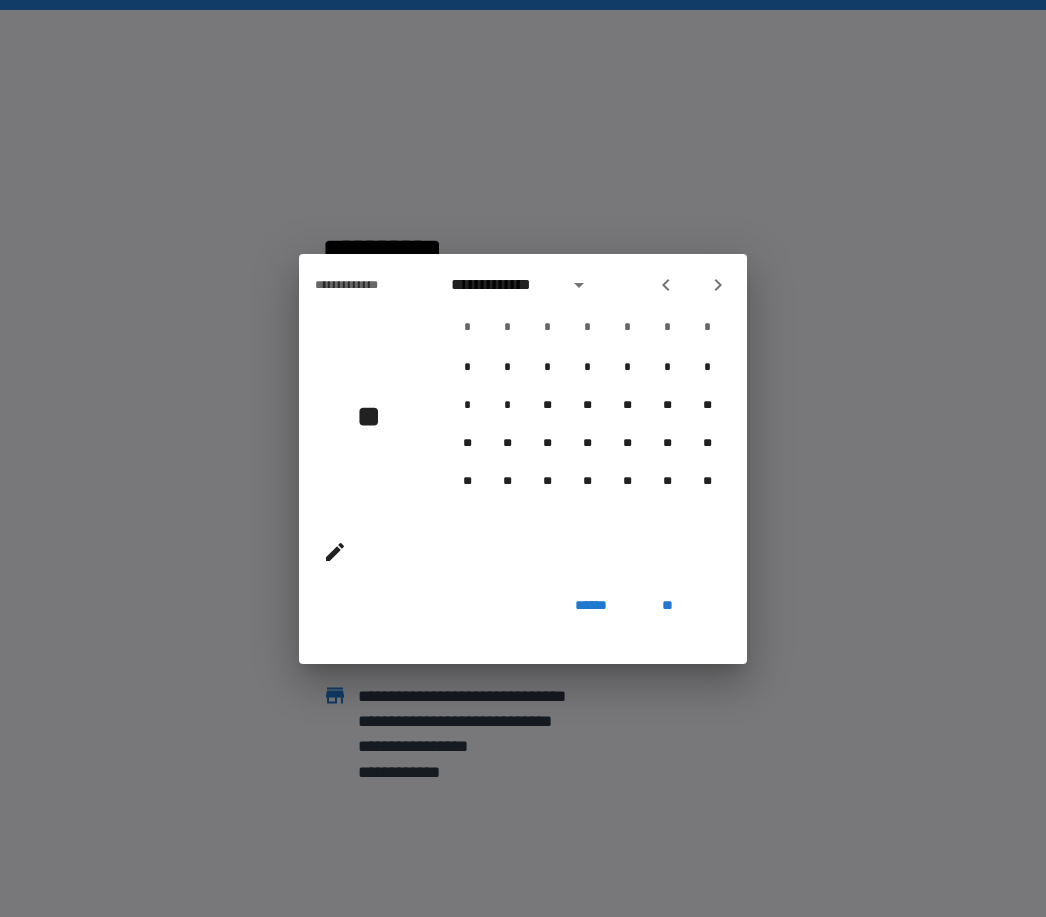 click at bounding box center (666, 285) 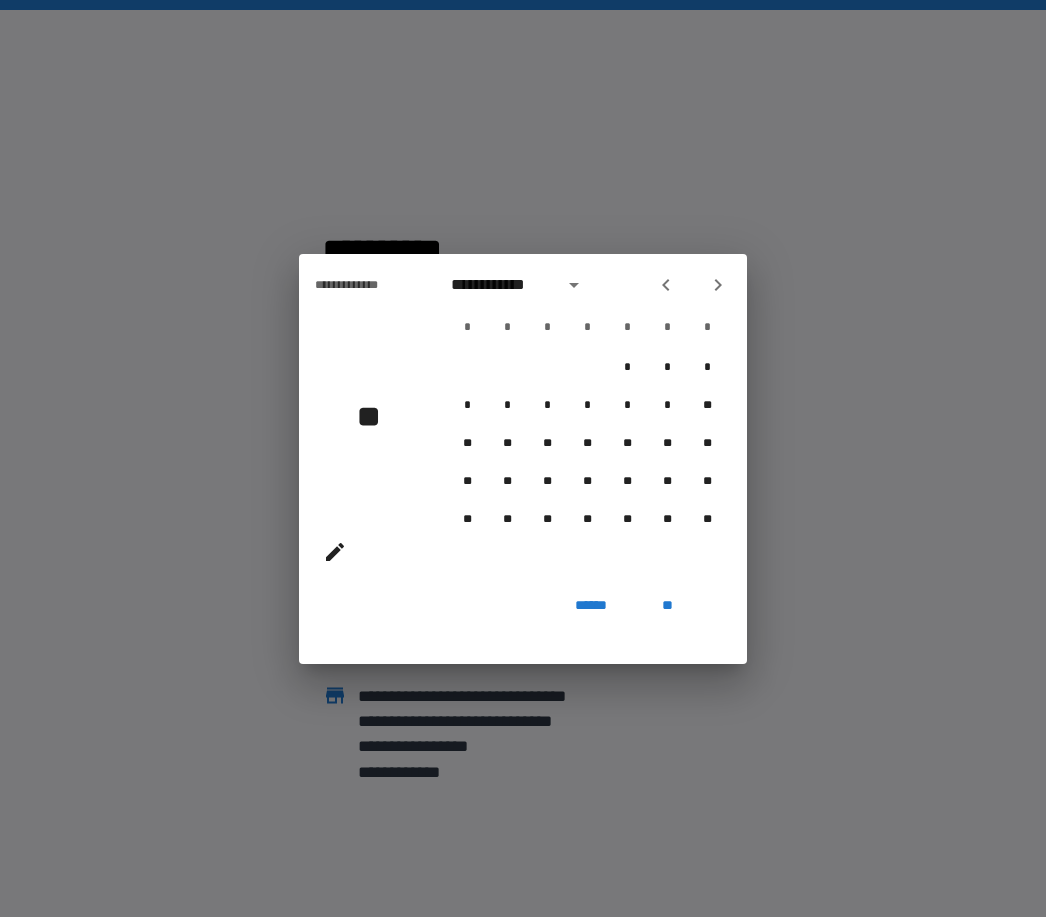 click 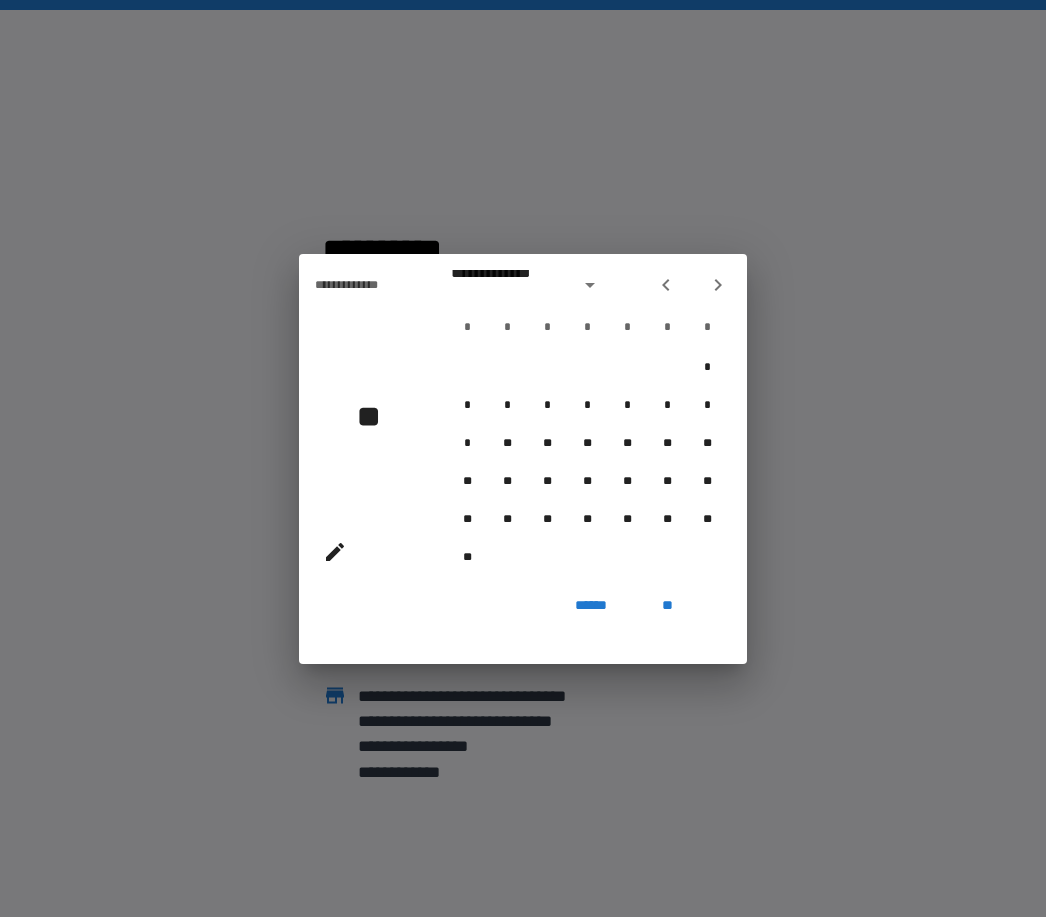 click at bounding box center (666, 285) 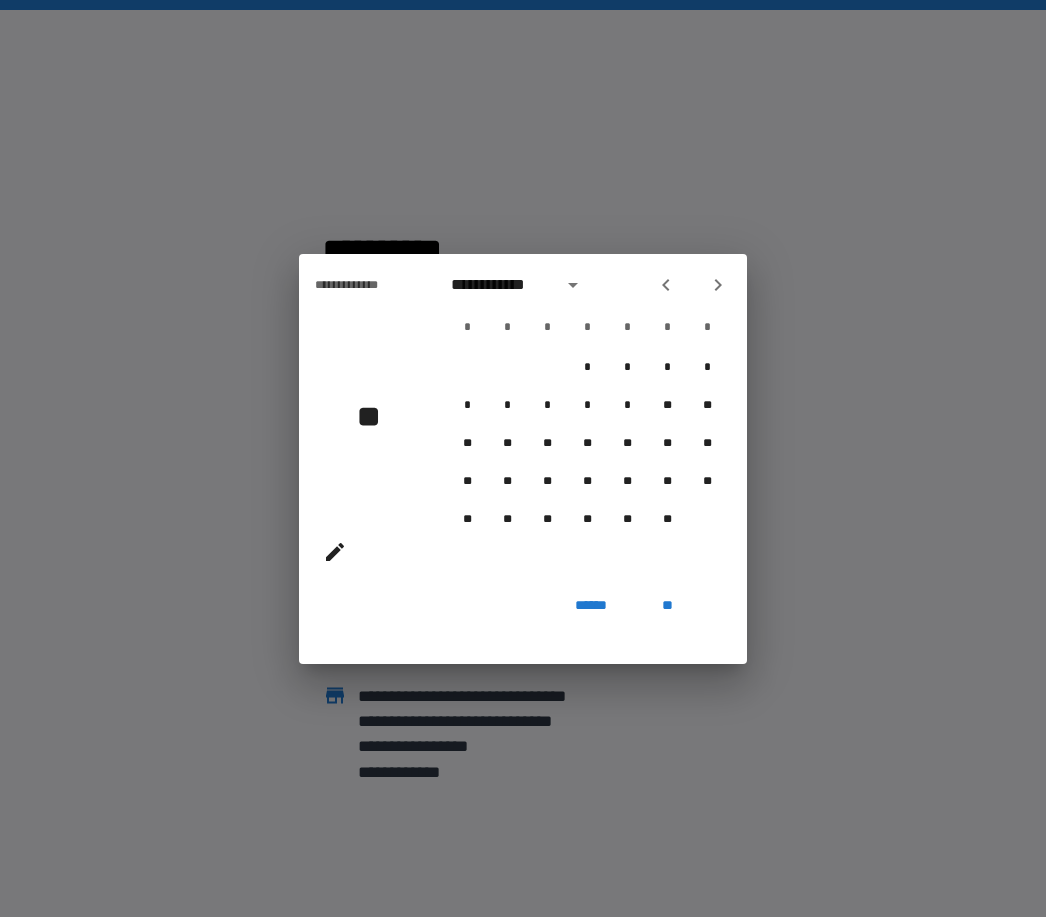 click at bounding box center (666, 285) 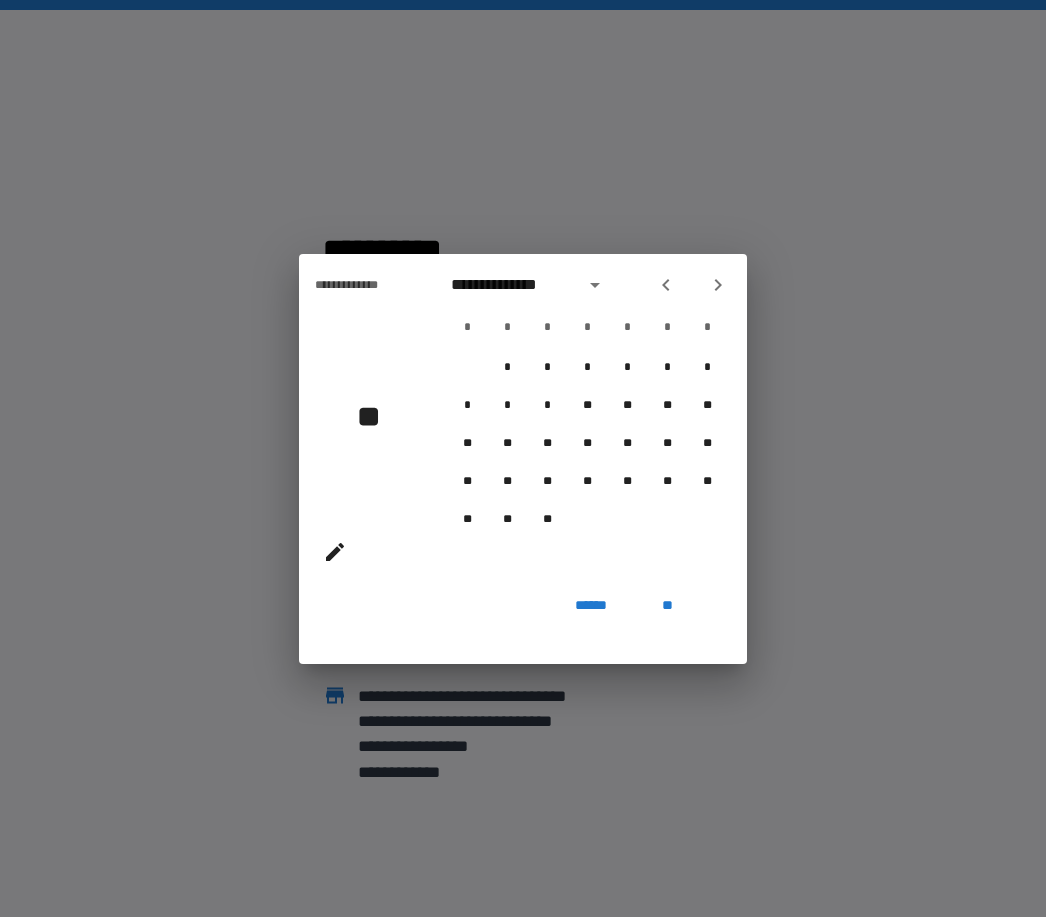 click 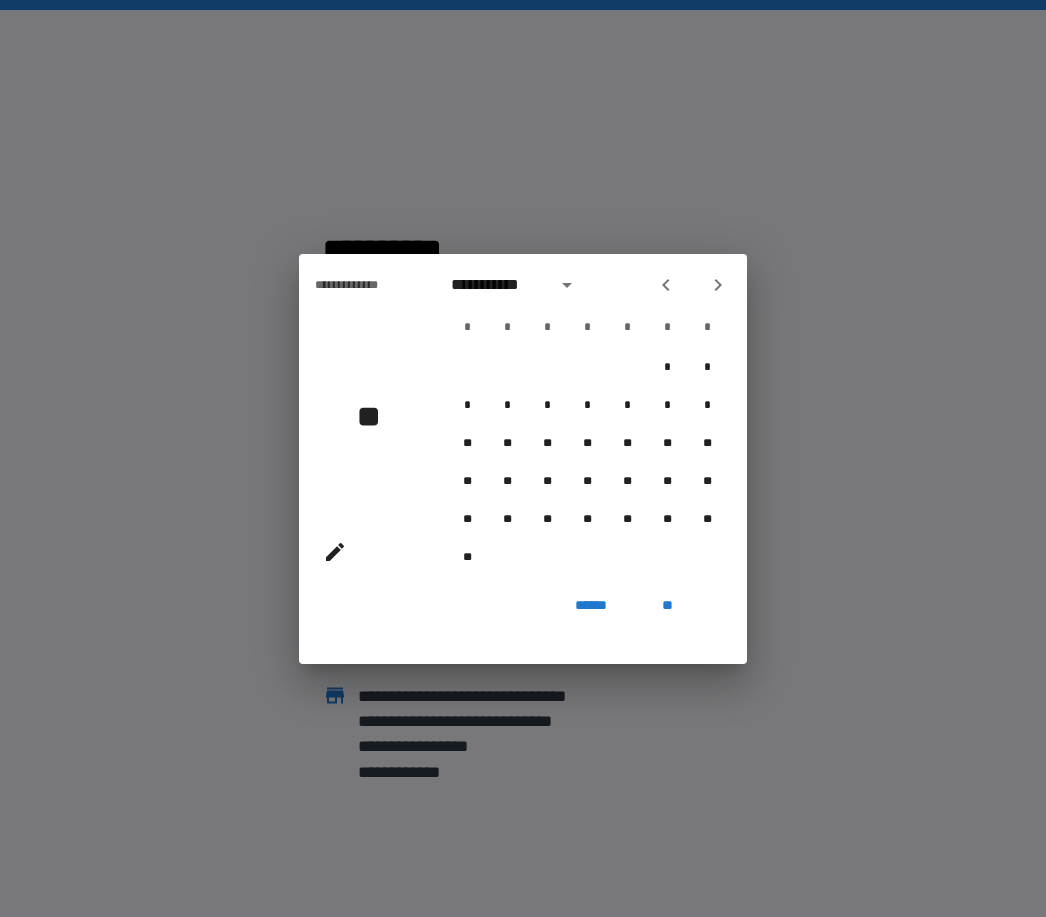click 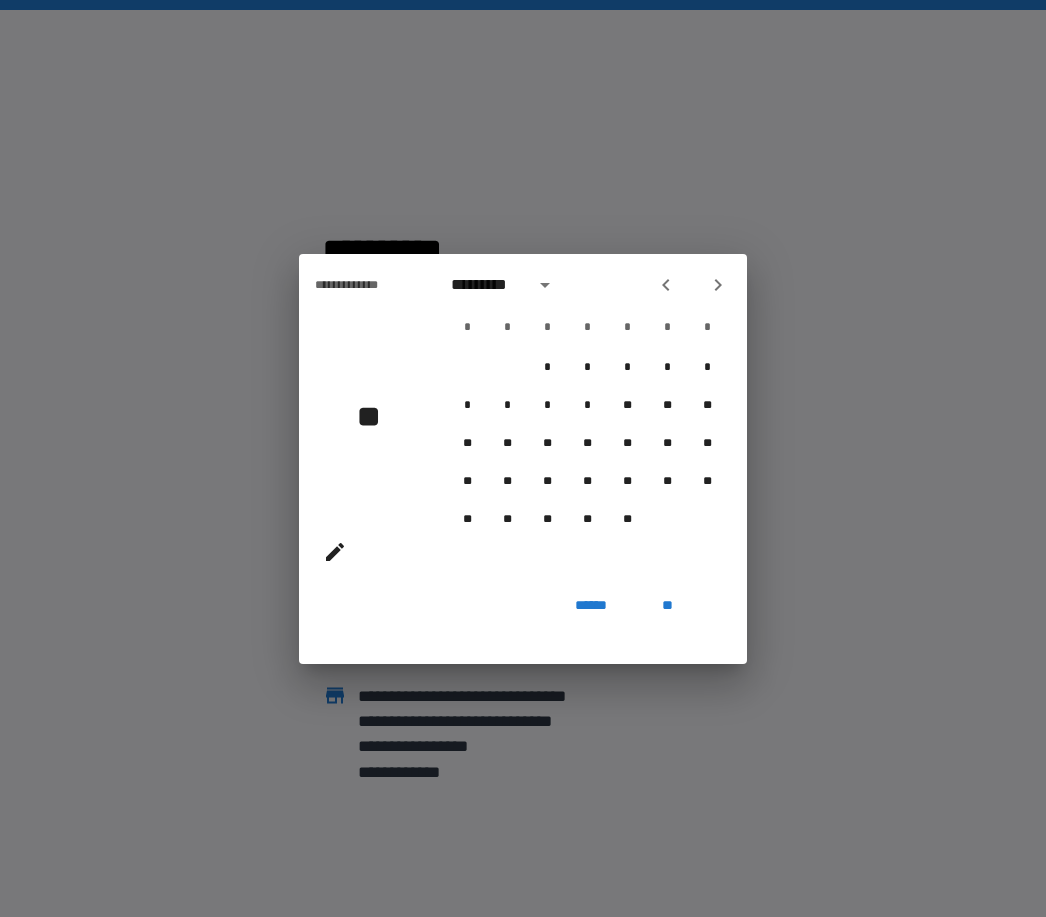 click at bounding box center (692, 285) 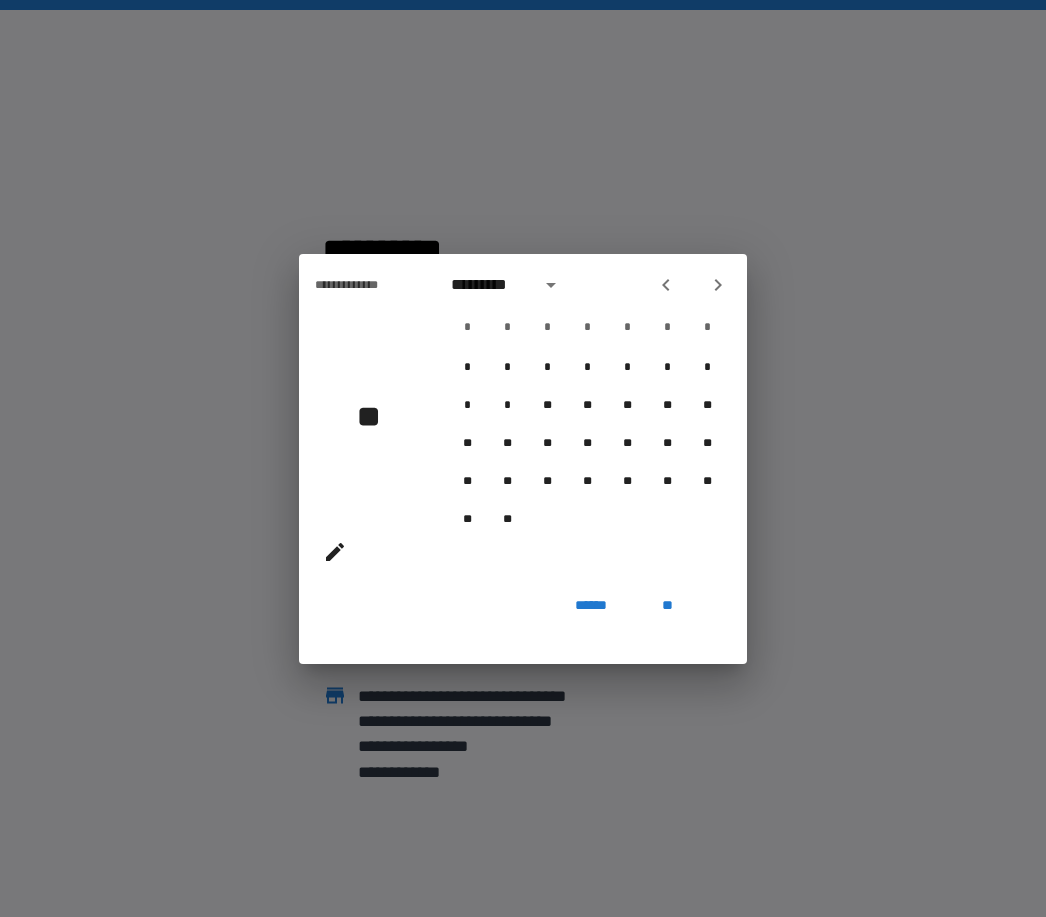 click at bounding box center (666, 285) 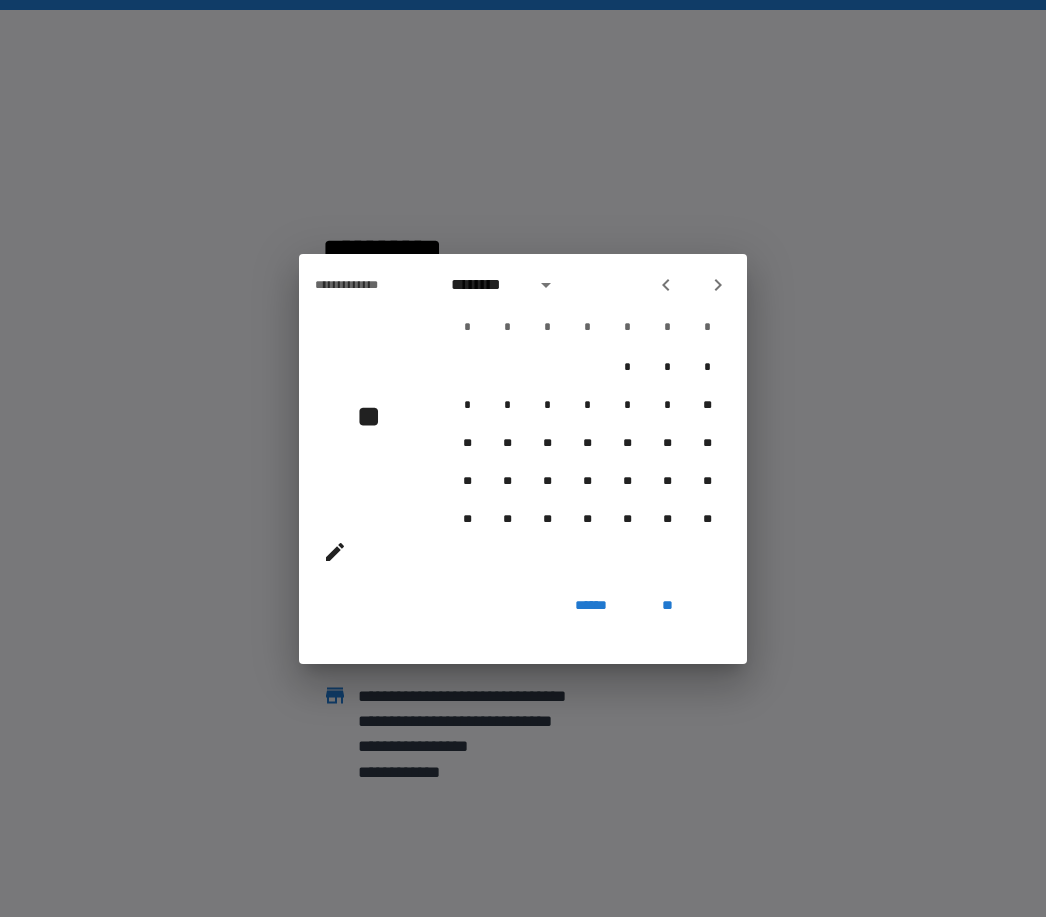 click at bounding box center (692, 285) 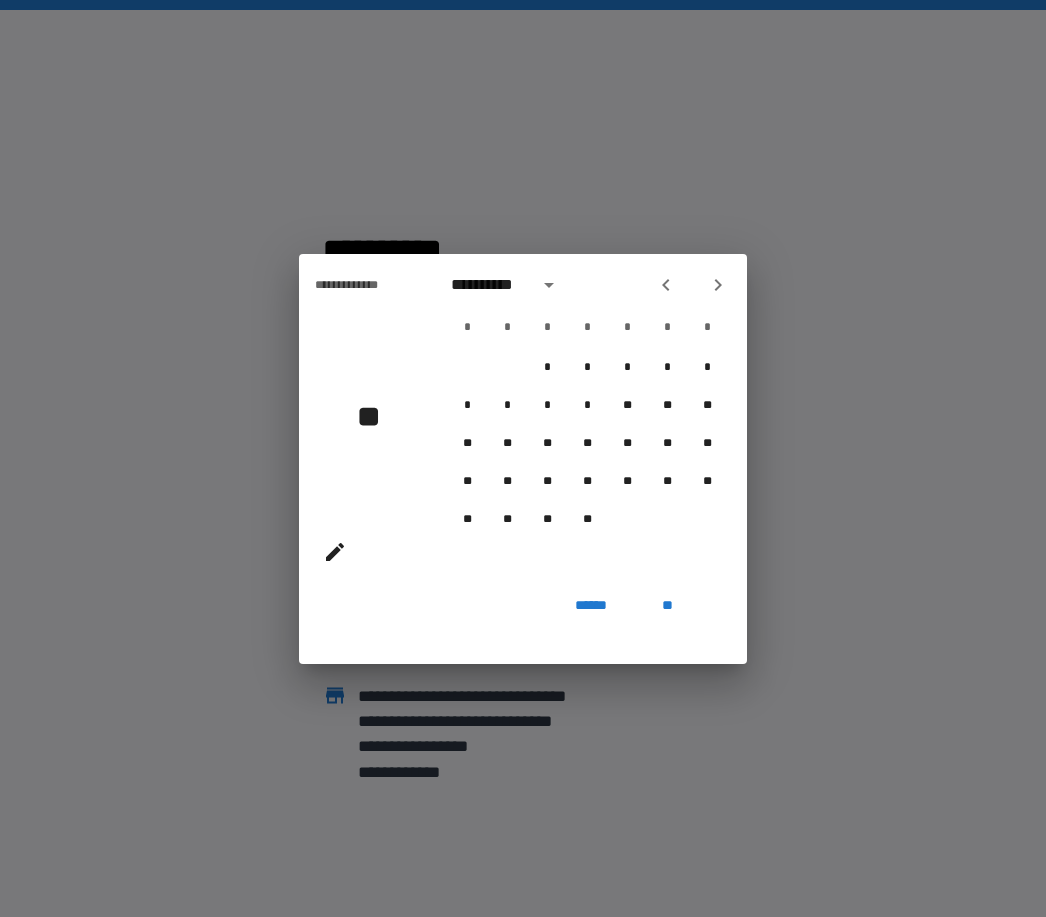 click 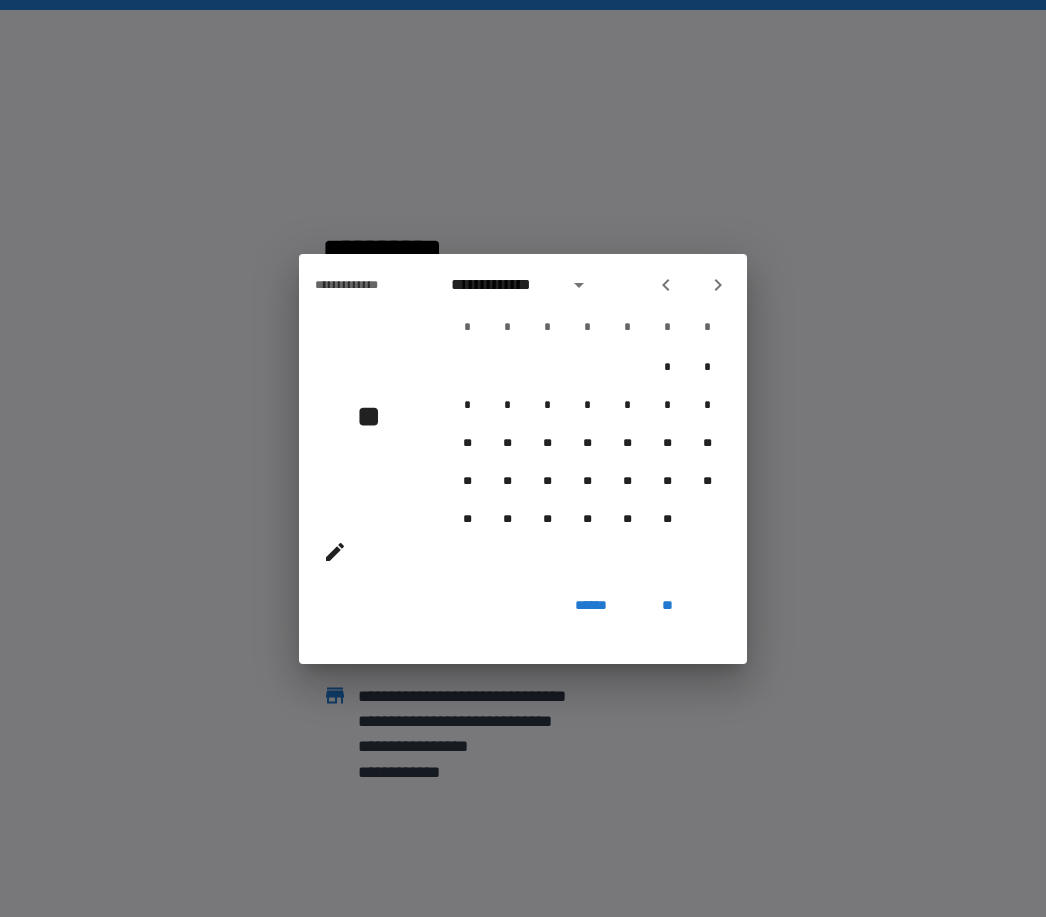 click 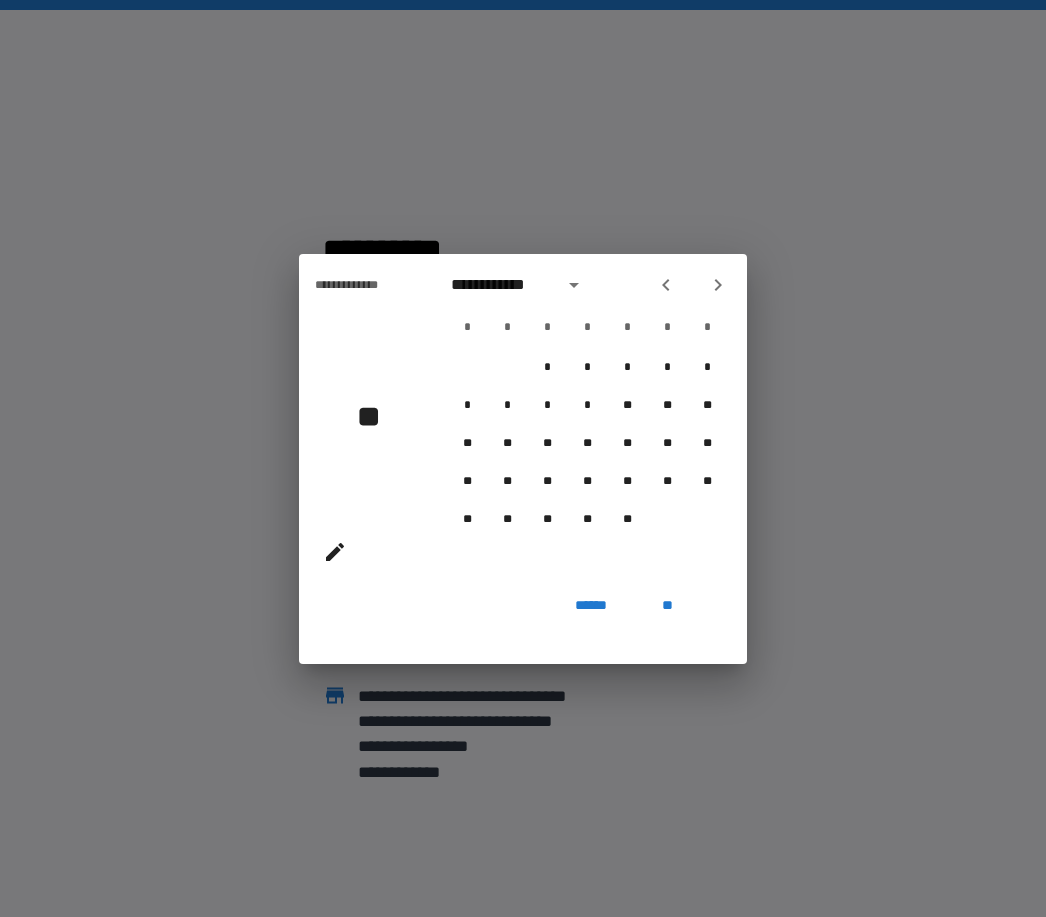 click at bounding box center (666, 285) 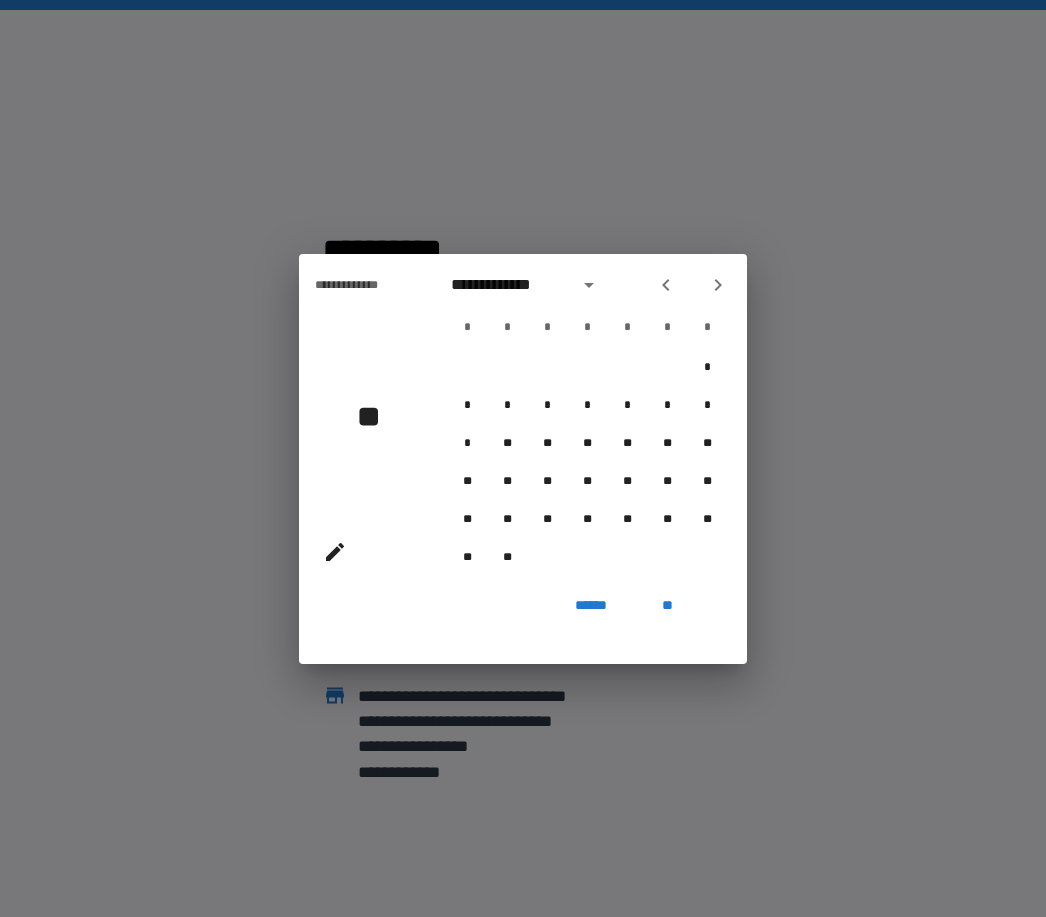 click at bounding box center [666, 285] 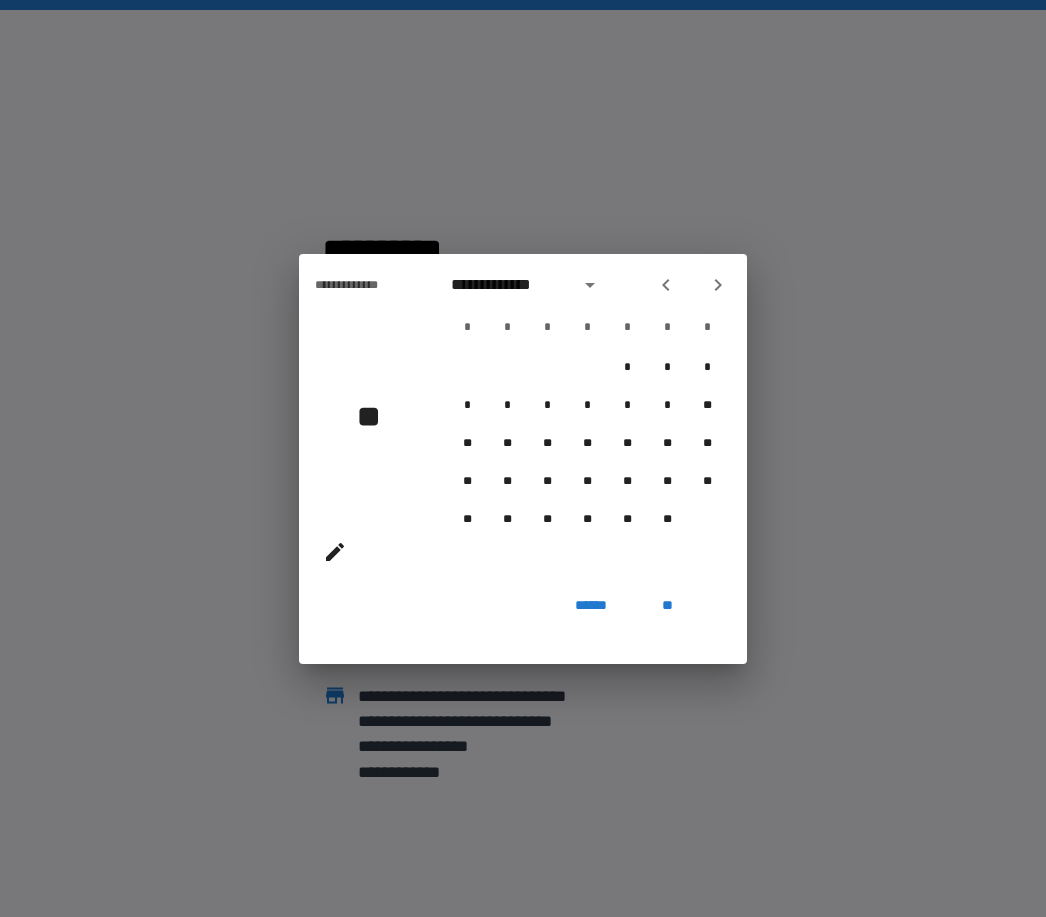 click at bounding box center [666, 285] 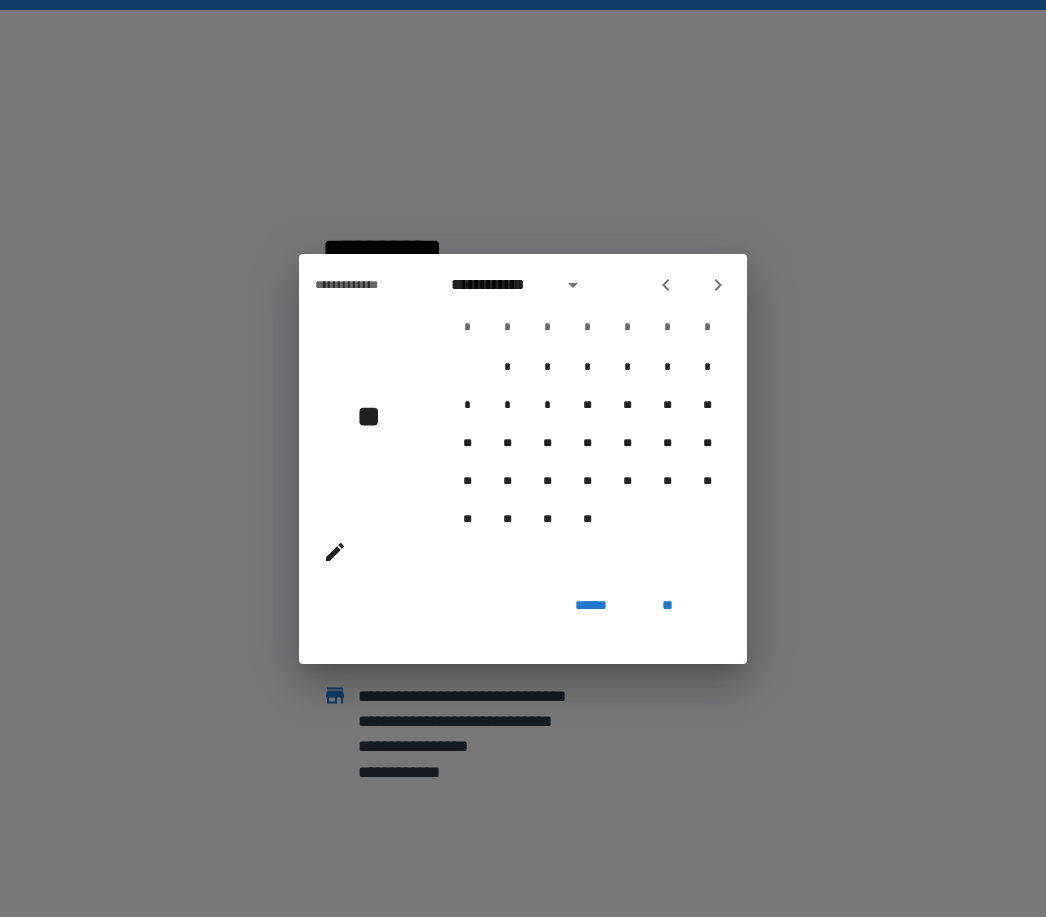 click at bounding box center [666, 285] 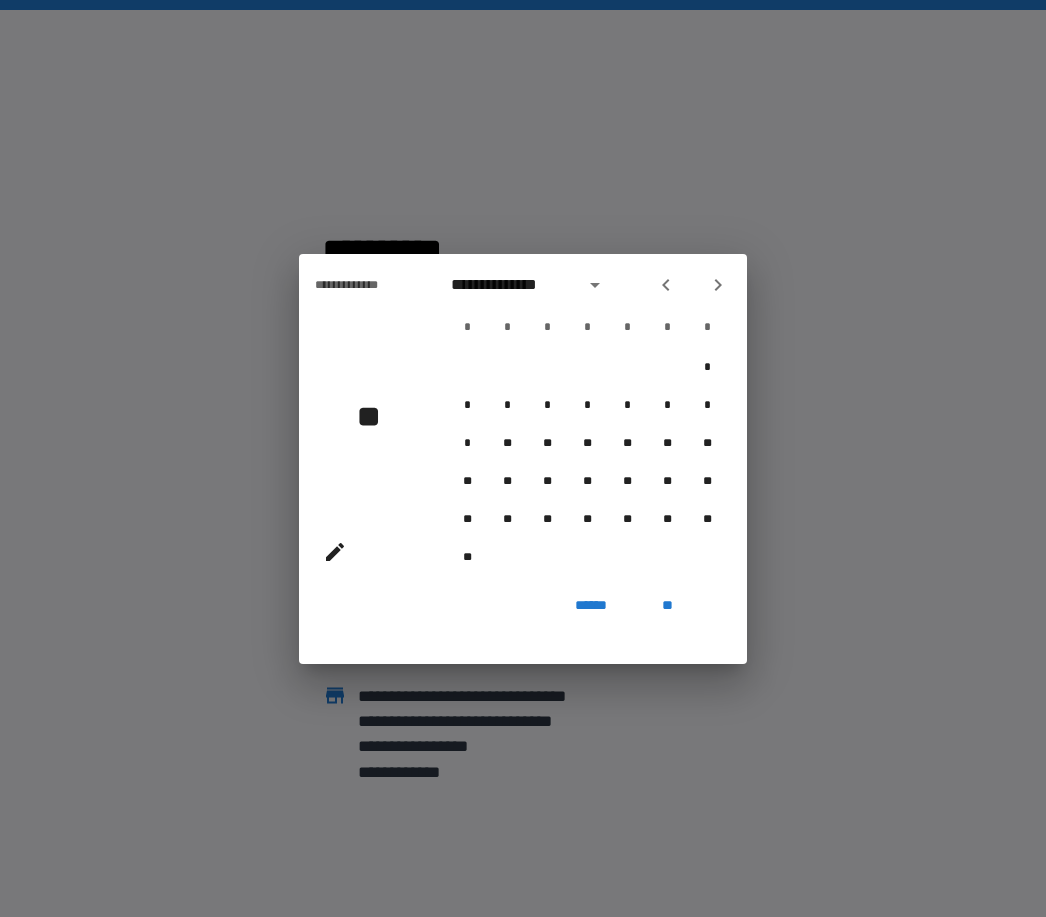 click at bounding box center [666, 285] 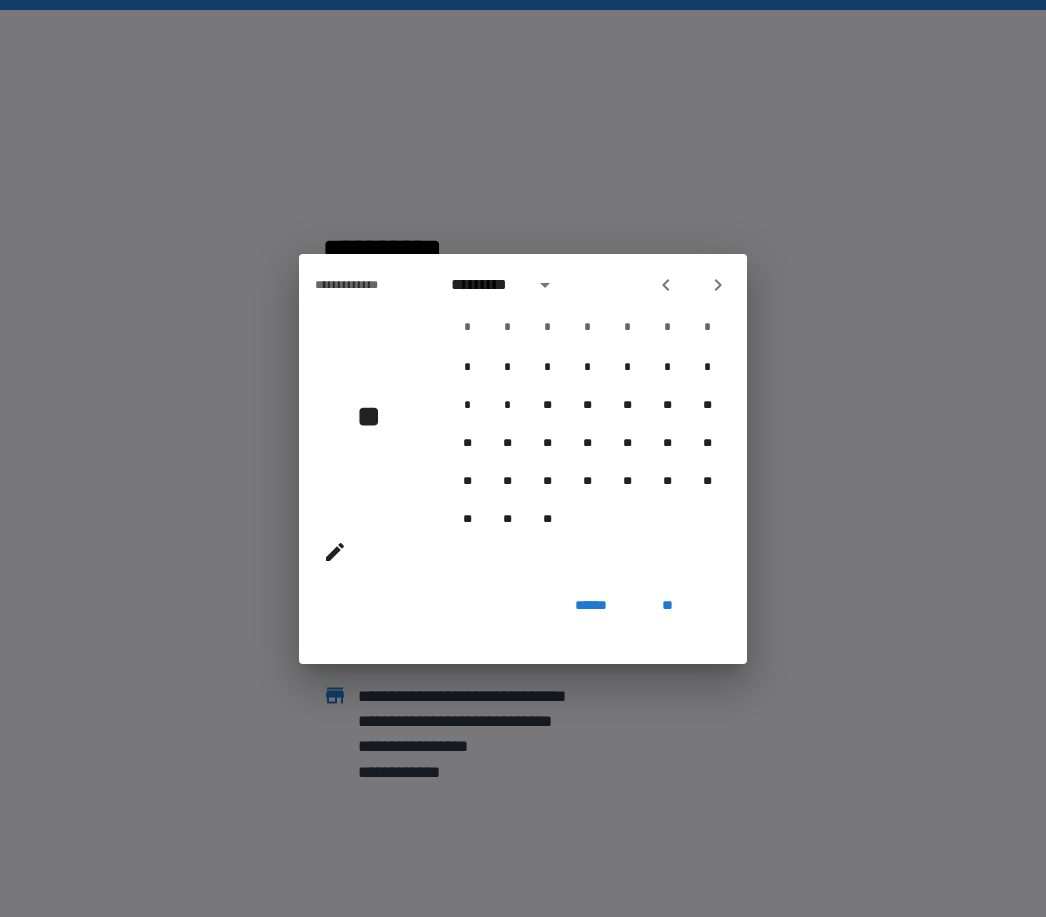 click 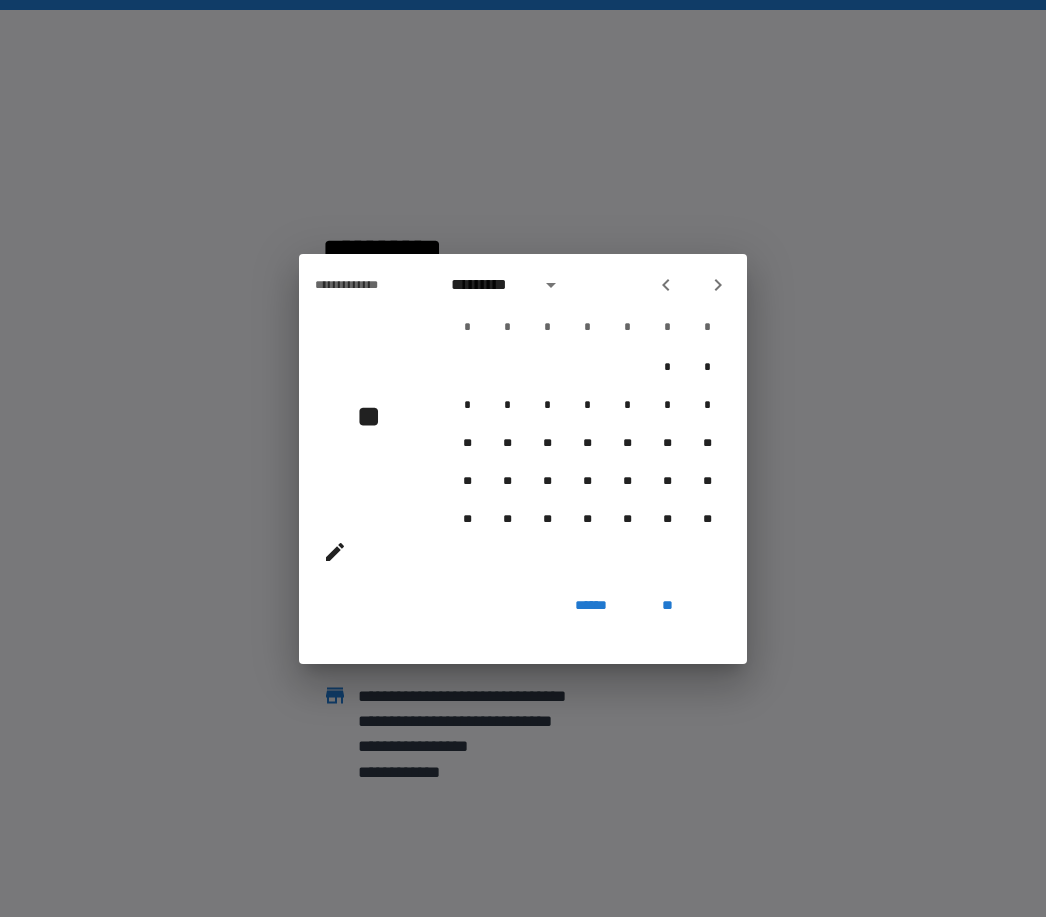 click at bounding box center (692, 285) 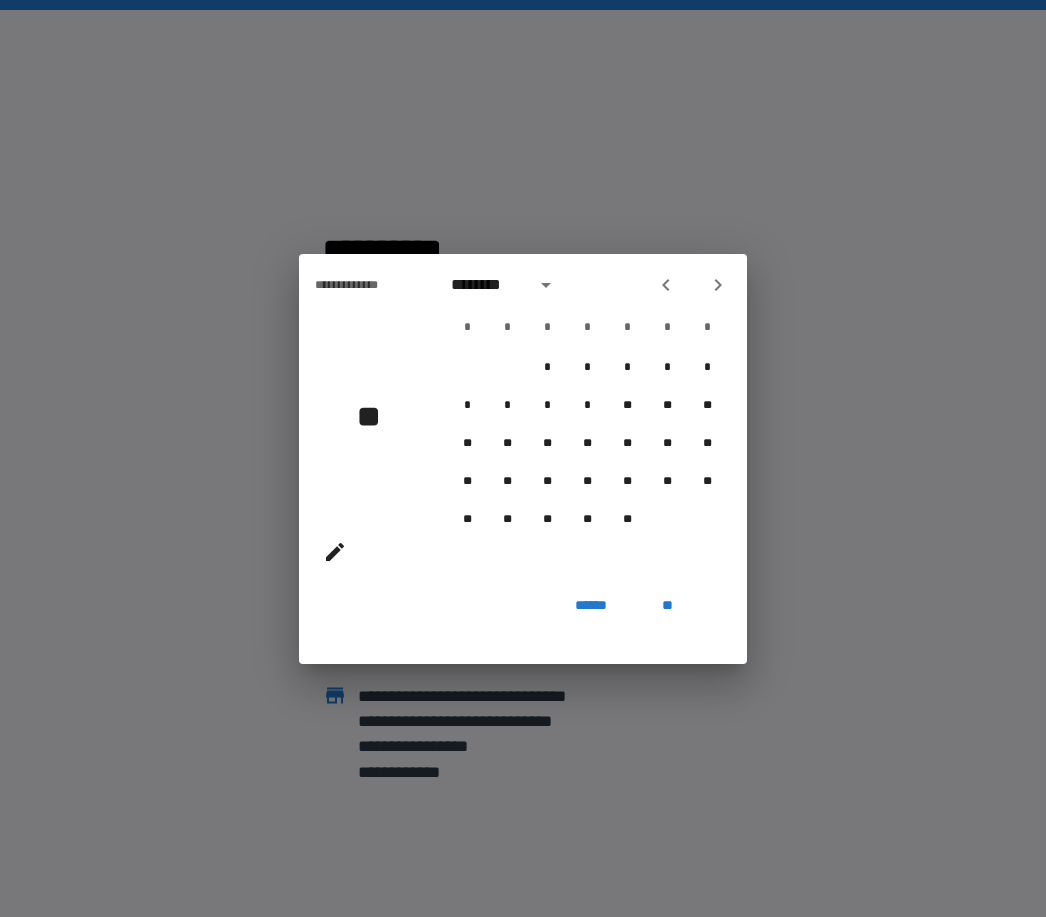 click at bounding box center (692, 285) 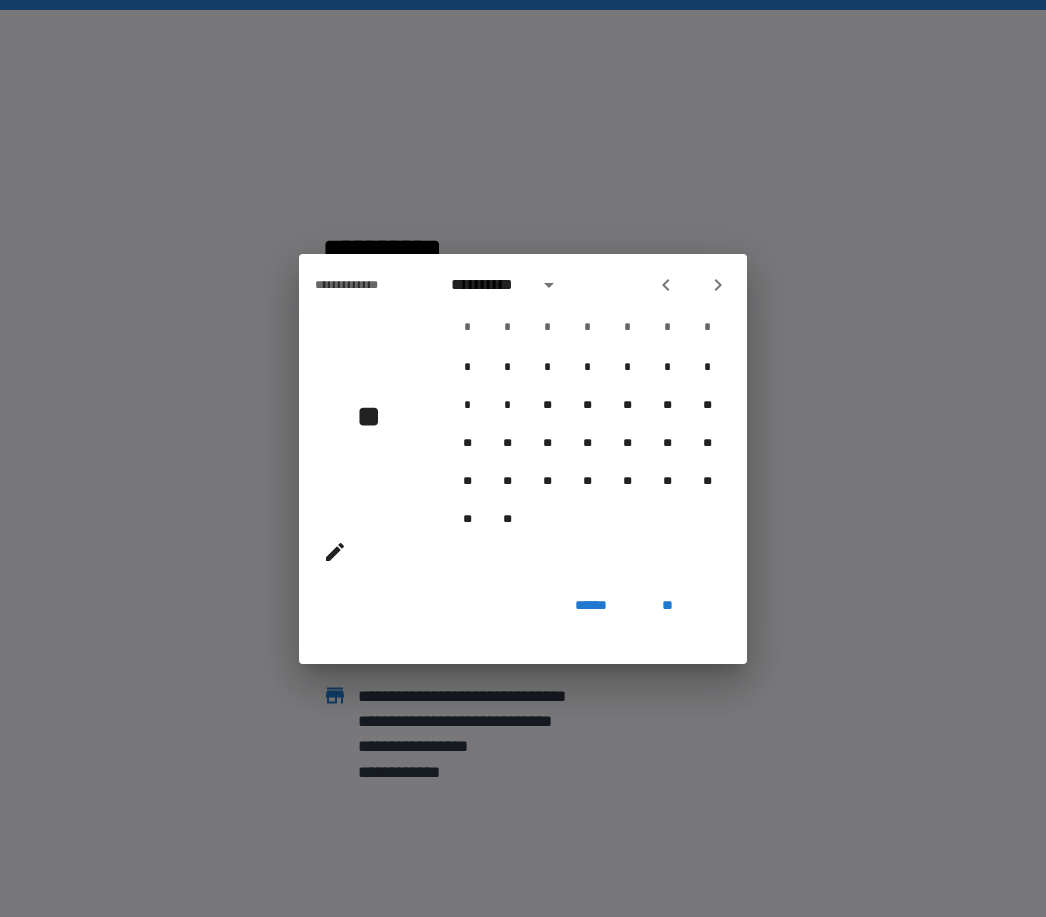 click on "**********" at bounding box center (587, 421) 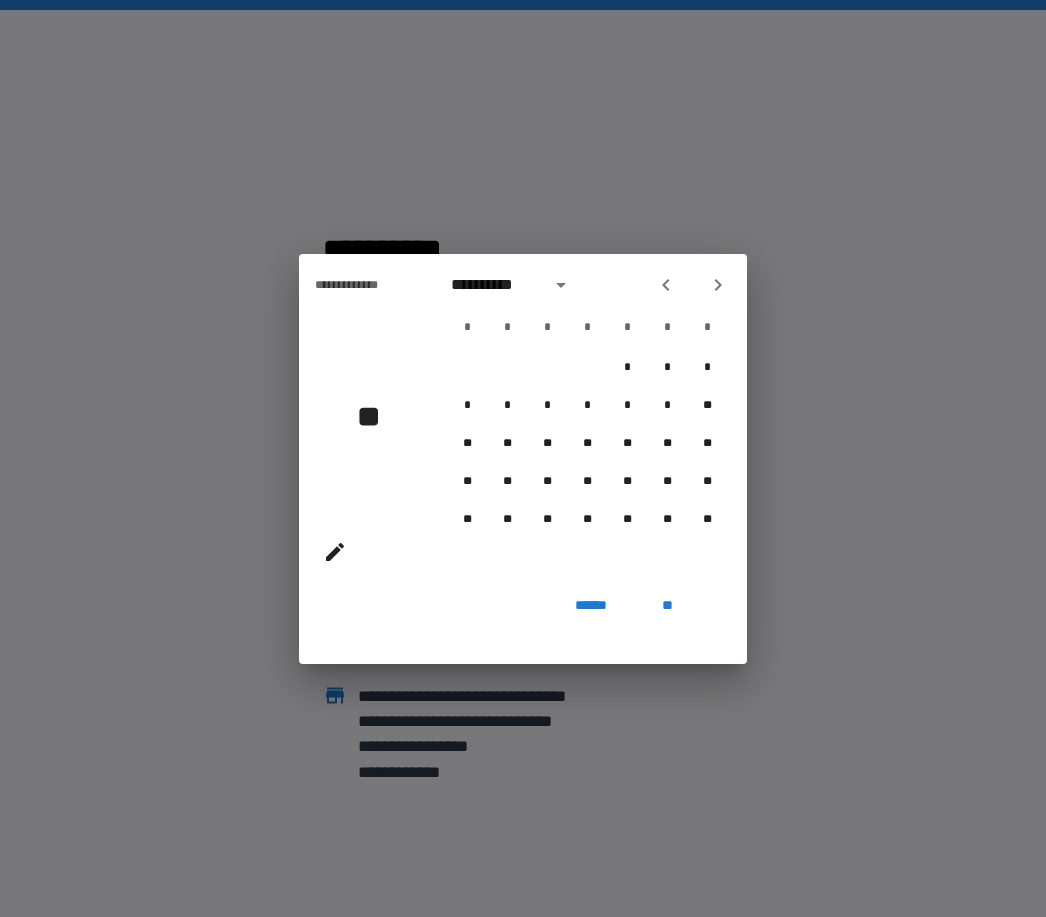 click 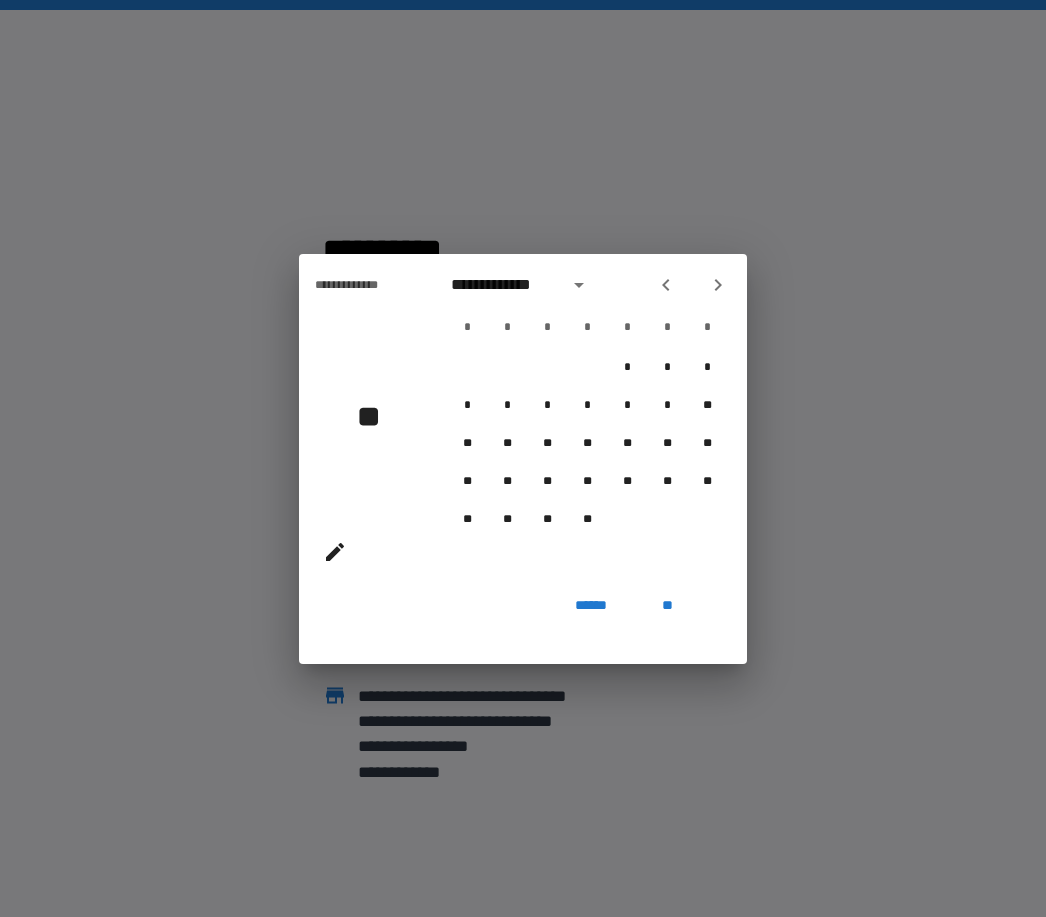 click at bounding box center (666, 285) 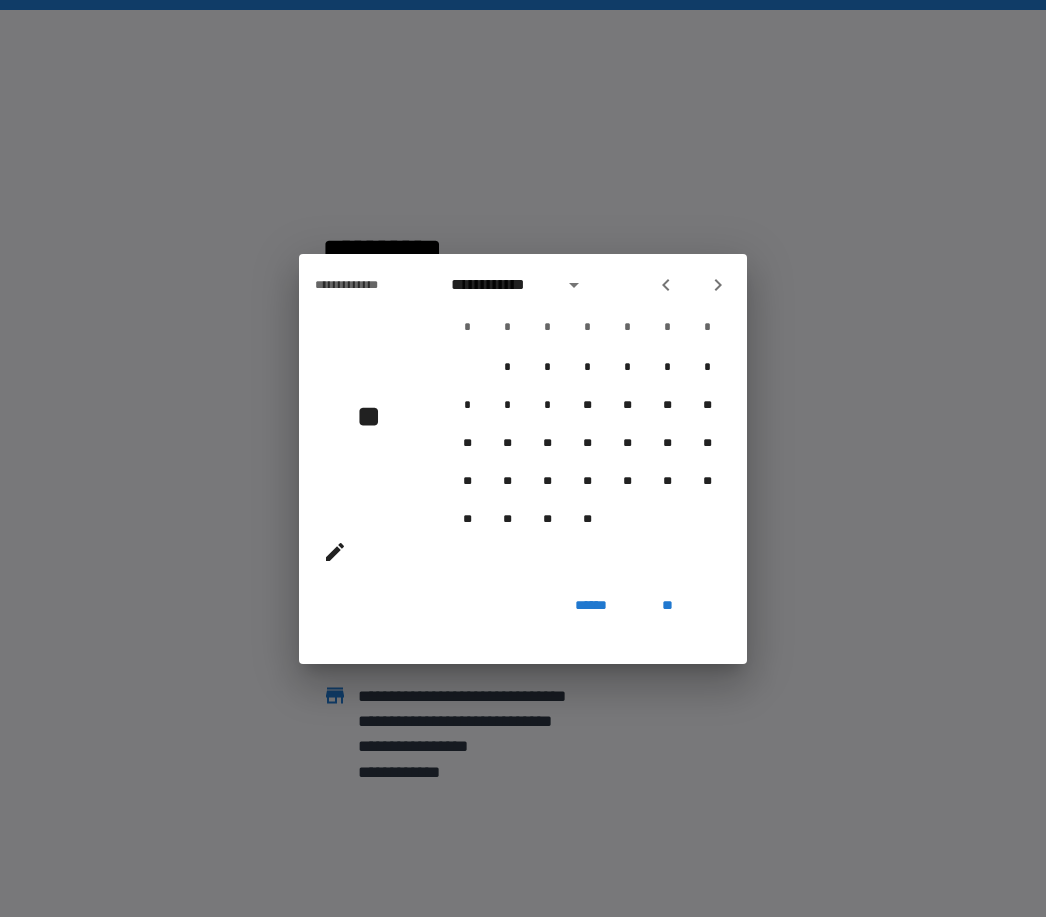 click at bounding box center [692, 285] 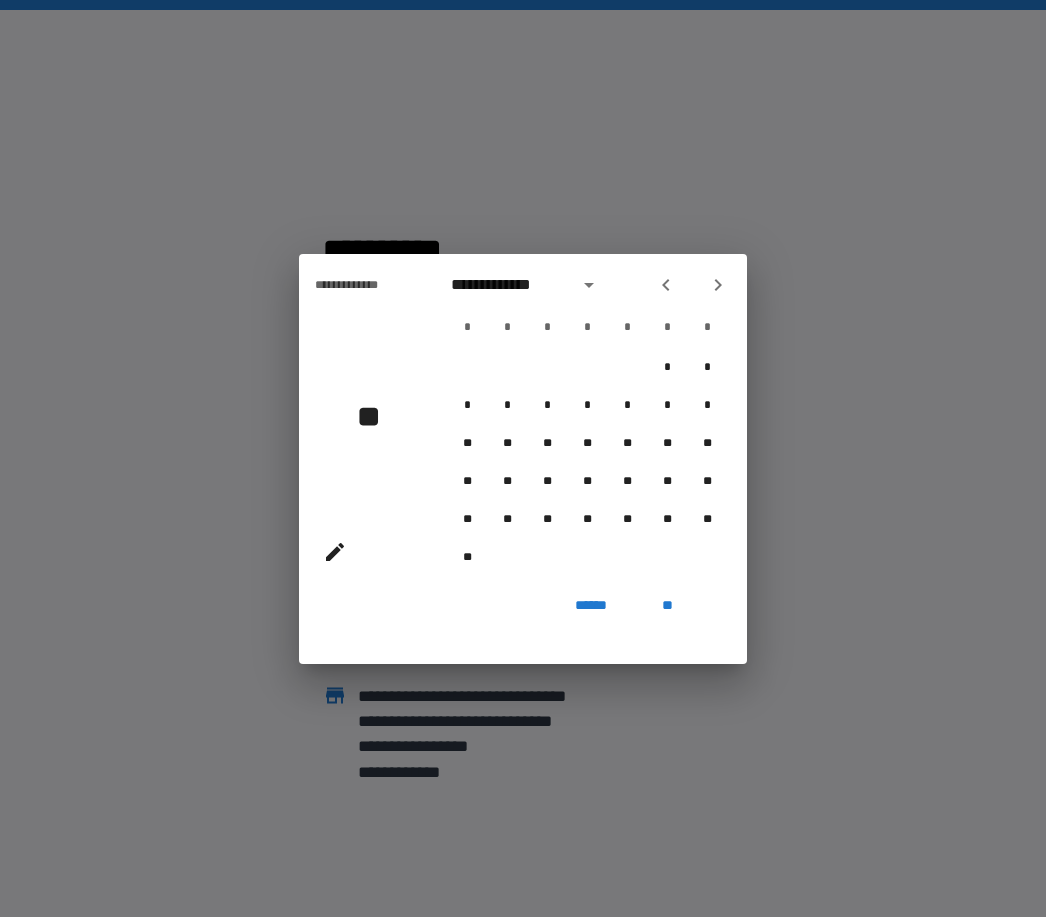 click at bounding box center [666, 285] 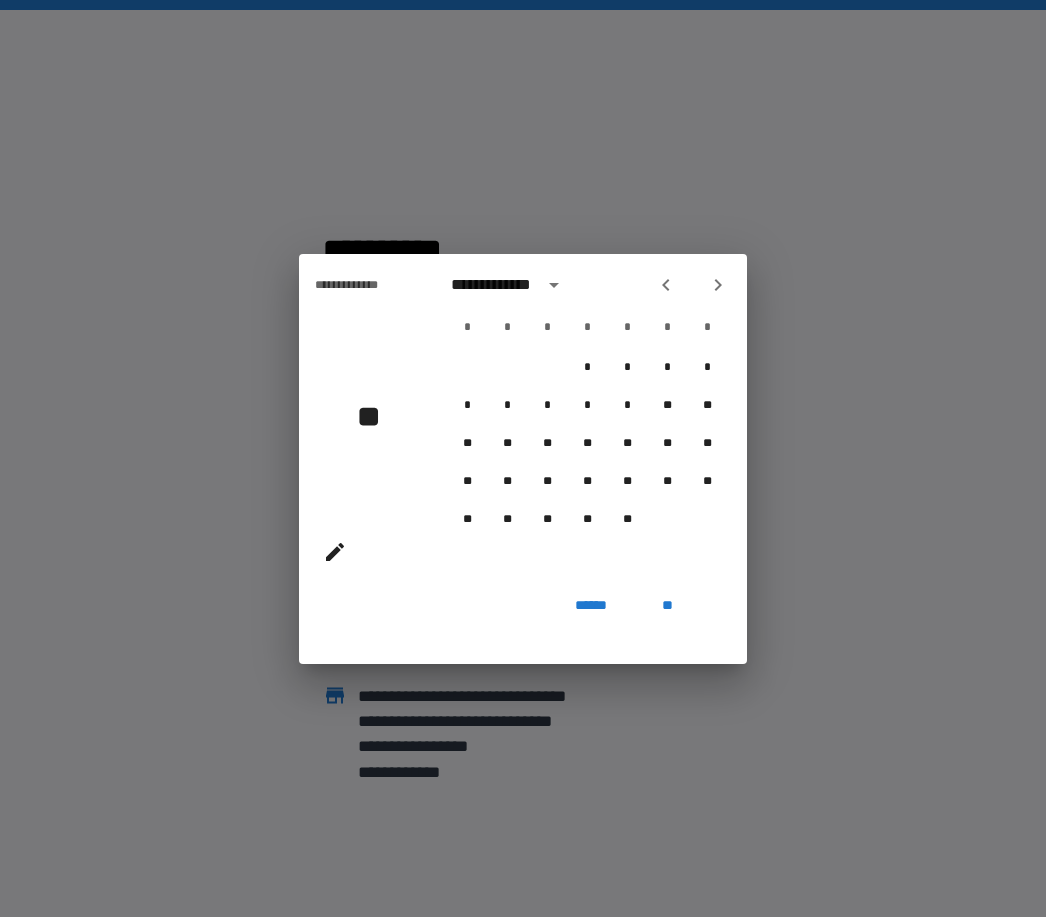 click at bounding box center [692, 285] 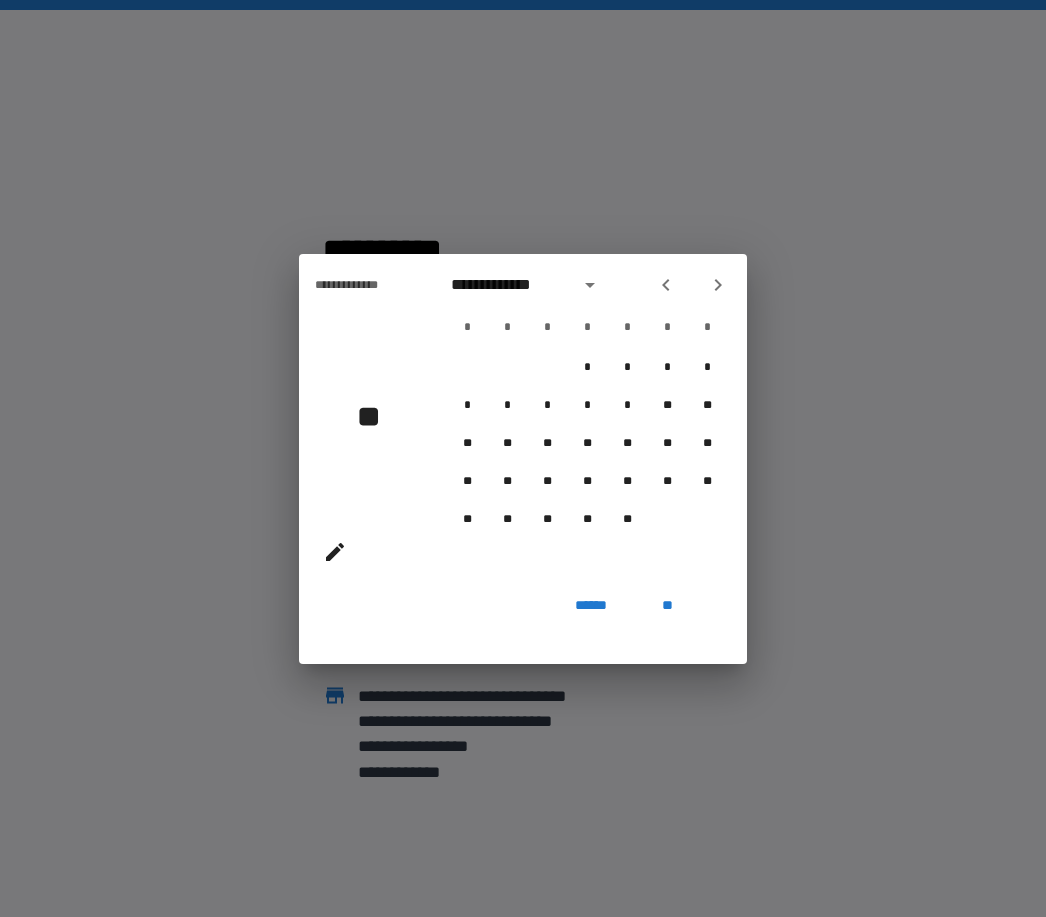 click at bounding box center [666, 285] 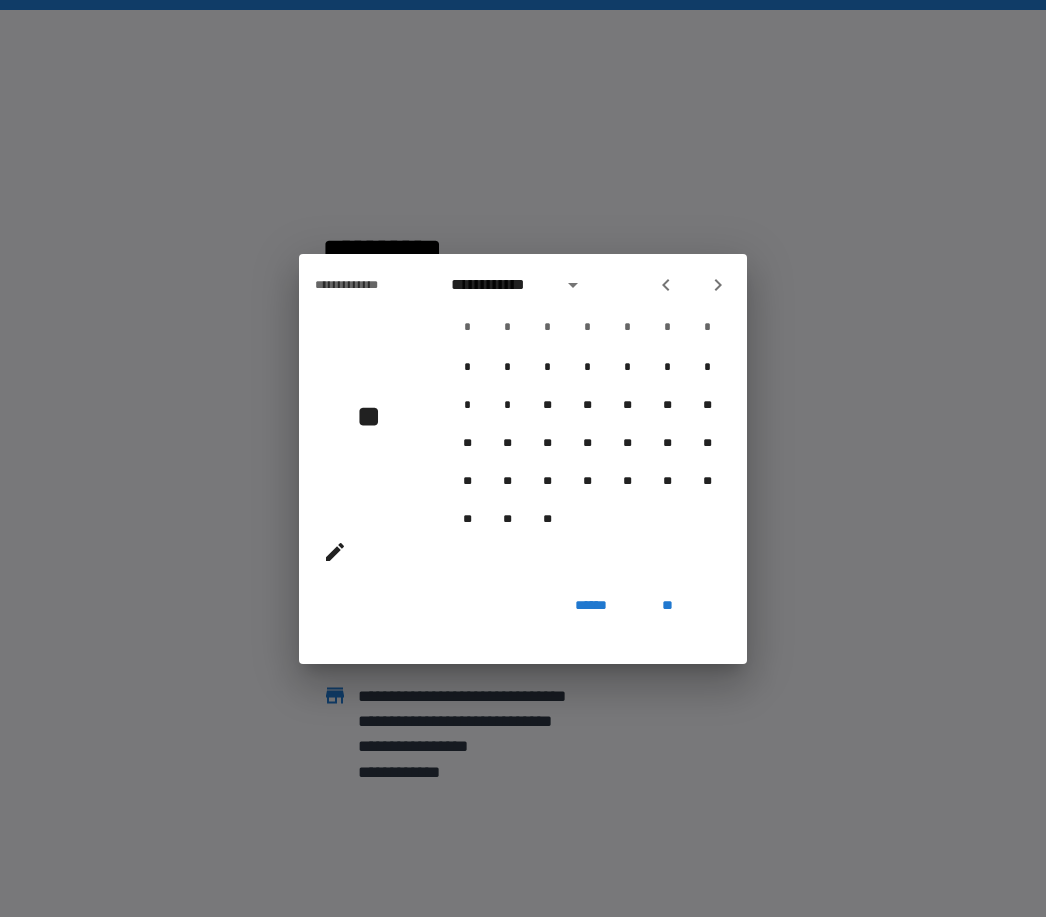 click at bounding box center (692, 285) 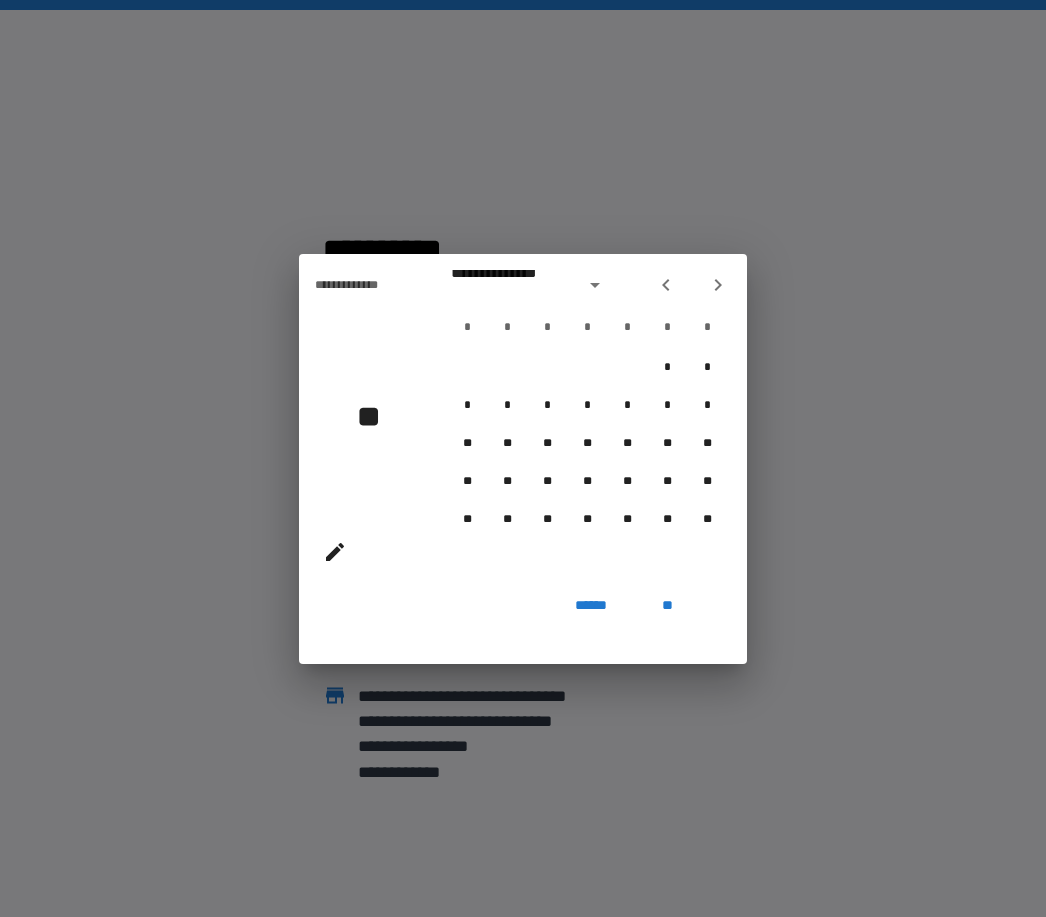 click at bounding box center [692, 285] 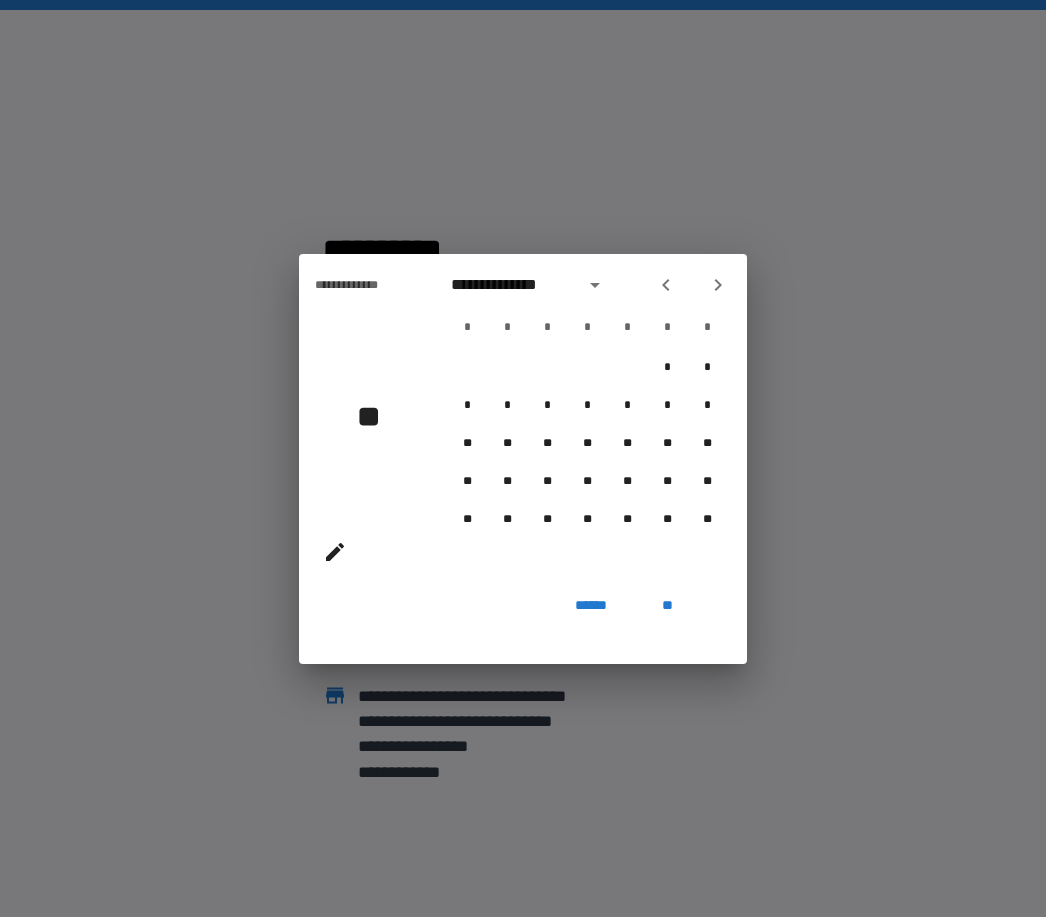 click at bounding box center (666, 285) 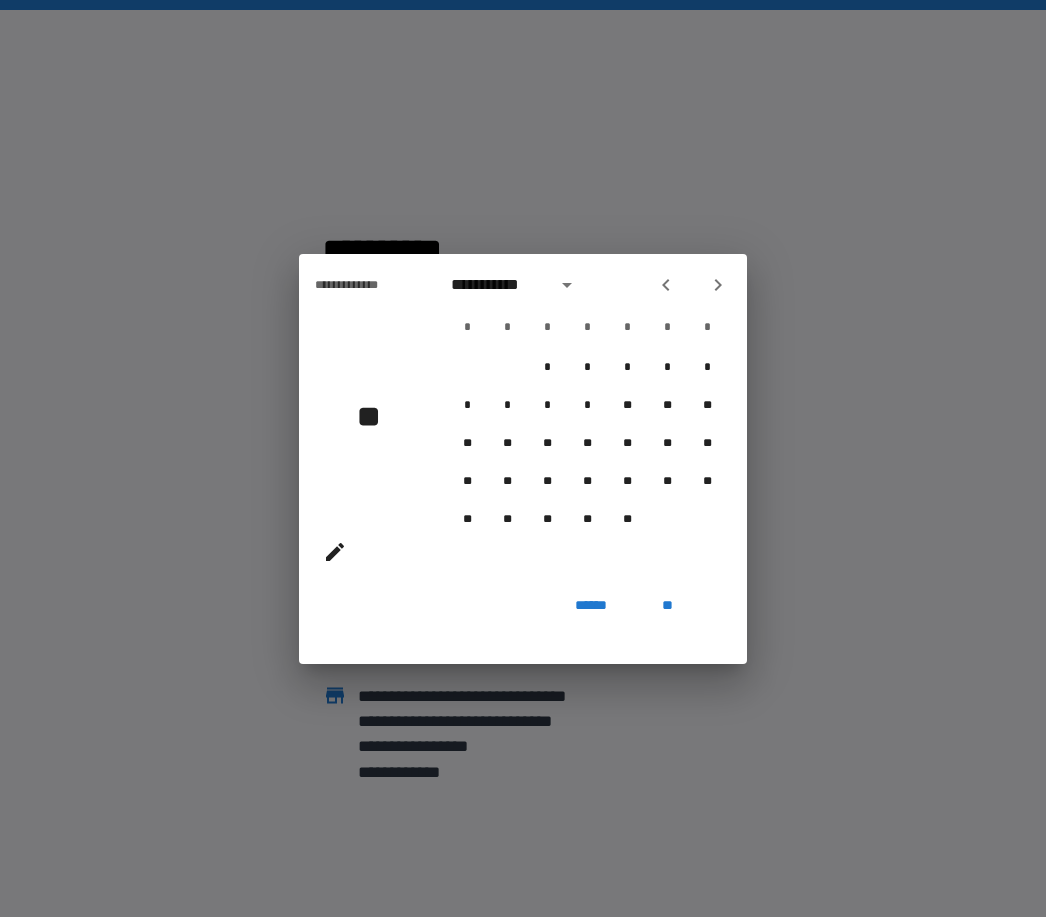 click at bounding box center [692, 285] 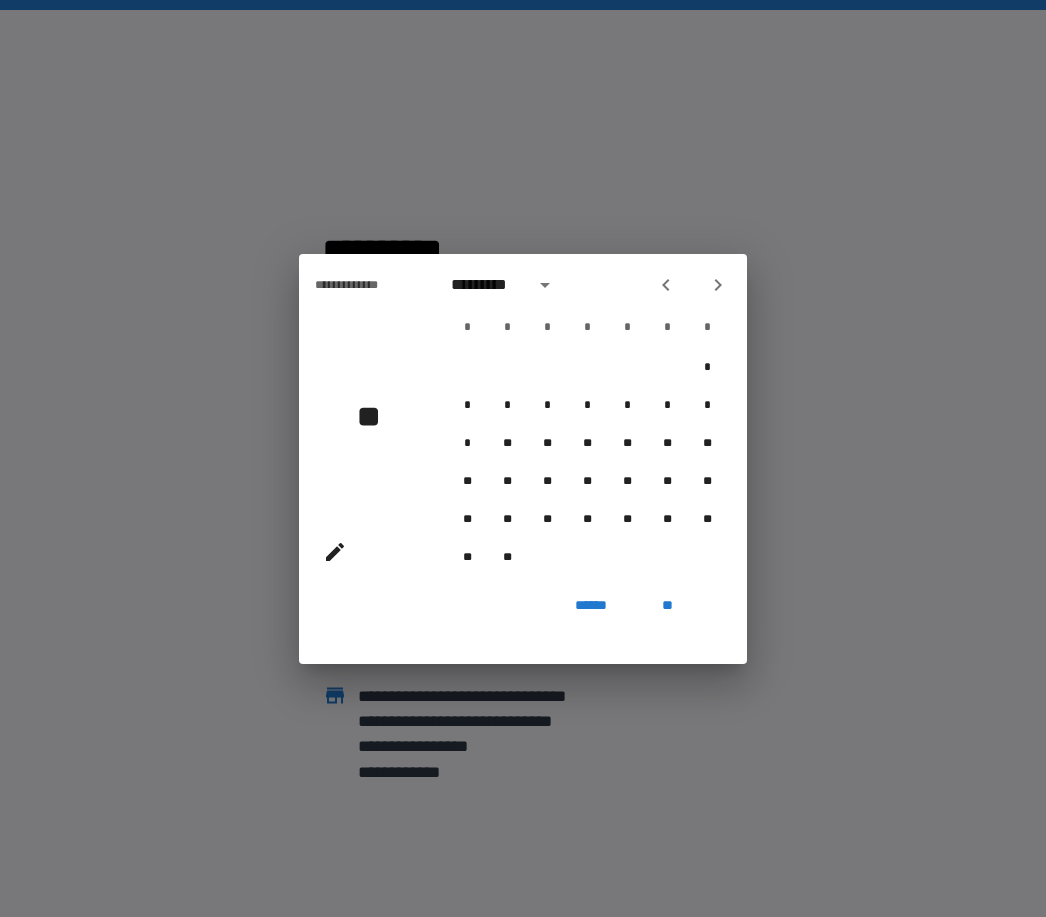 click at bounding box center [666, 285] 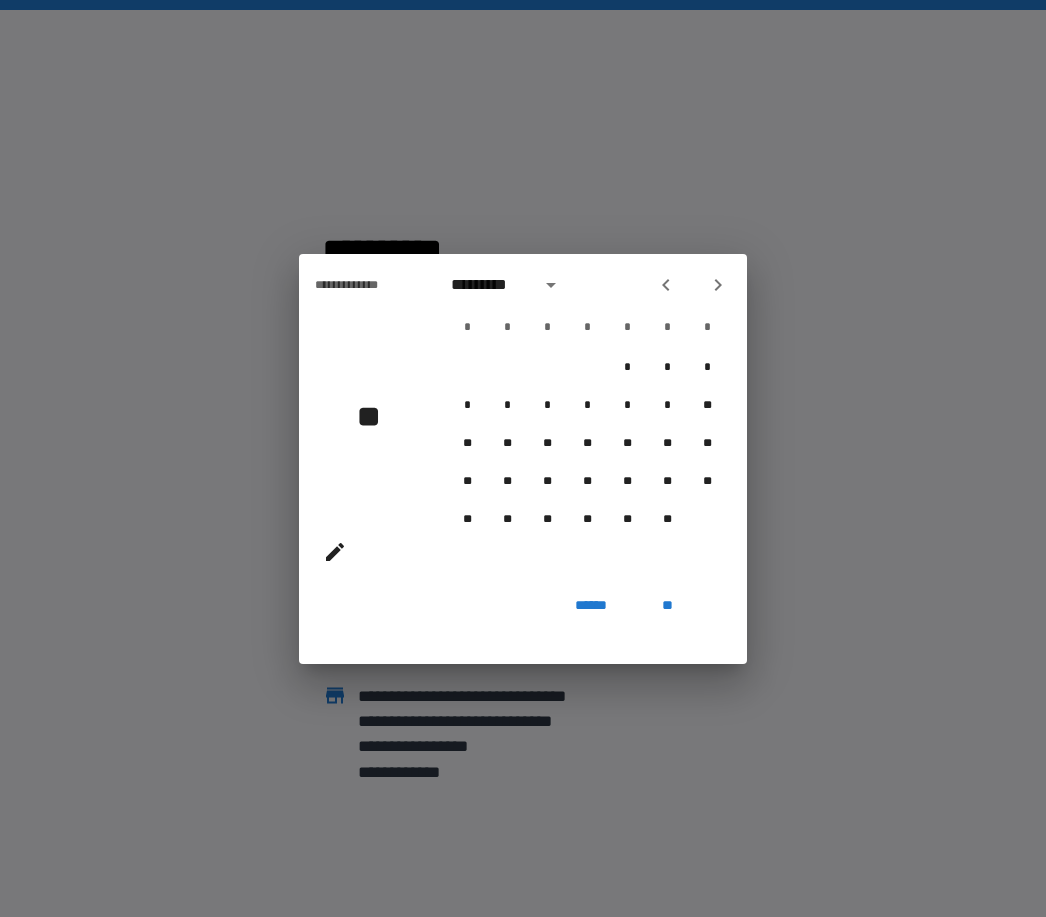 click on "********* * * * * * * * * * * * * * * * * ** ** ** ** ** ** ** ** ** ** ** ** ** ** ** ** ** ** ** ** ** * * * * * * * * * ** ** ** ** ** ** ** ** ** ** ** ** ** ** ** ** ** ** ** ** ** **" at bounding box center (587, 421) 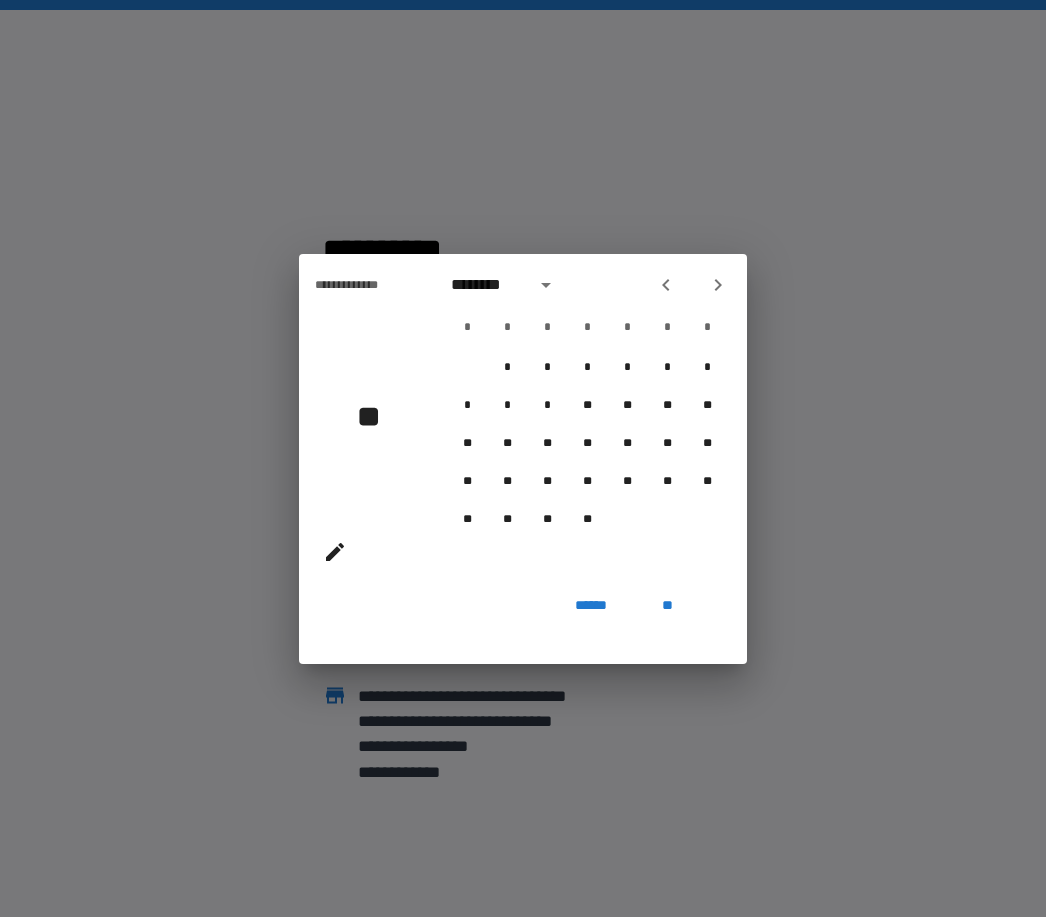 click 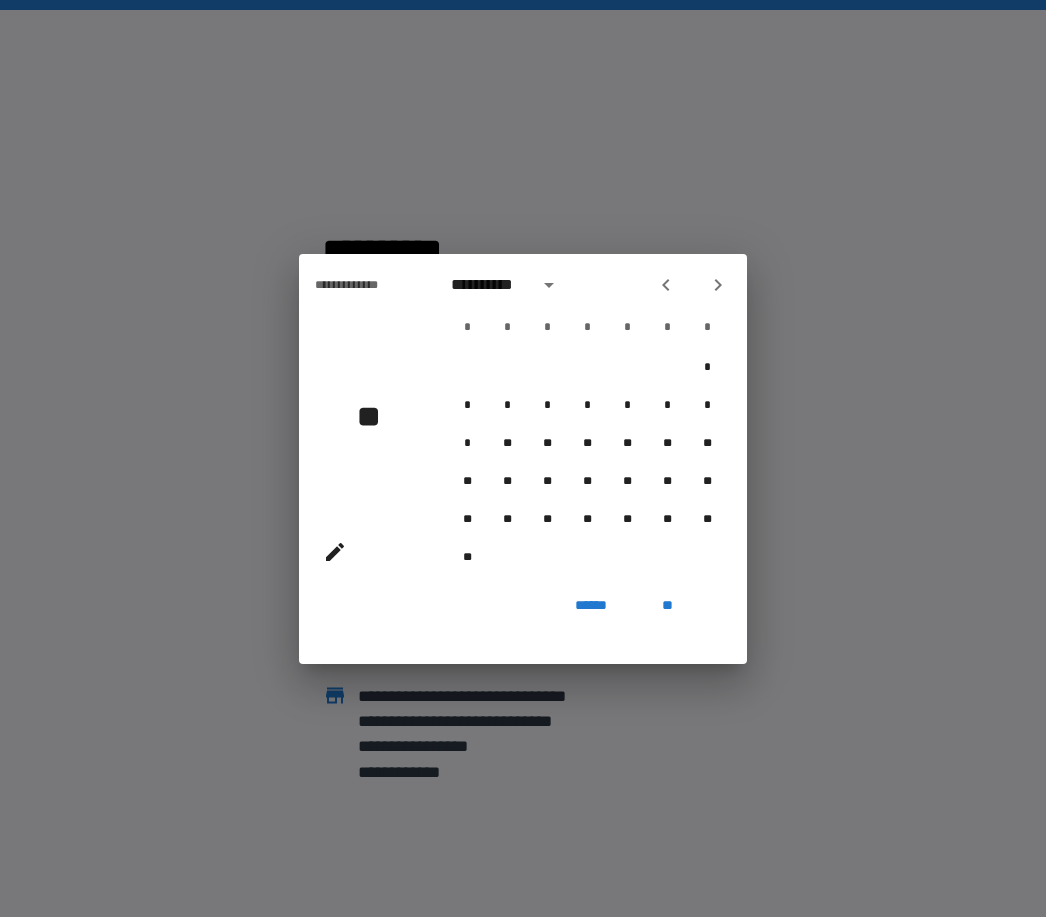 click 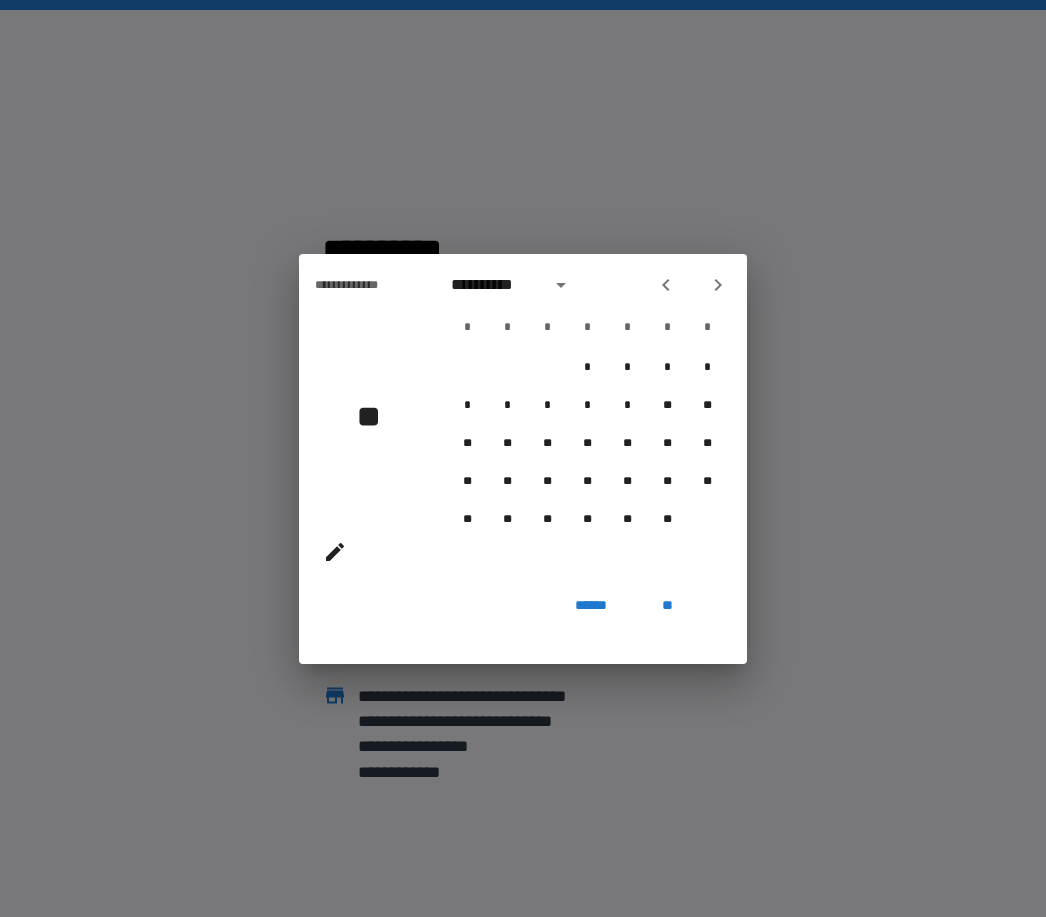 click 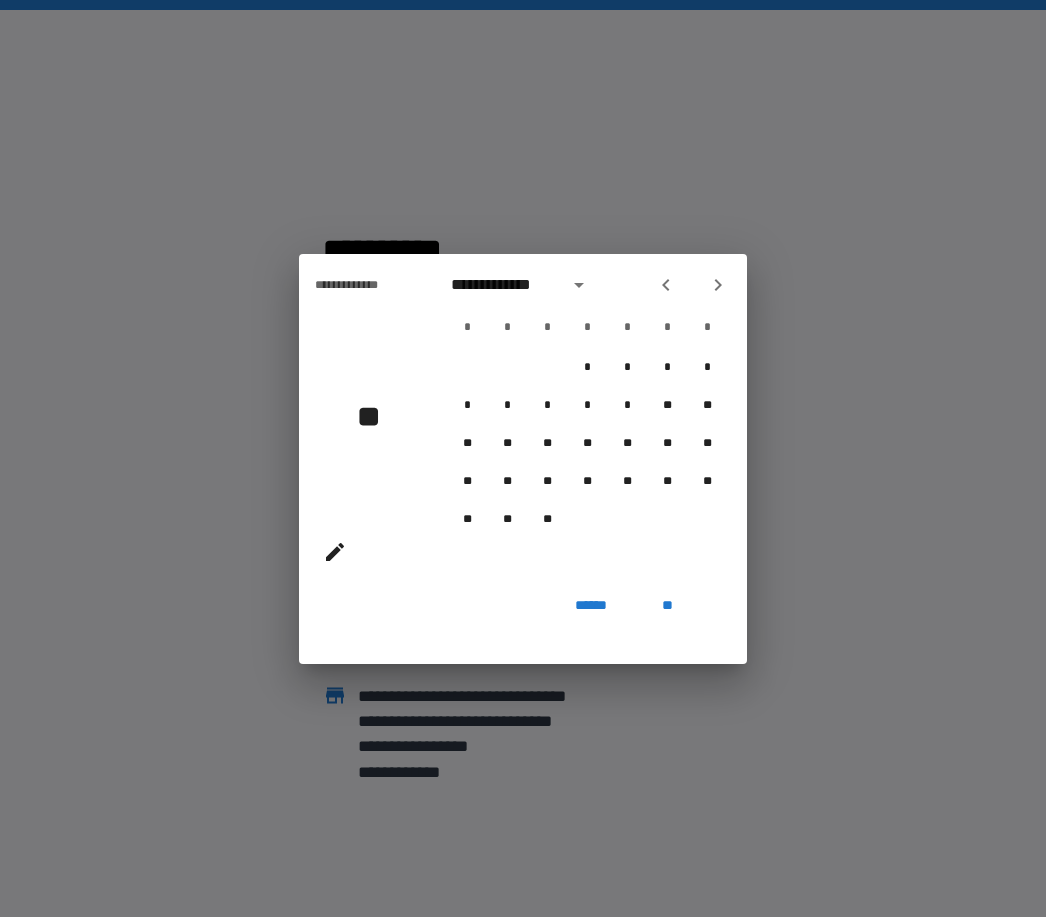click at bounding box center (666, 285) 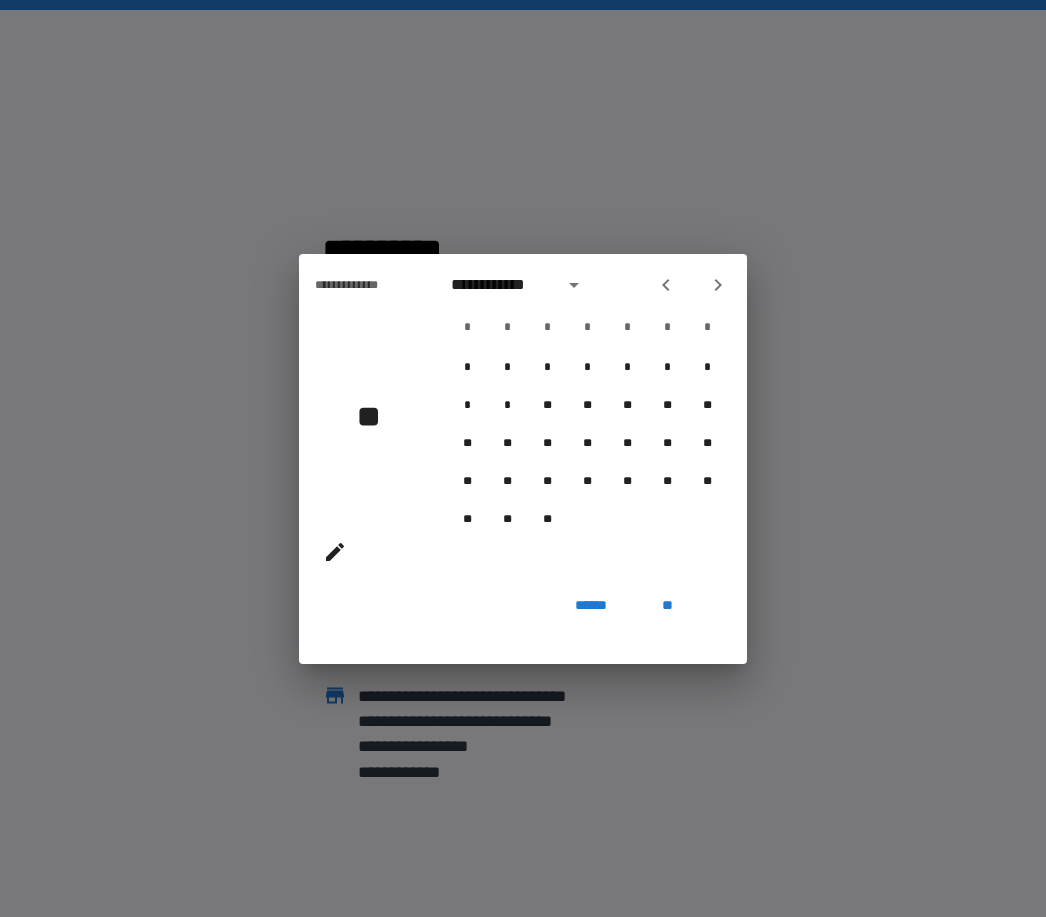 click at bounding box center (666, 285) 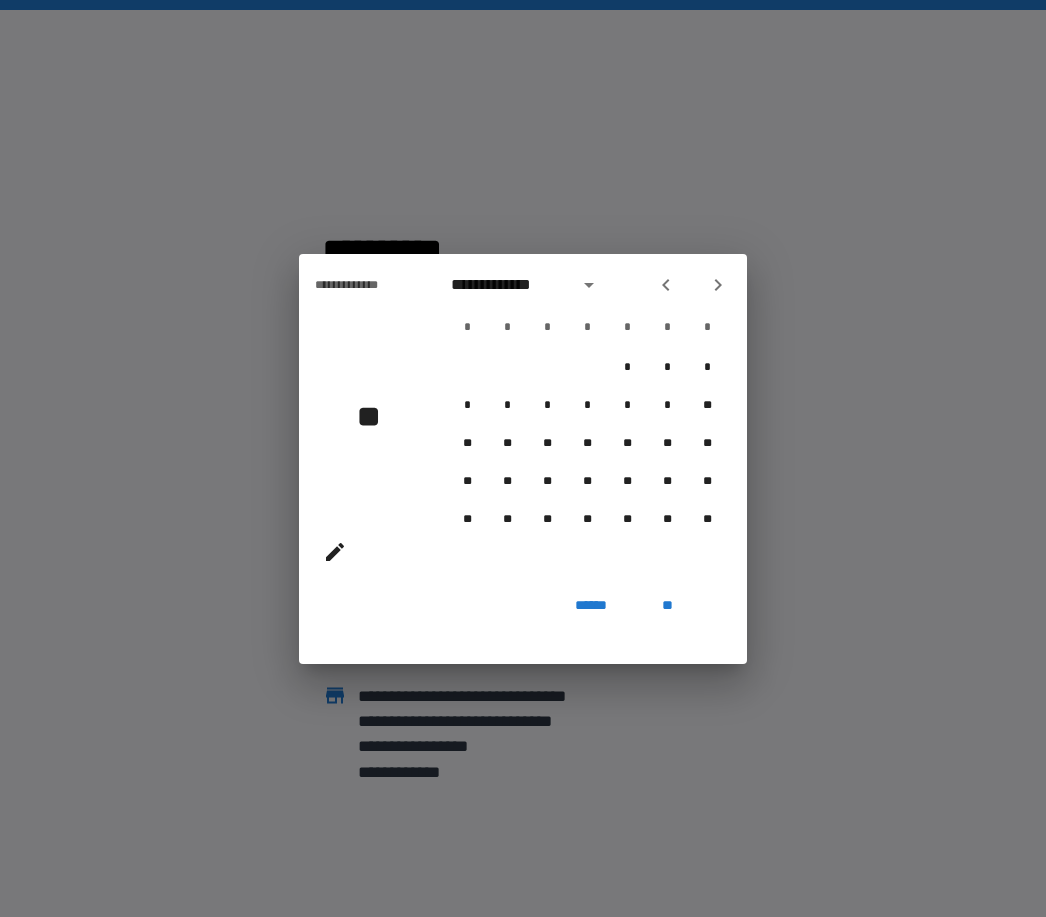 click at bounding box center (692, 285) 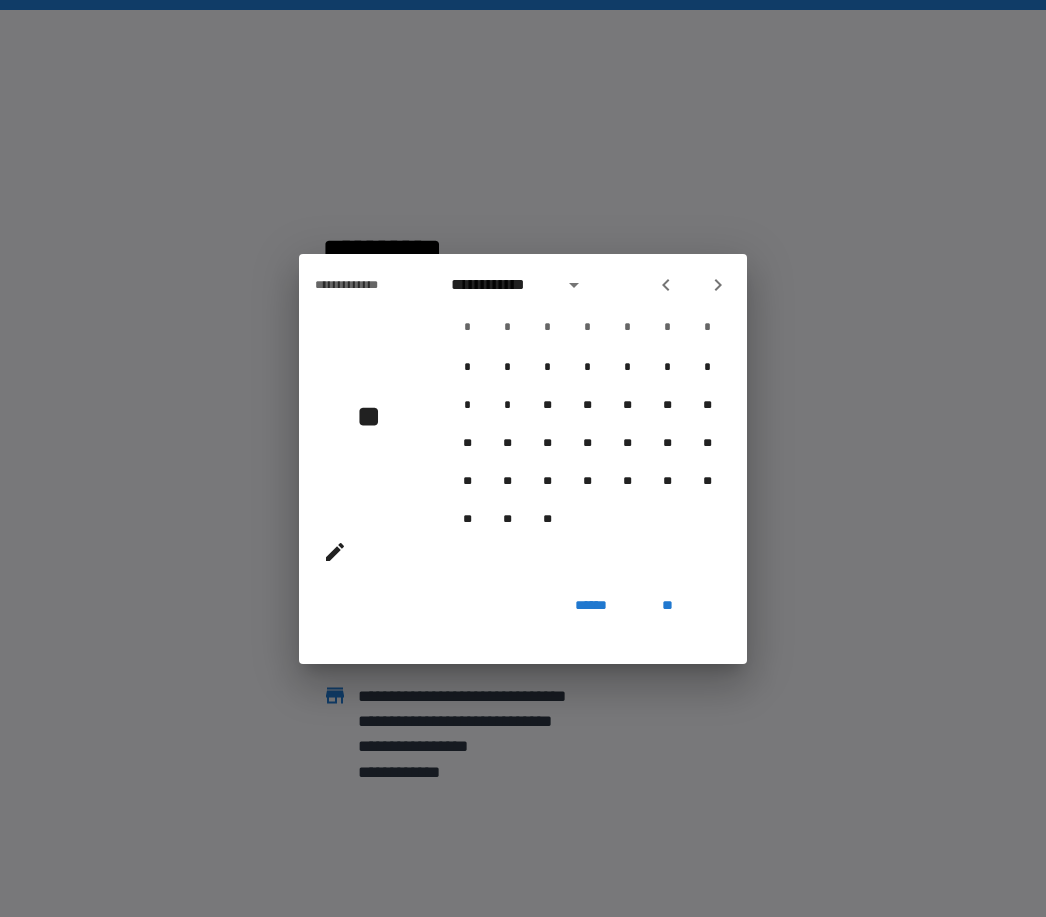 click at bounding box center (718, 285) 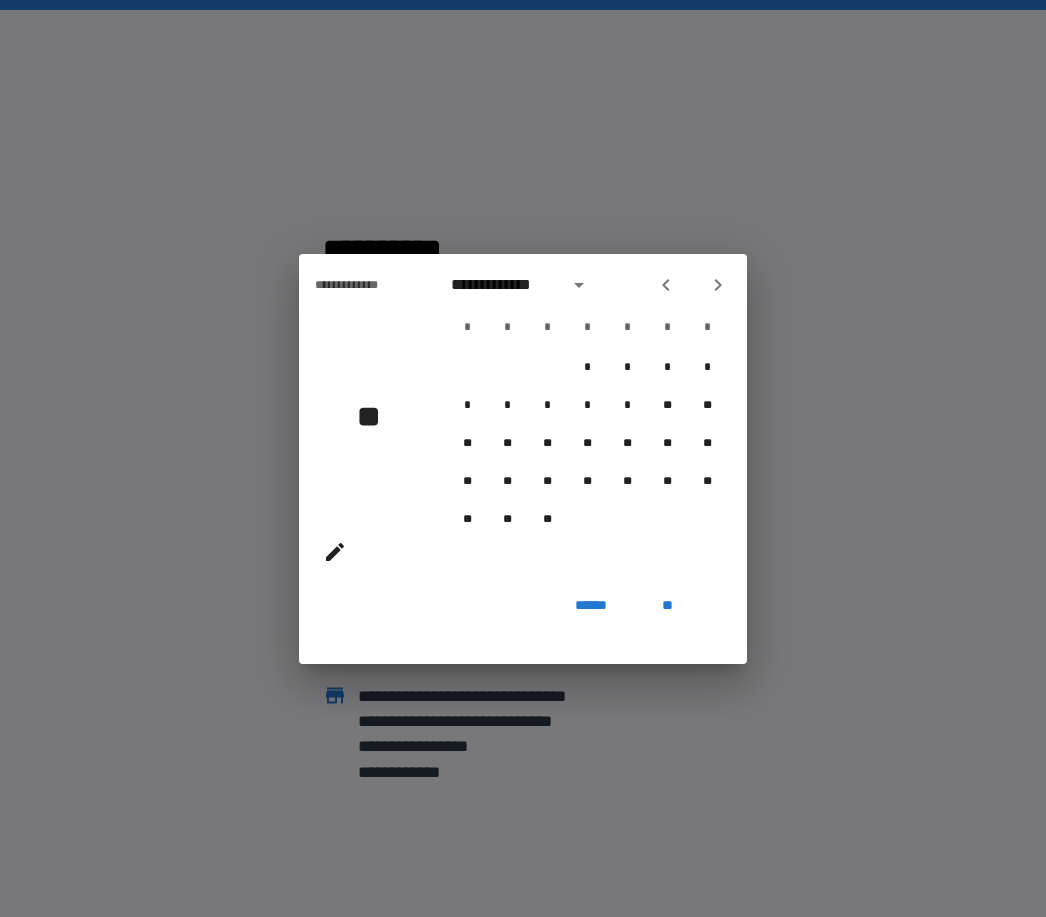 click at bounding box center [692, 285] 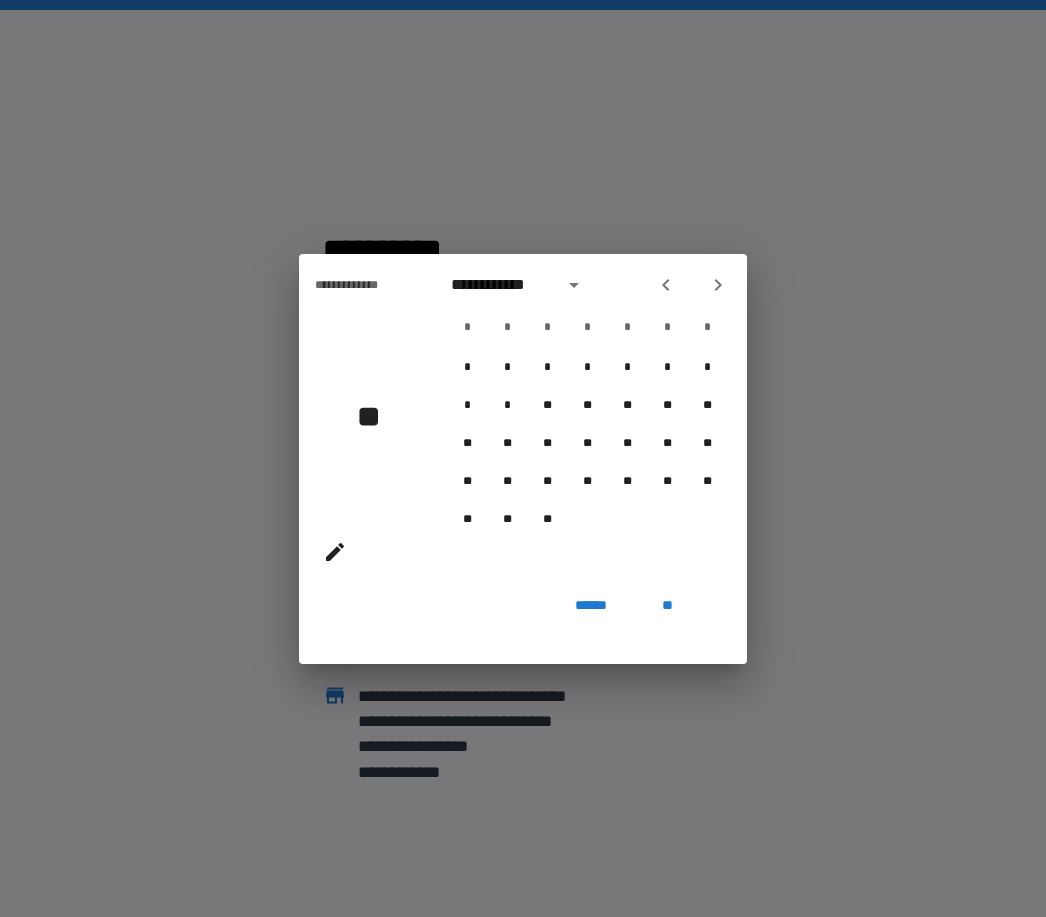 click at bounding box center [666, 285] 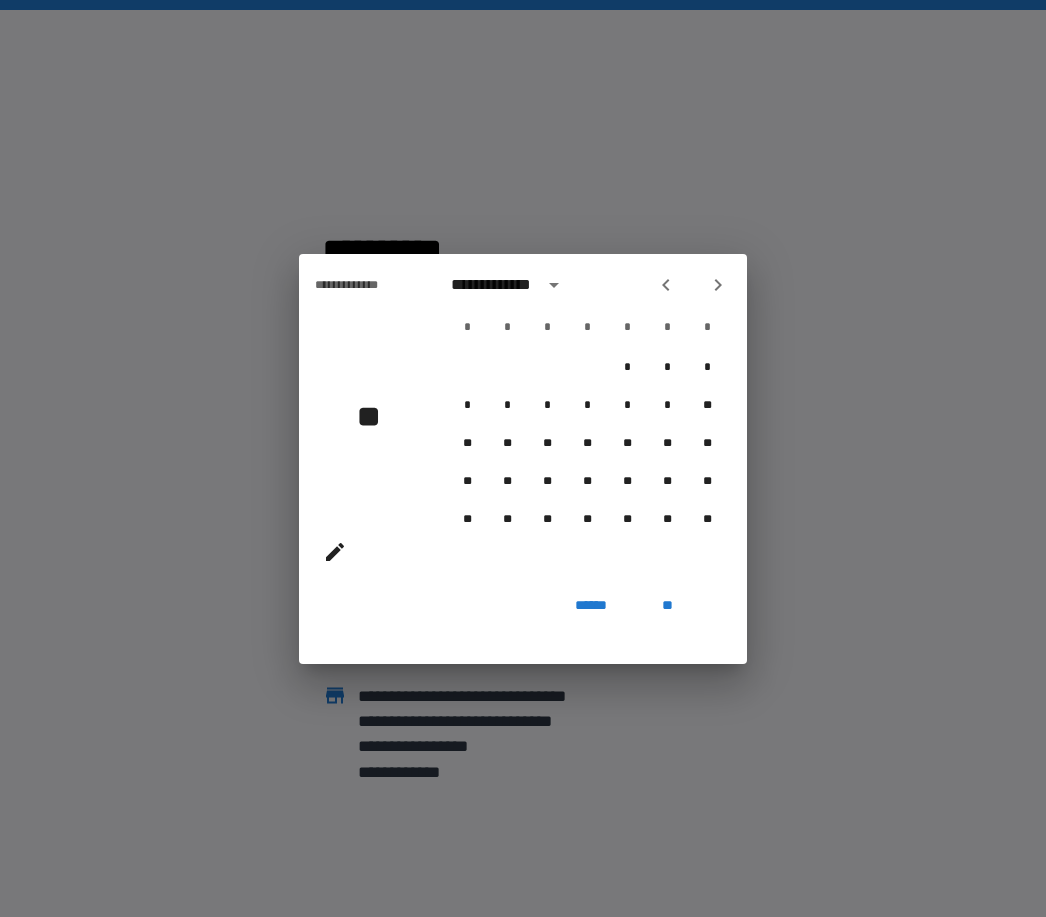 click at bounding box center [666, 285] 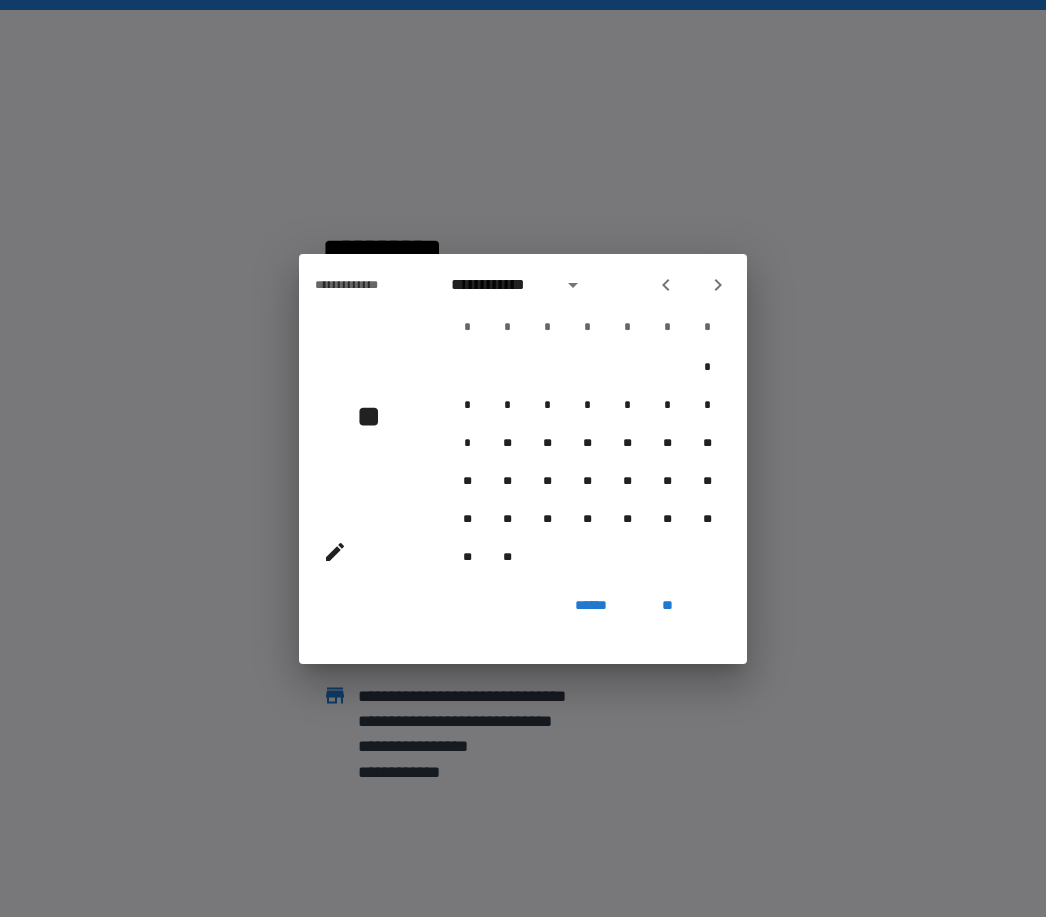 click at bounding box center (666, 285) 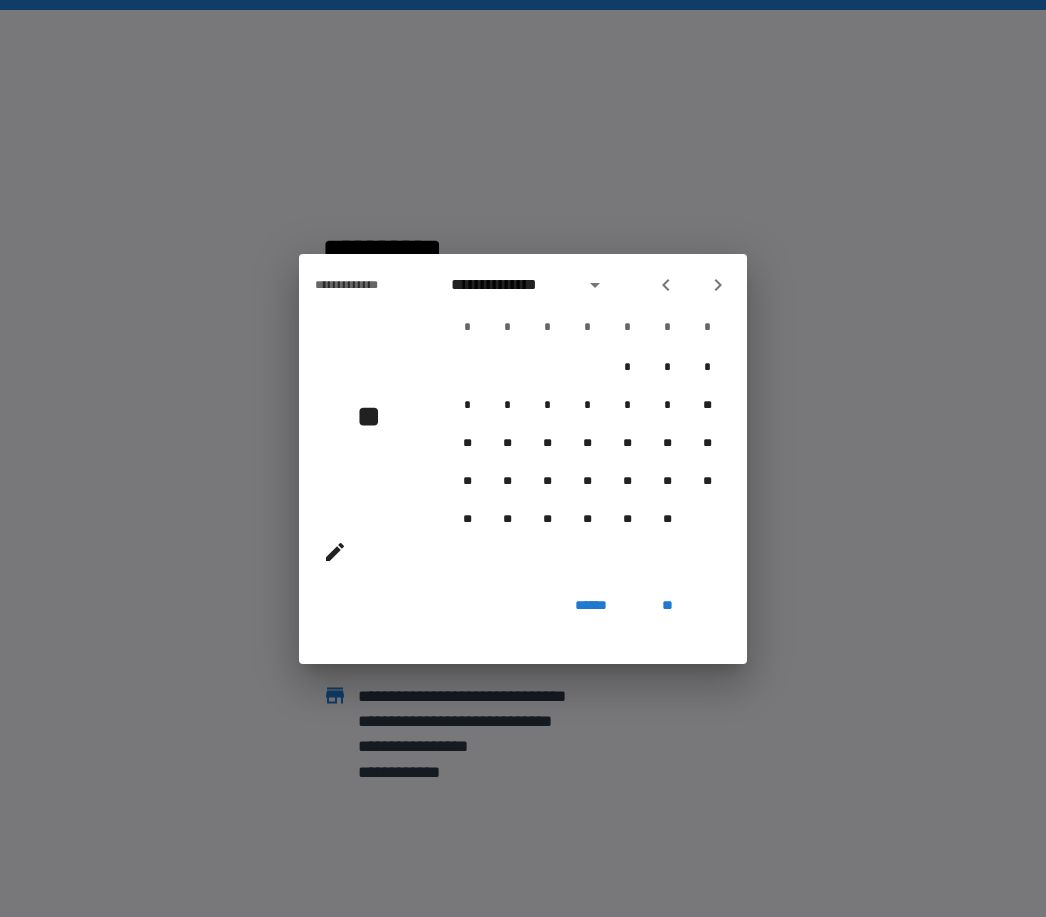 click at bounding box center [666, 285] 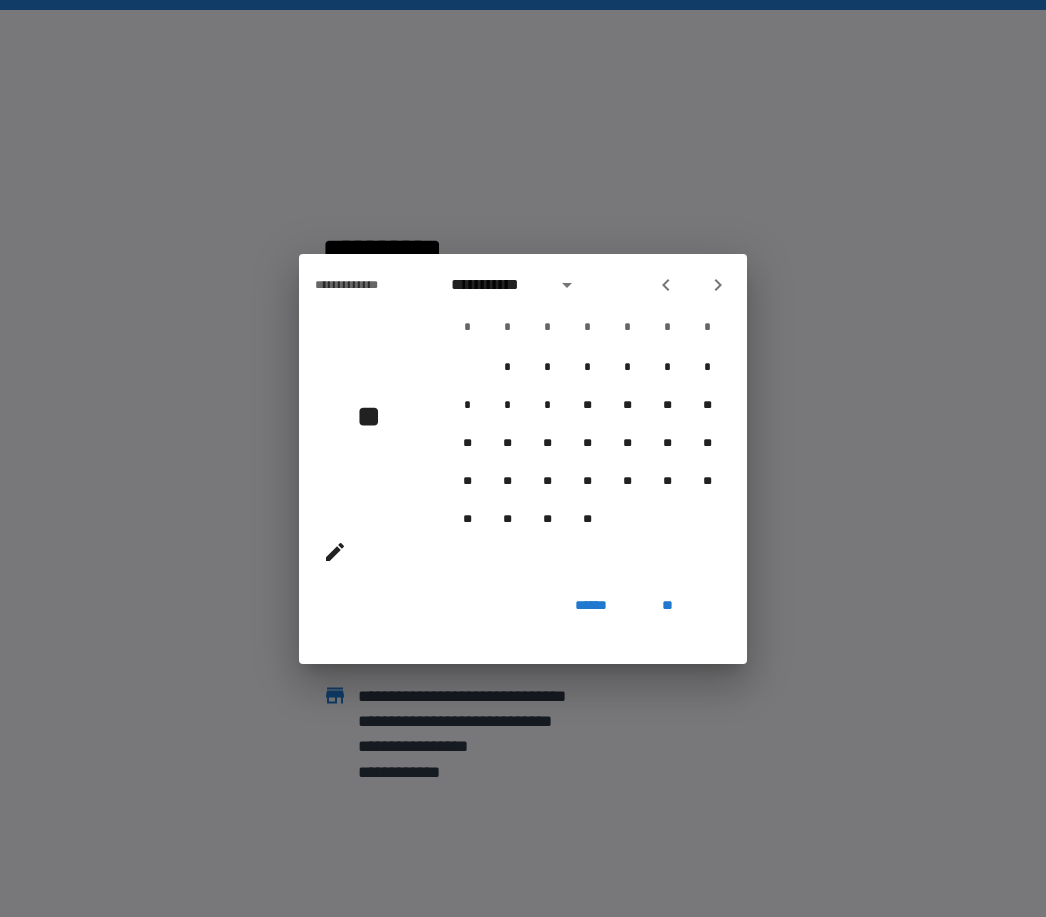 click at bounding box center (692, 285) 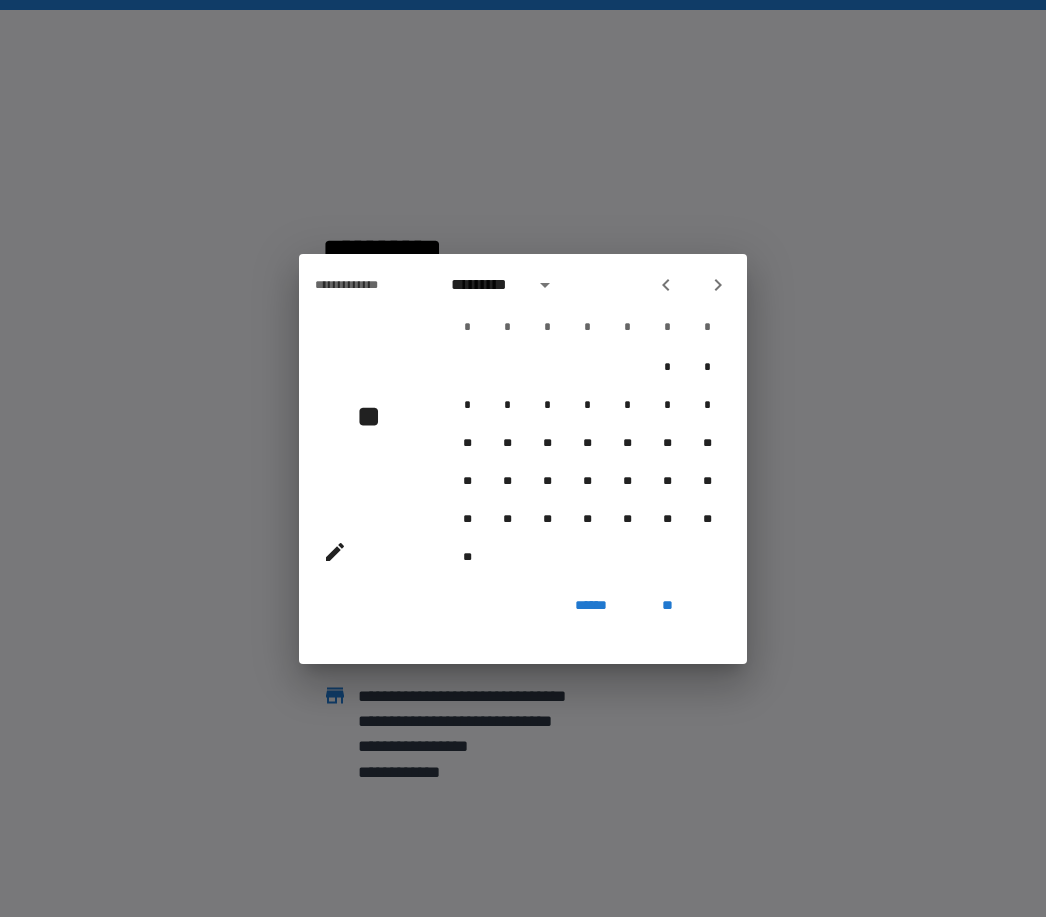 click at bounding box center (666, 285) 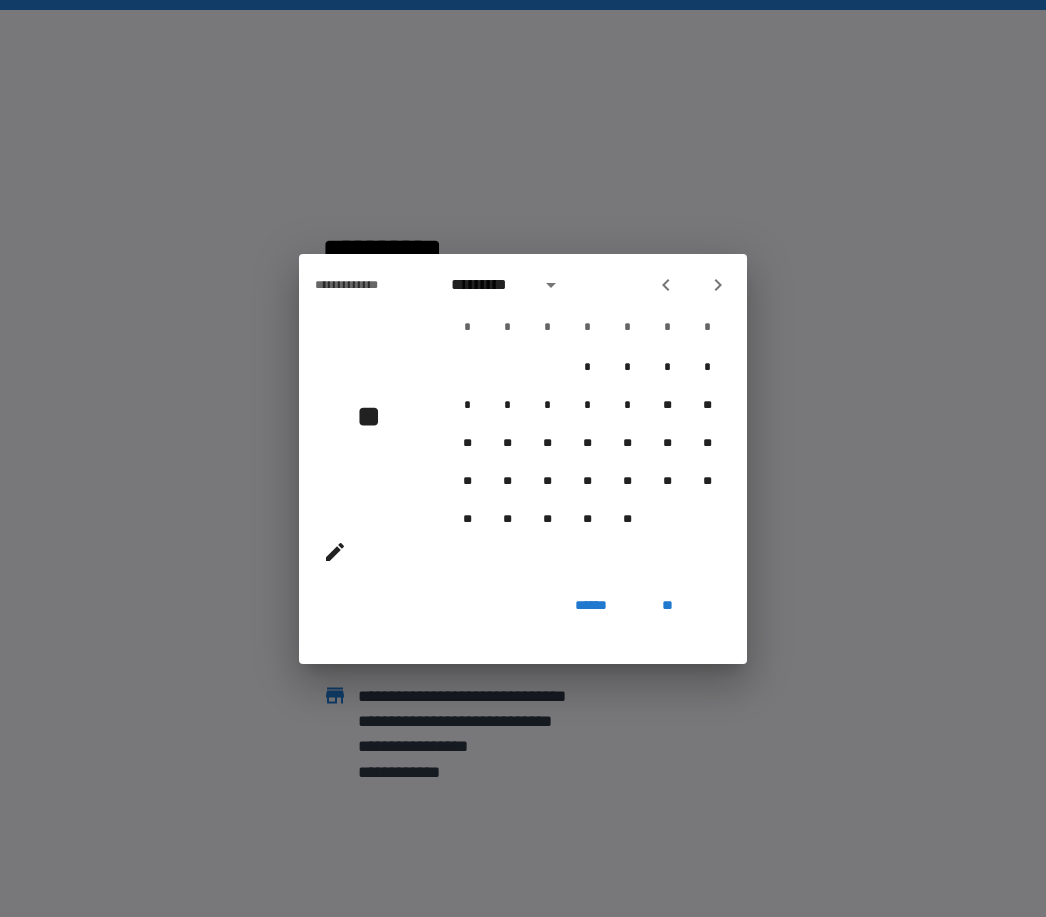 click at bounding box center (666, 285) 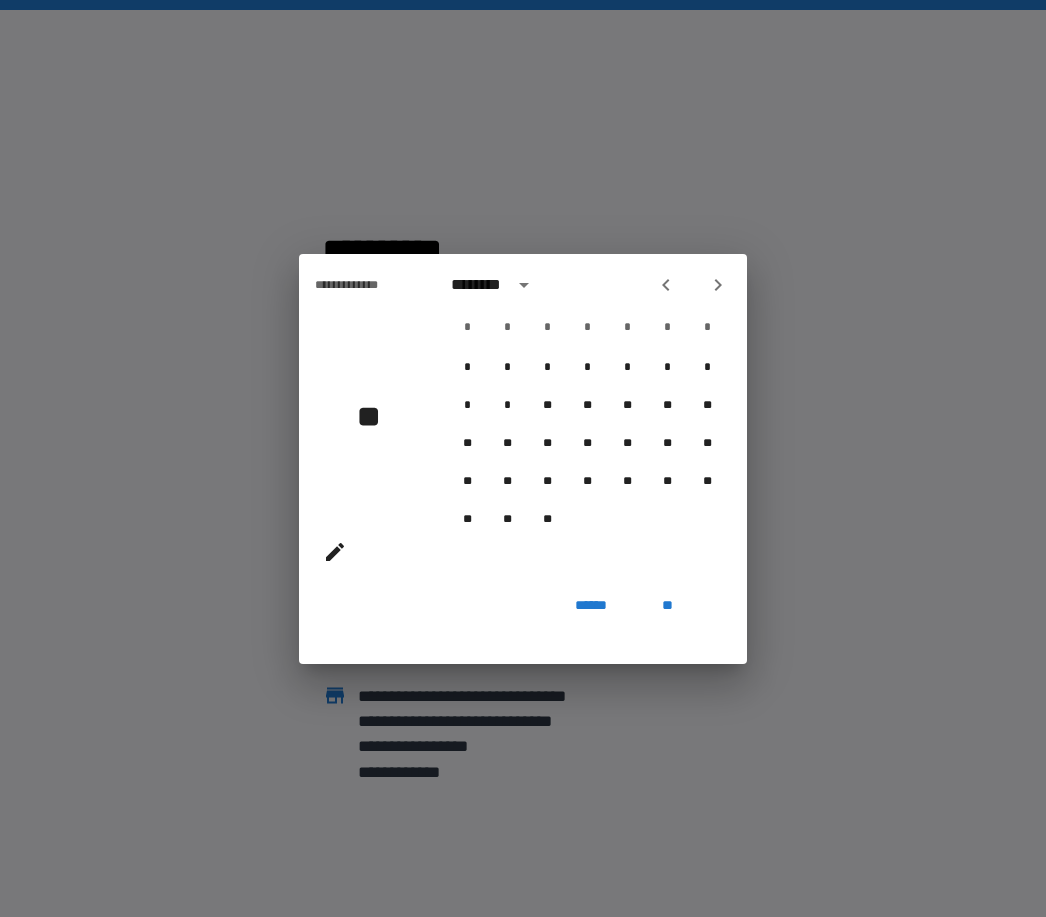 click at bounding box center (692, 285) 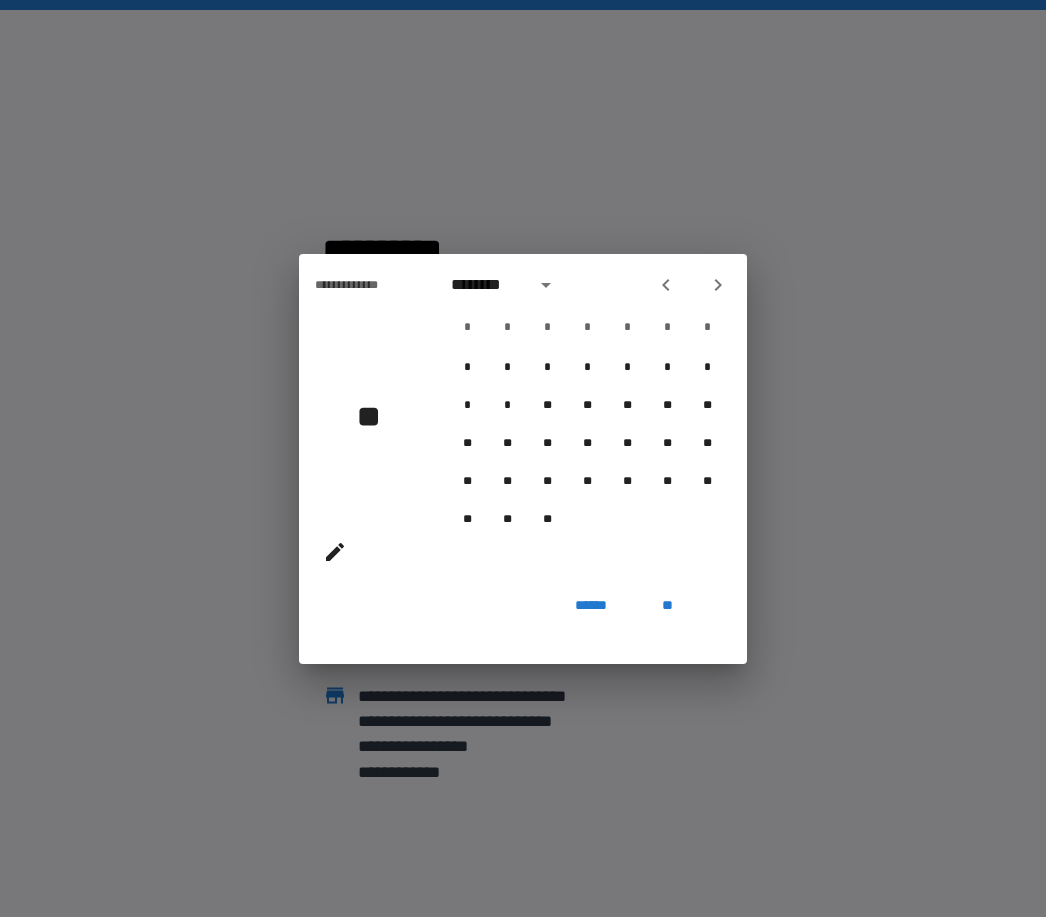 click at bounding box center (666, 285) 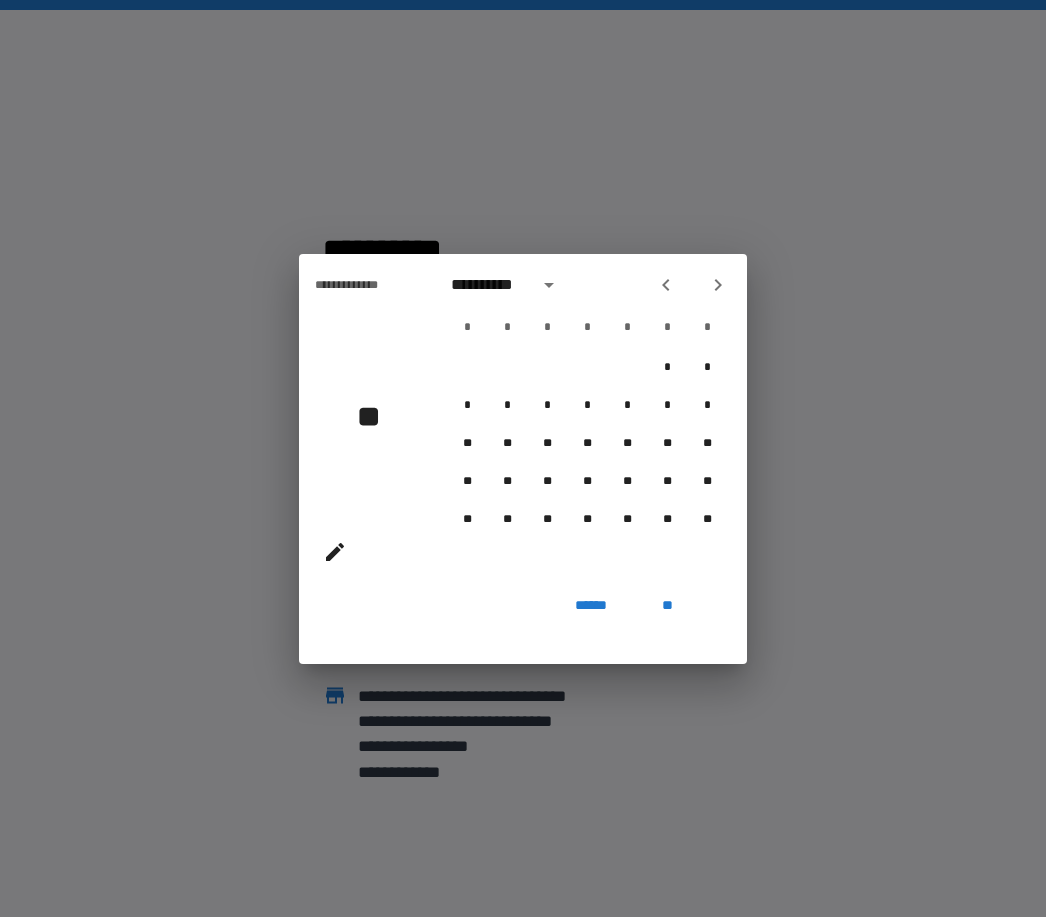 click at bounding box center (692, 285) 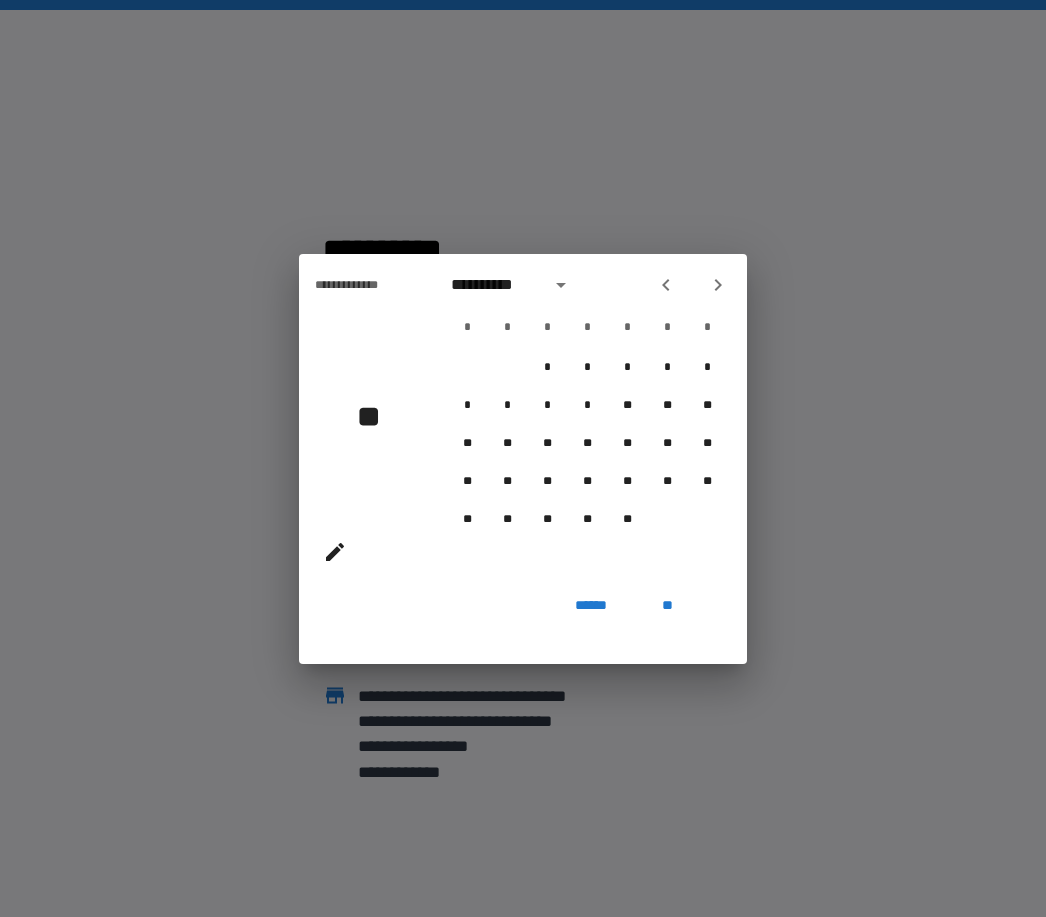 click at bounding box center [692, 285] 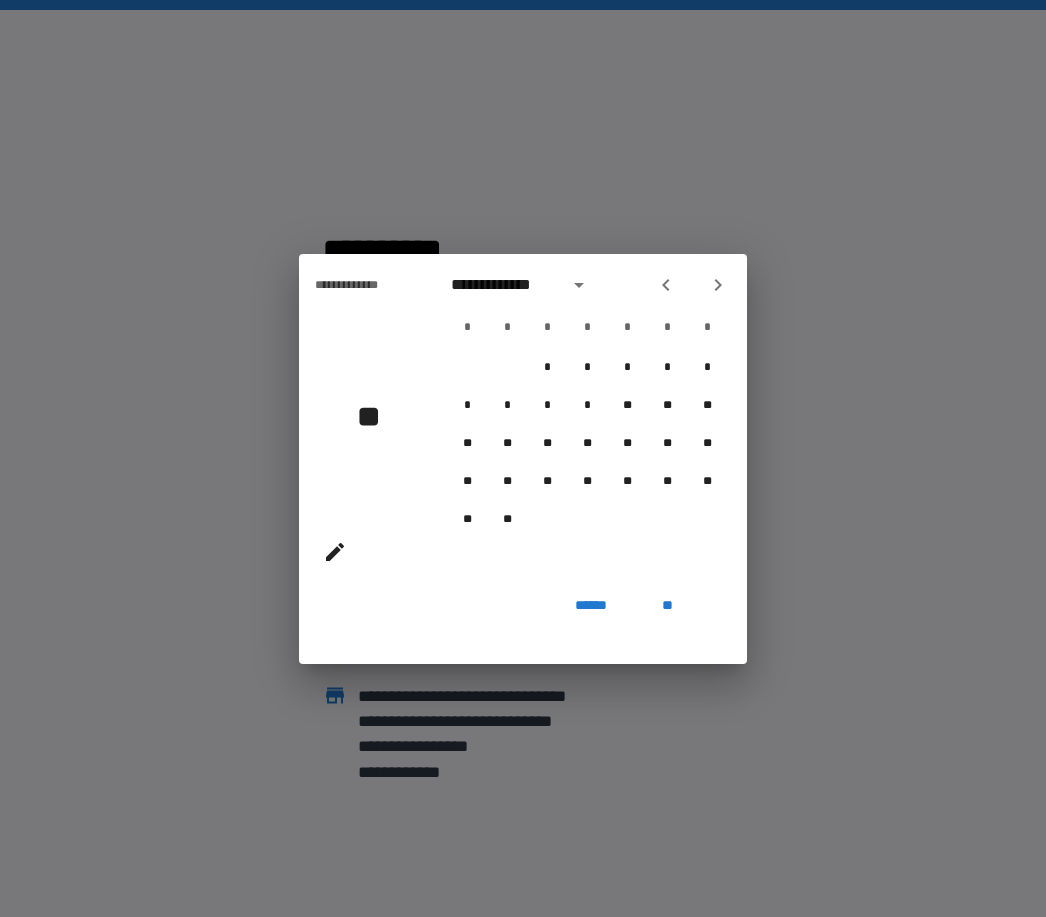 click at bounding box center (692, 285) 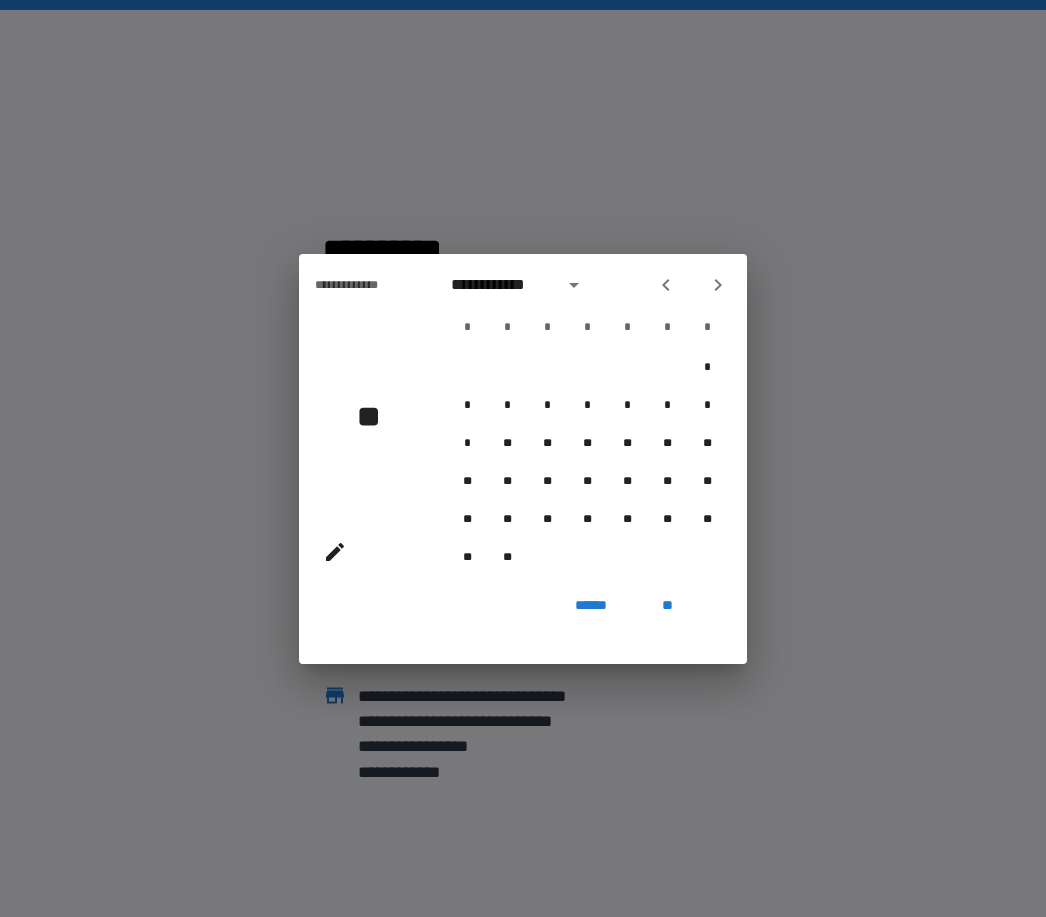 click 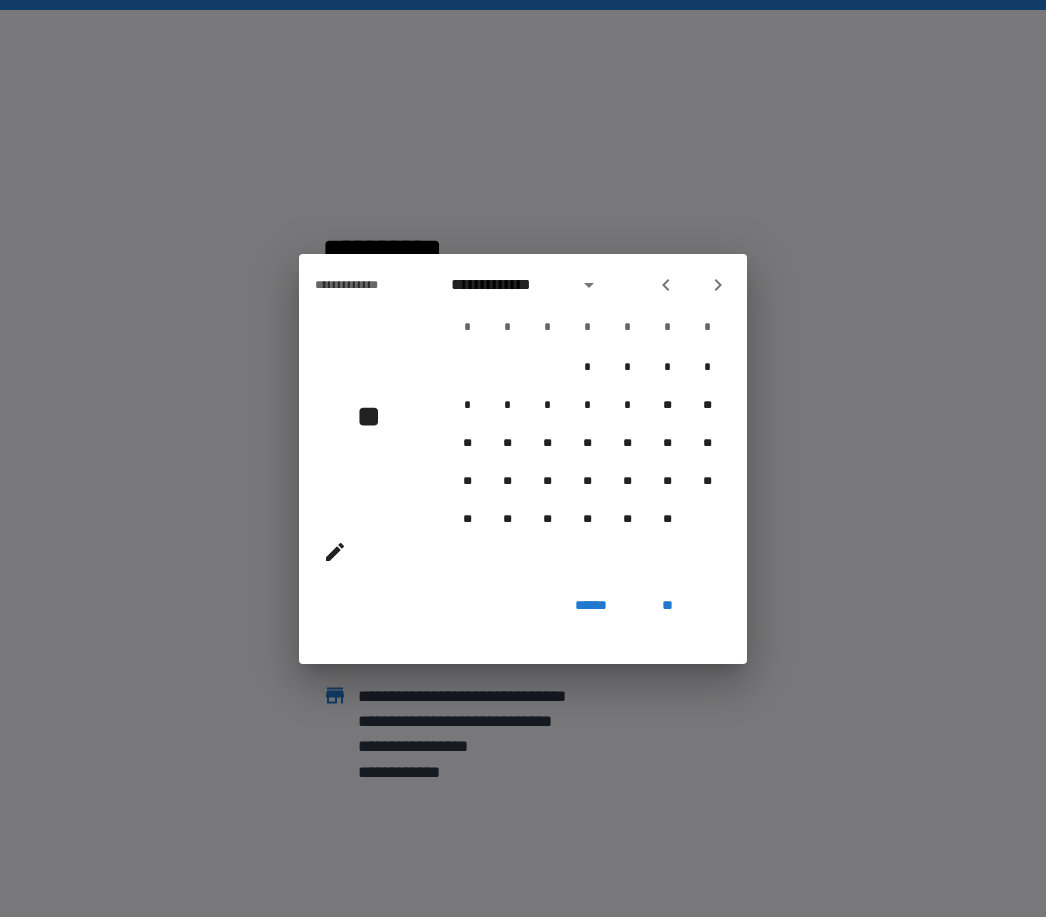 click at bounding box center [666, 285] 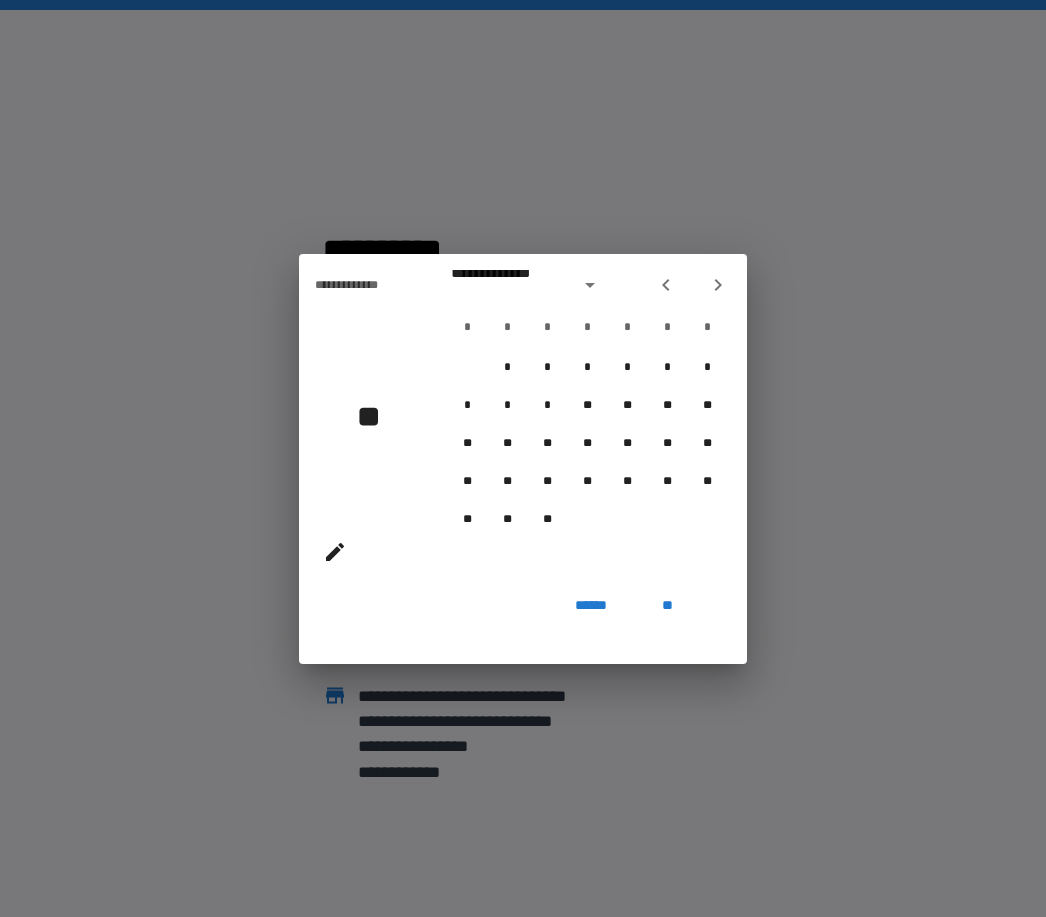 click at bounding box center [692, 285] 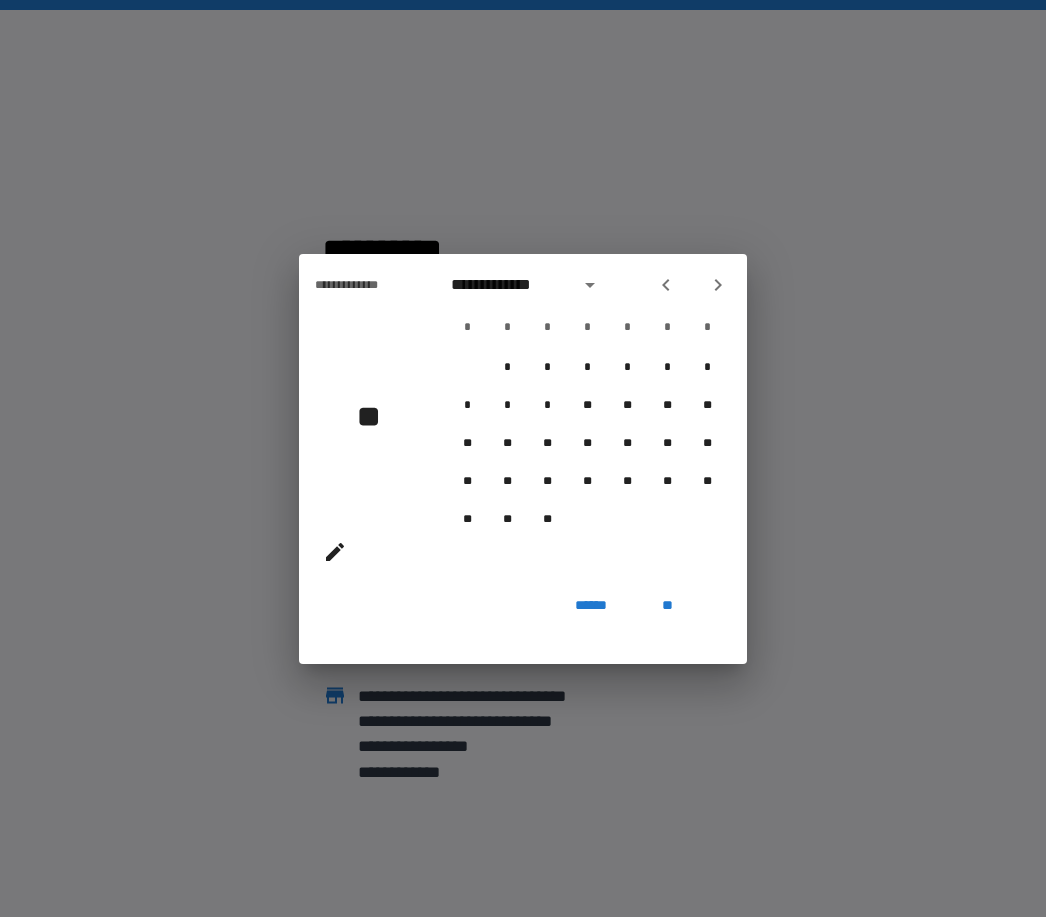 click at bounding box center (666, 285) 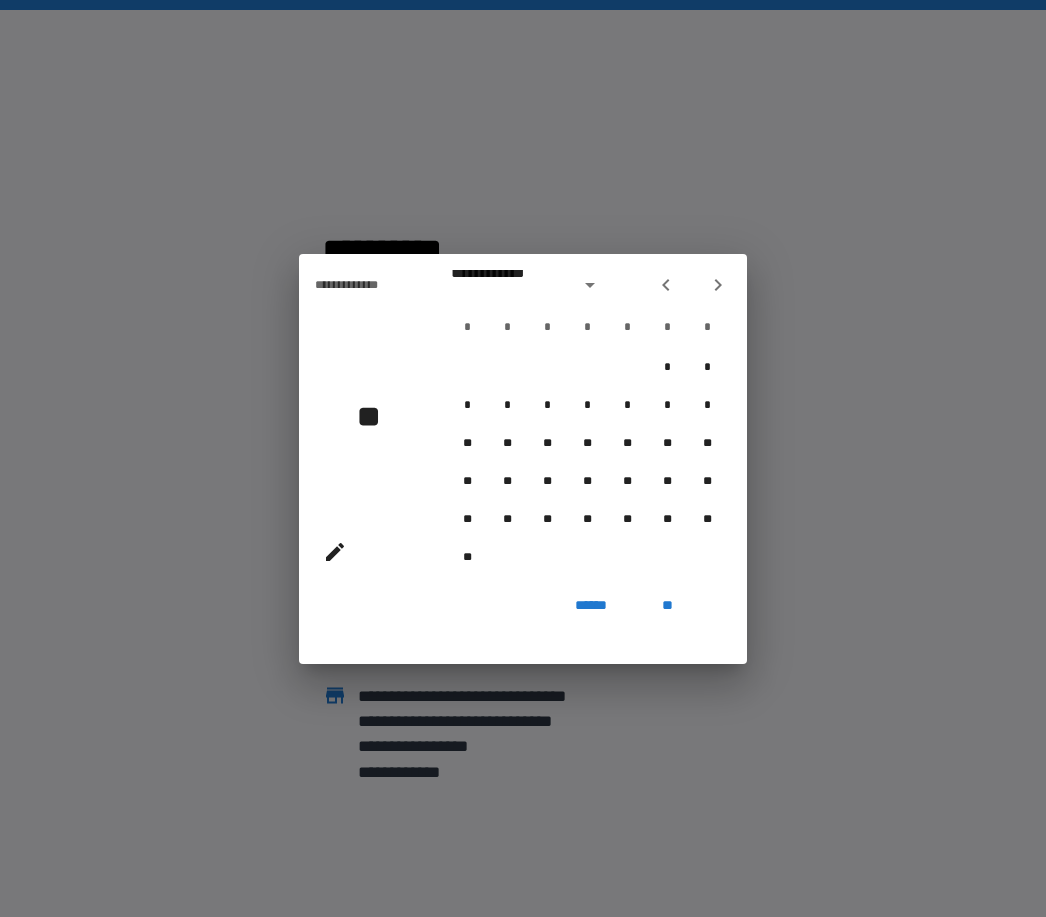 click at bounding box center [692, 285] 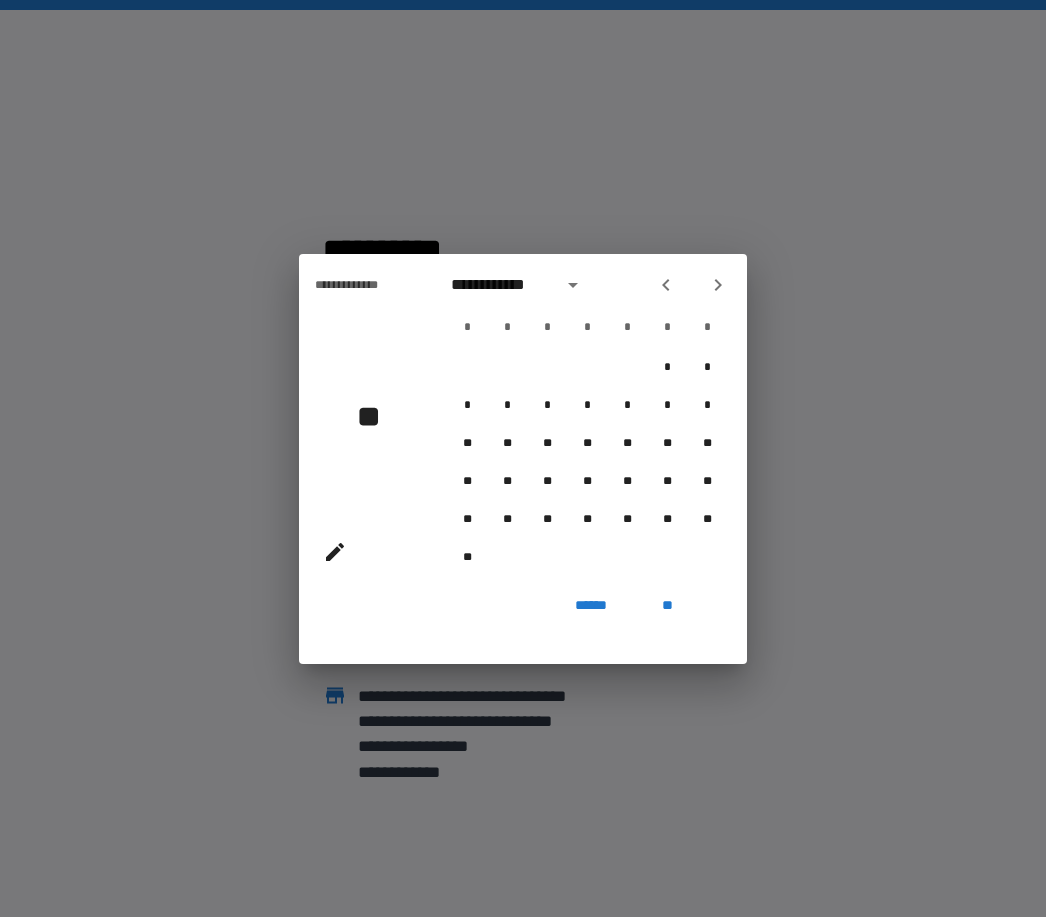 click at bounding box center (666, 285) 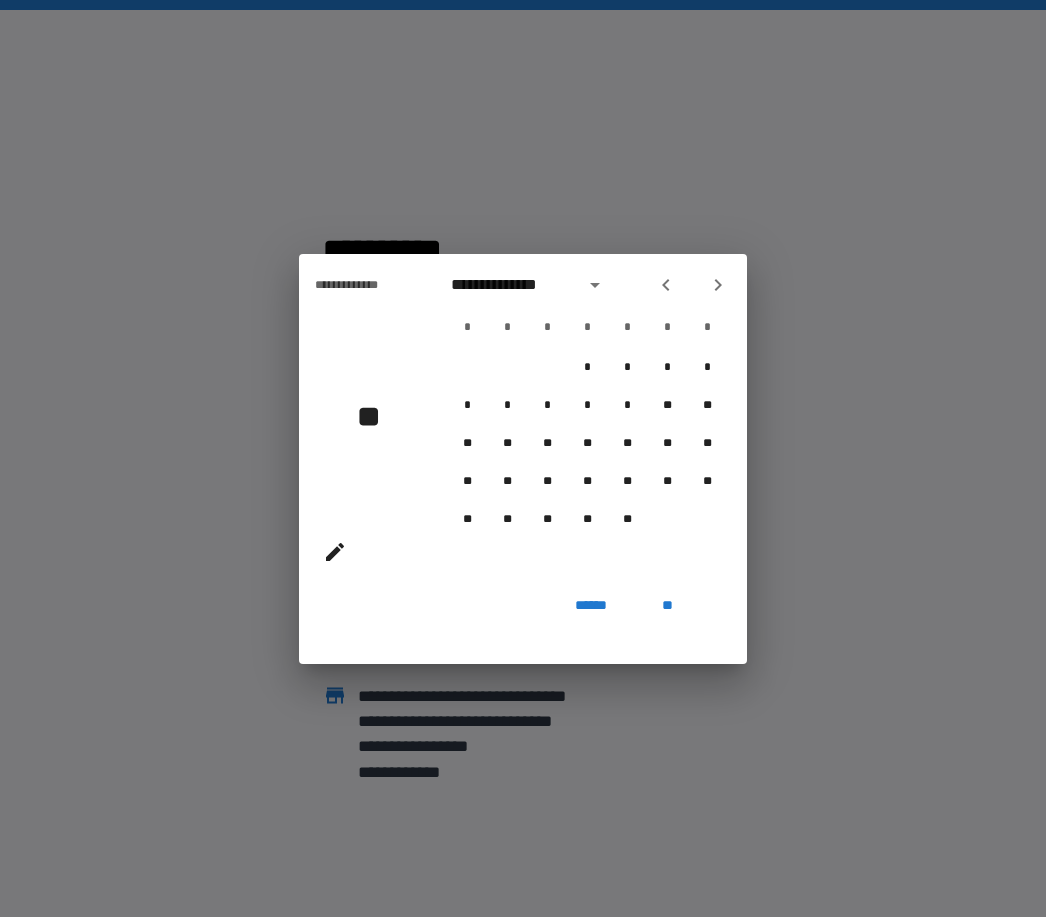 click at bounding box center (666, 285) 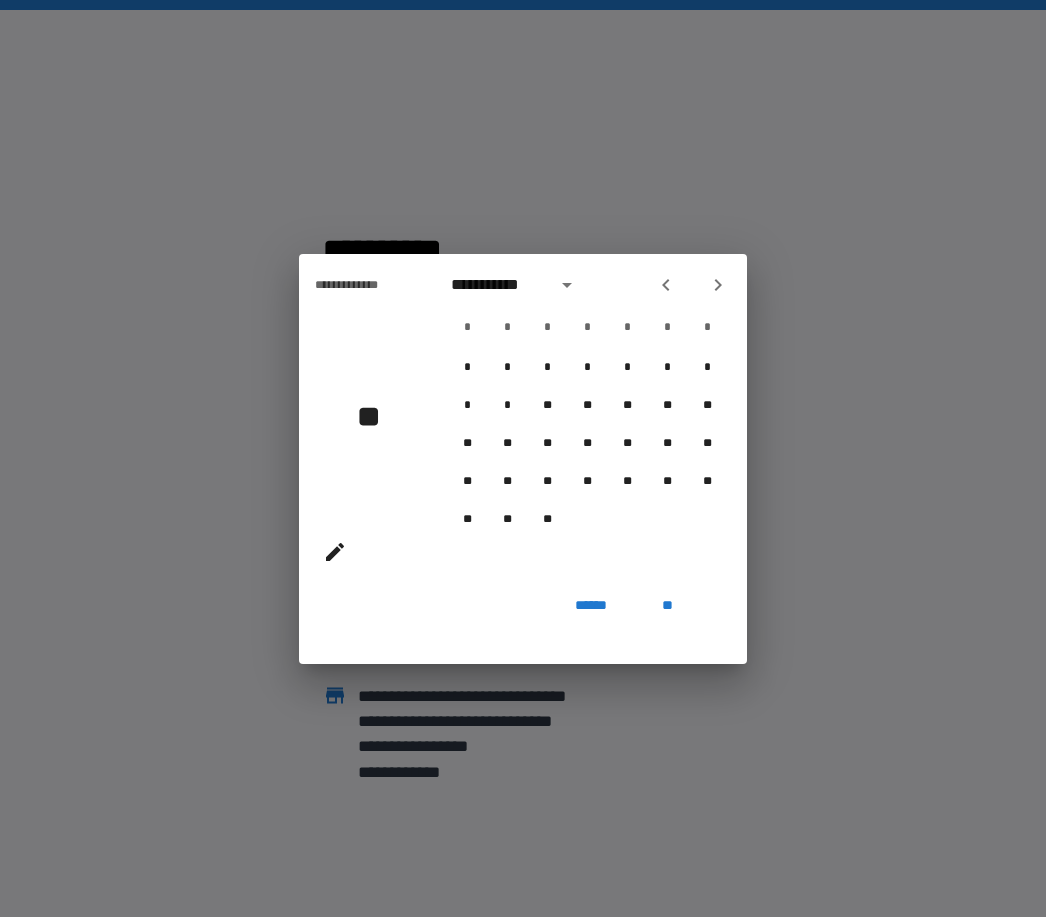 click 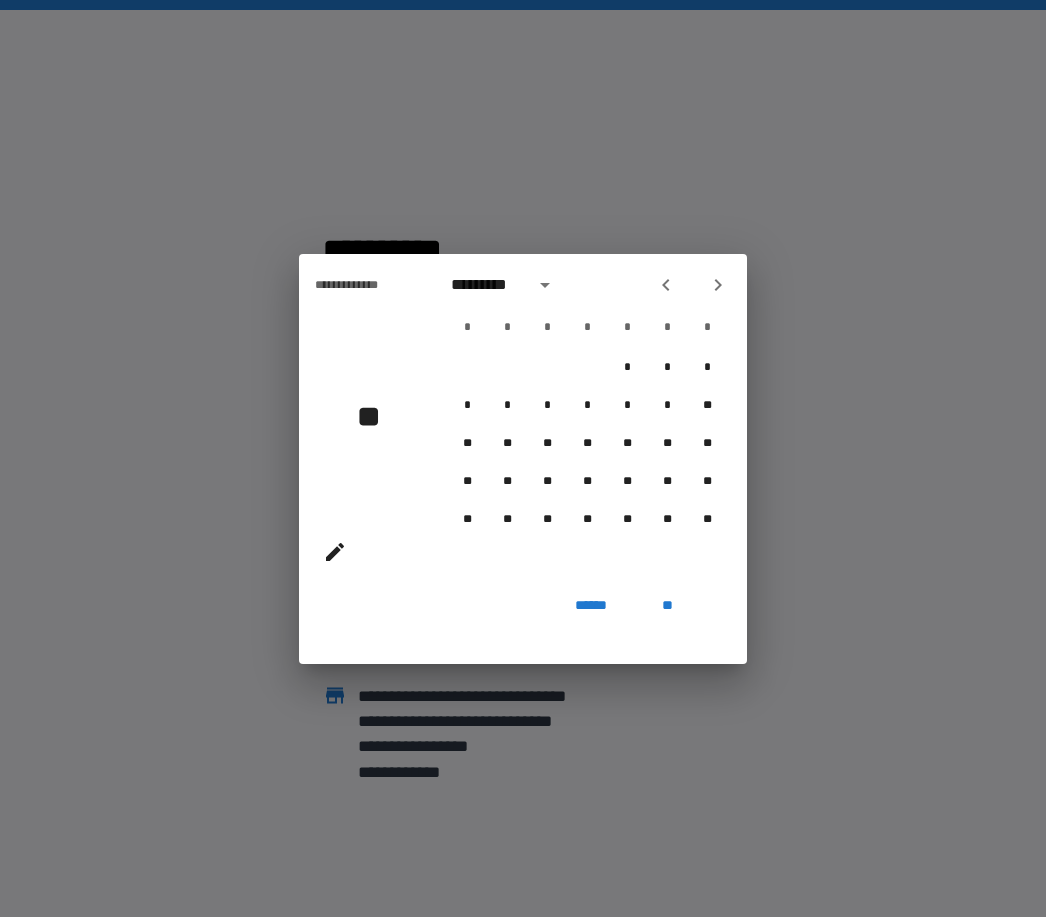 click at bounding box center [666, 285] 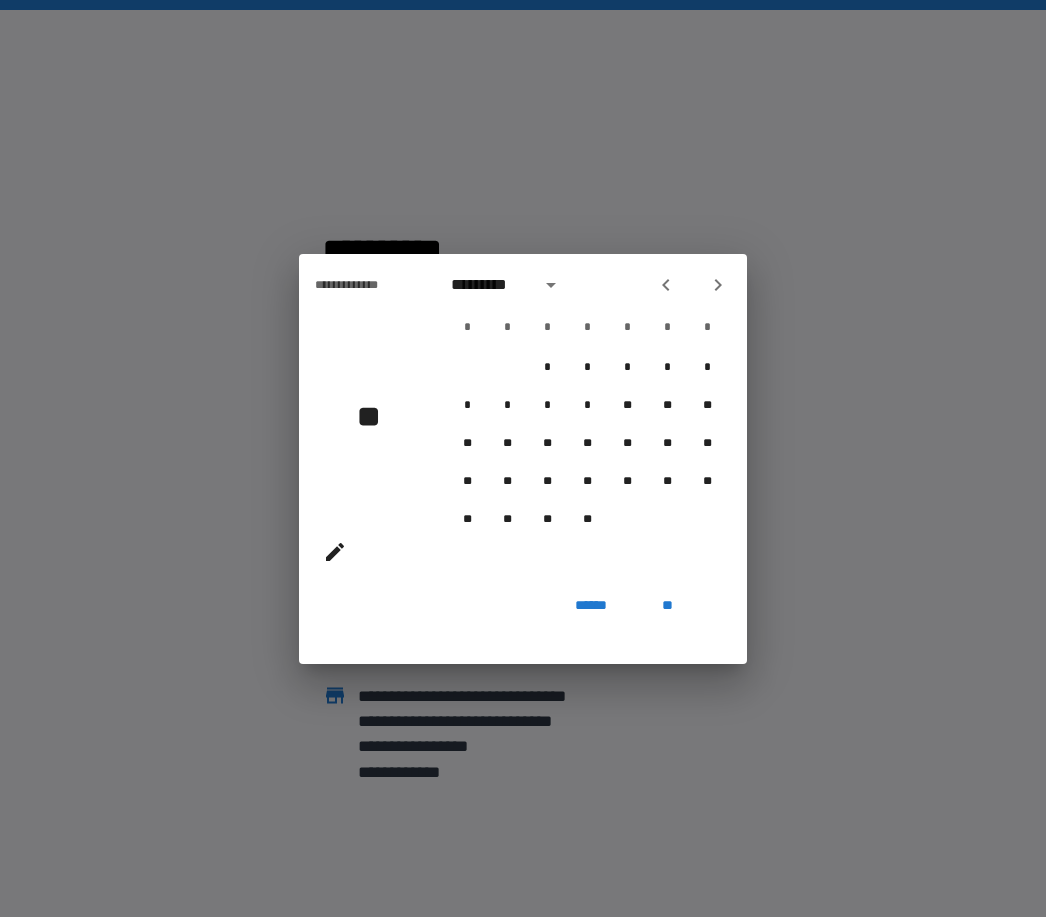 click at bounding box center (692, 285) 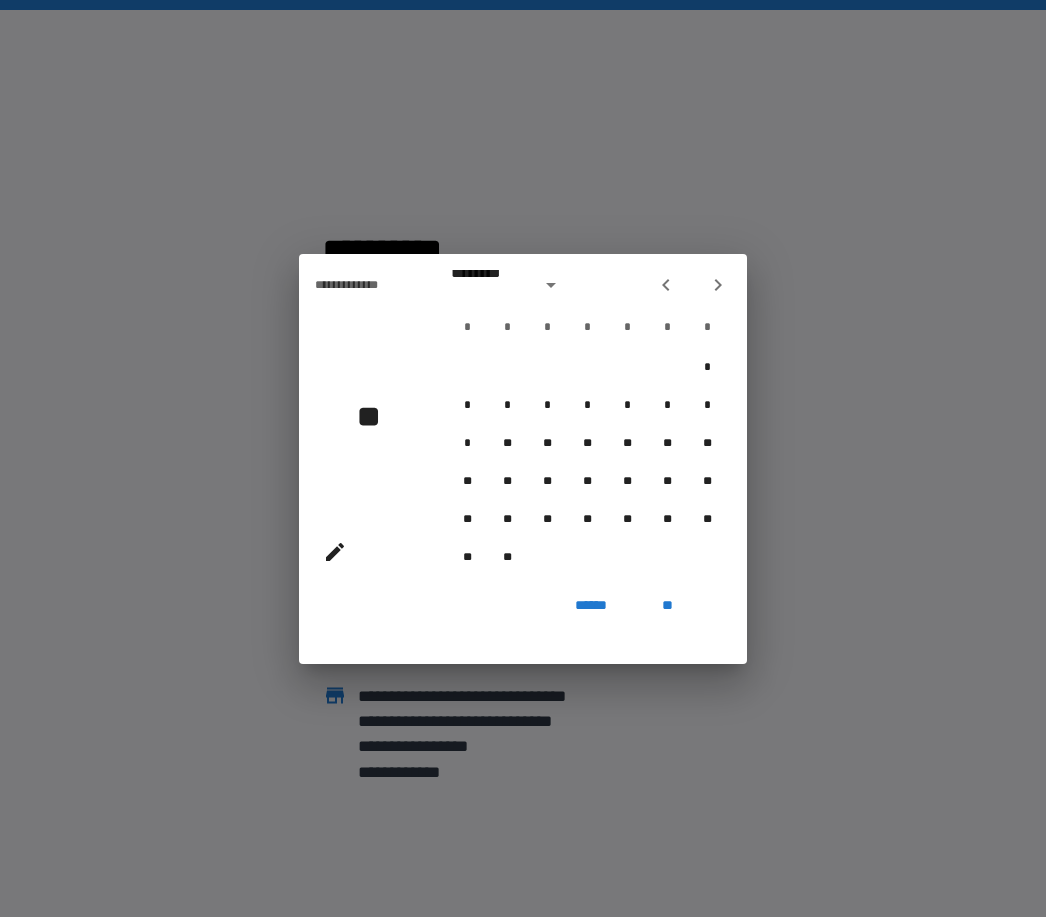 click at bounding box center [692, 285] 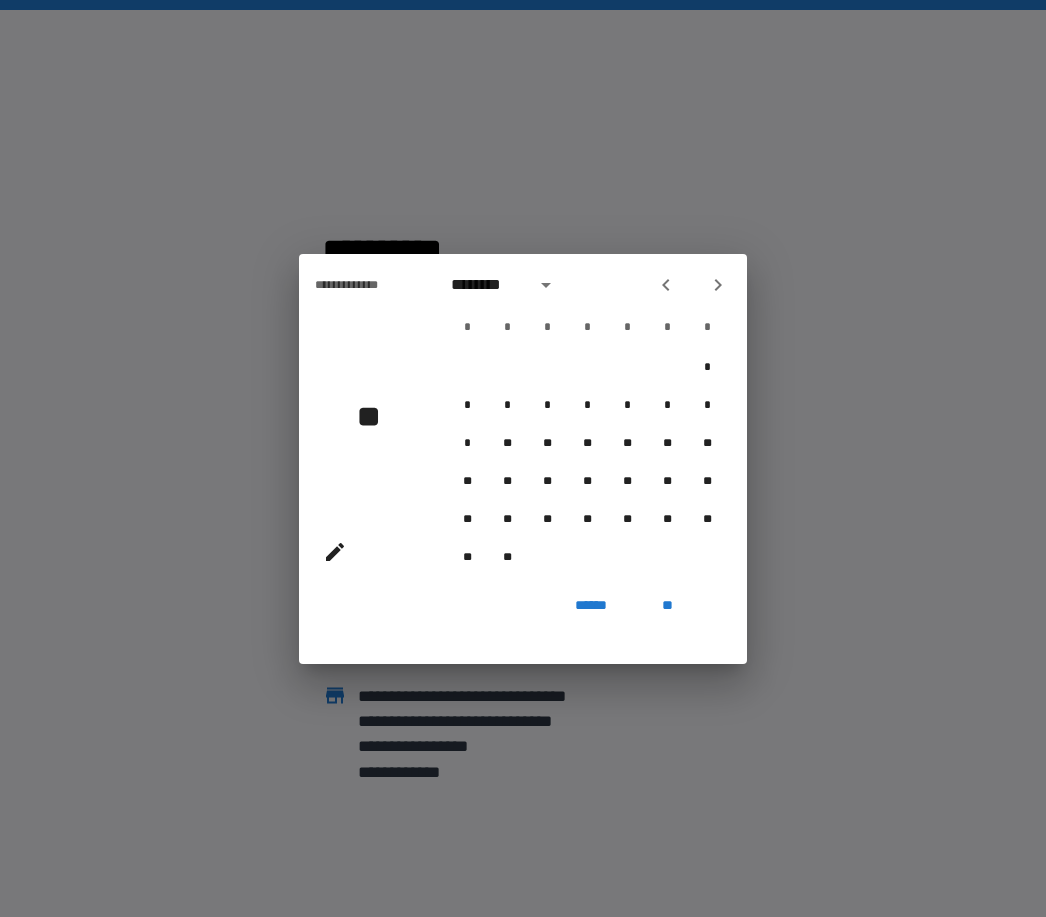 click 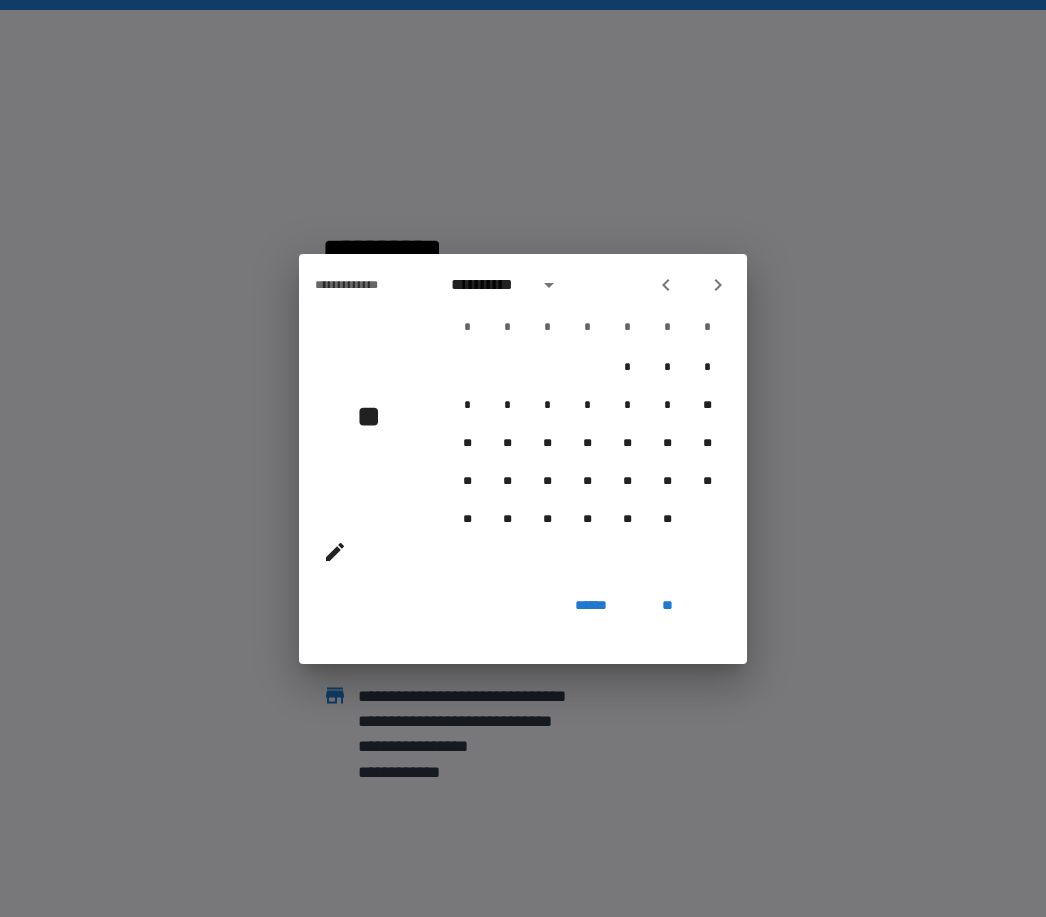 click 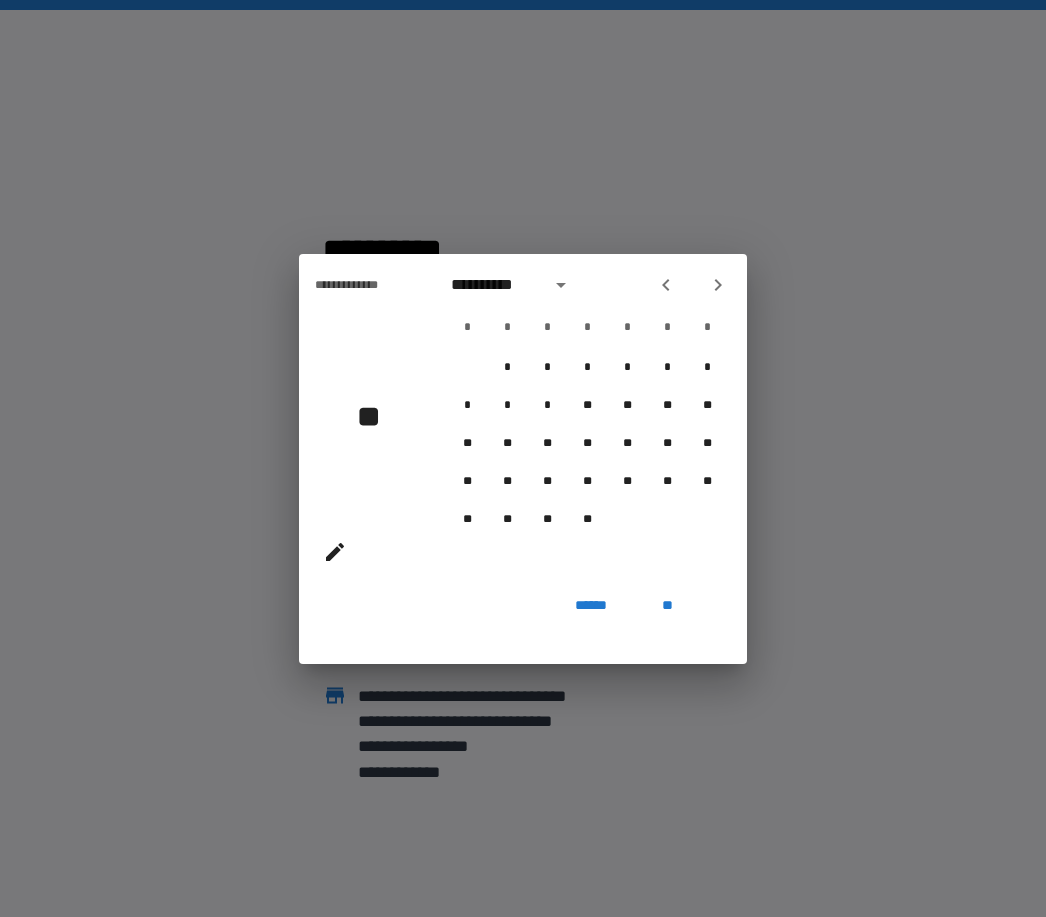 click at bounding box center [666, 285] 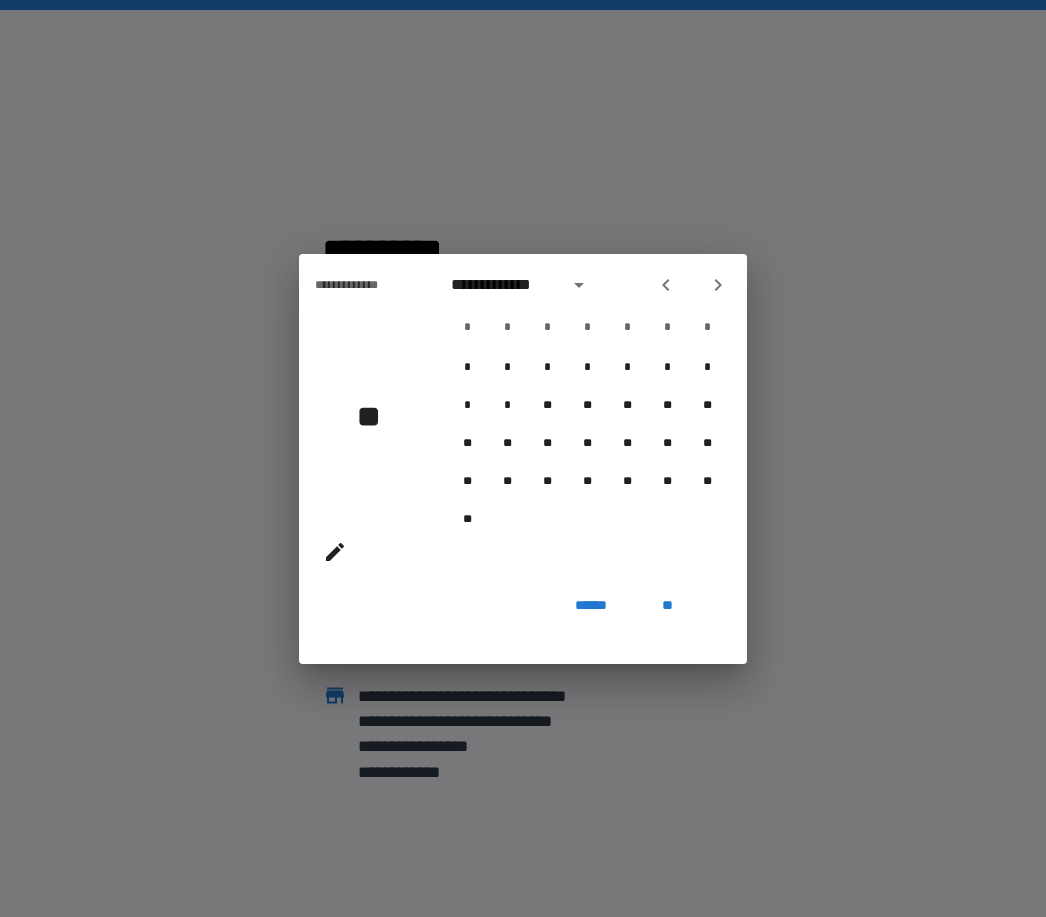 click at bounding box center [666, 285] 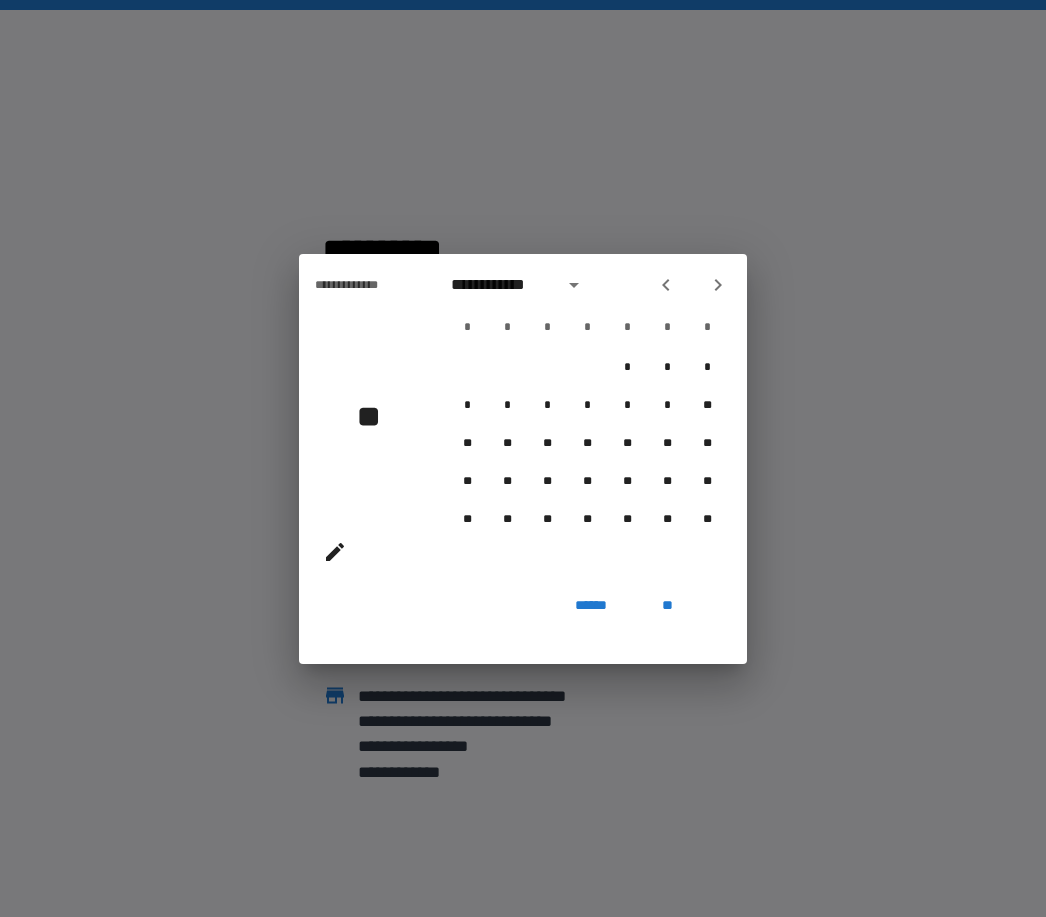 click at bounding box center [666, 285] 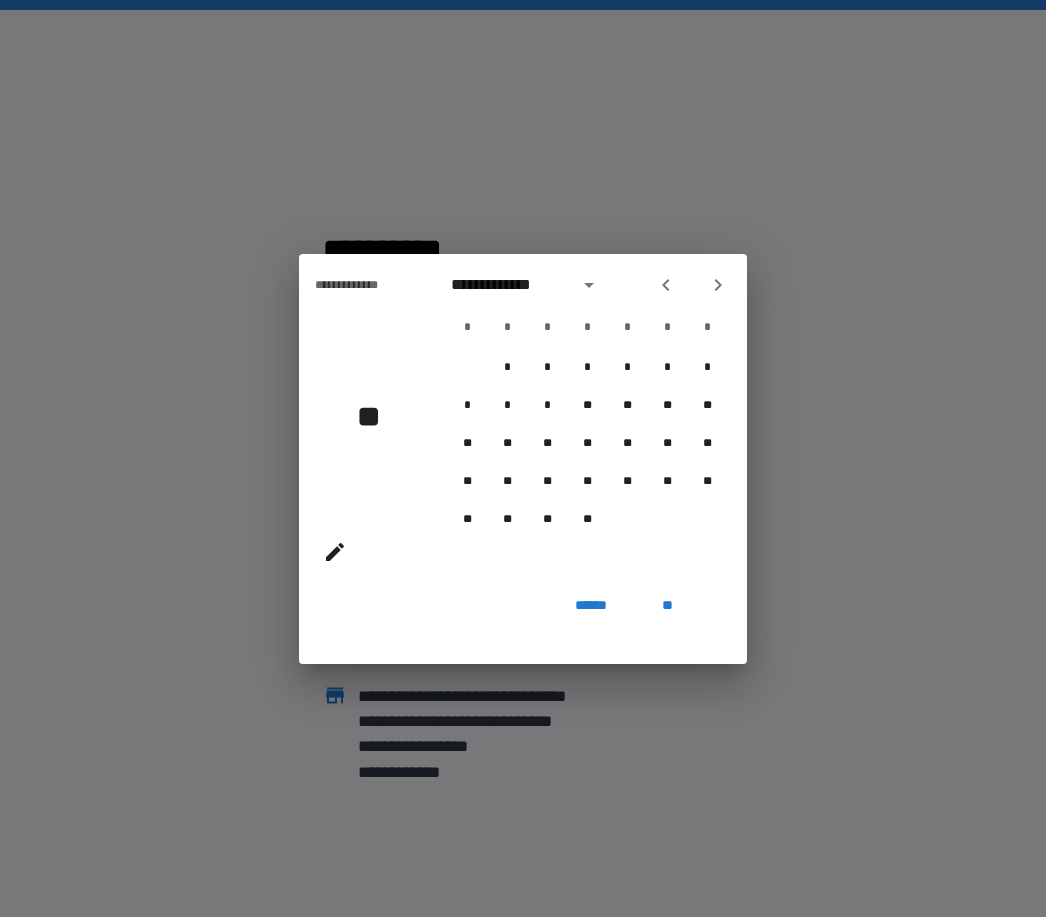 click at bounding box center (666, 285) 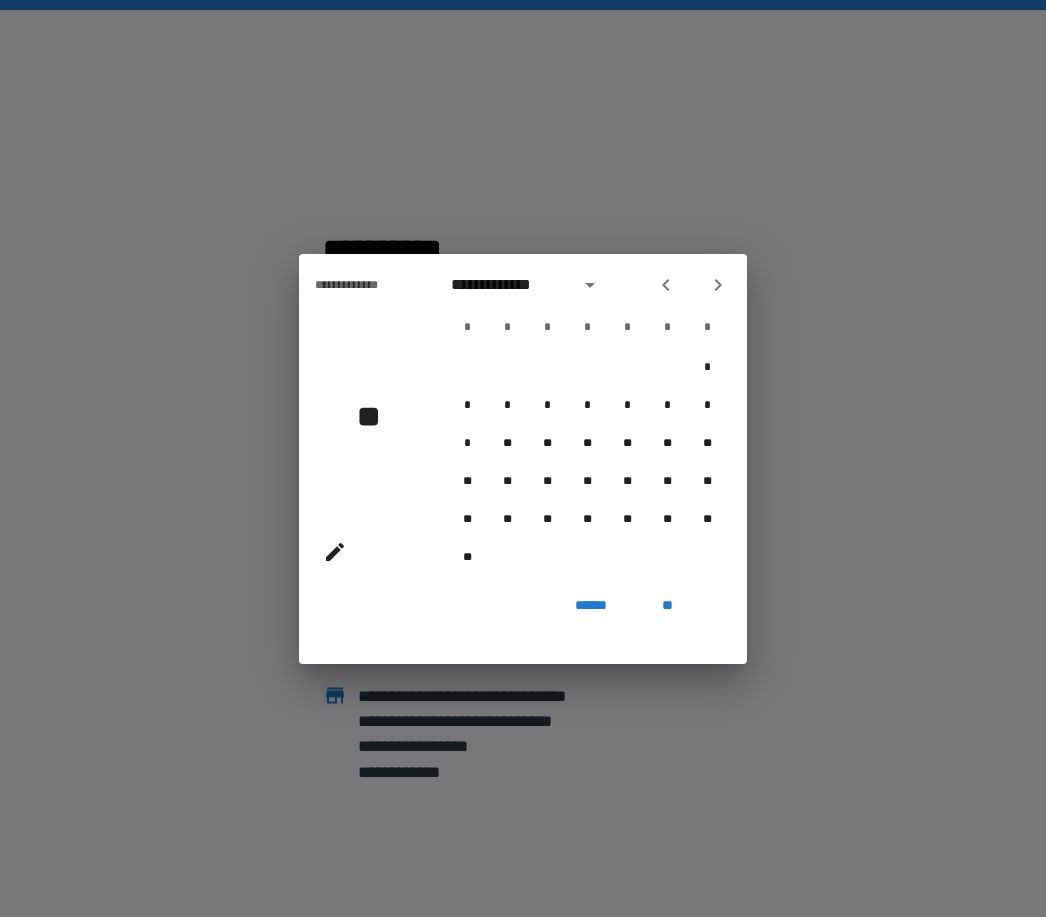 click 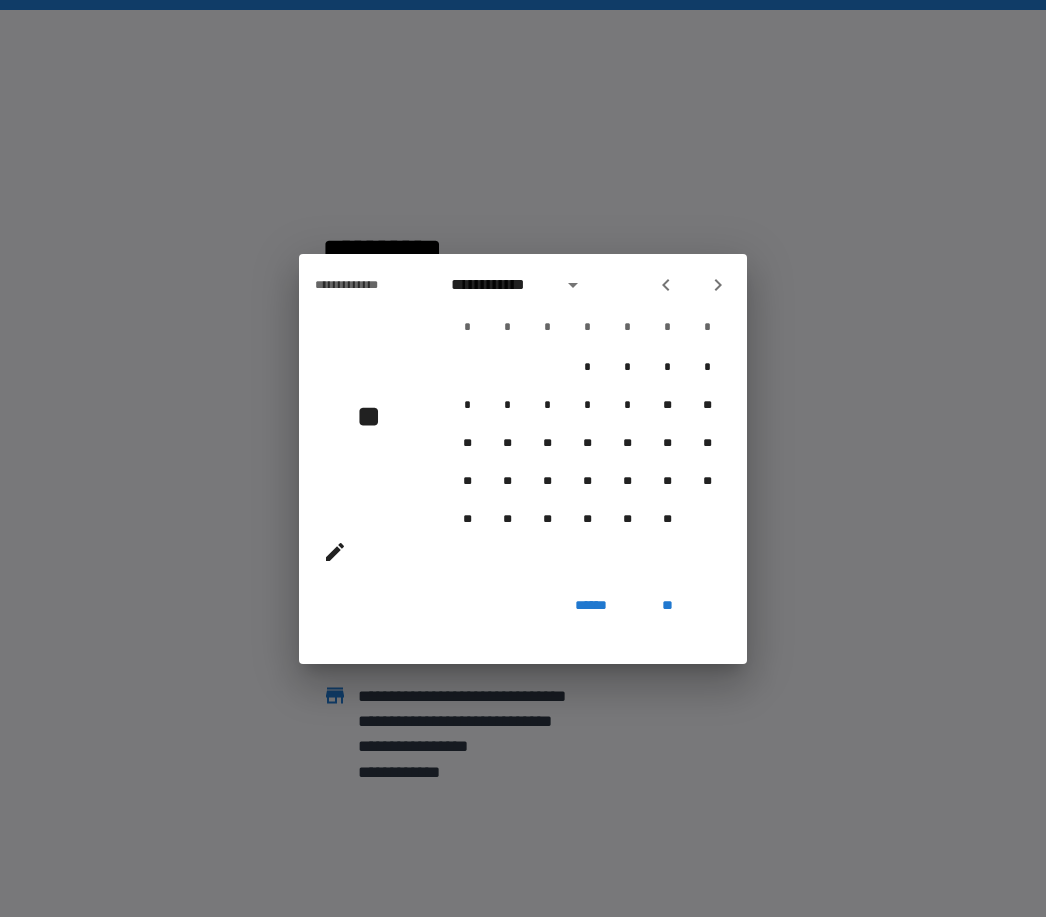 click 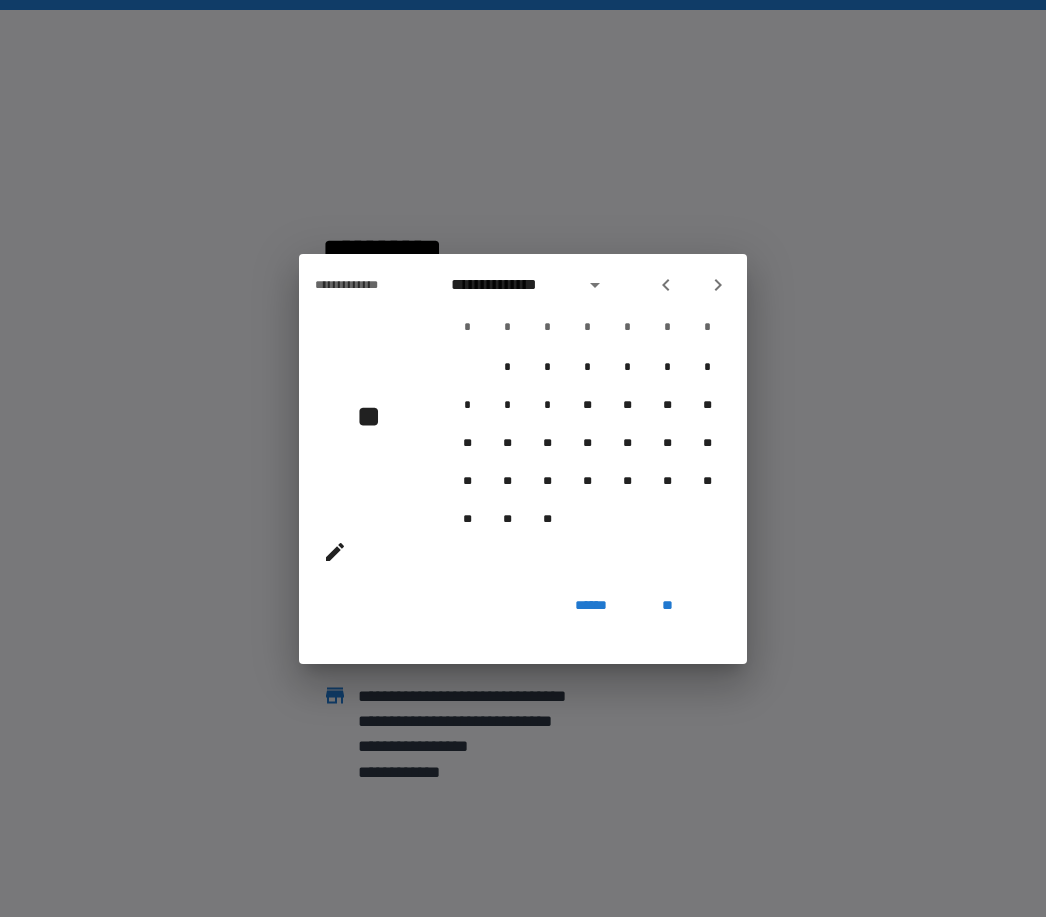 click 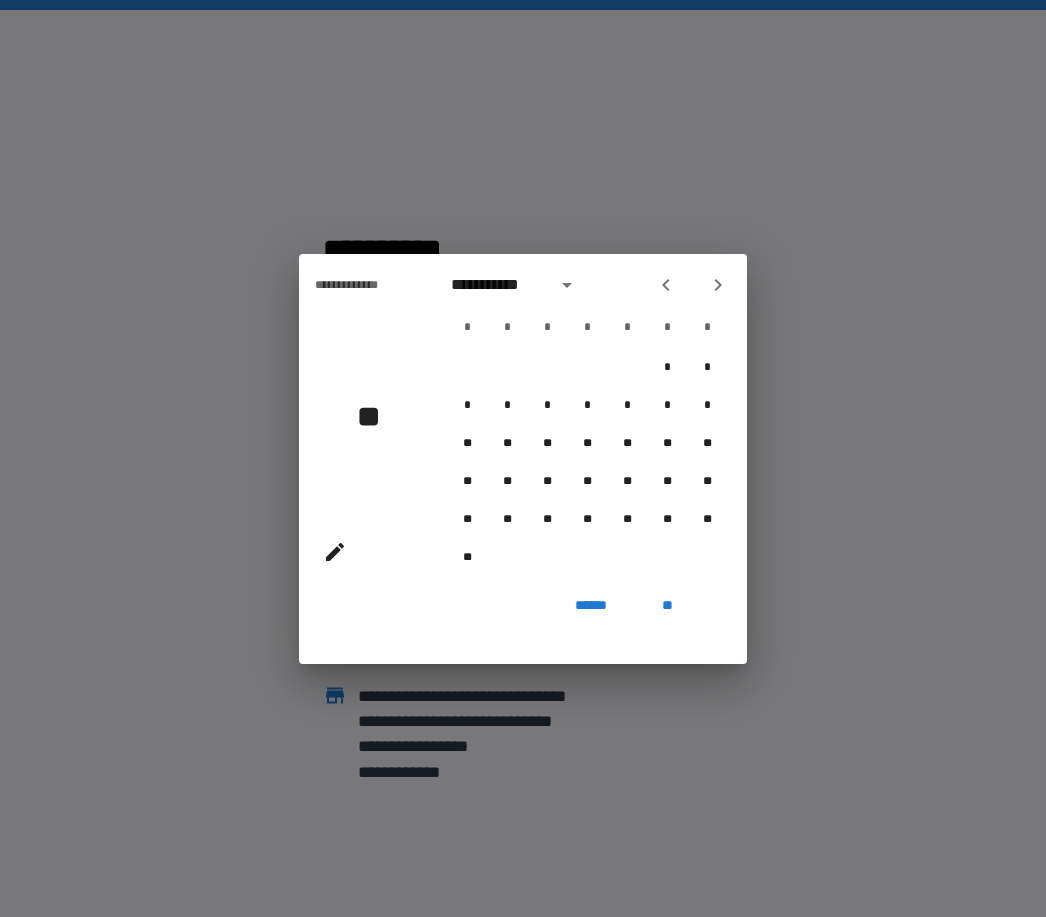 click 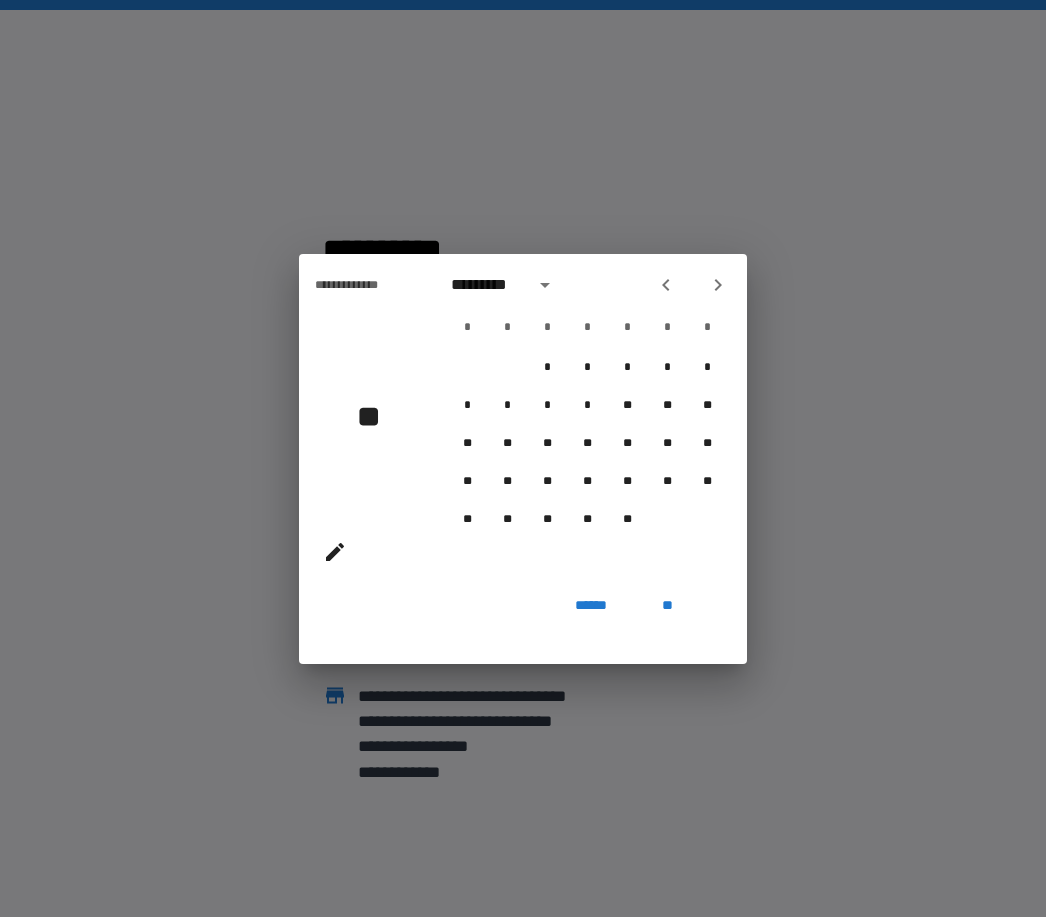 click at bounding box center (666, 285) 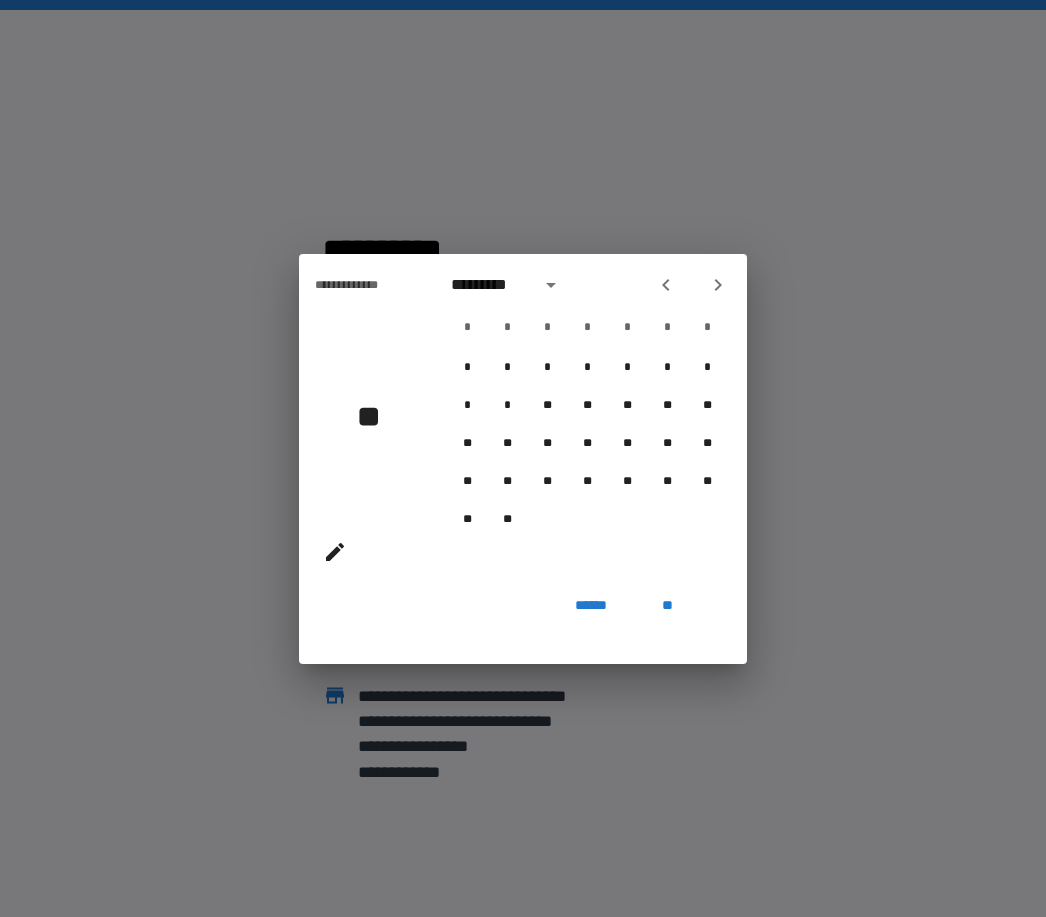 click at bounding box center [666, 285] 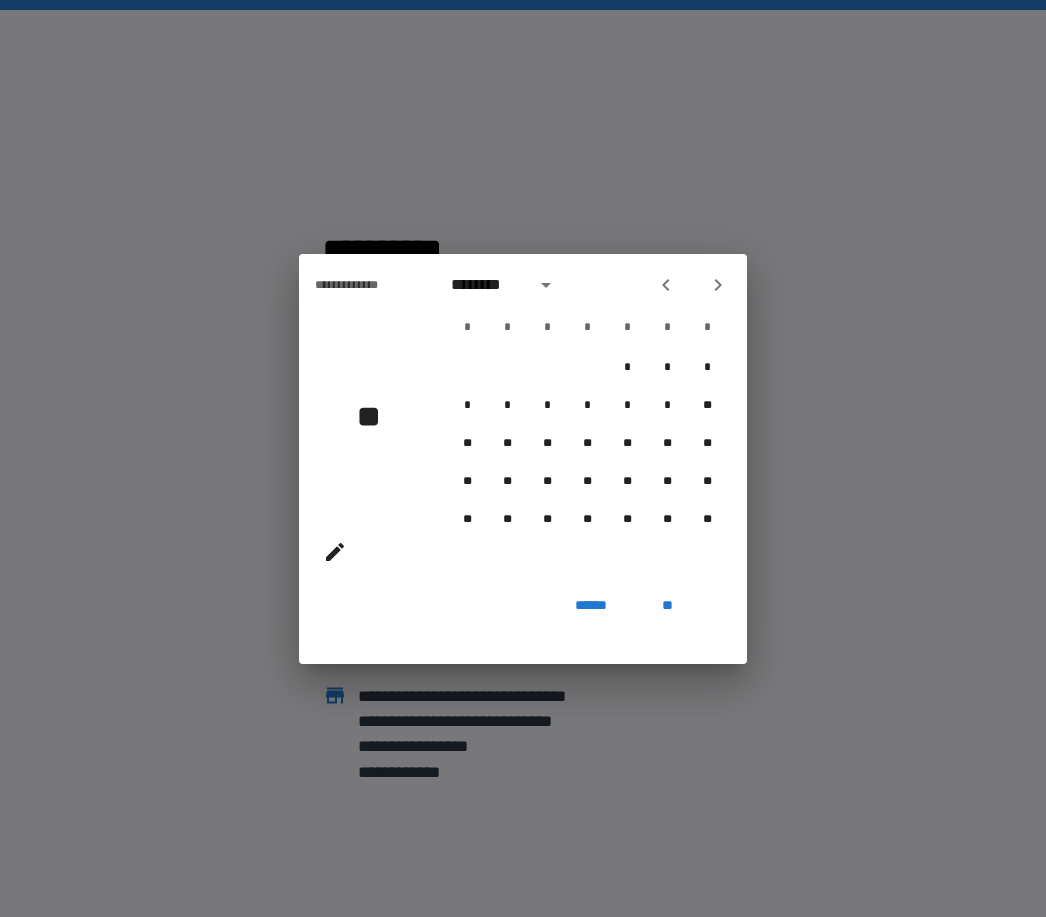 click 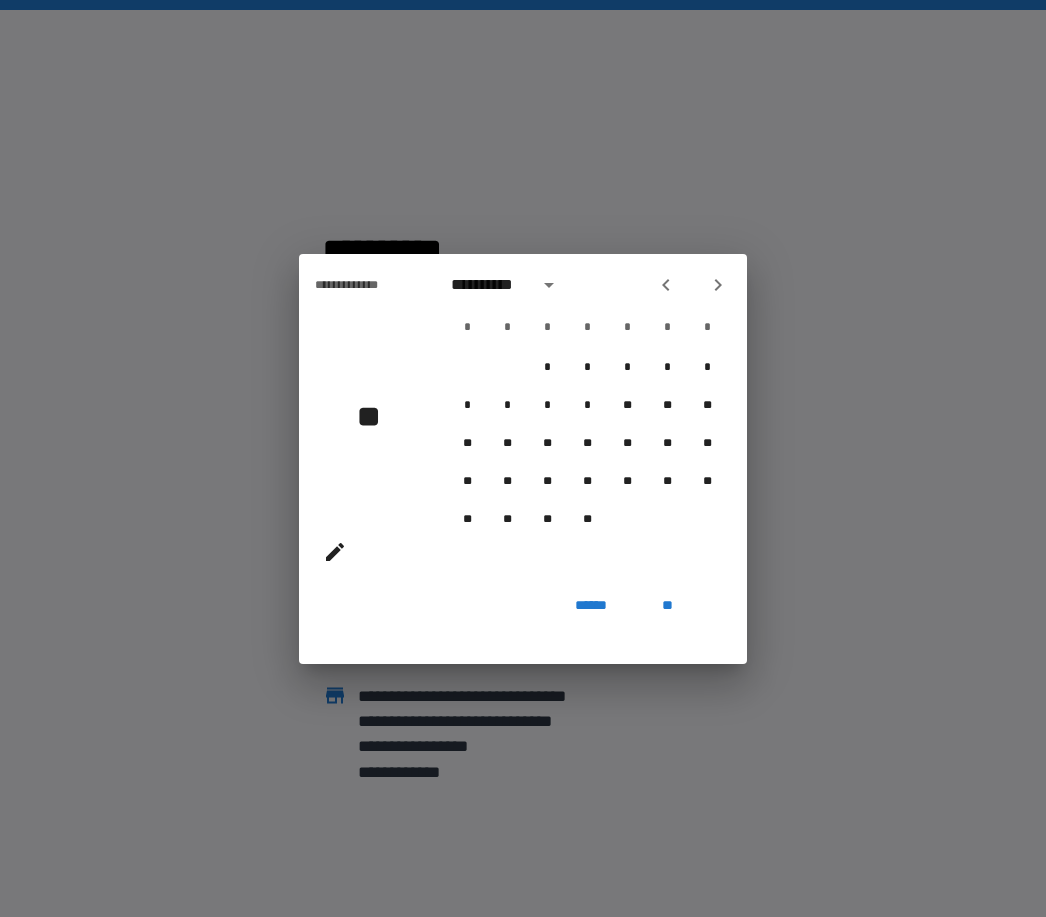 click 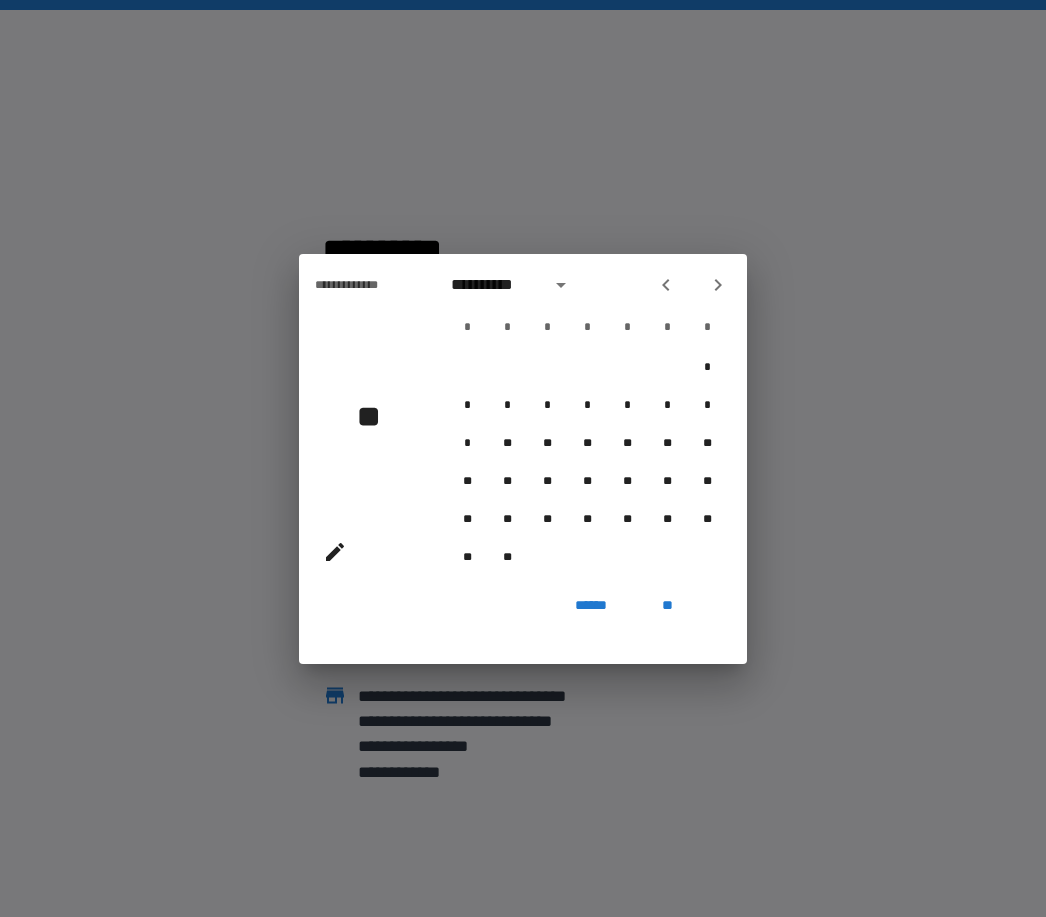 click 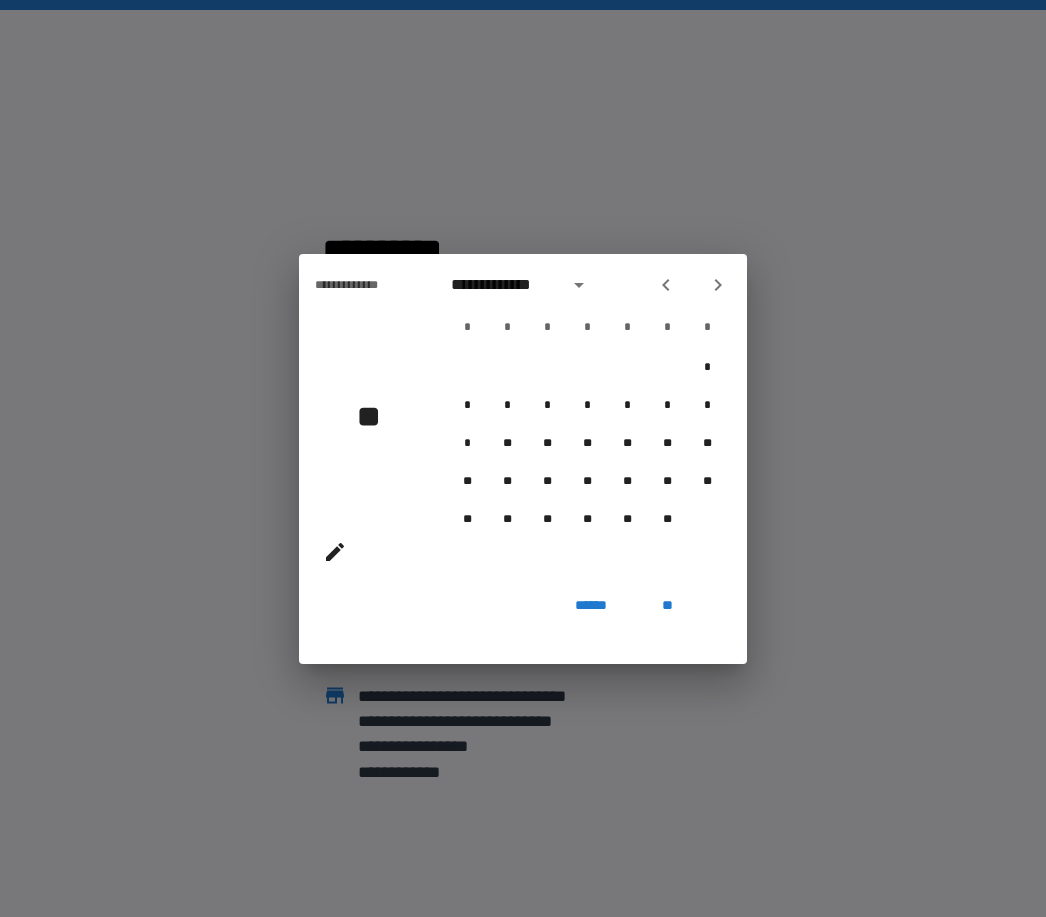 click 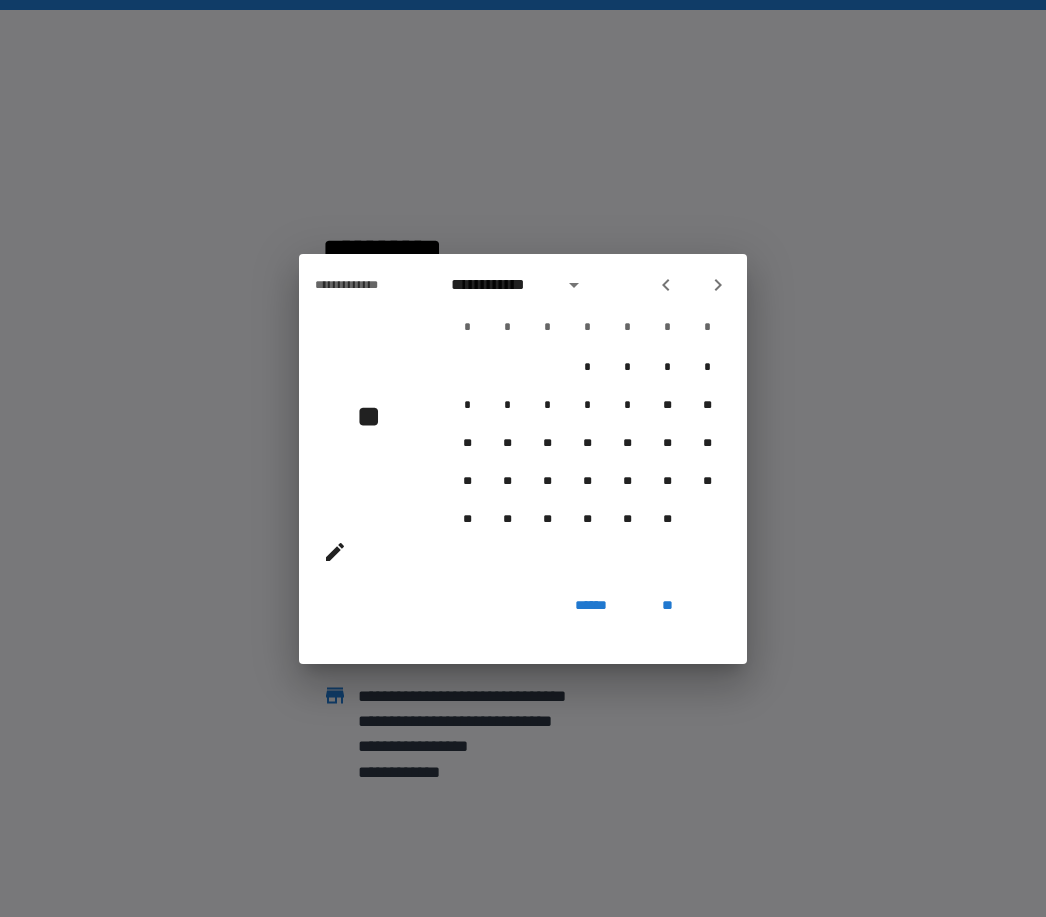 click 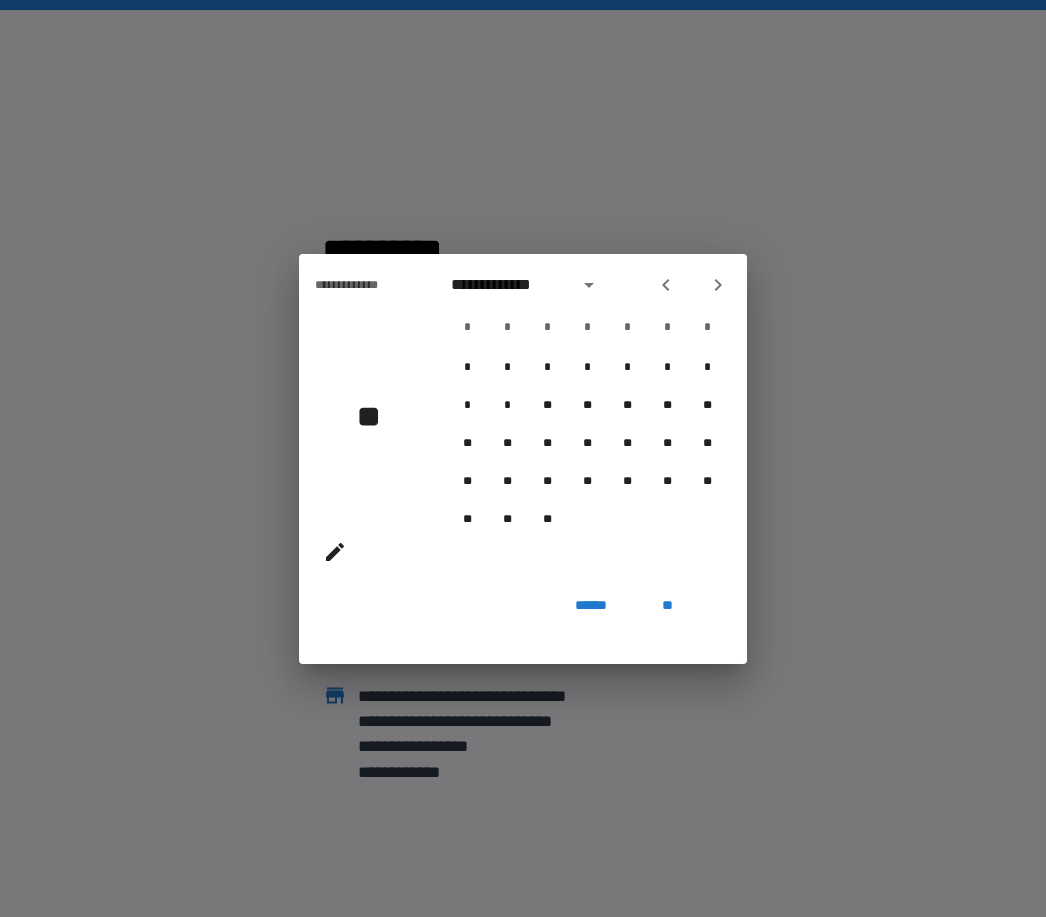 click 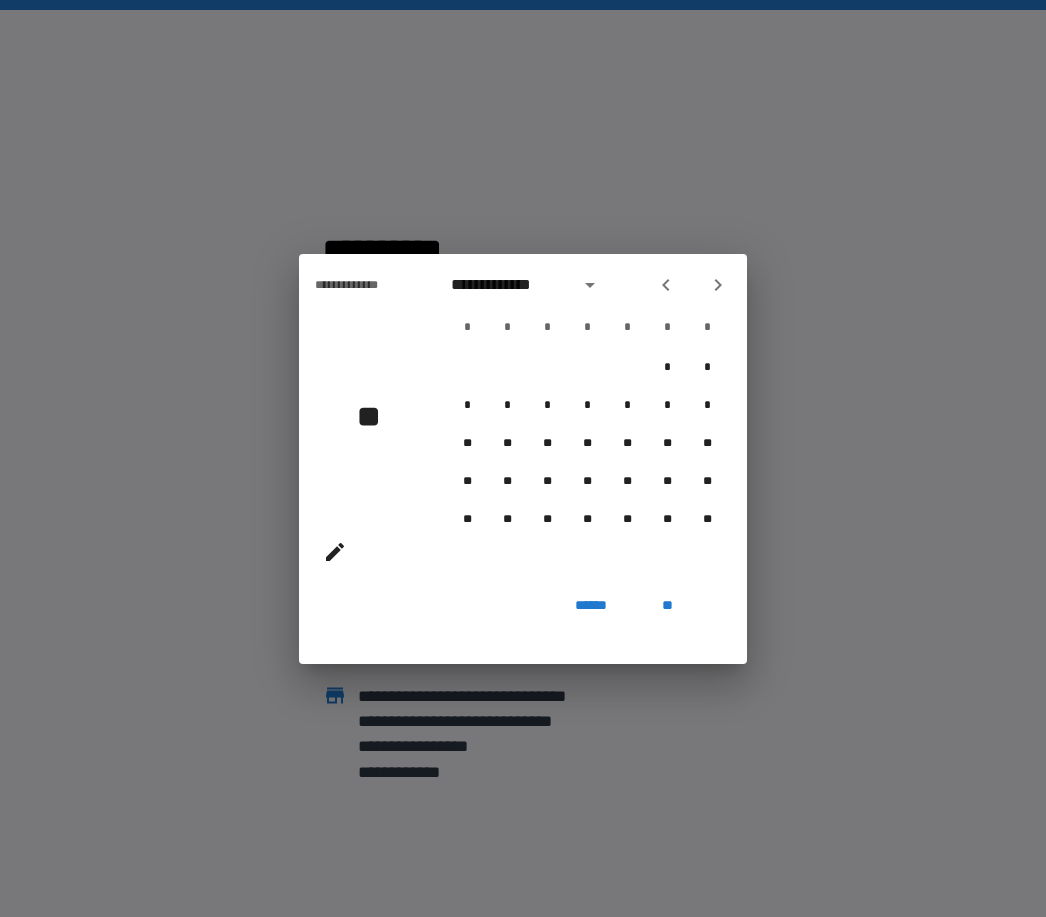 click at bounding box center (666, 285) 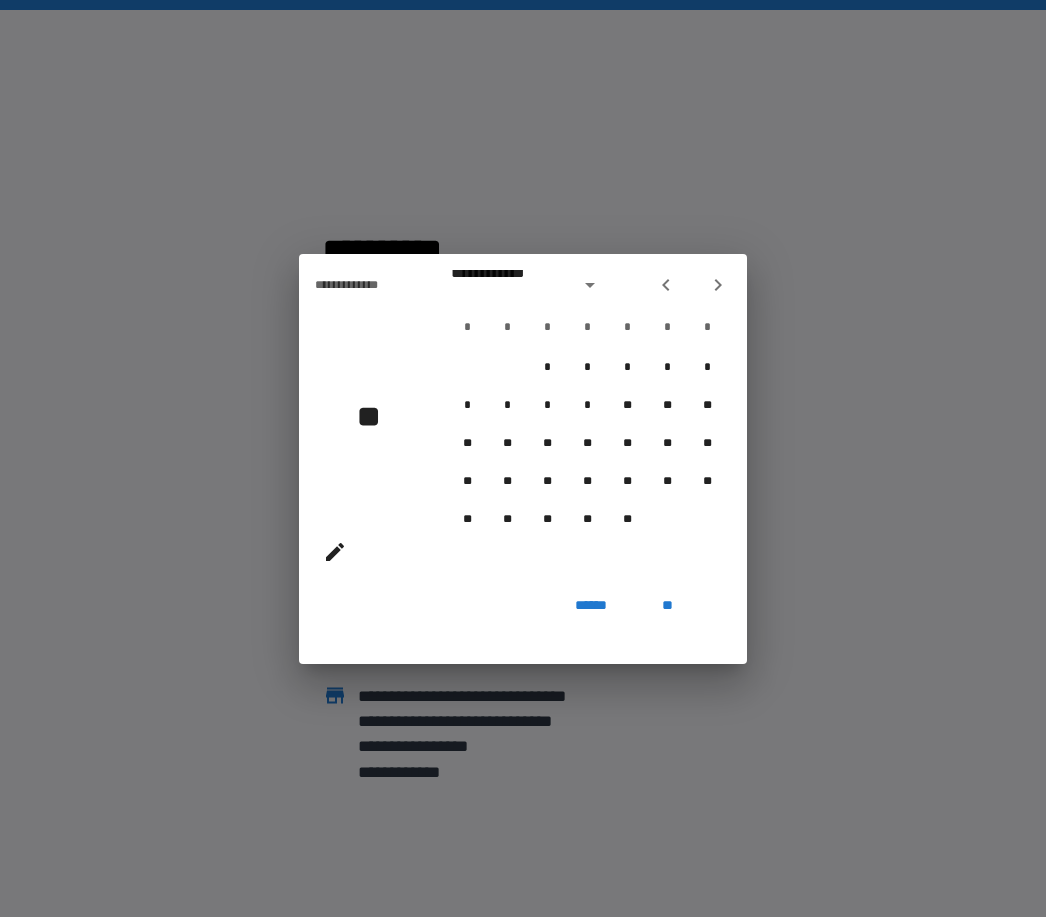 click at bounding box center [692, 285] 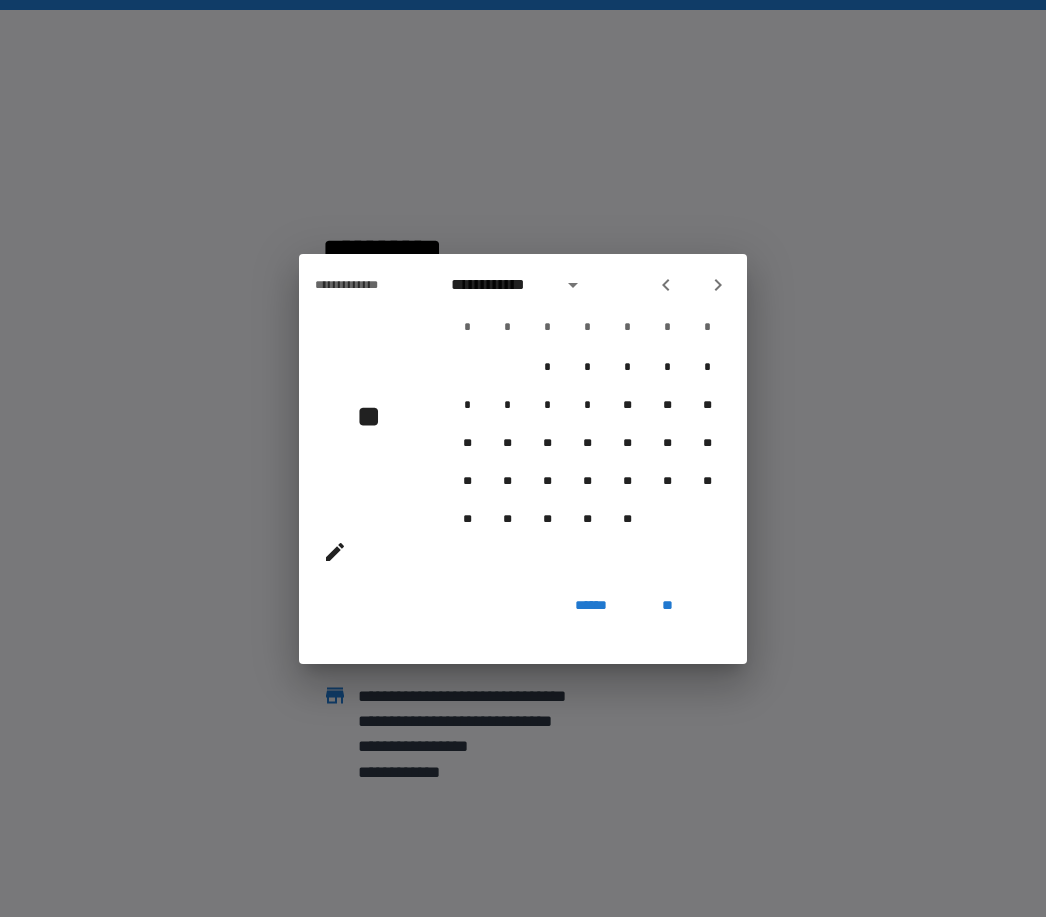 click 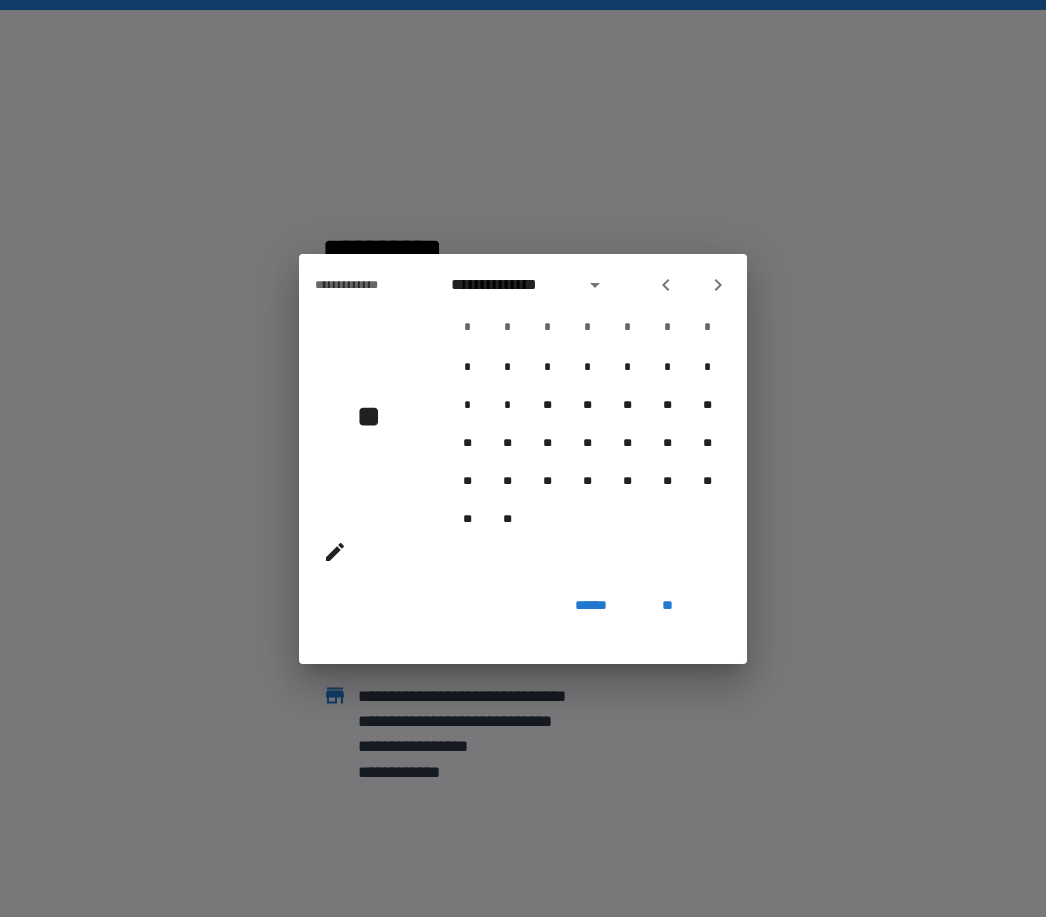 click 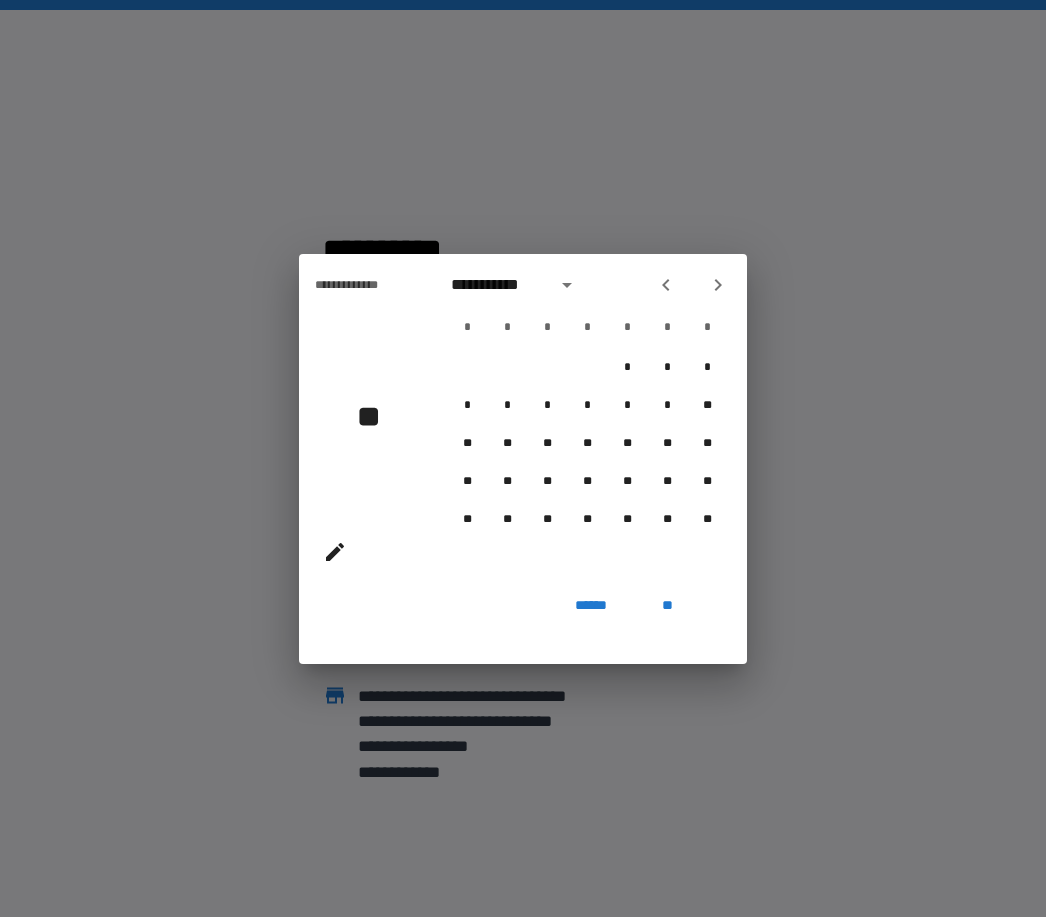 click at bounding box center (666, 285) 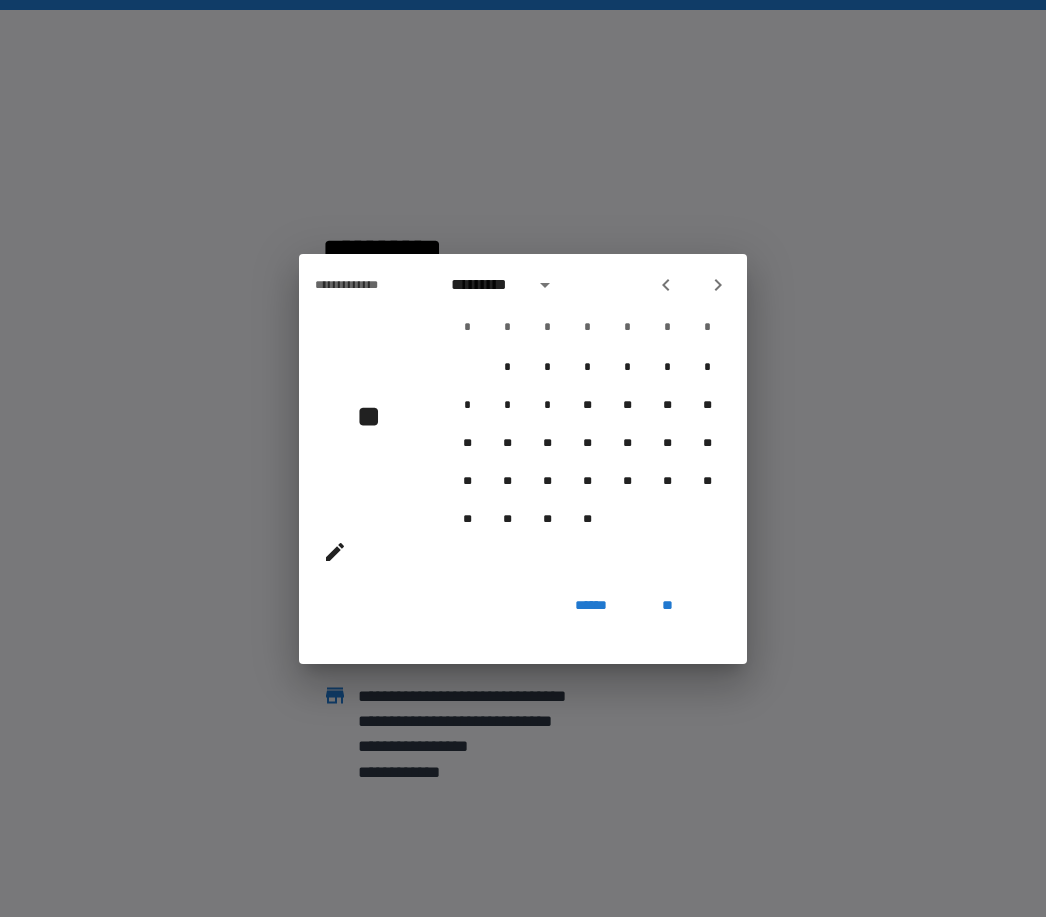 click at bounding box center [666, 285] 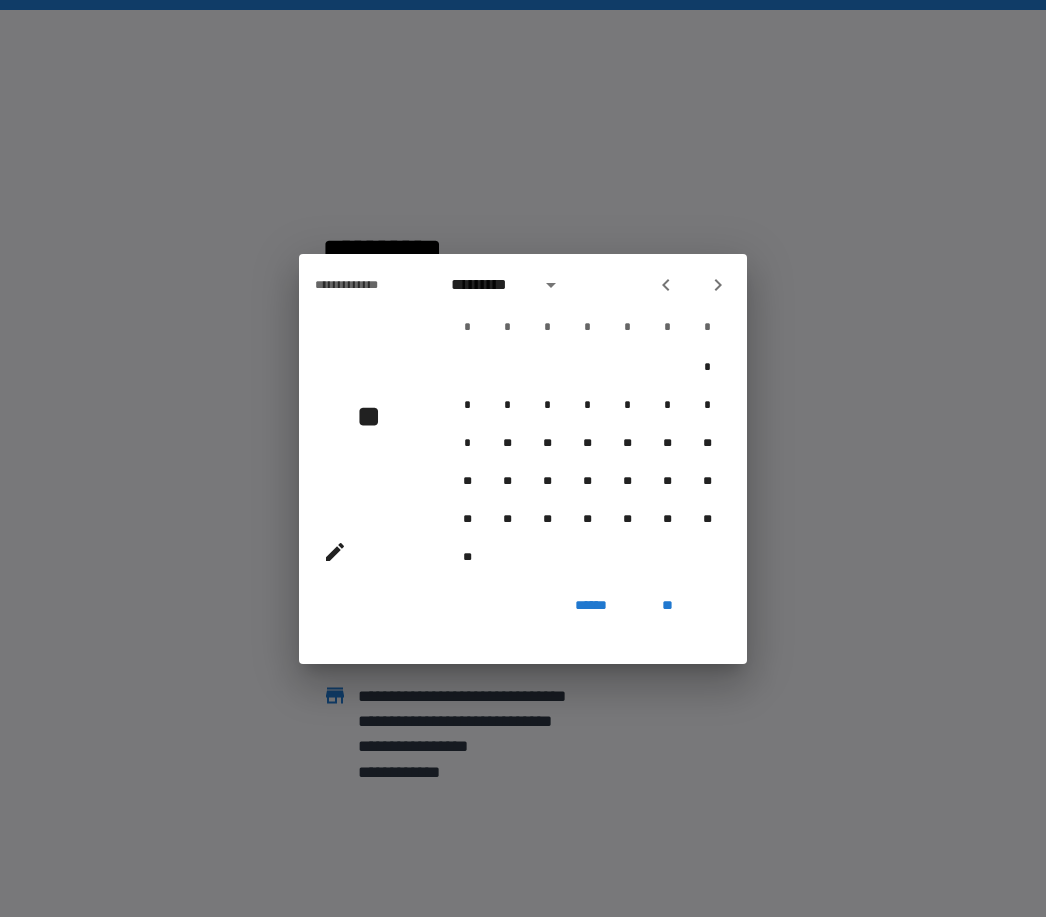 click at bounding box center [666, 285] 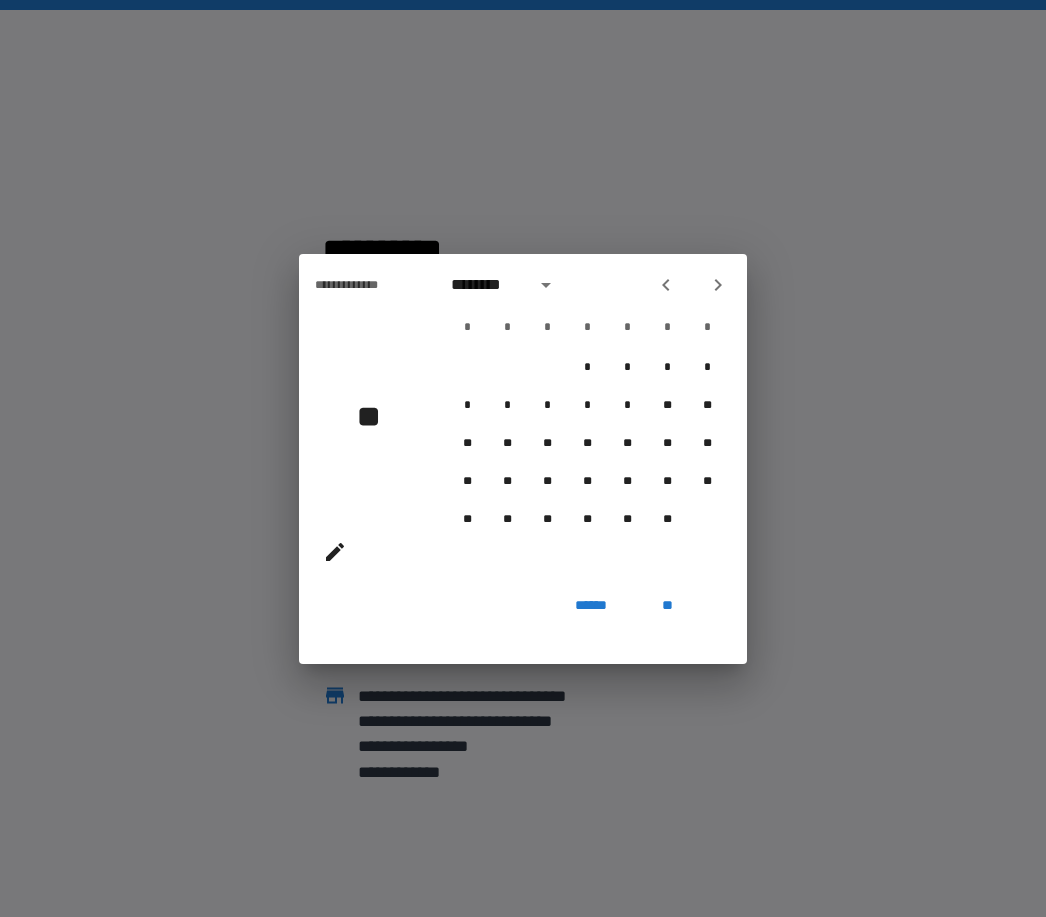 click at bounding box center (692, 285) 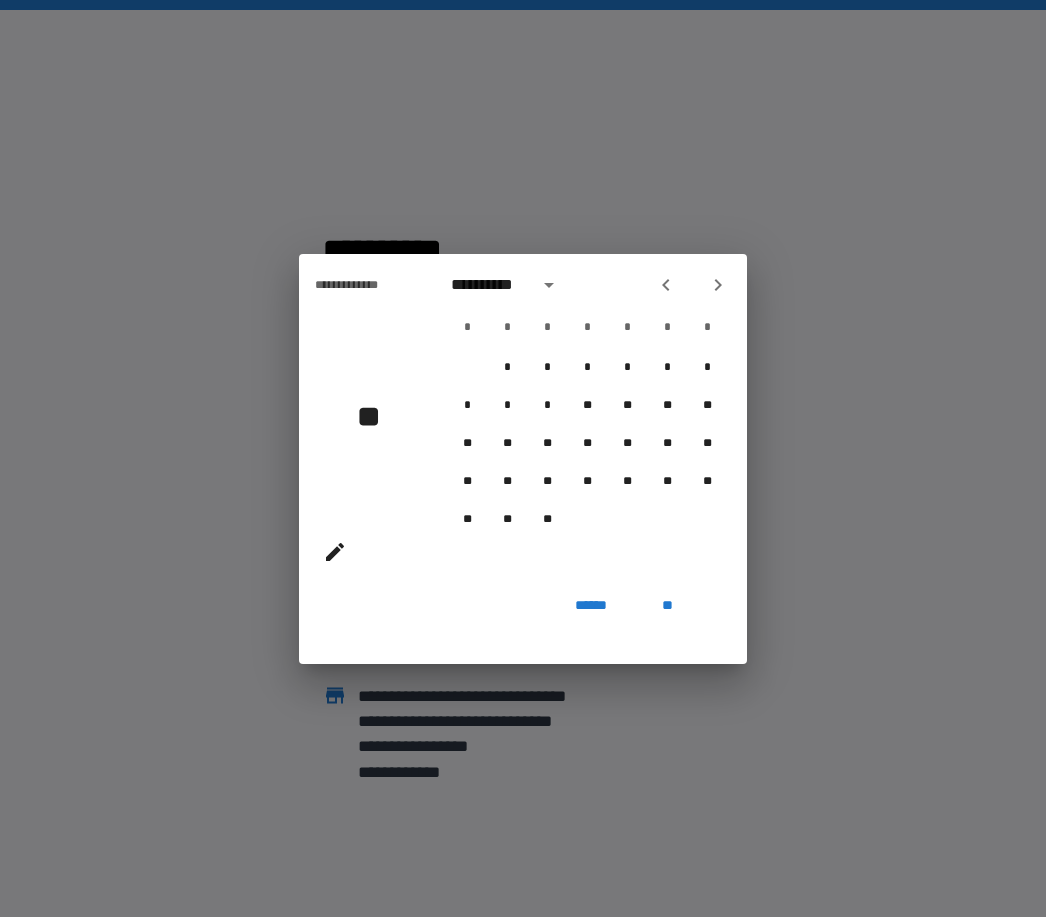 click at bounding box center (692, 285) 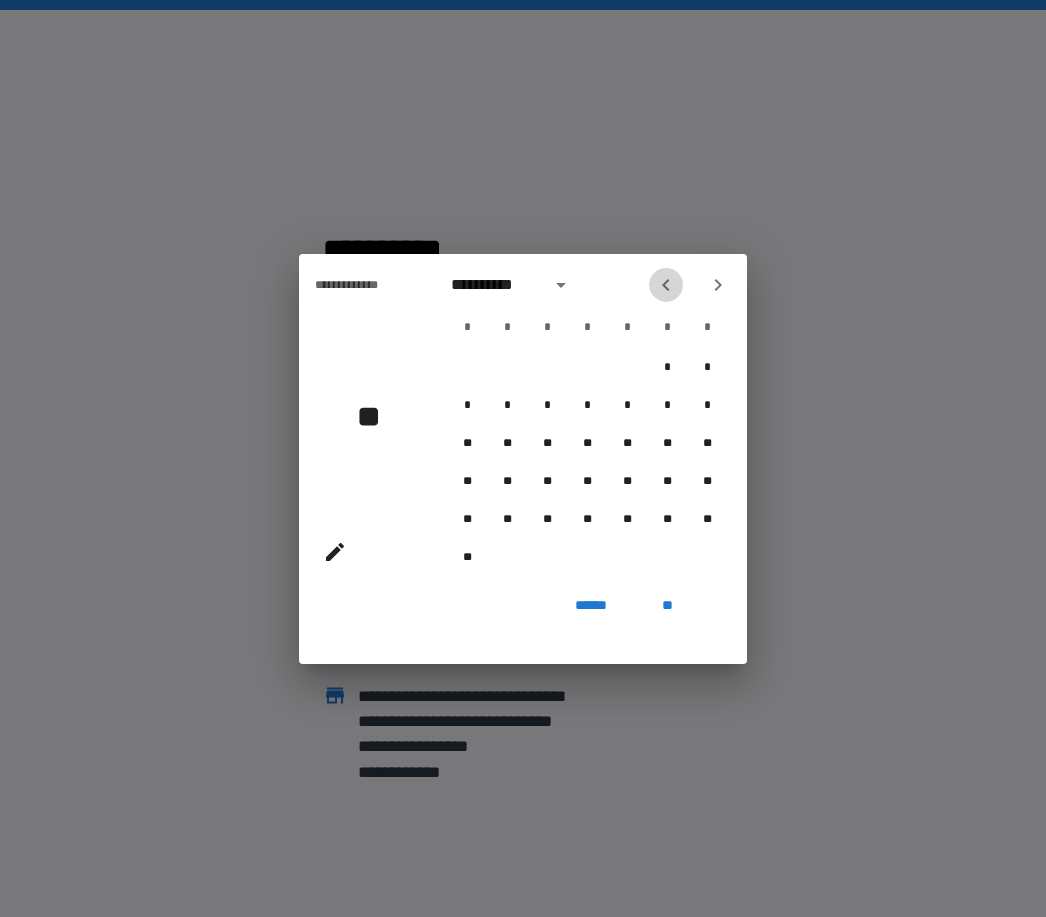 click at bounding box center [666, 285] 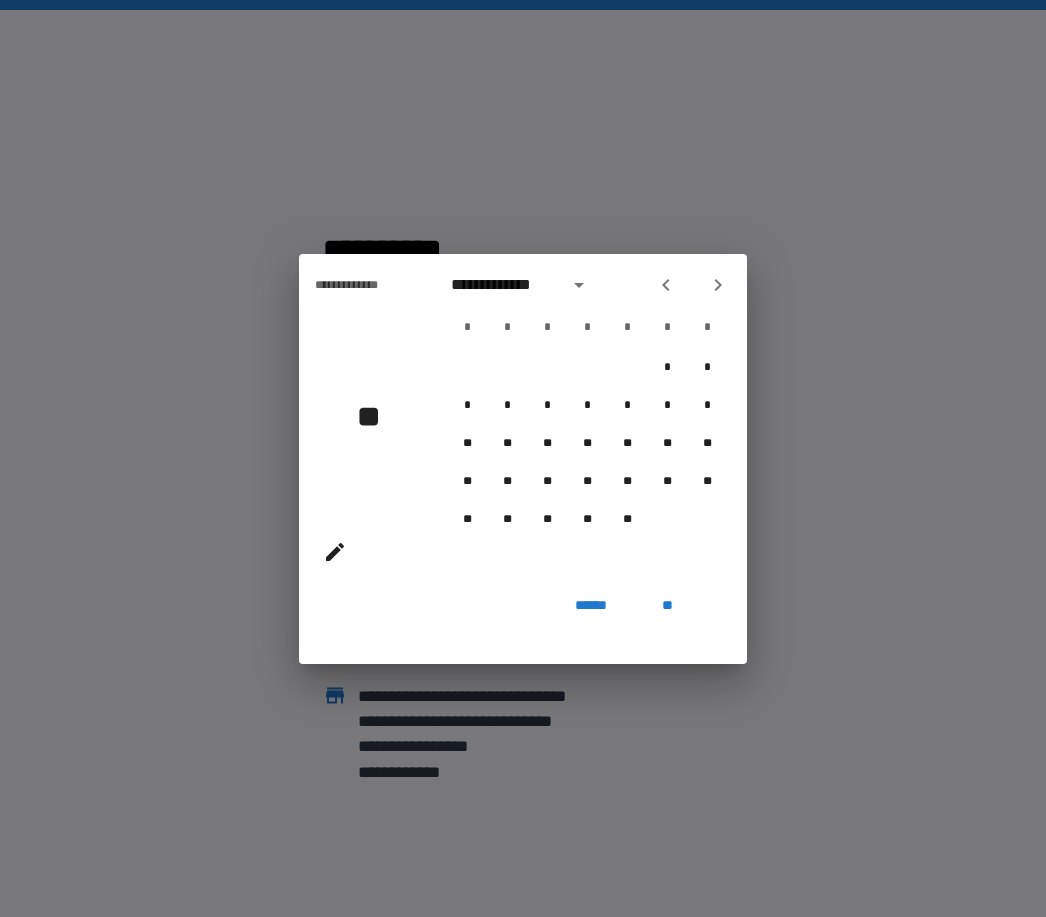 click at bounding box center (666, 285) 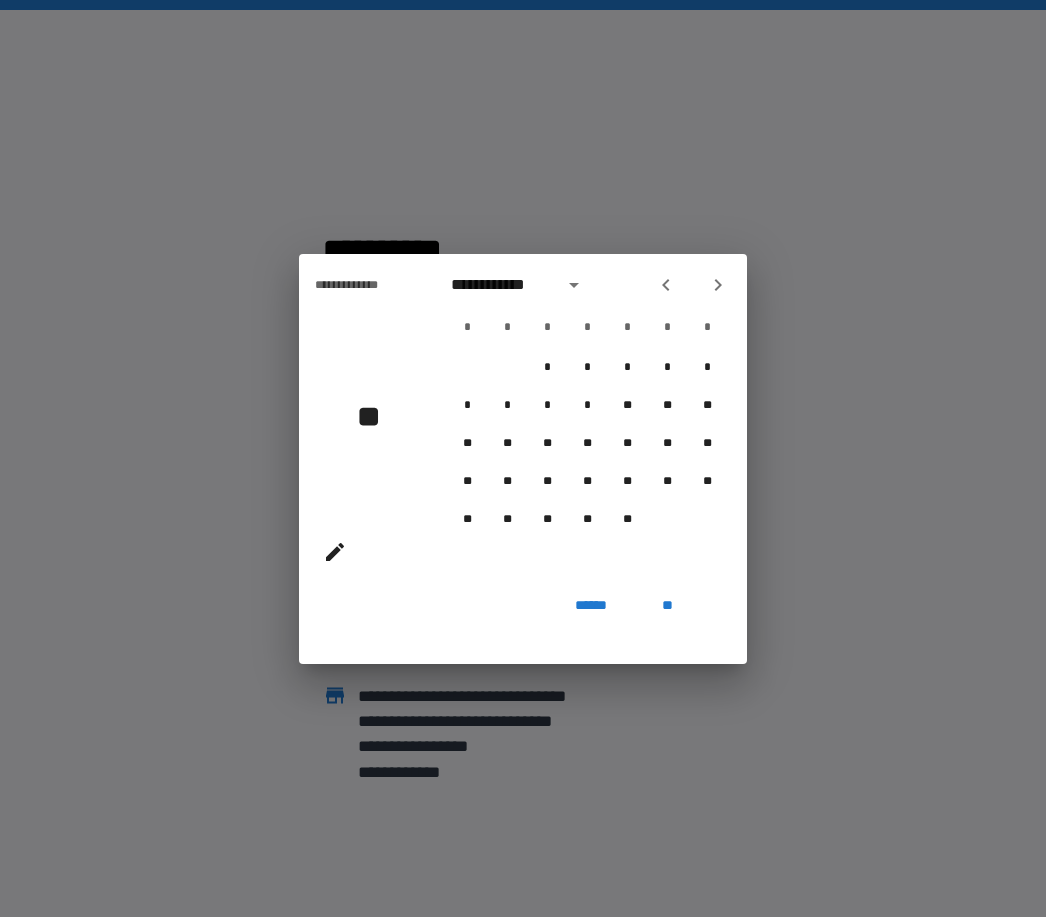 click 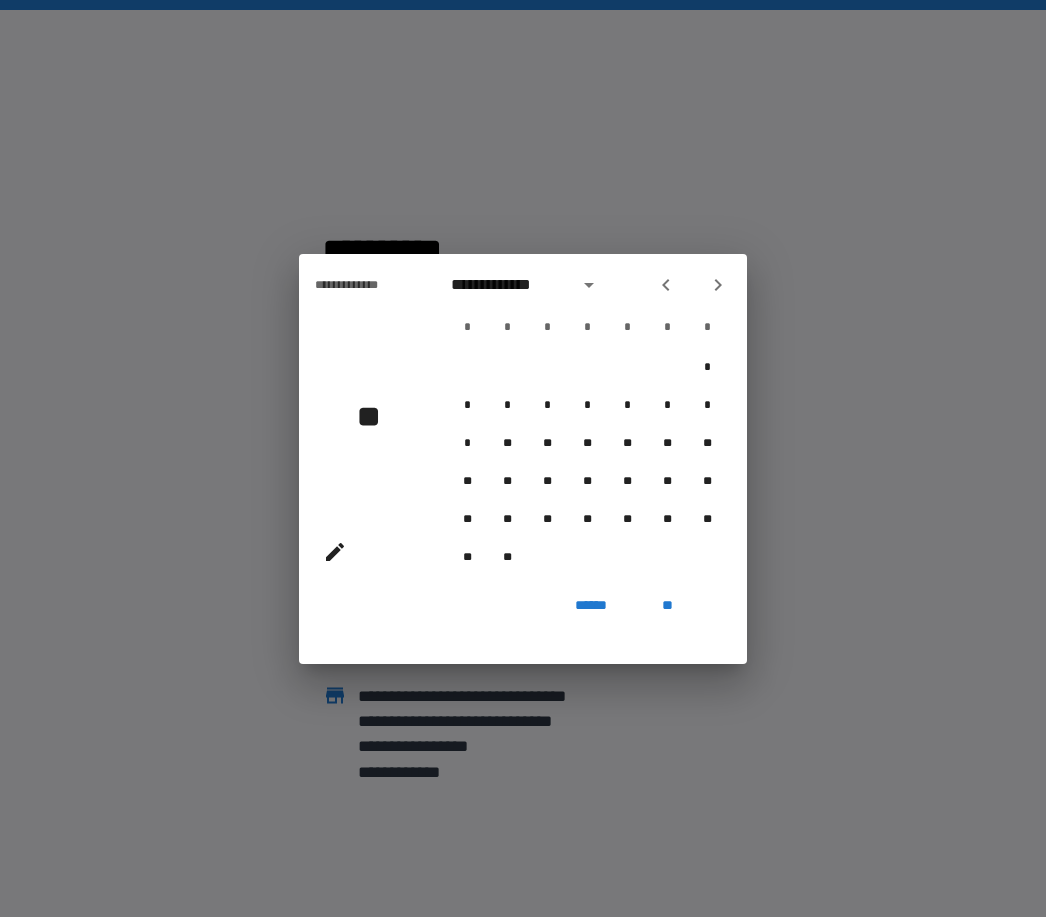 click 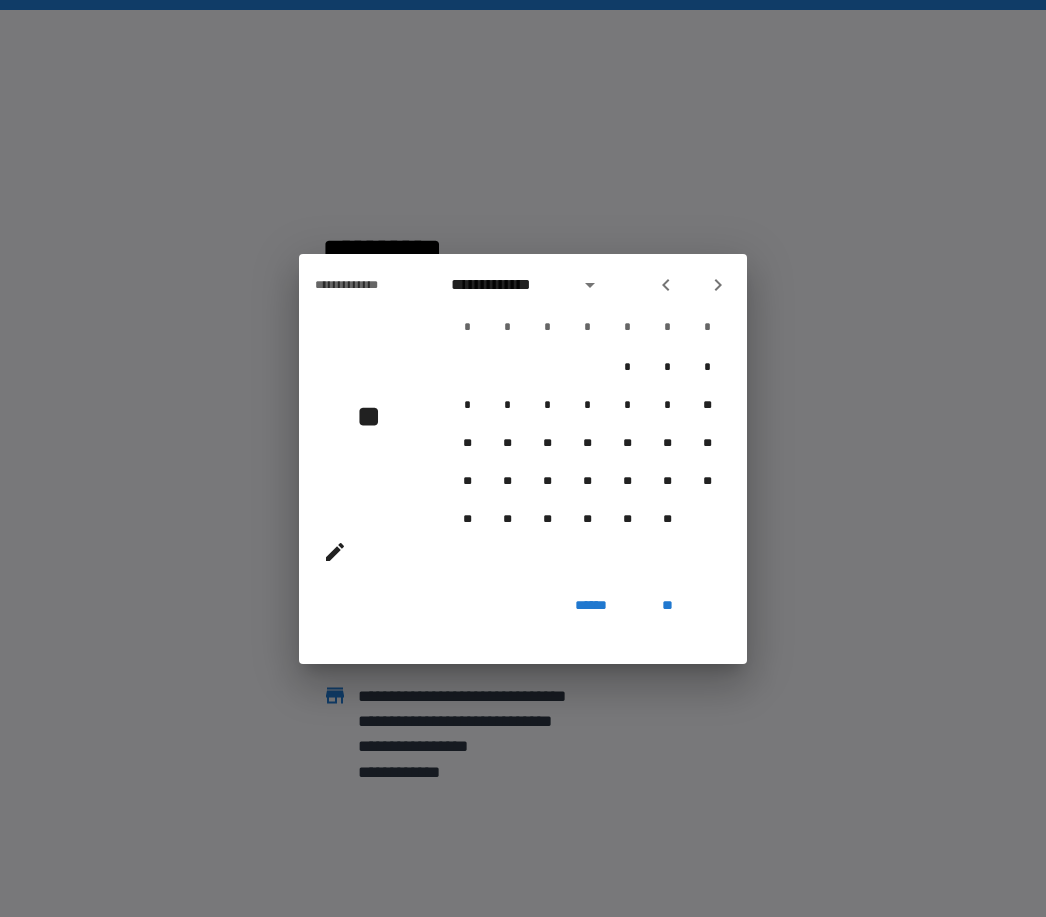 click 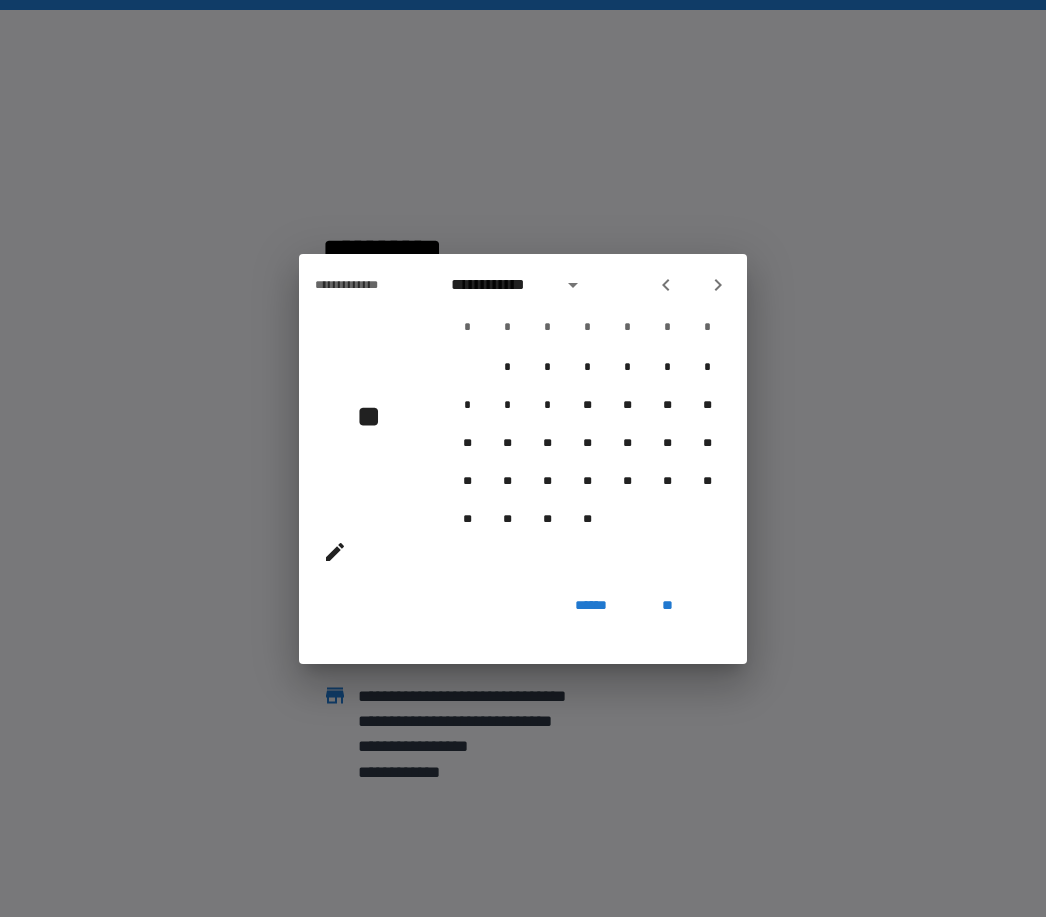click 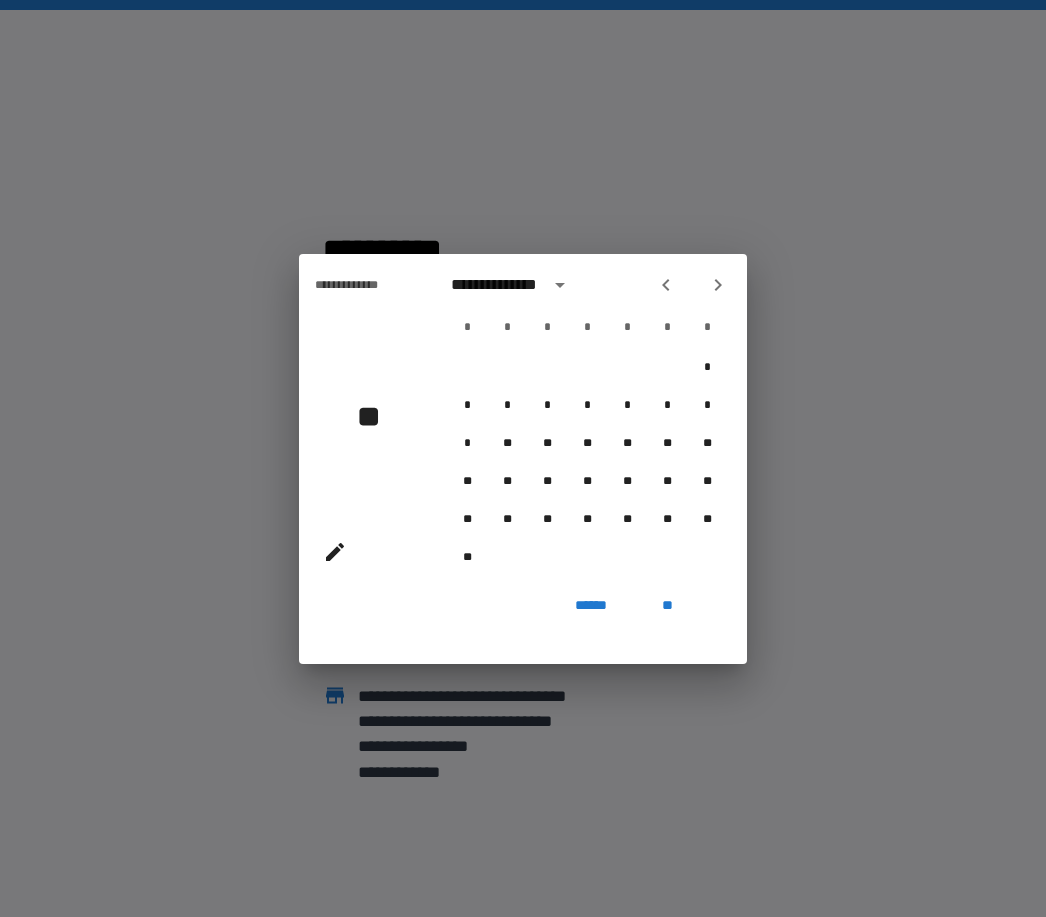 click at bounding box center (666, 285) 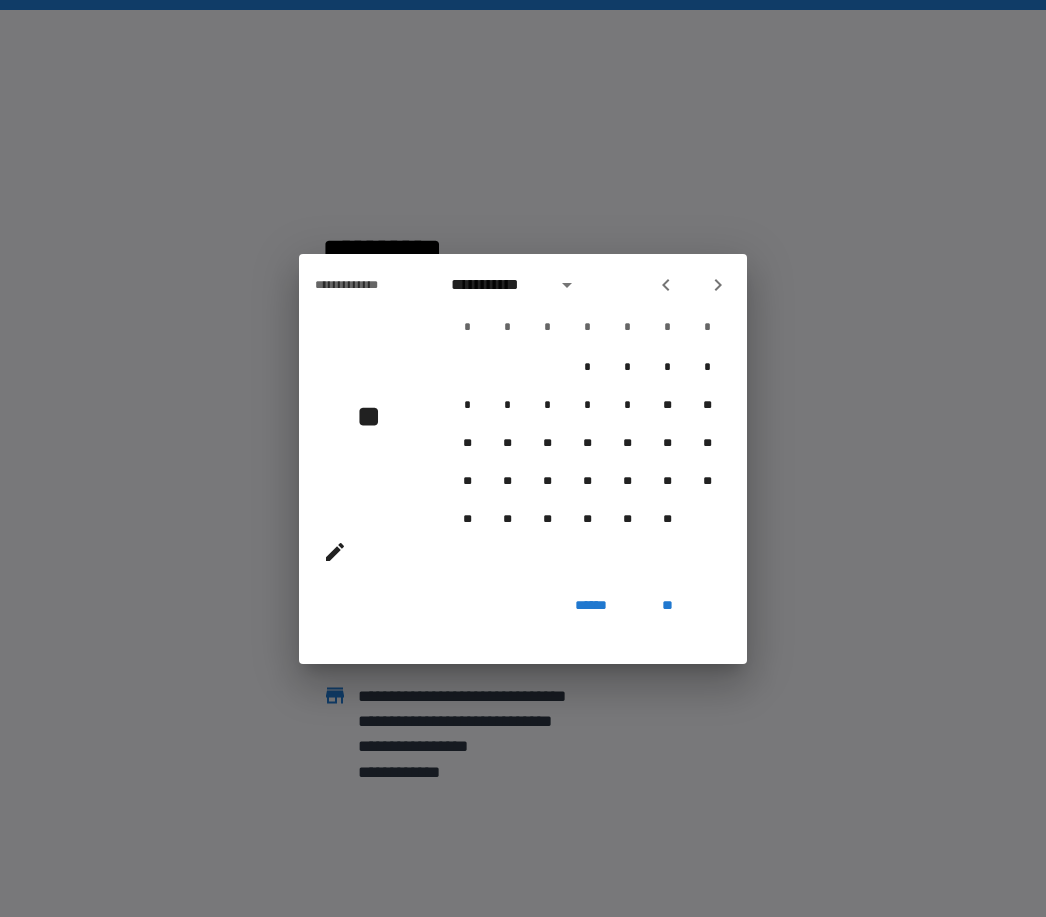 click 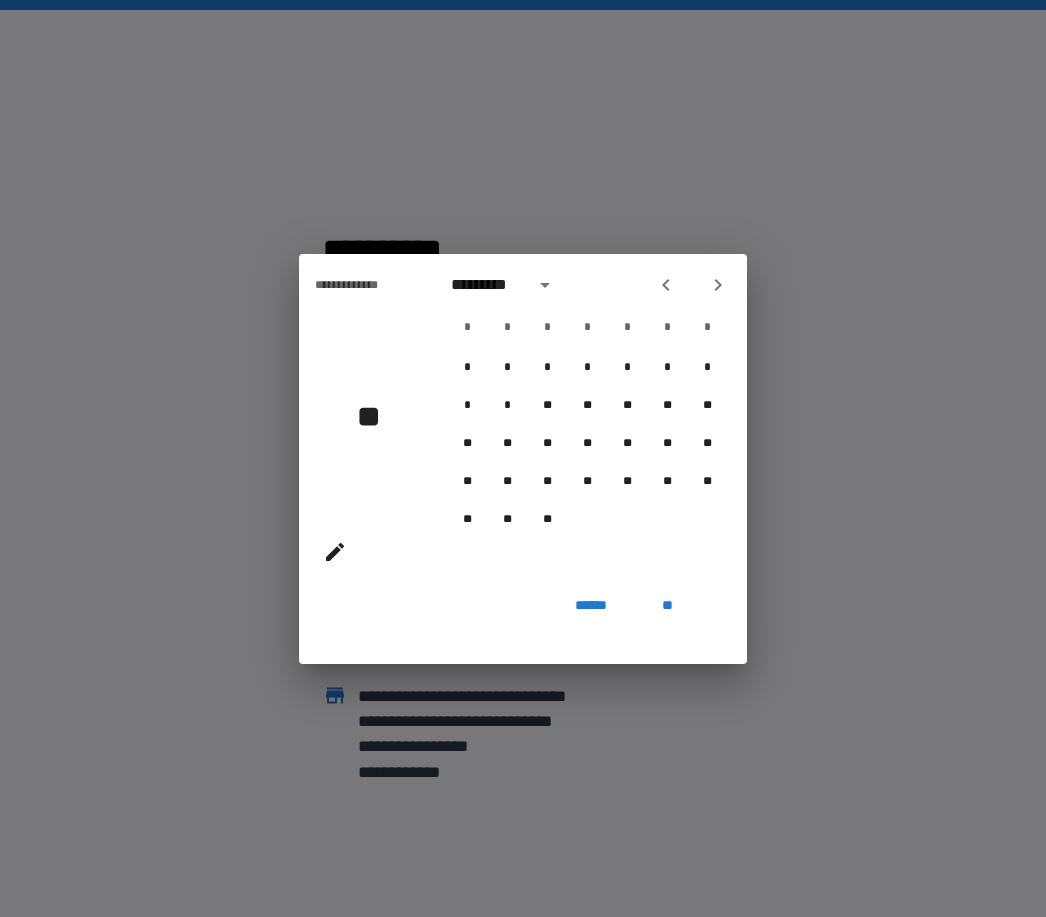 click 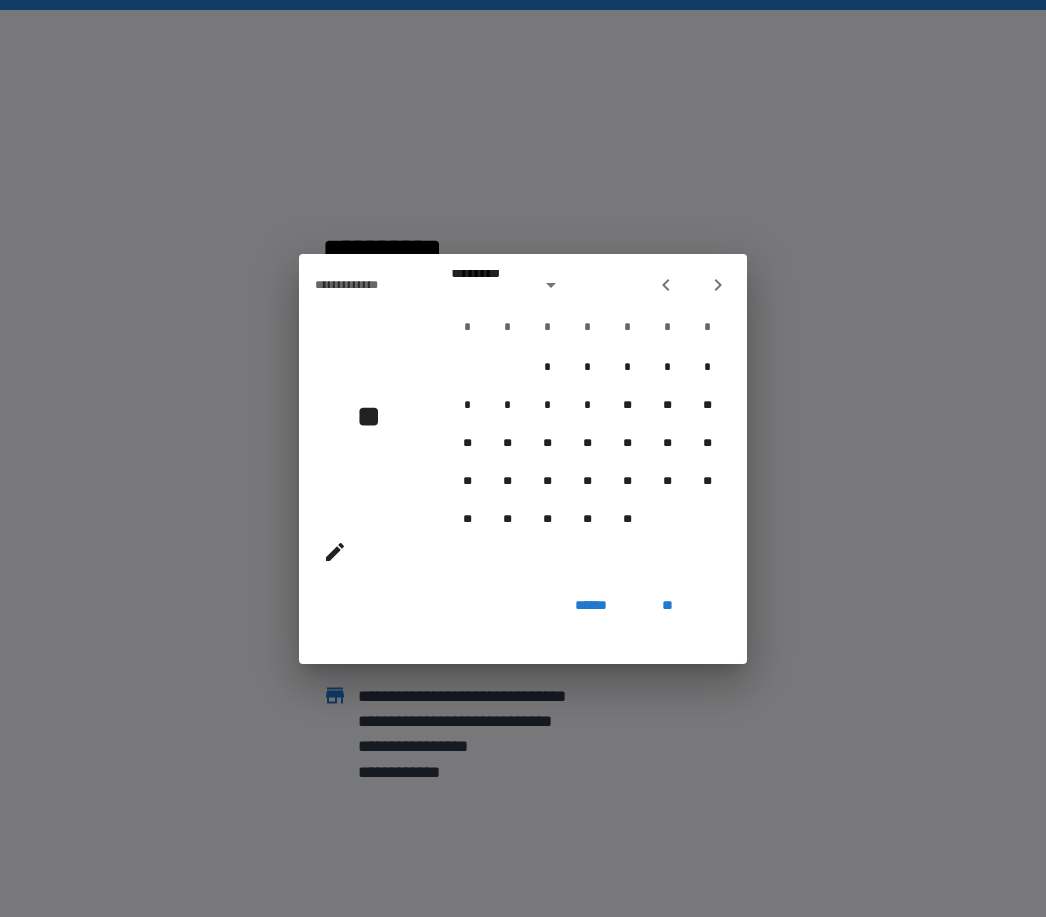 click at bounding box center [666, 285] 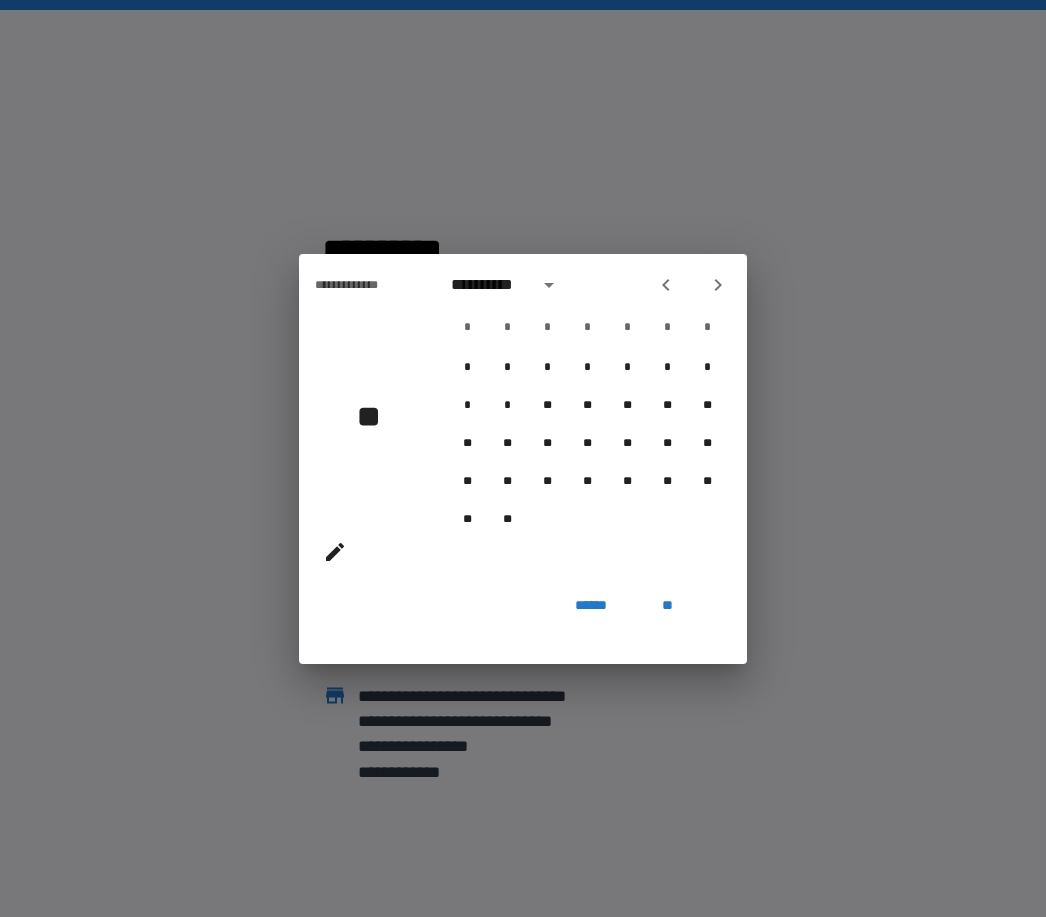 click 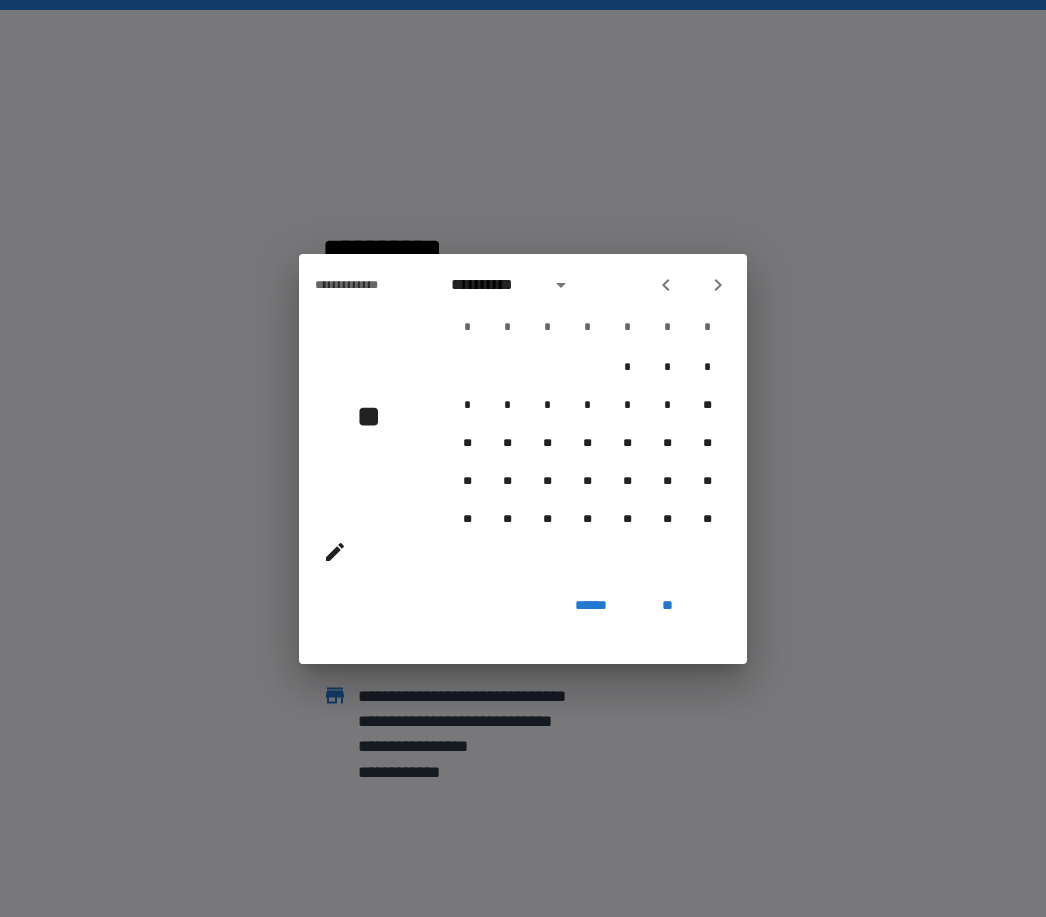 click 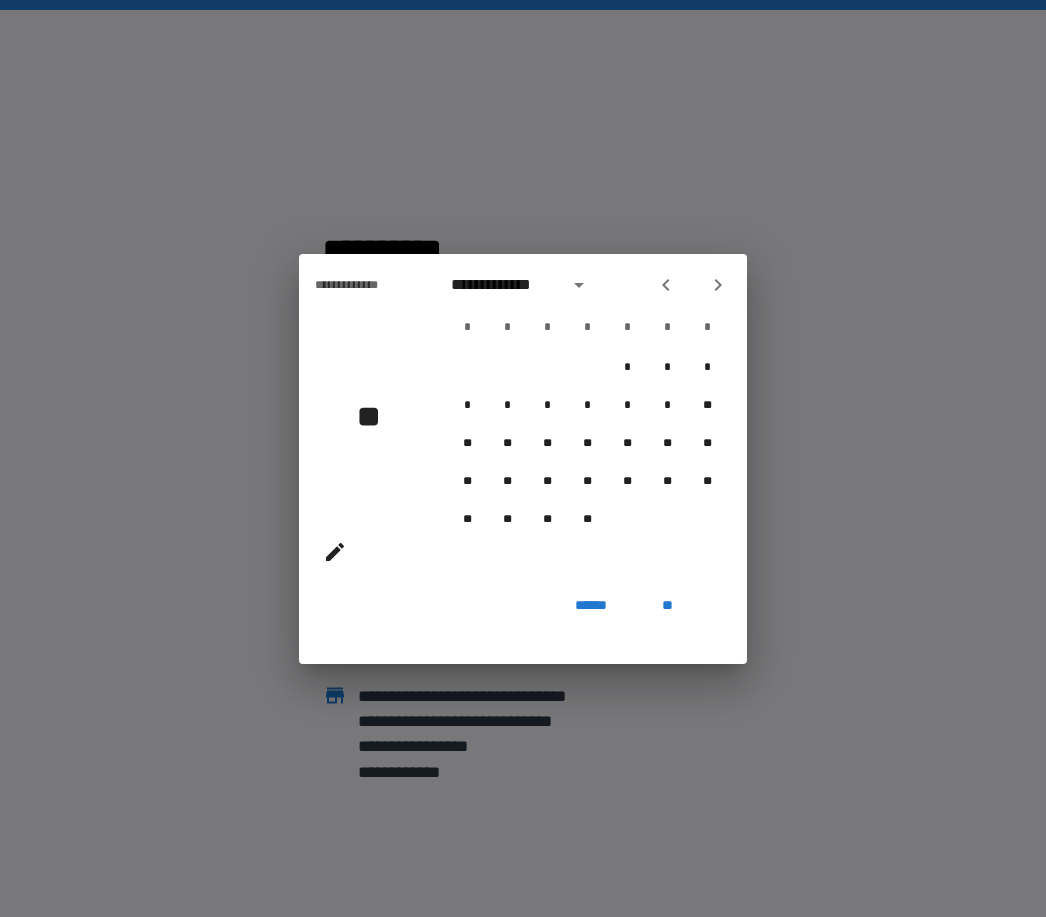 click at bounding box center [692, 285] 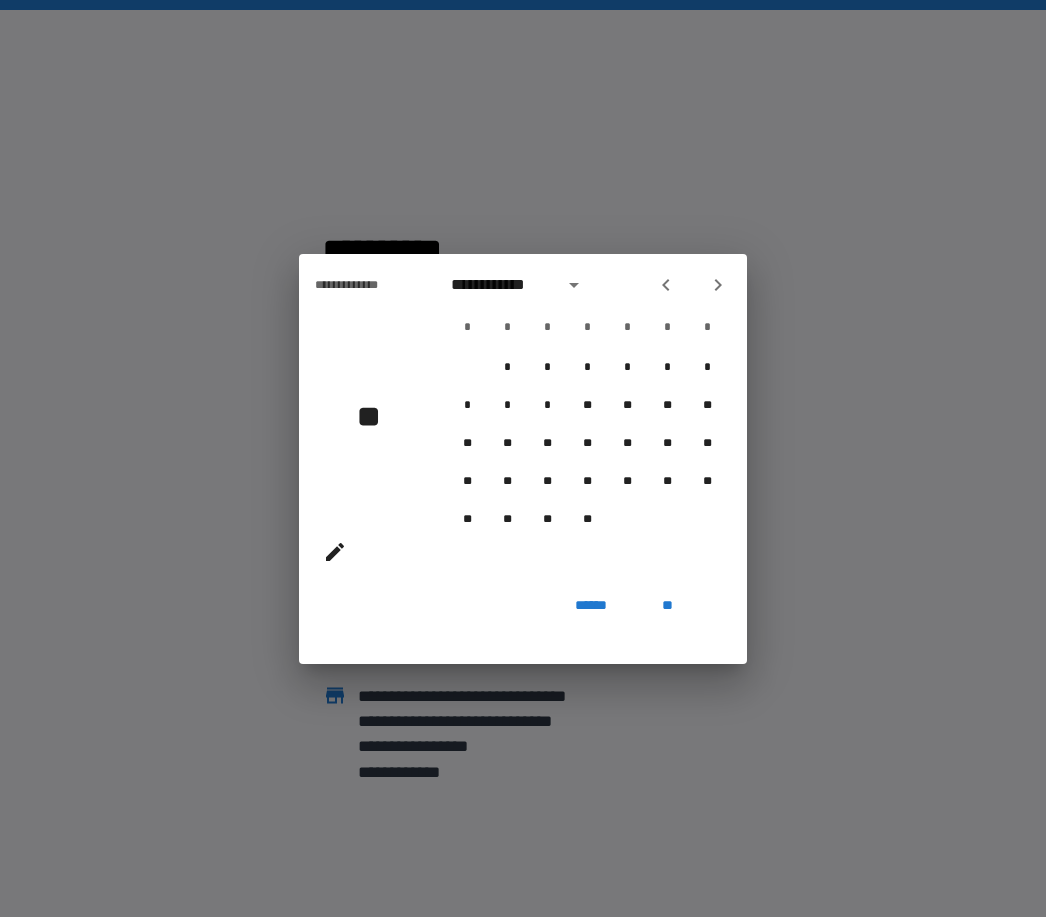 click at bounding box center [666, 285] 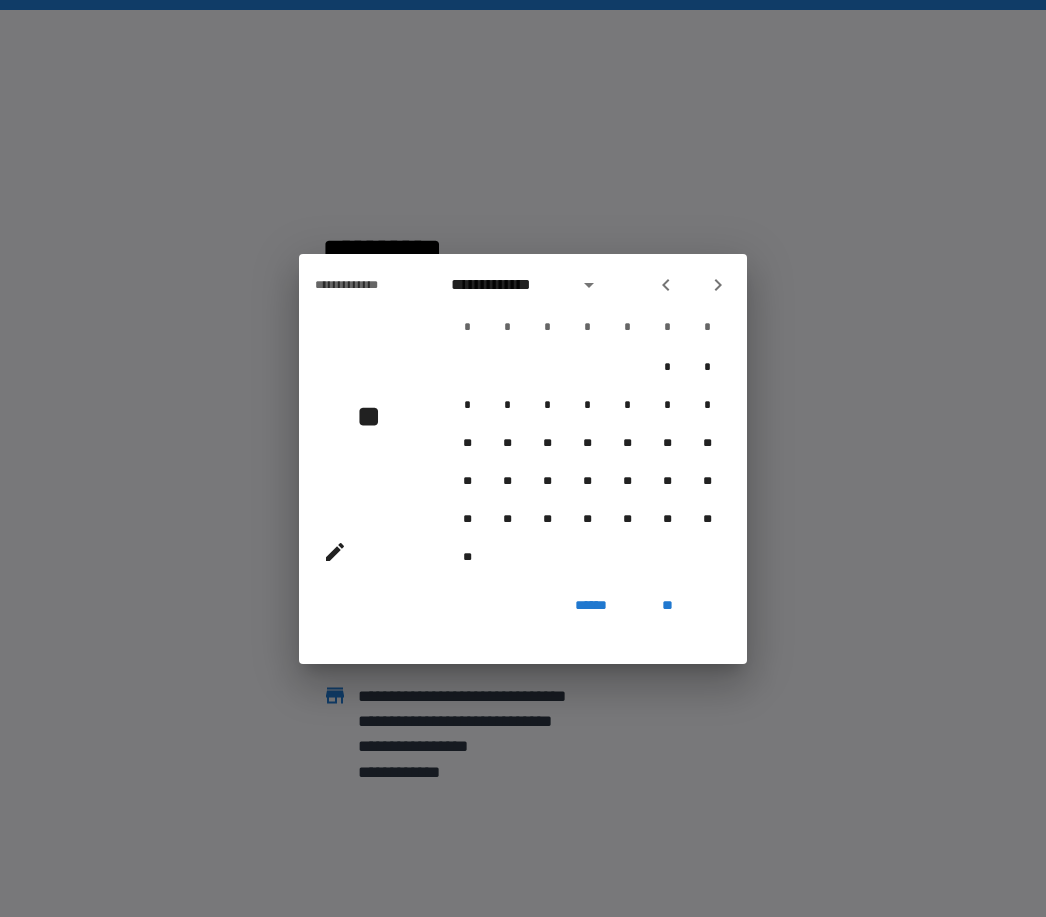 click at bounding box center [666, 285] 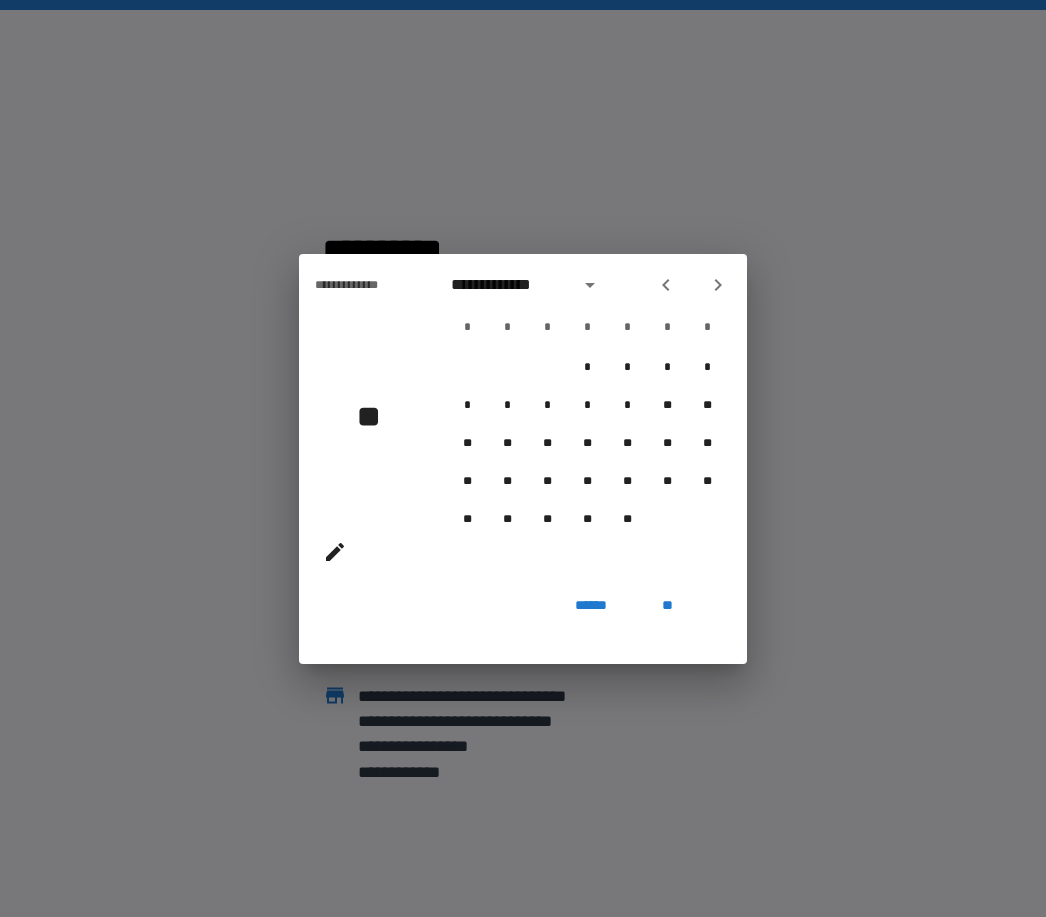 click at bounding box center [692, 285] 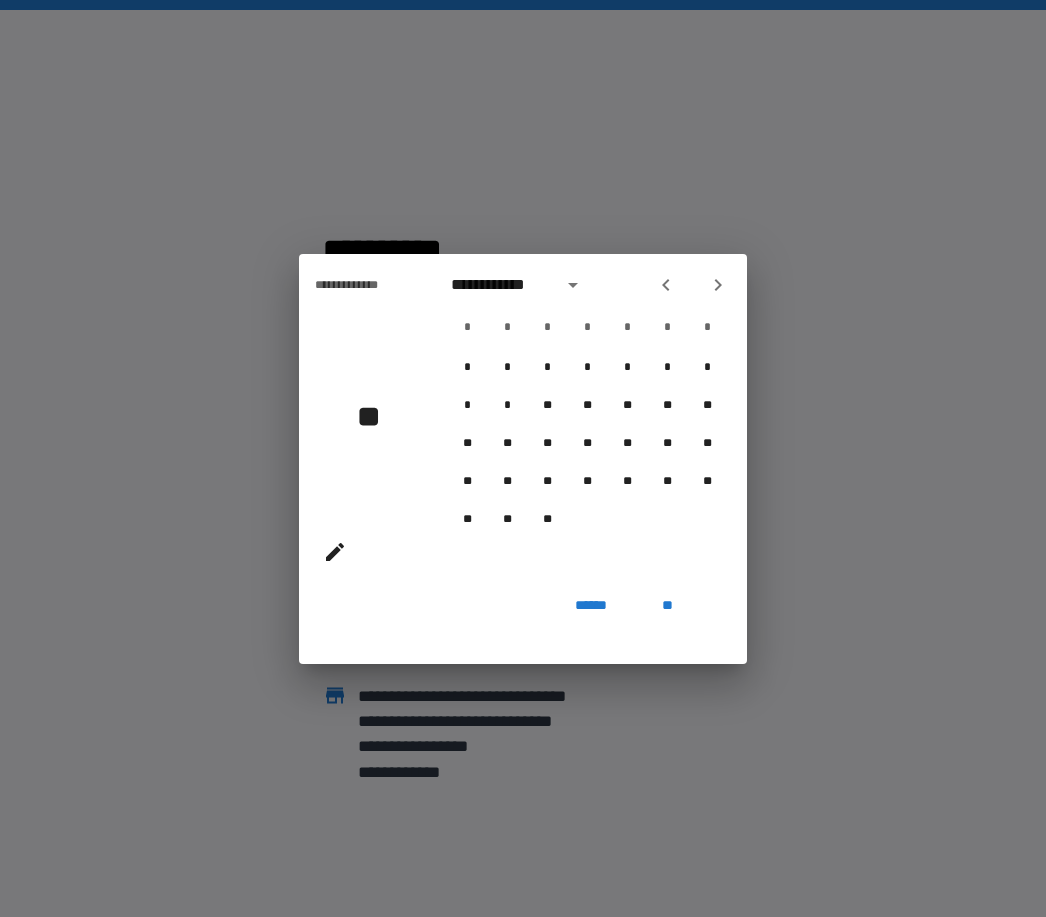 click at bounding box center (666, 285) 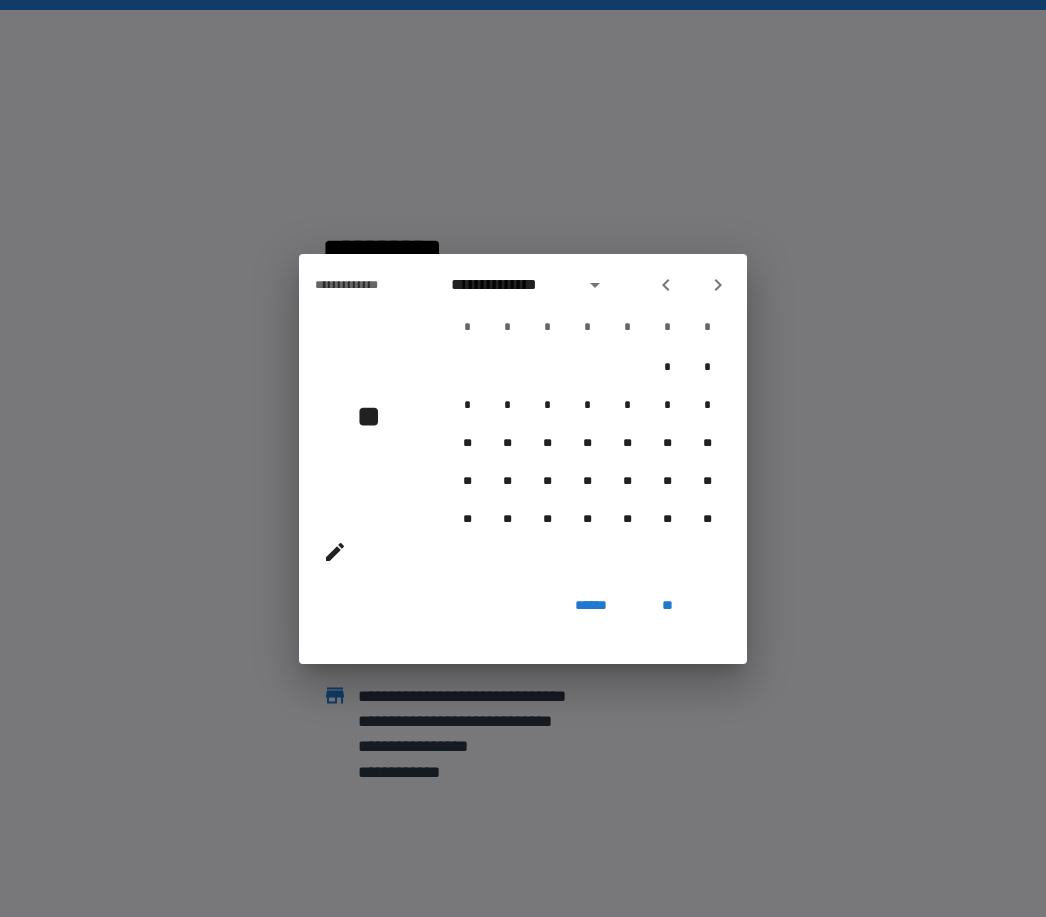 click at bounding box center [692, 285] 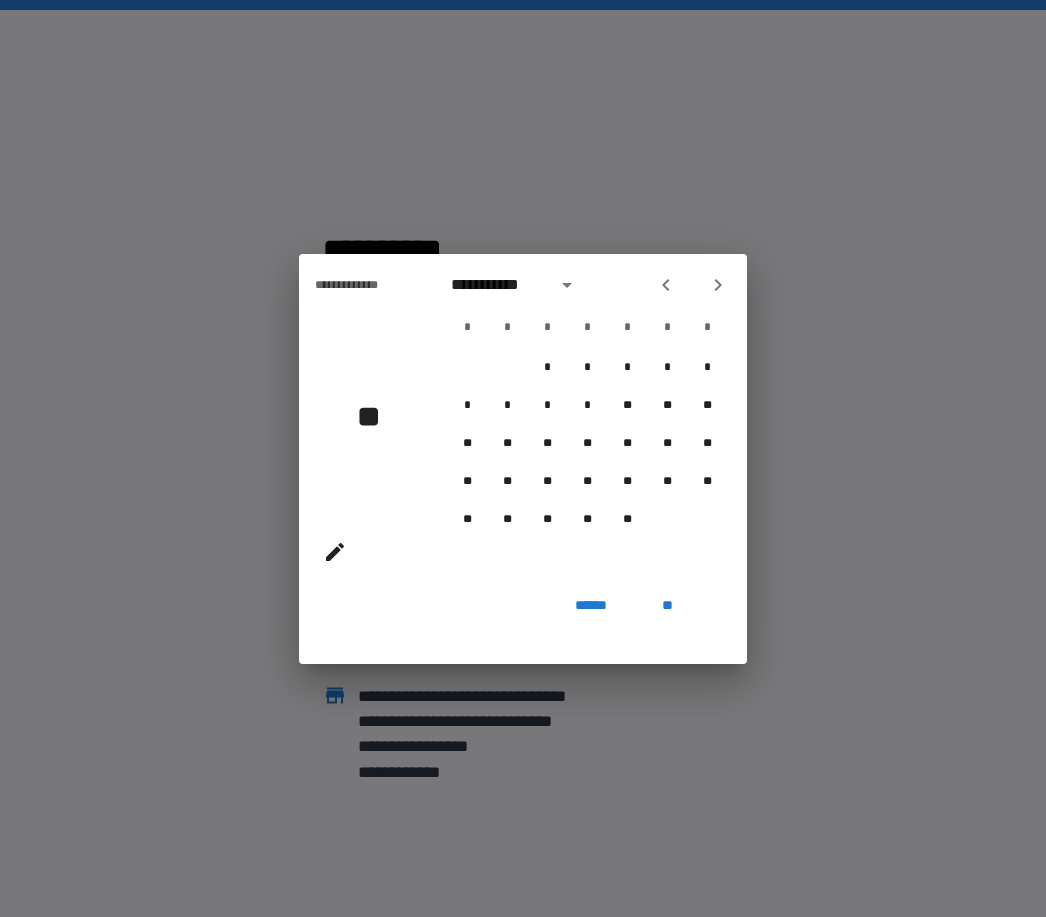click at bounding box center [692, 285] 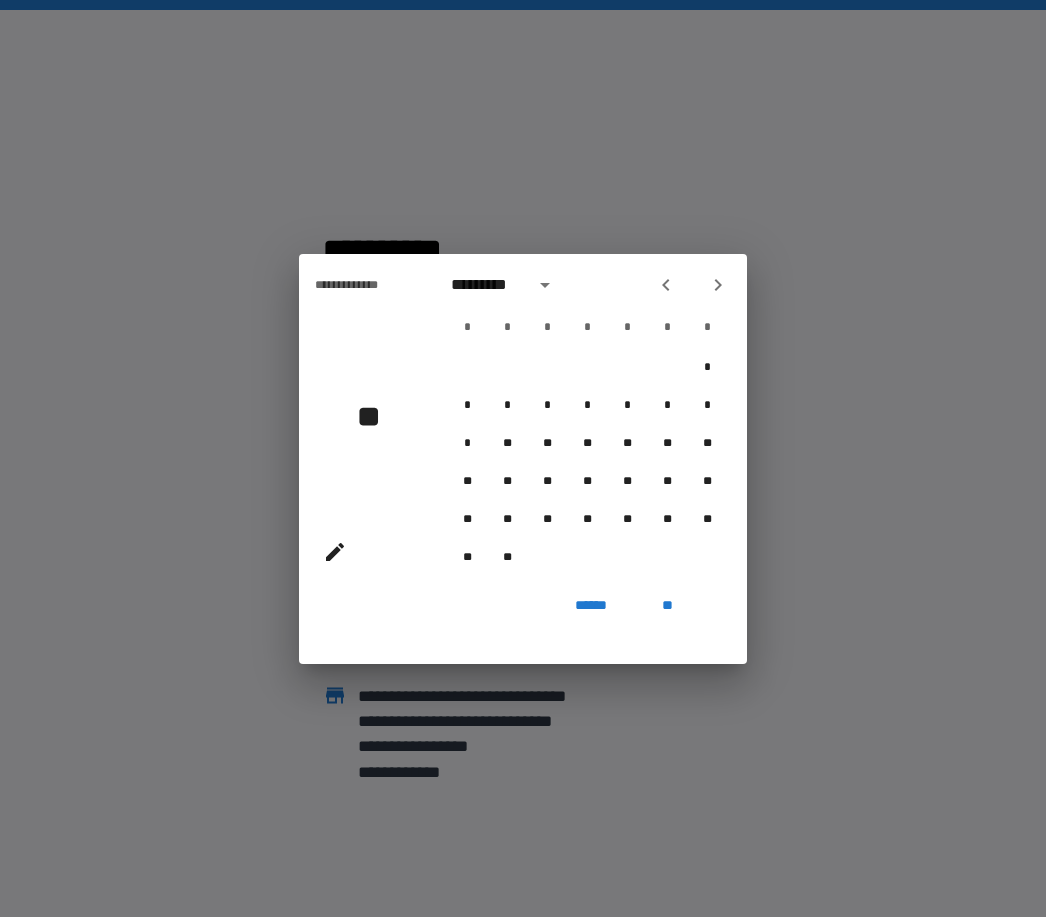 click at bounding box center (692, 285) 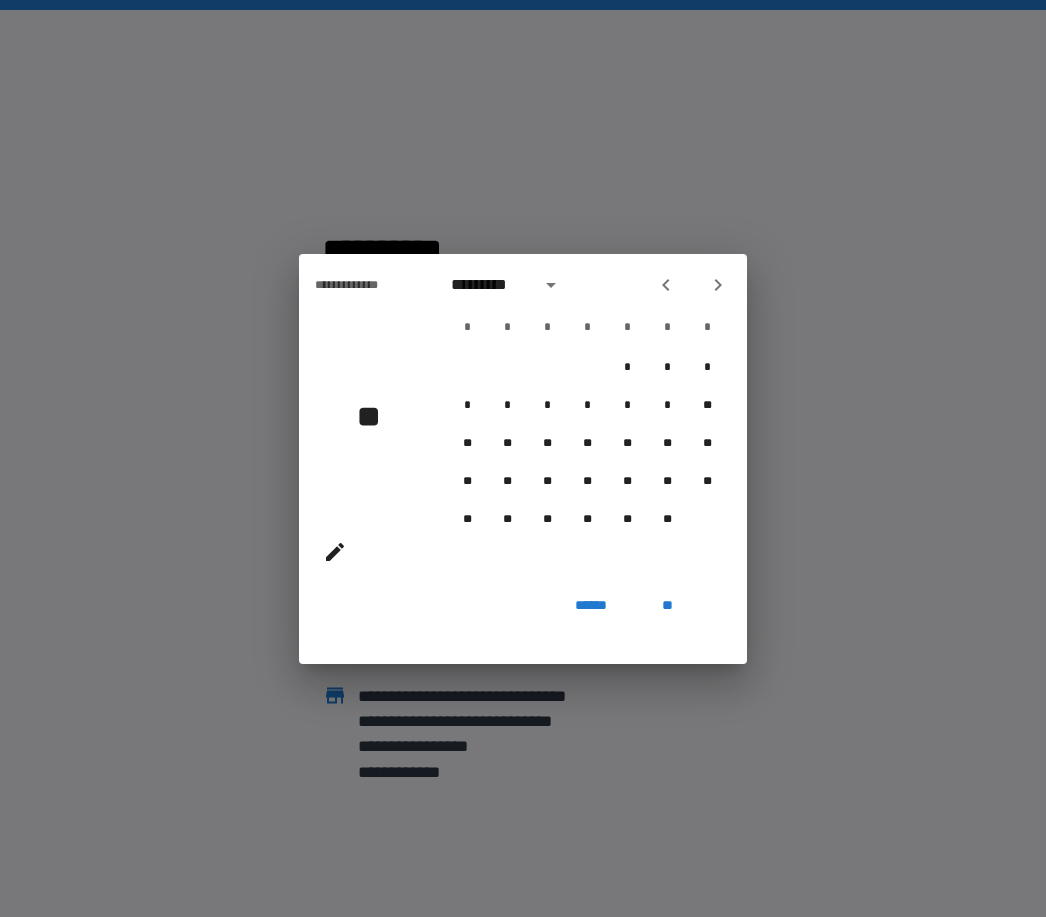 click at bounding box center [692, 285] 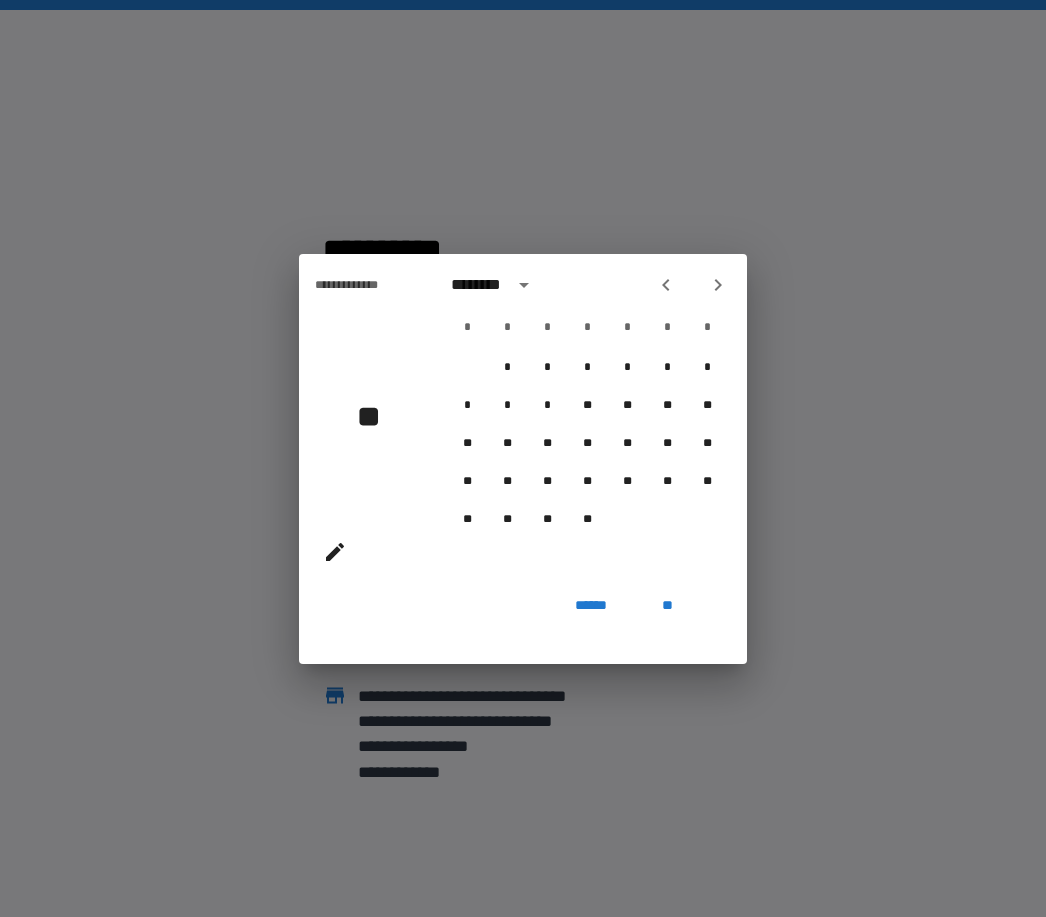 click at bounding box center (692, 285) 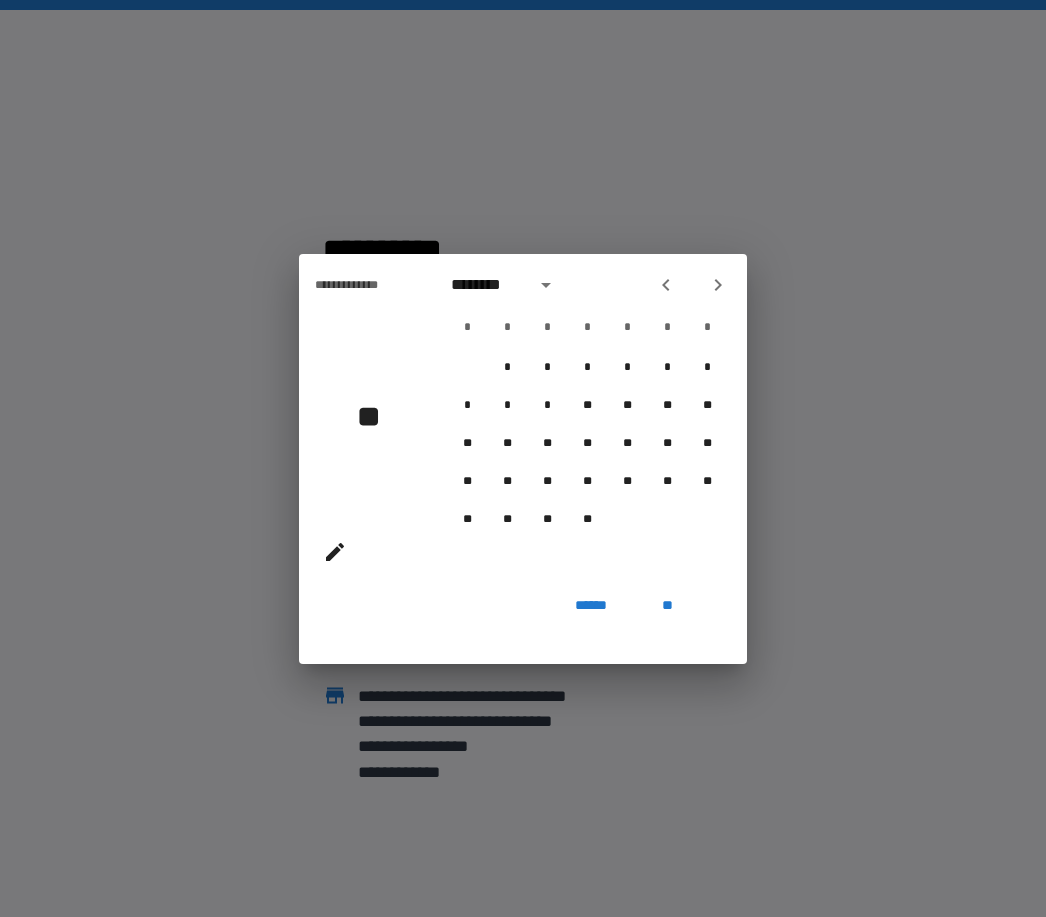 click at bounding box center (666, 285) 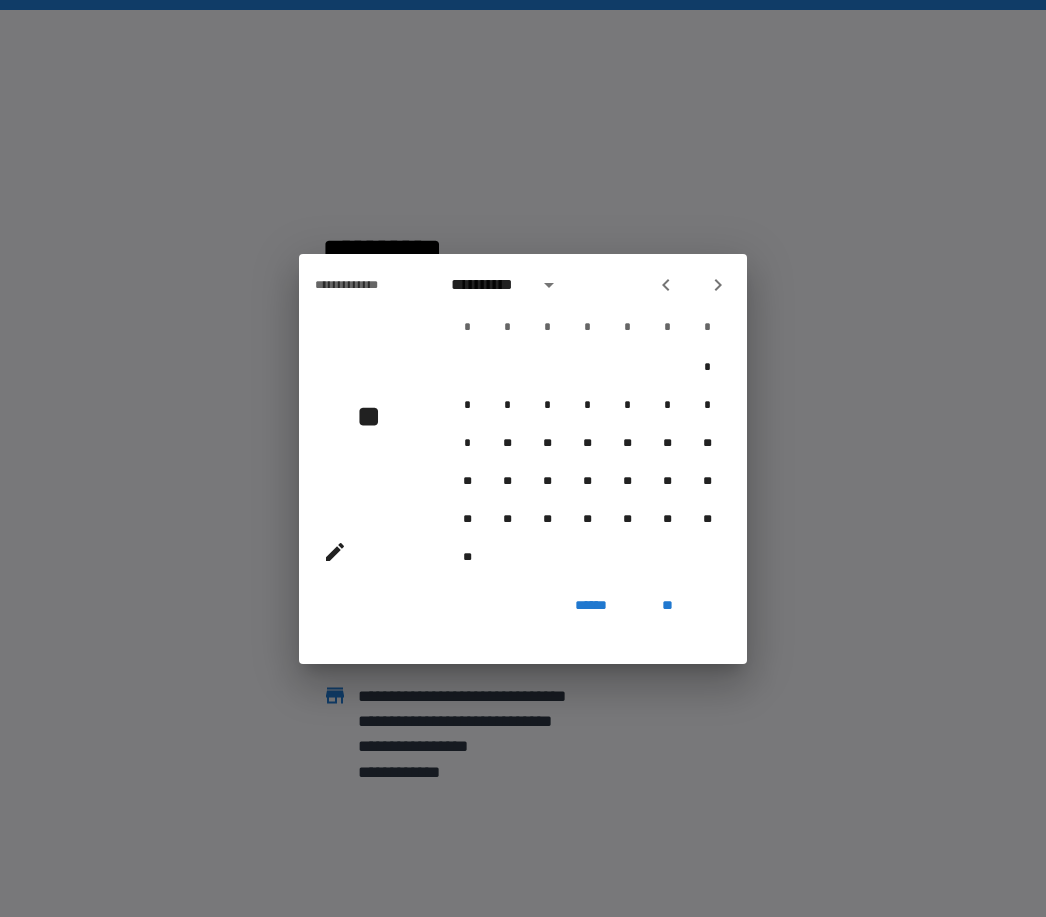 click at bounding box center (692, 285) 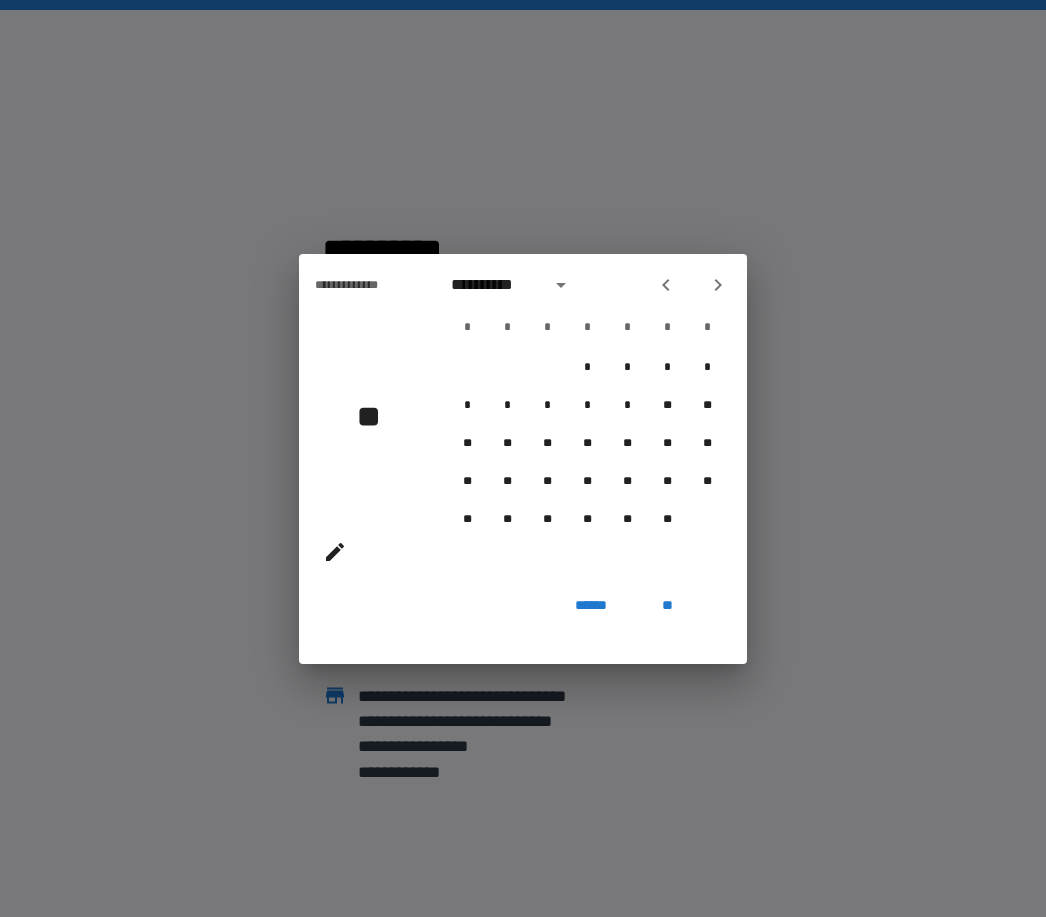 click at bounding box center [692, 285] 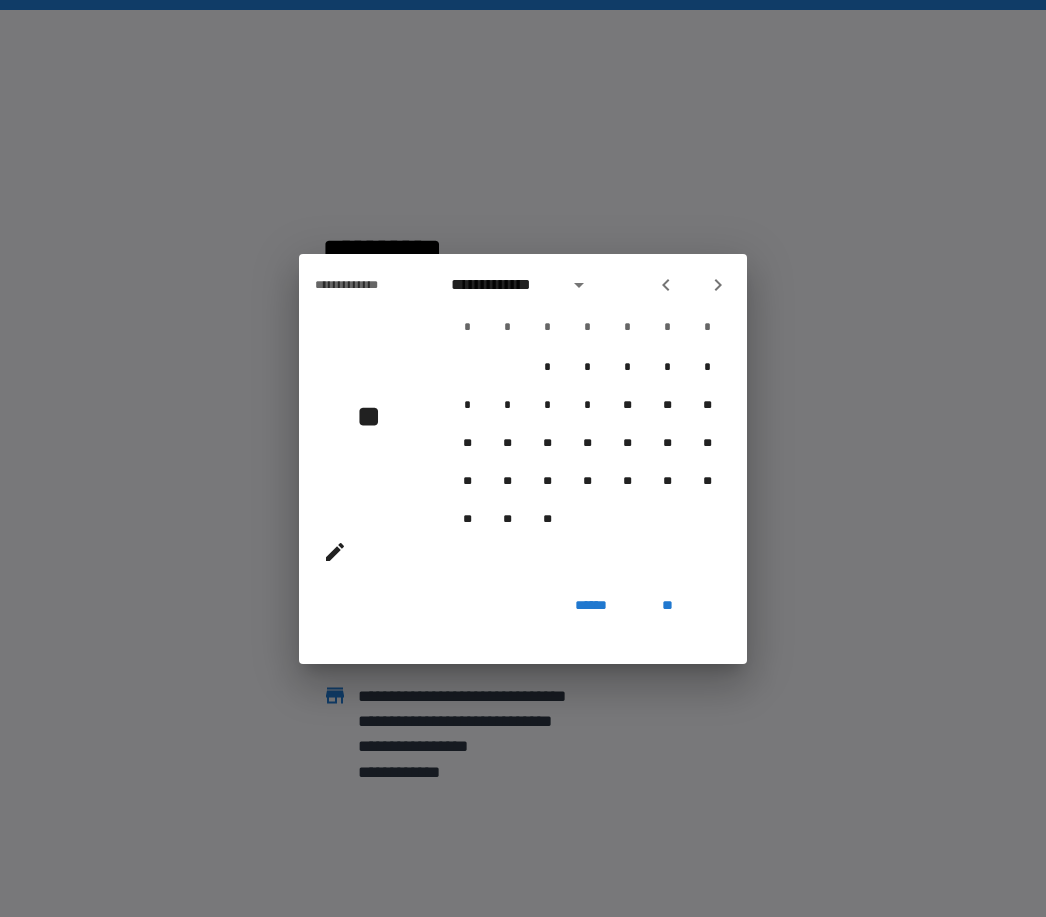 click at bounding box center [692, 285] 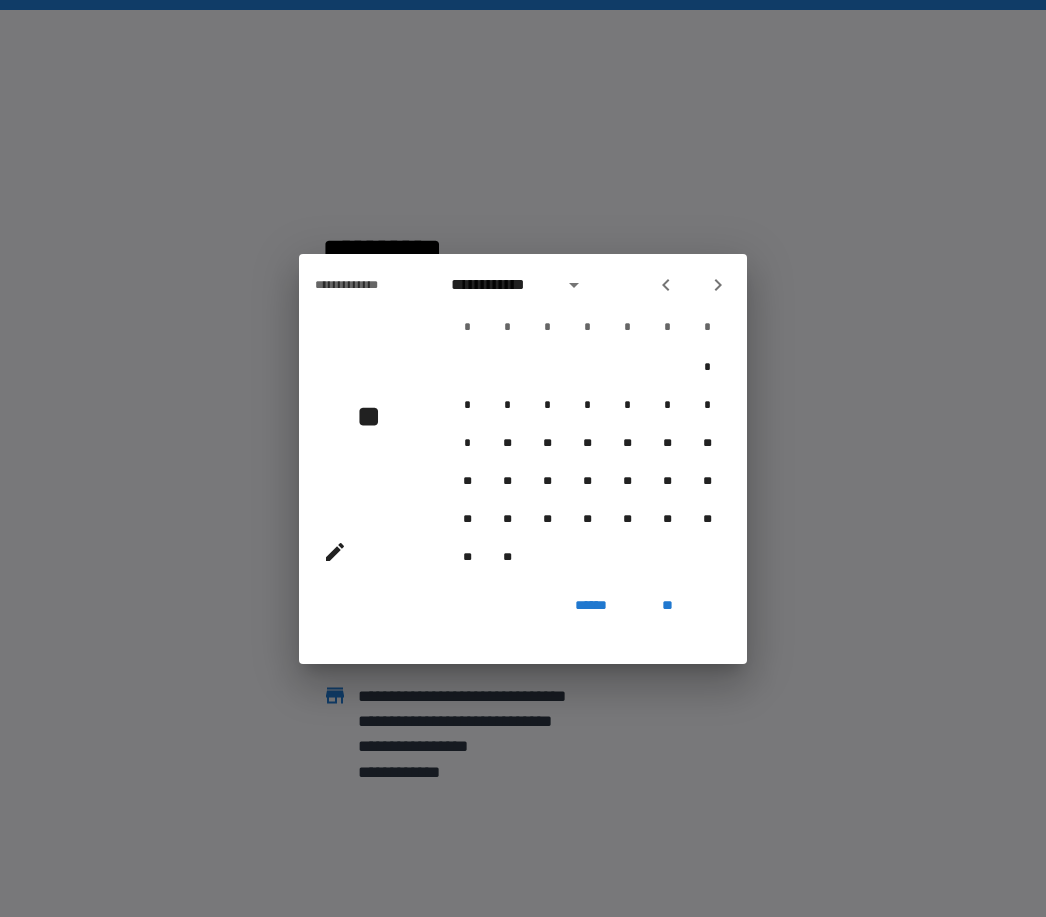 click 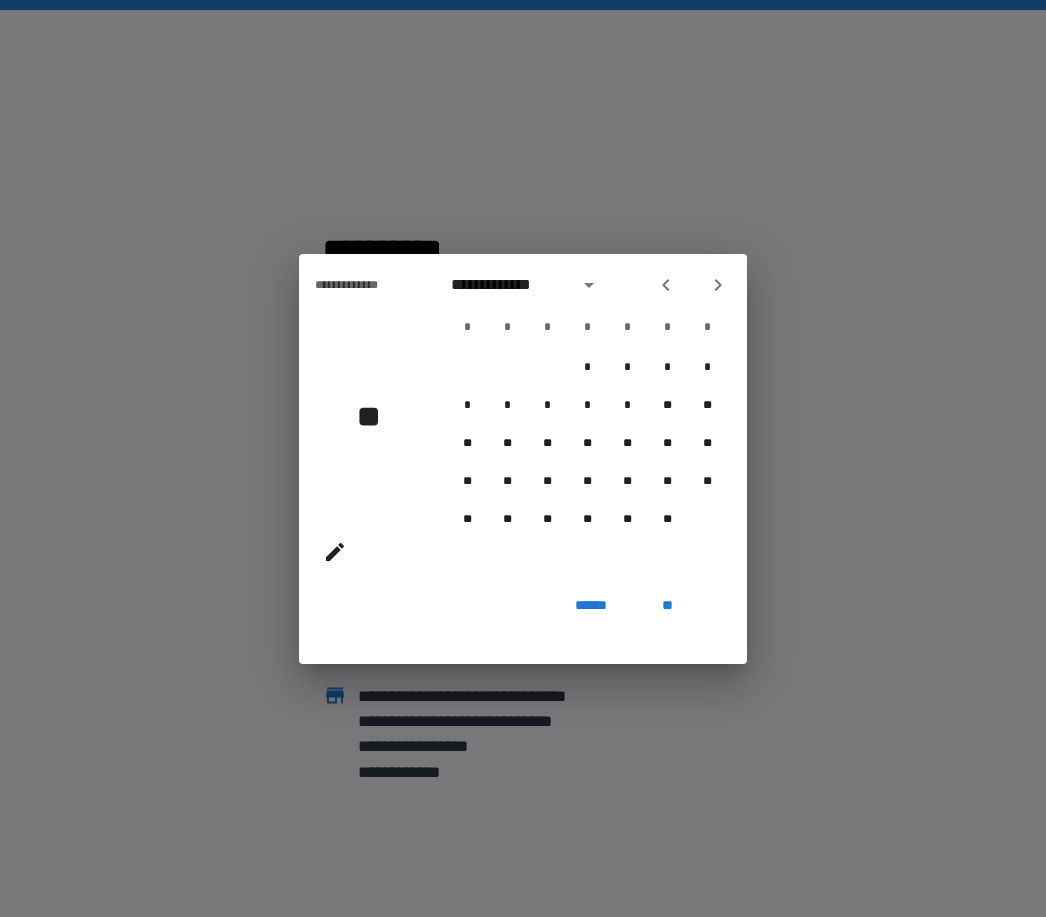 click 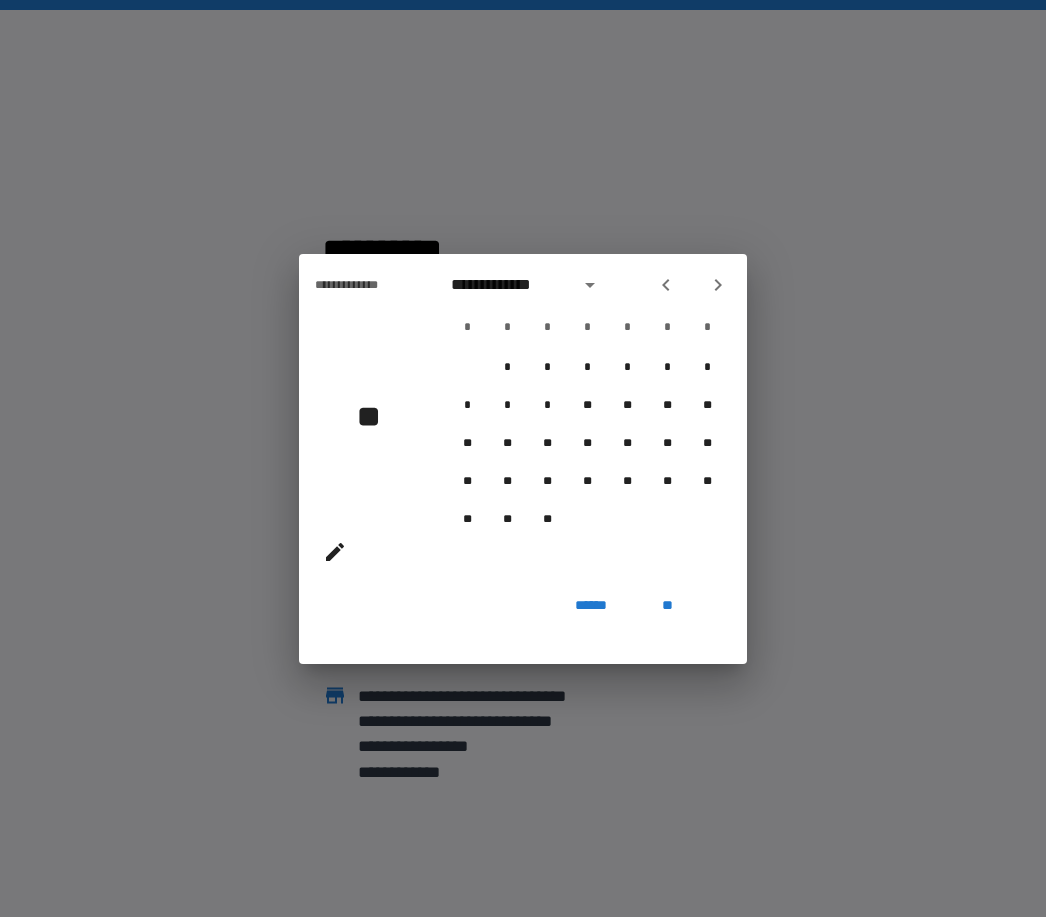 click at bounding box center [692, 285] 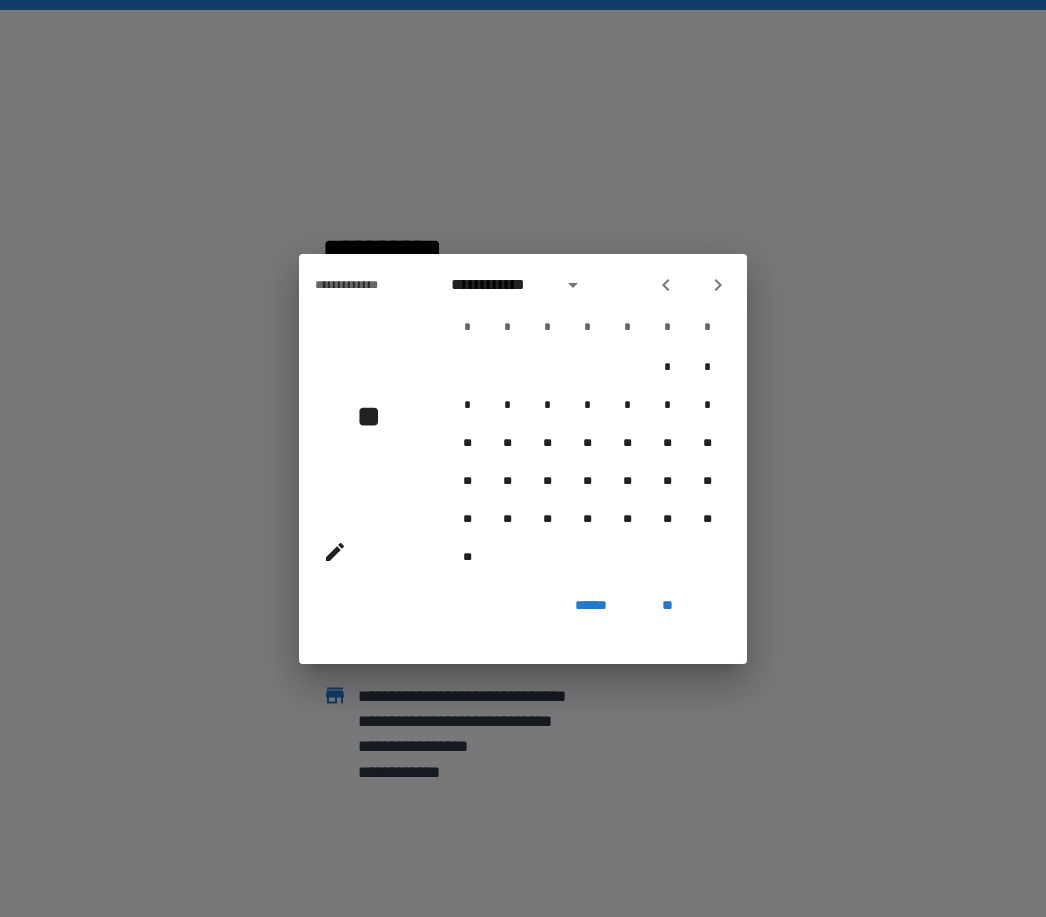 click at bounding box center (666, 285) 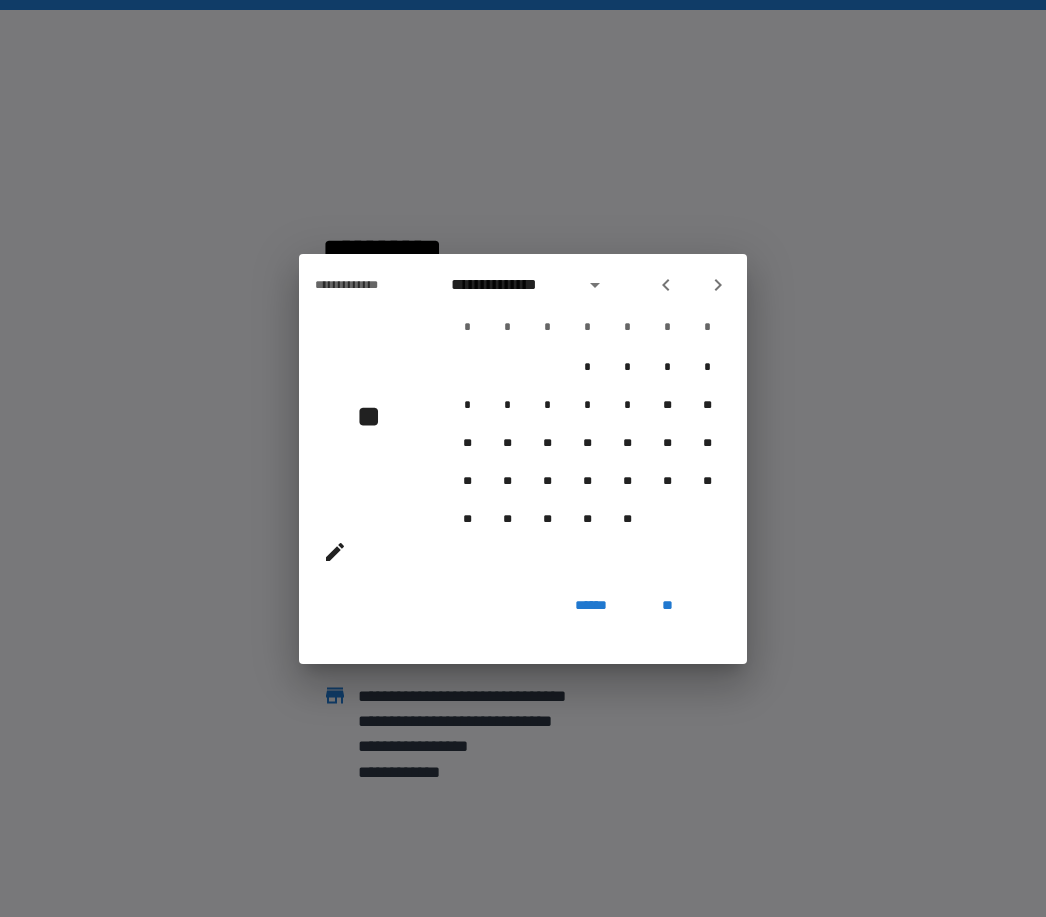 click at bounding box center (666, 285) 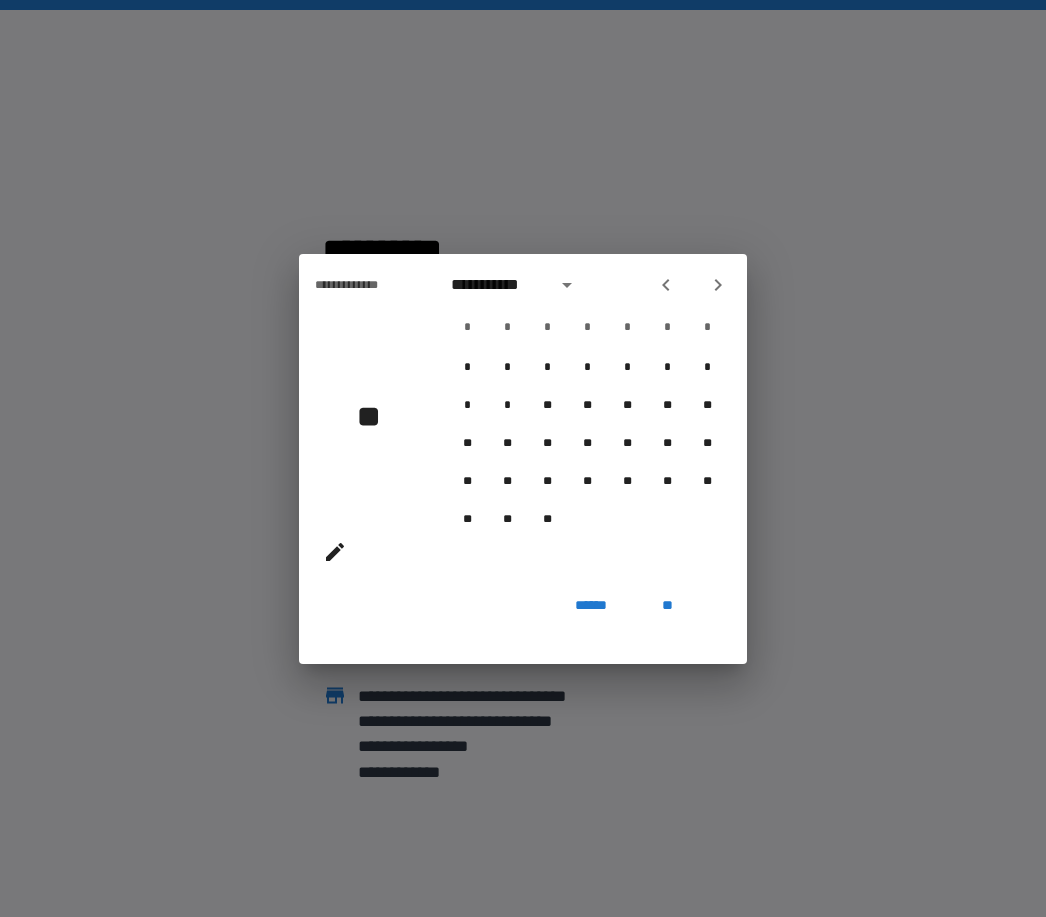 click at bounding box center (666, 285) 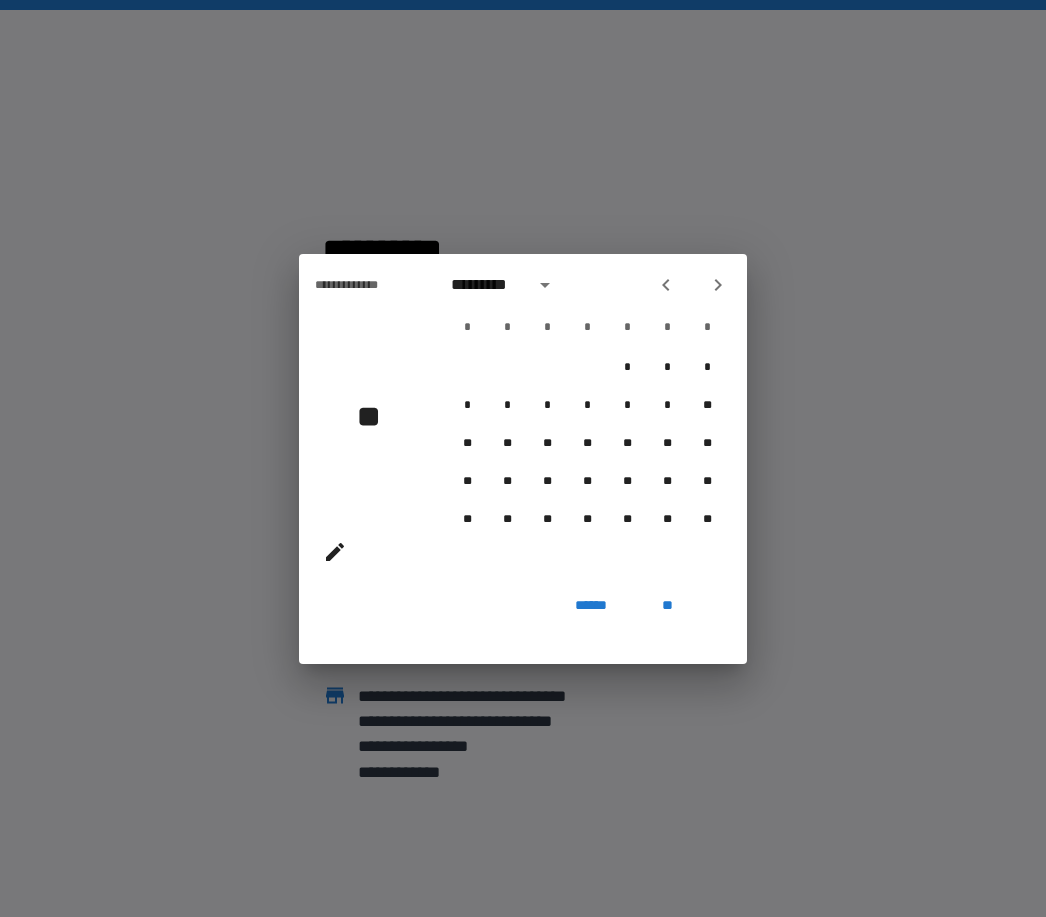 click 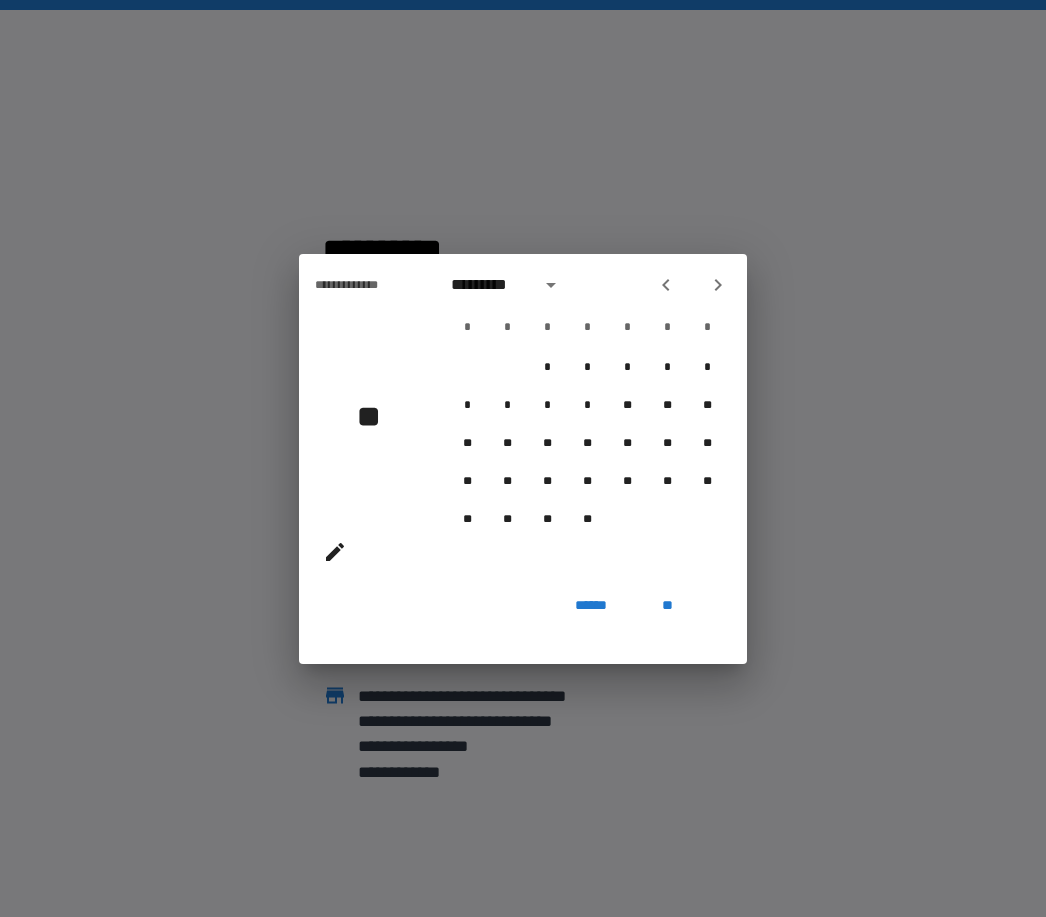 click 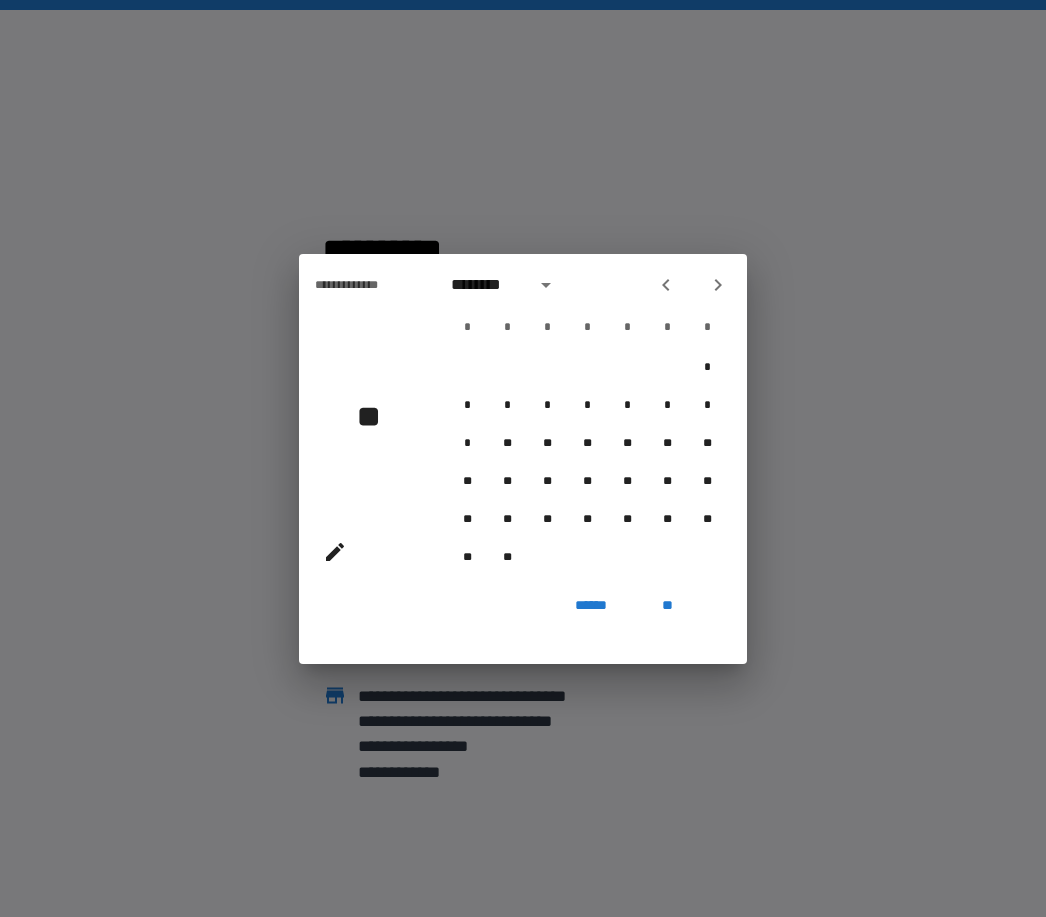 click at bounding box center [666, 285] 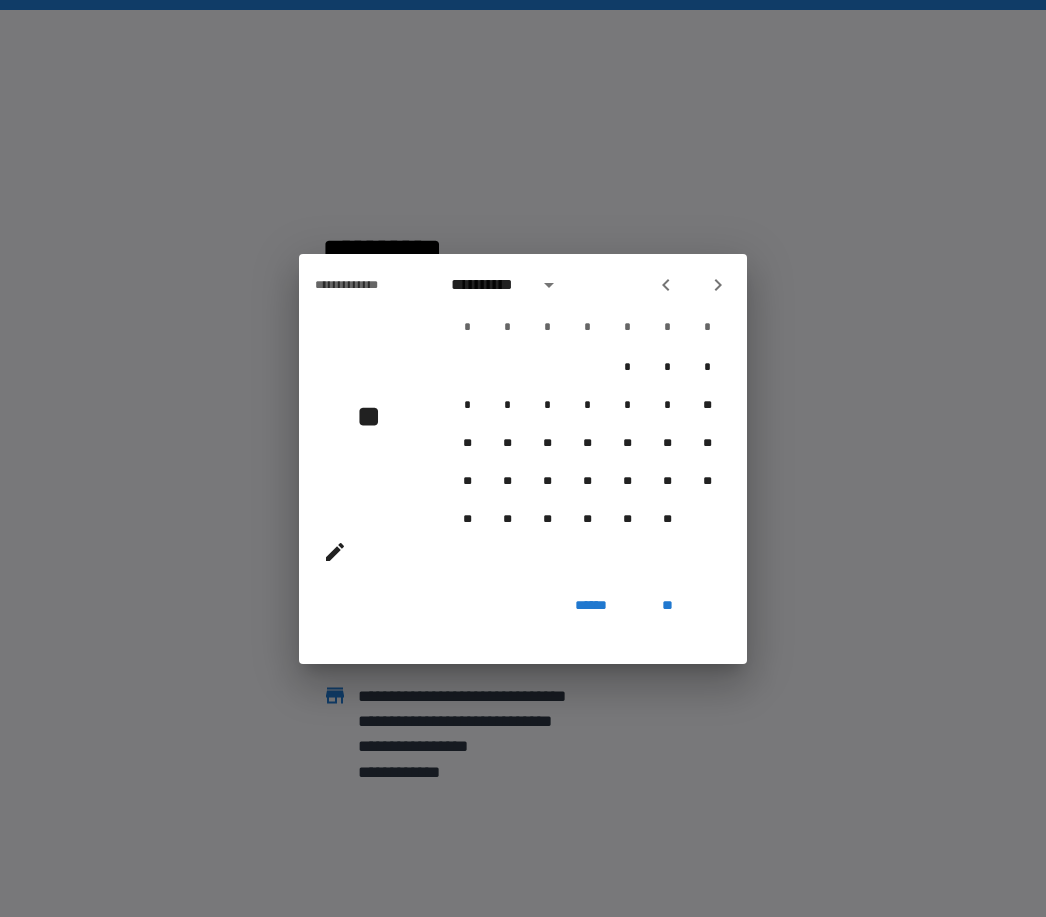 click at bounding box center [666, 285] 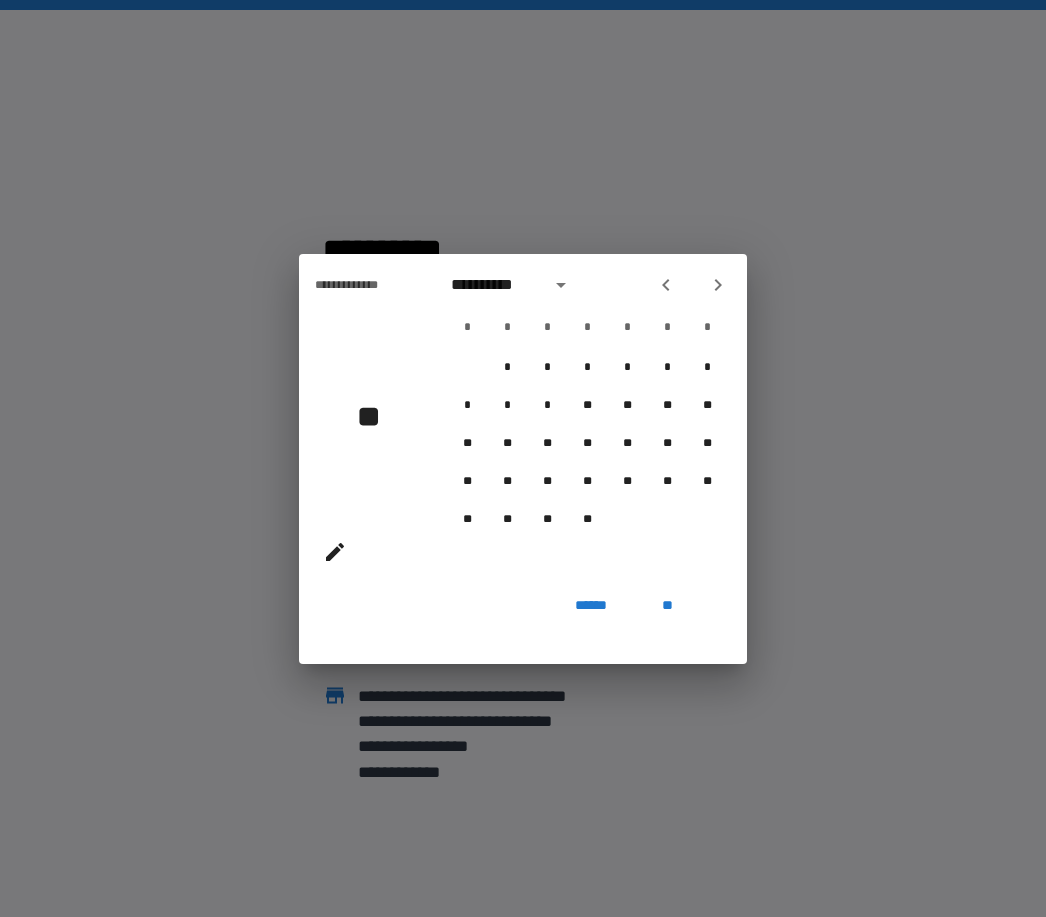 click at bounding box center [666, 285] 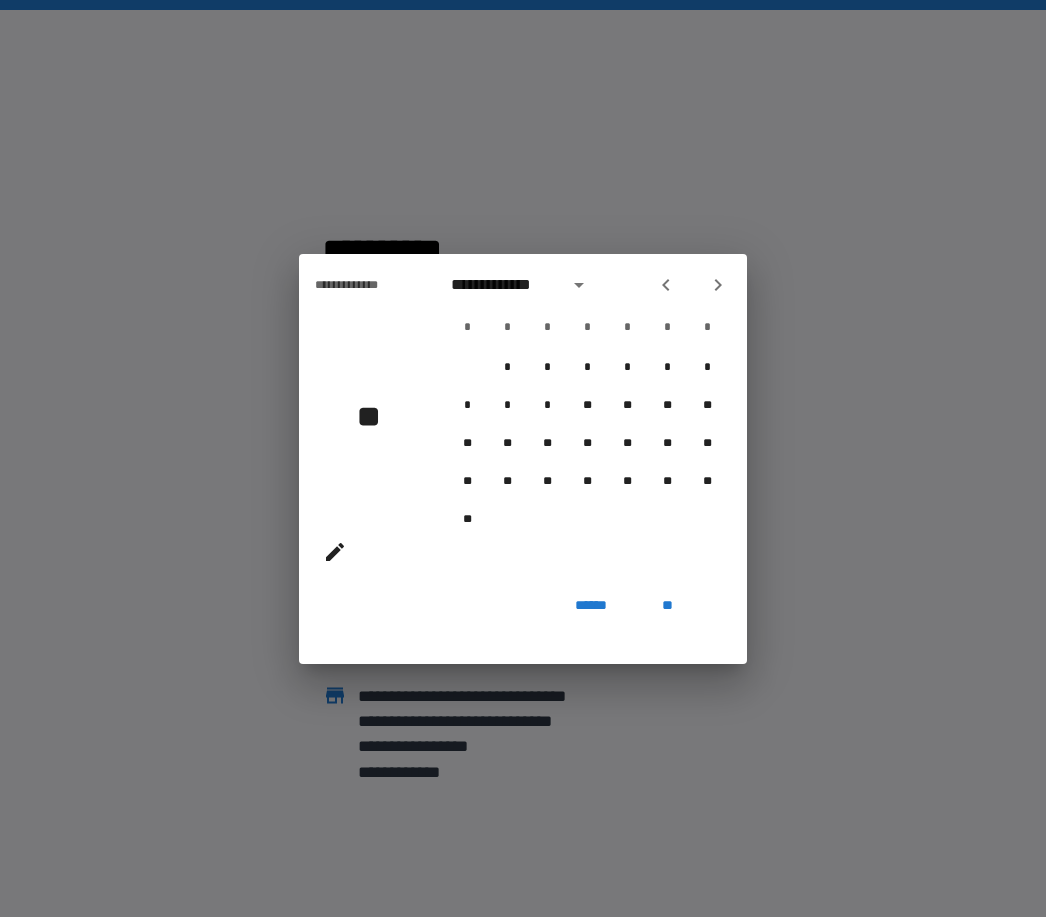 click 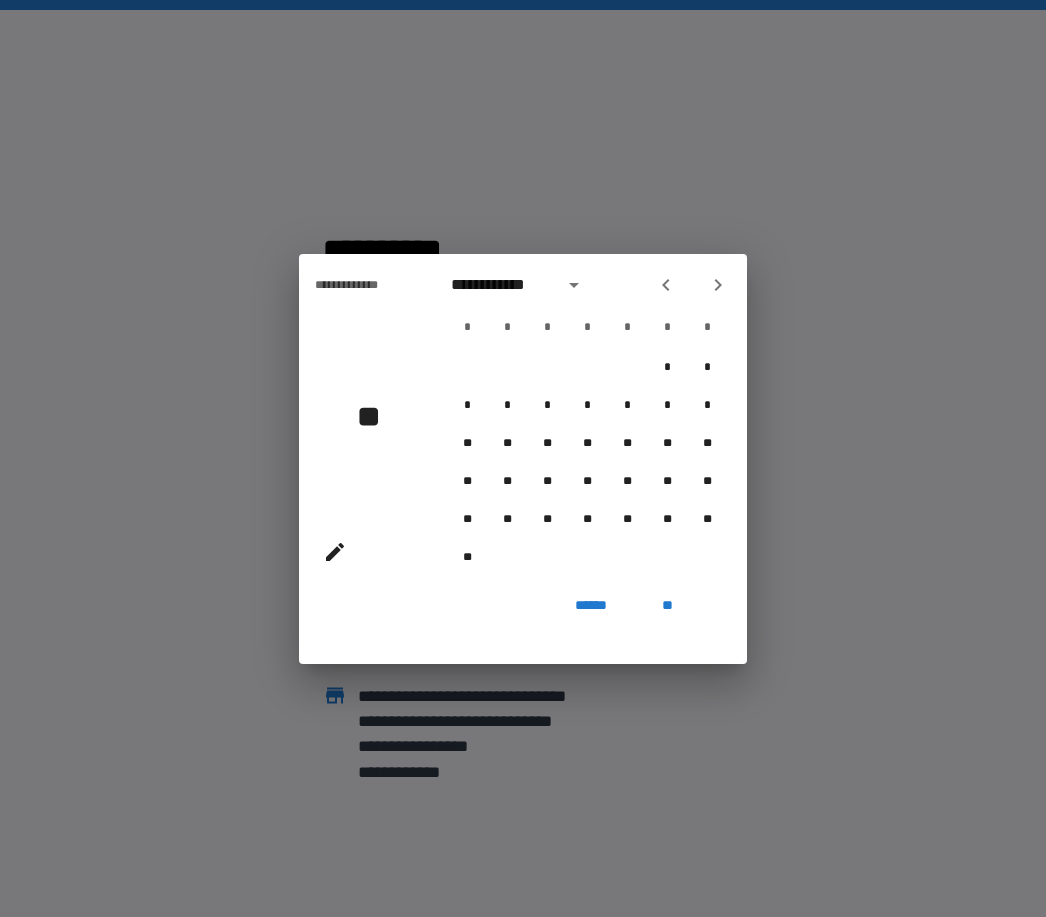 click at bounding box center (666, 285) 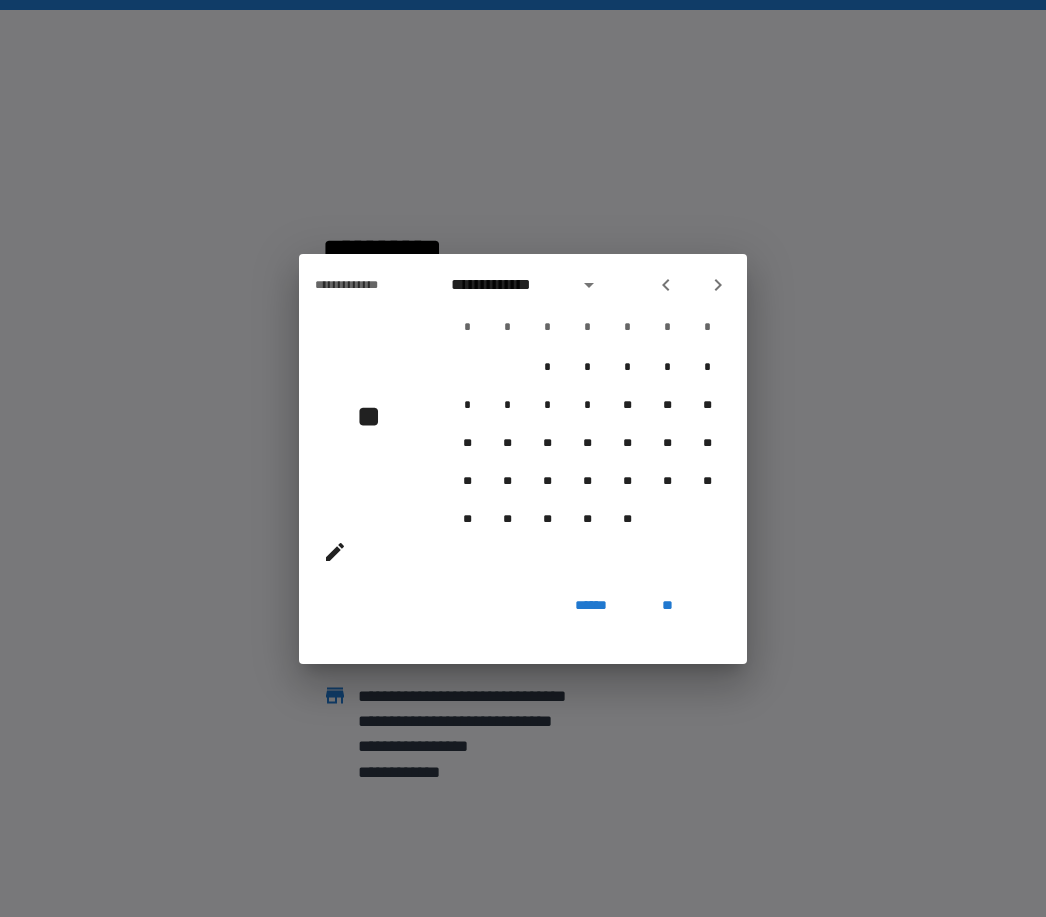 click at bounding box center (666, 285) 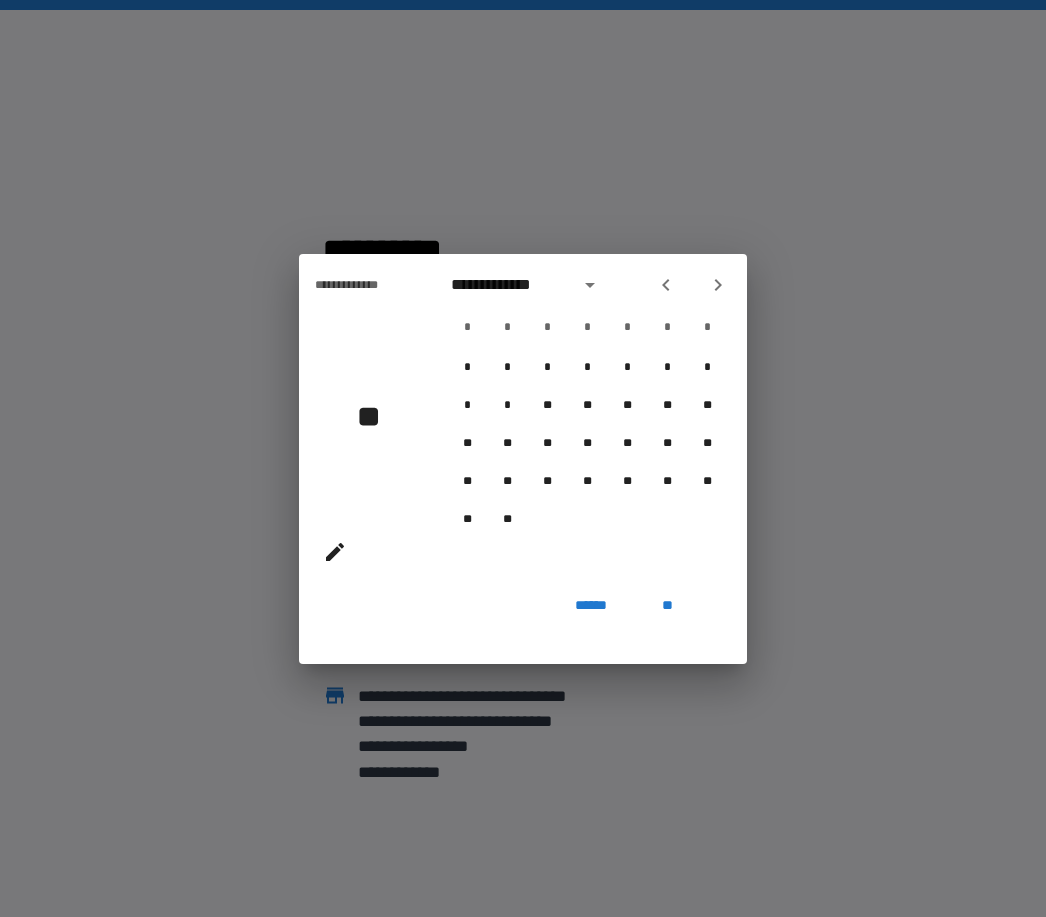 click at bounding box center [666, 285] 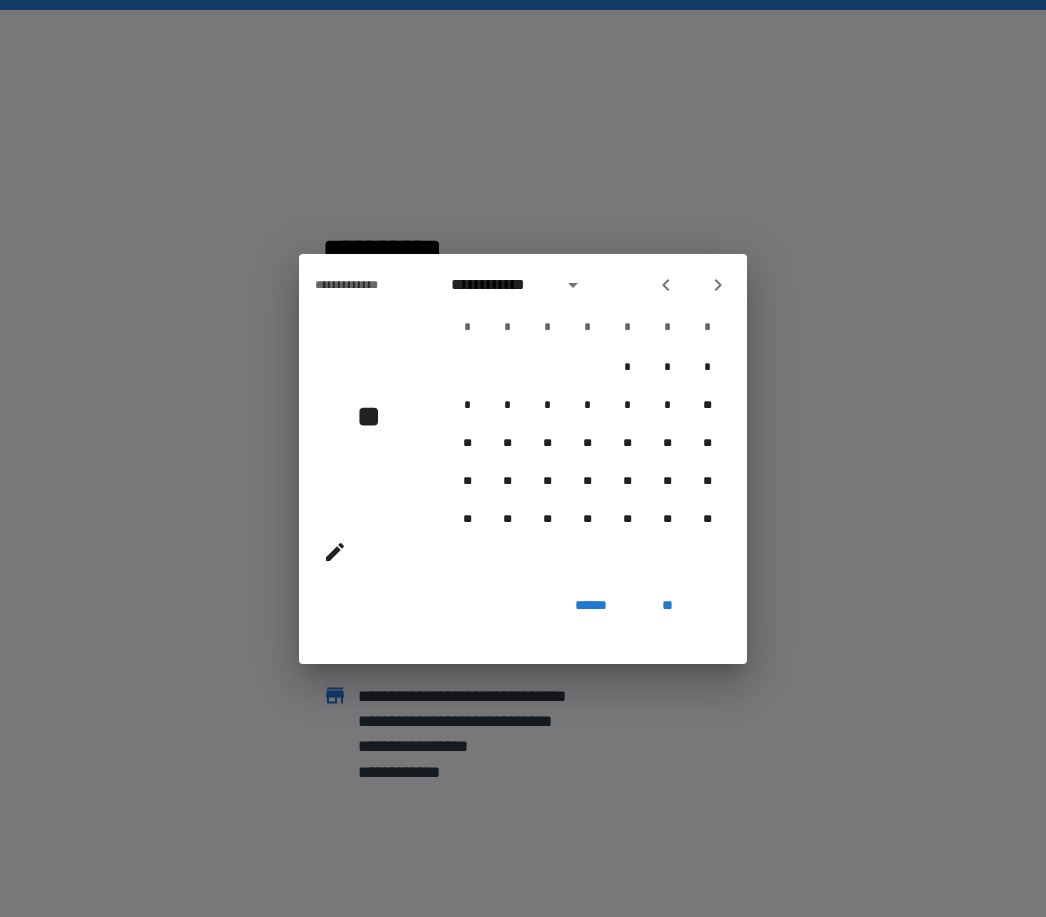click at bounding box center (692, 285) 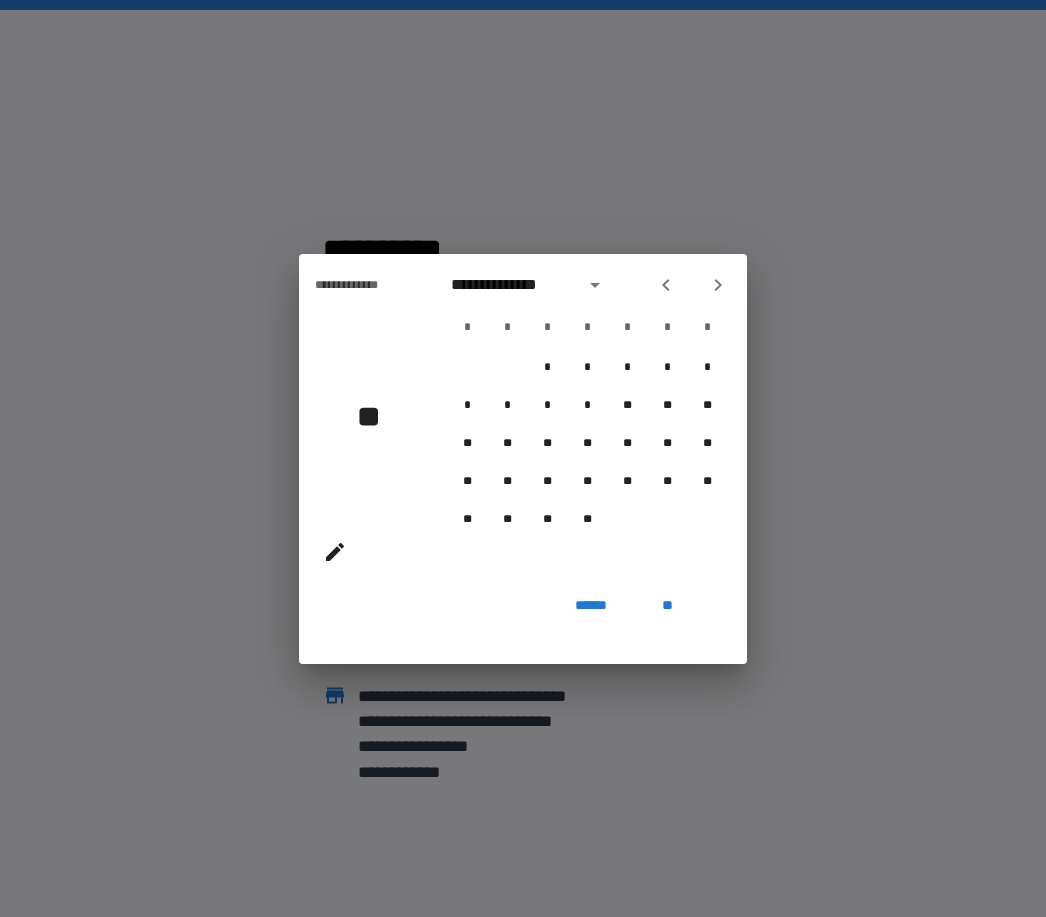 click at bounding box center [666, 285] 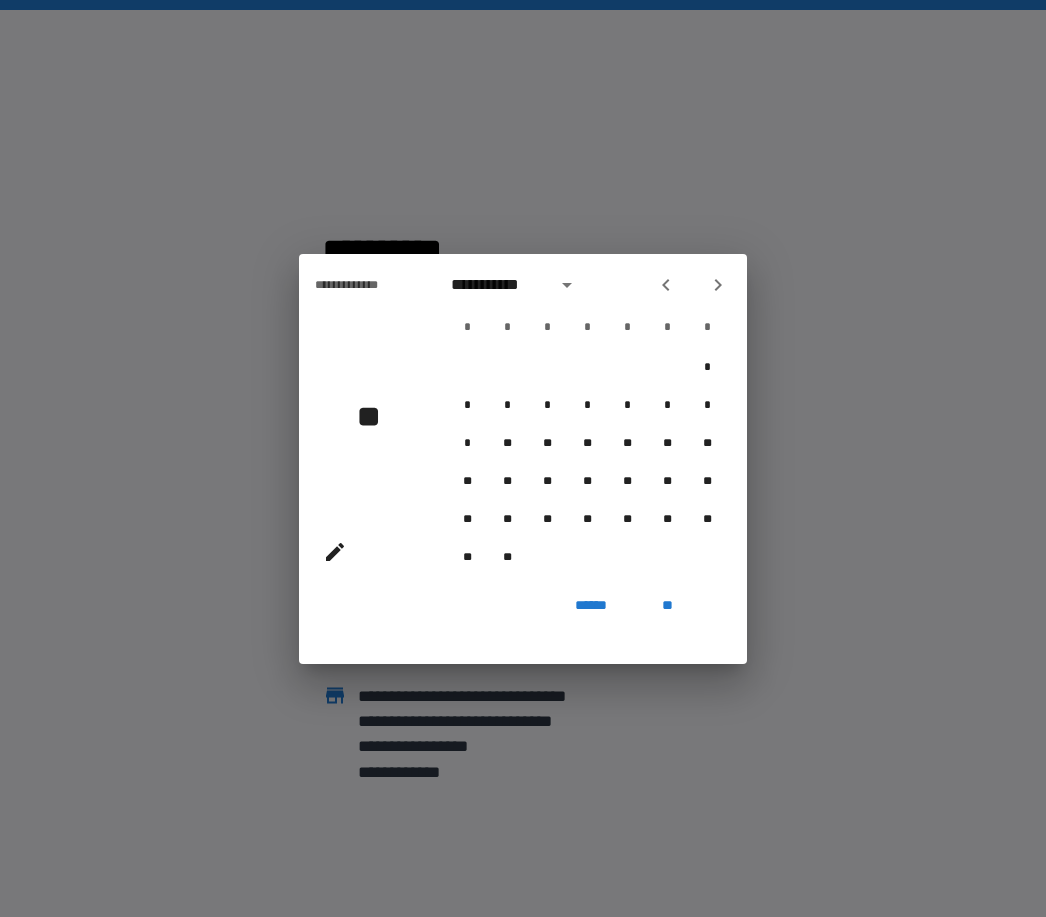 click at bounding box center (692, 285) 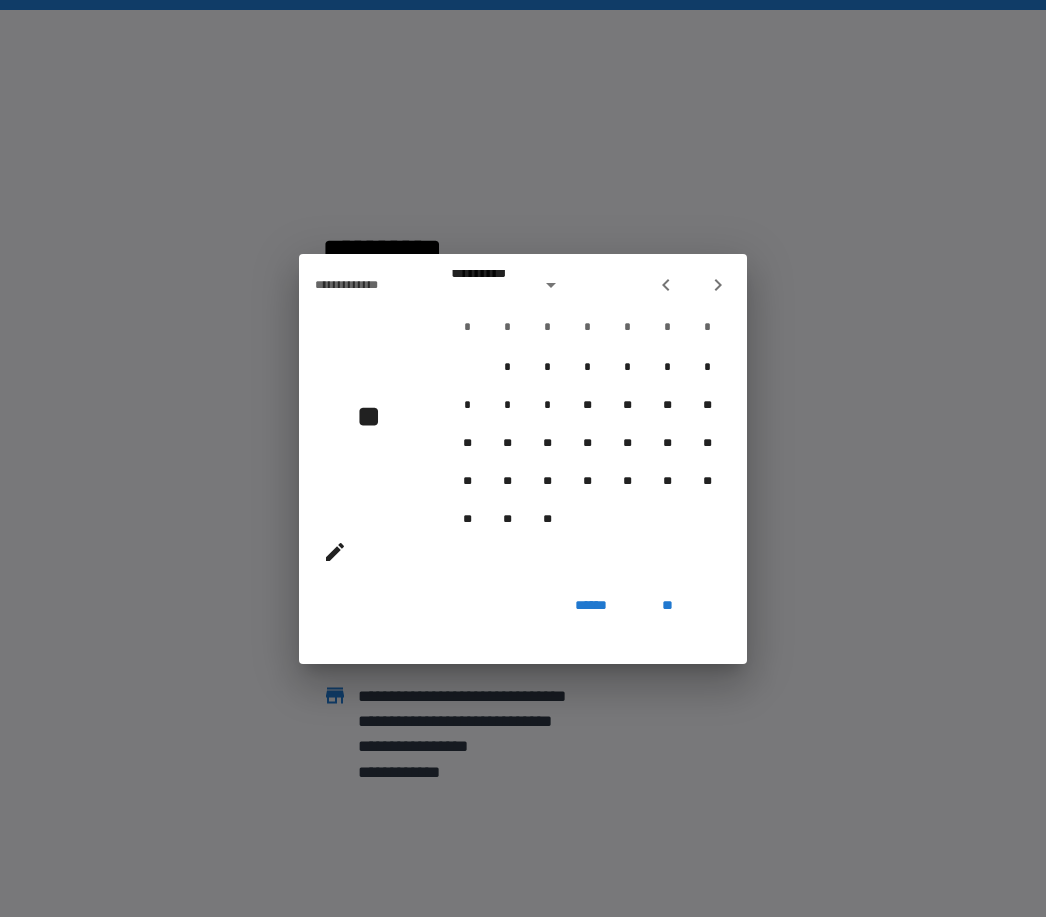 click at bounding box center (666, 285) 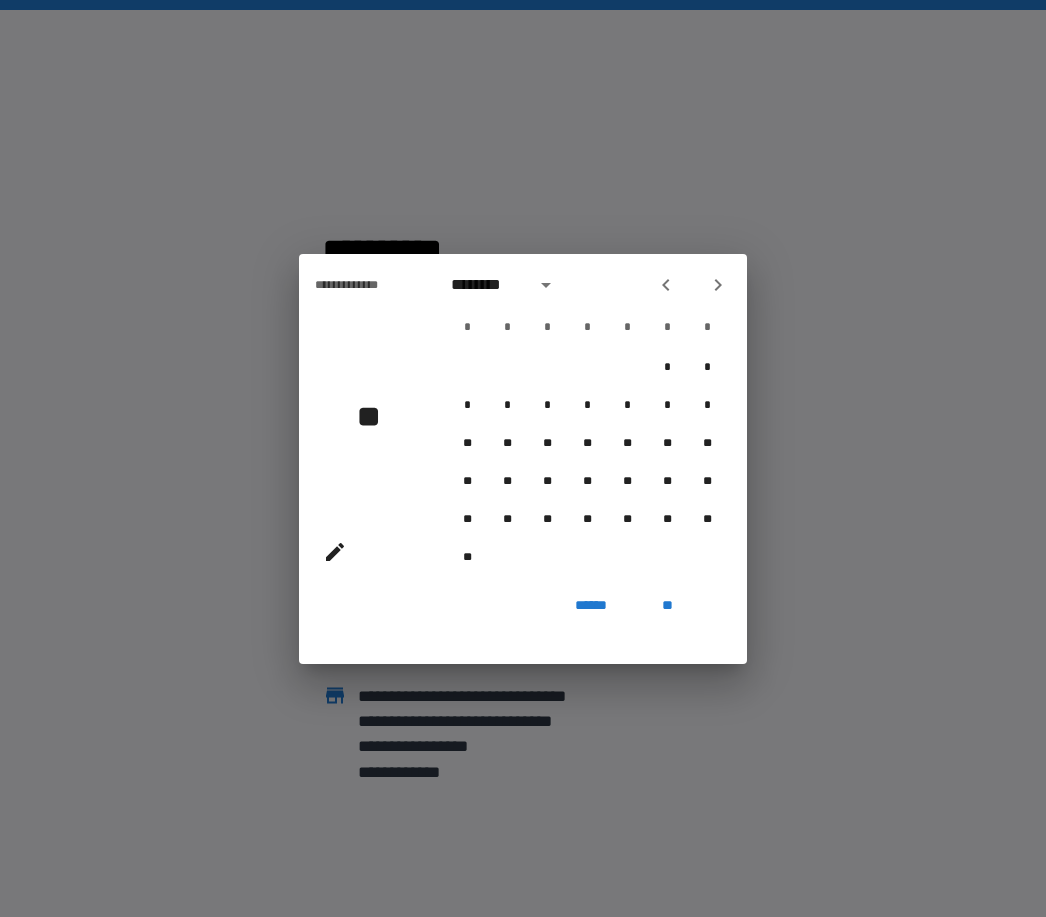 click at bounding box center [666, 285] 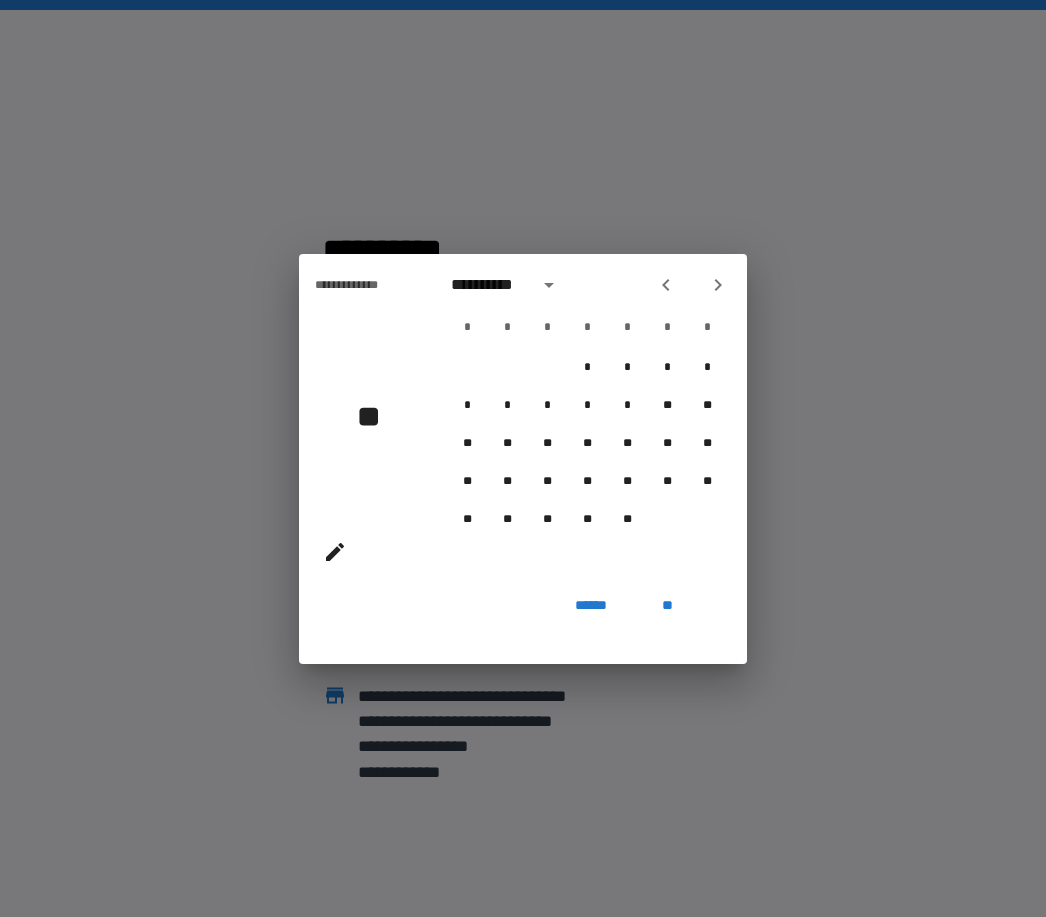 click at bounding box center [666, 285] 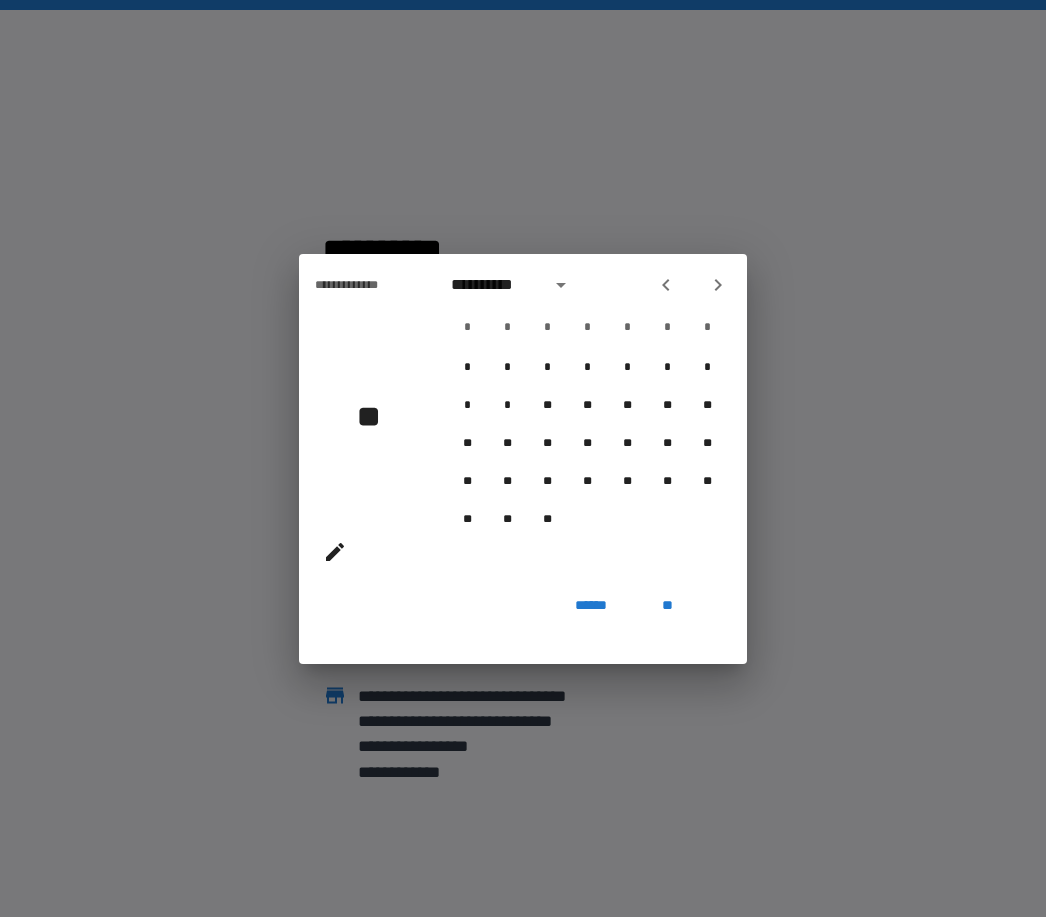 click at bounding box center (666, 285) 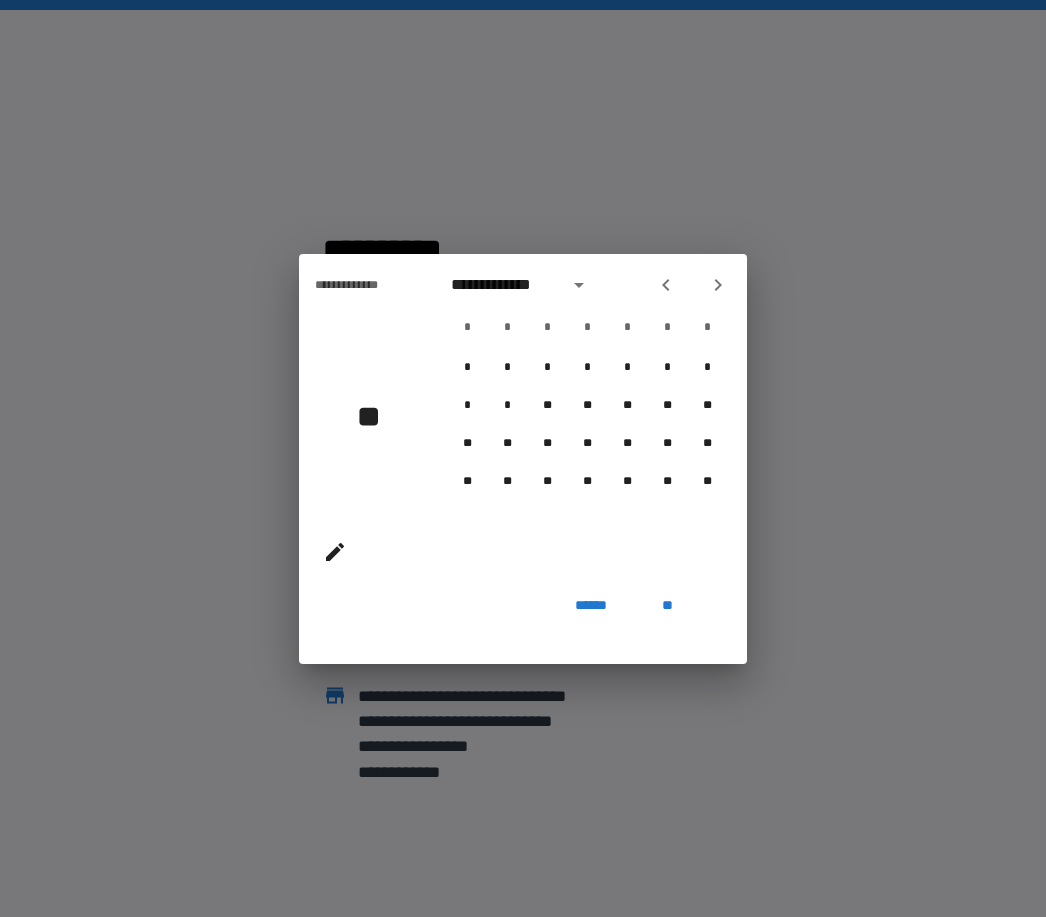 click at bounding box center [692, 285] 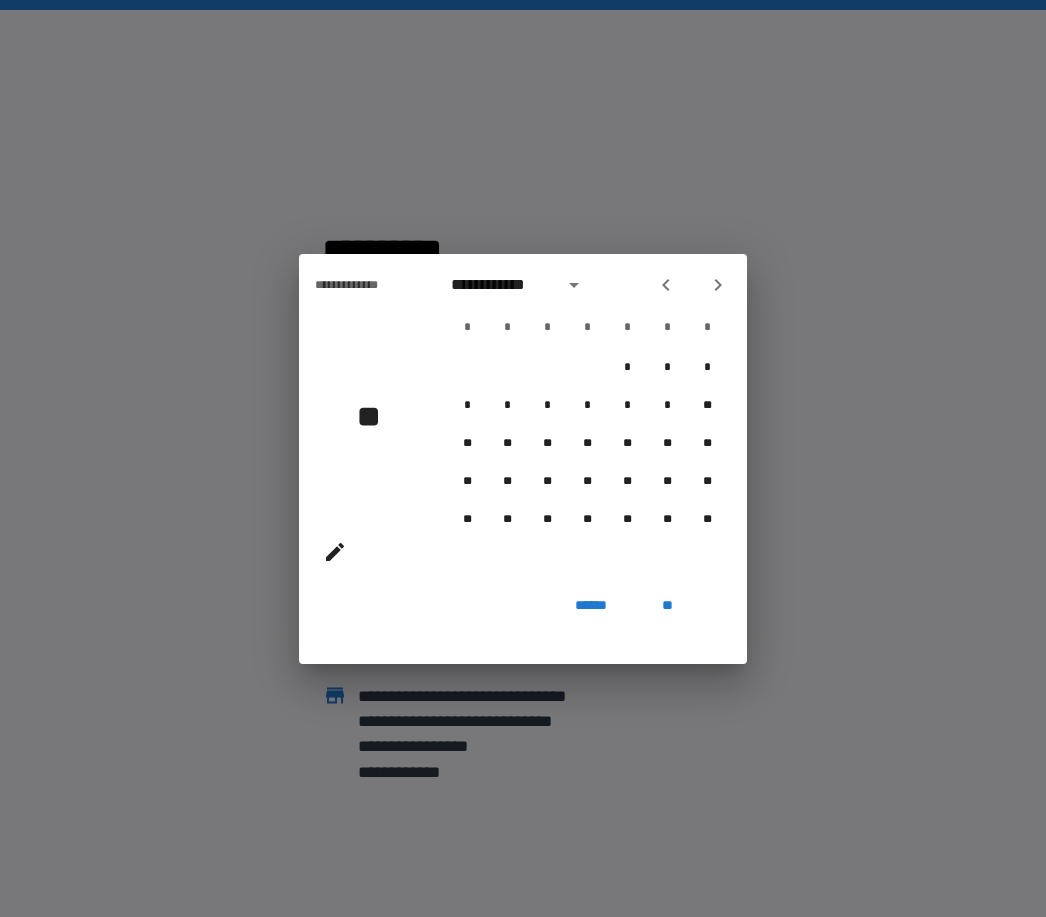 click 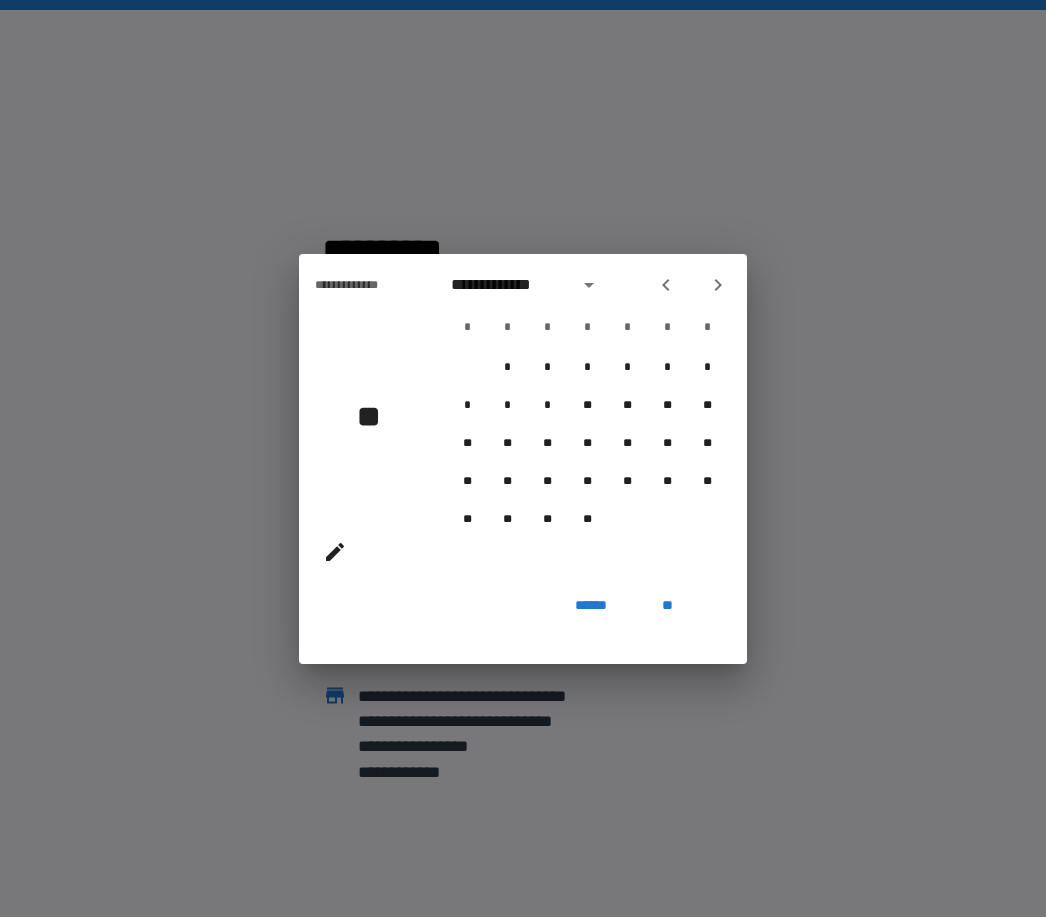 click 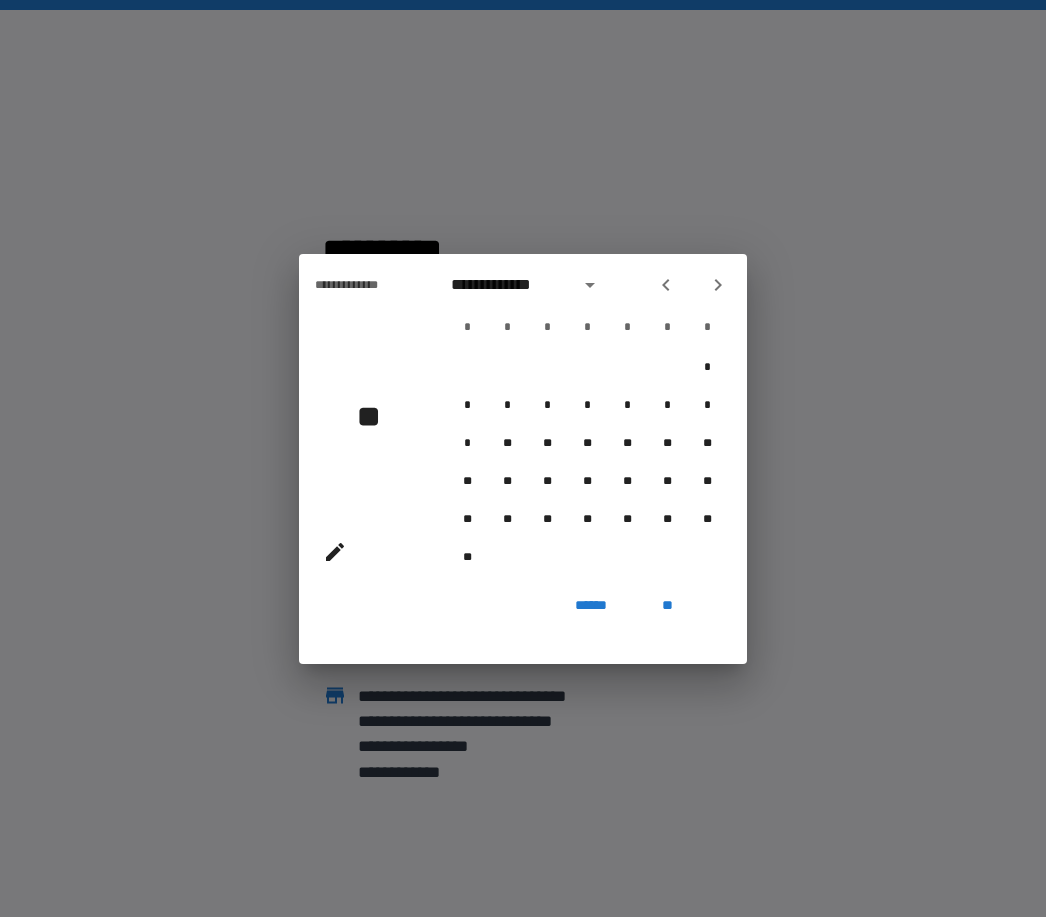 click 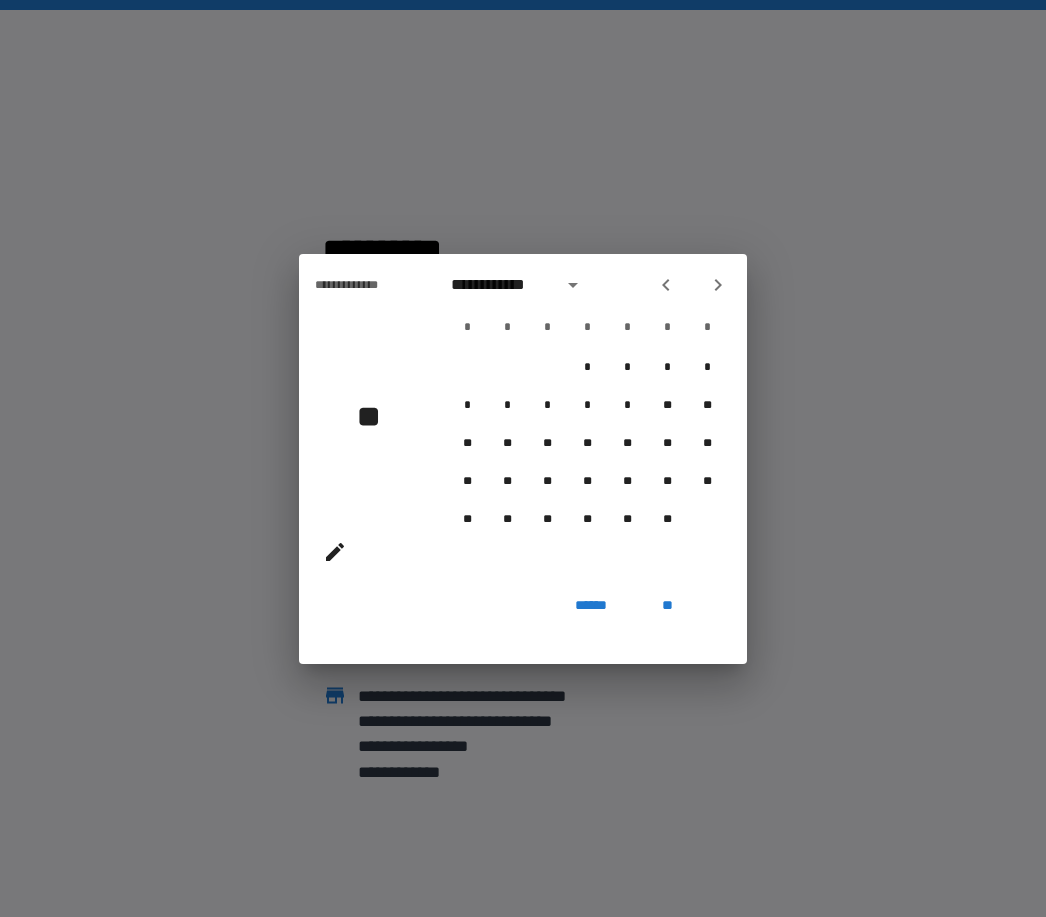 click 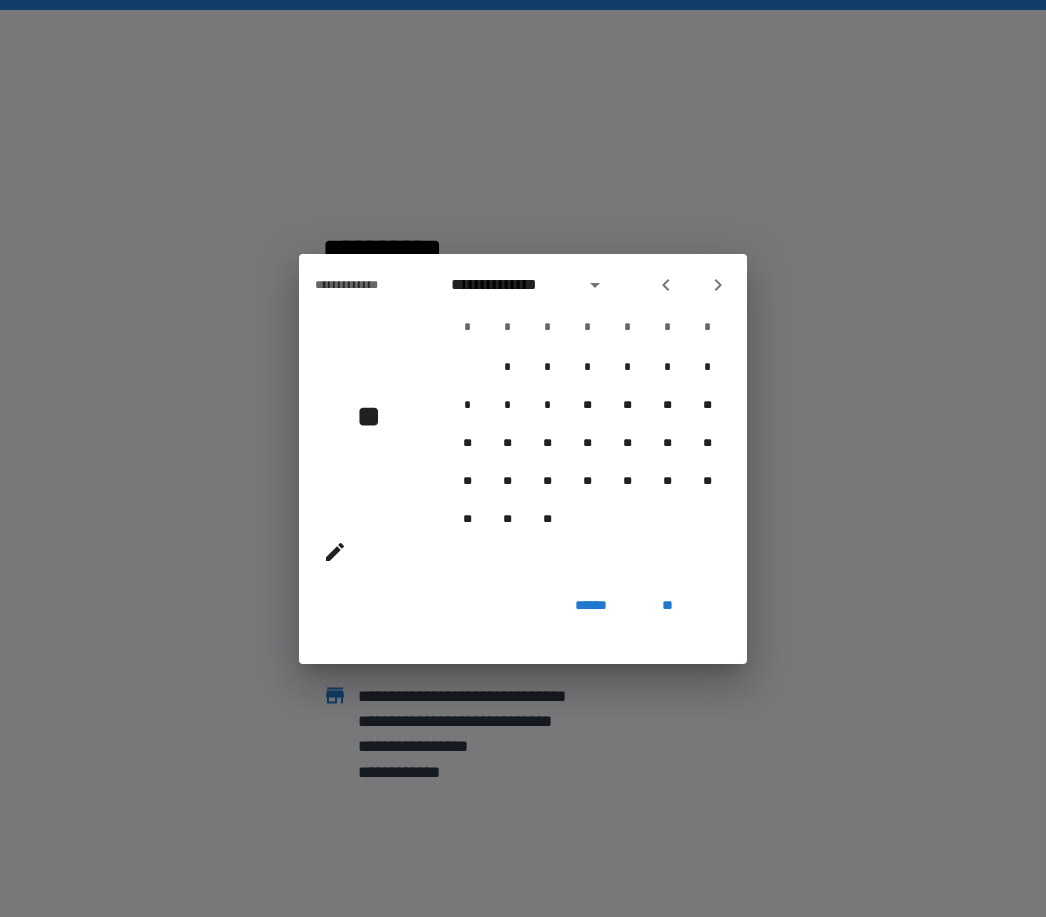 click 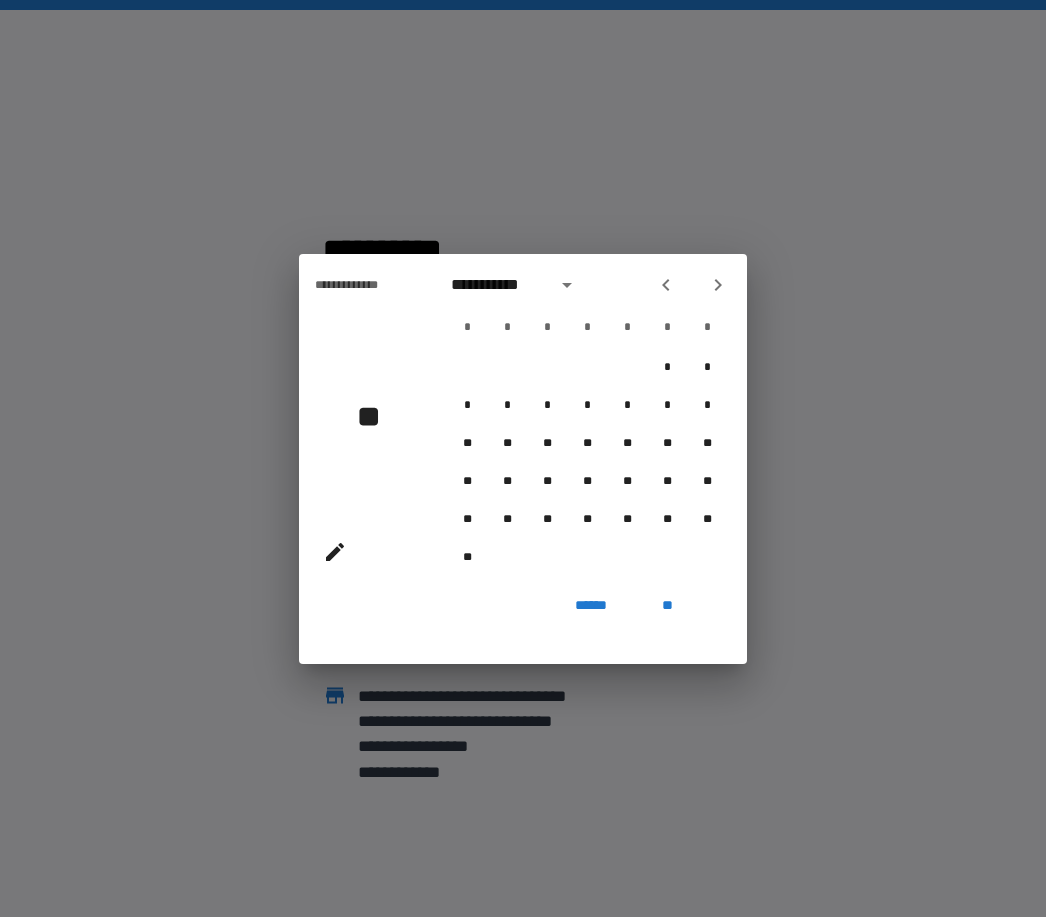 click 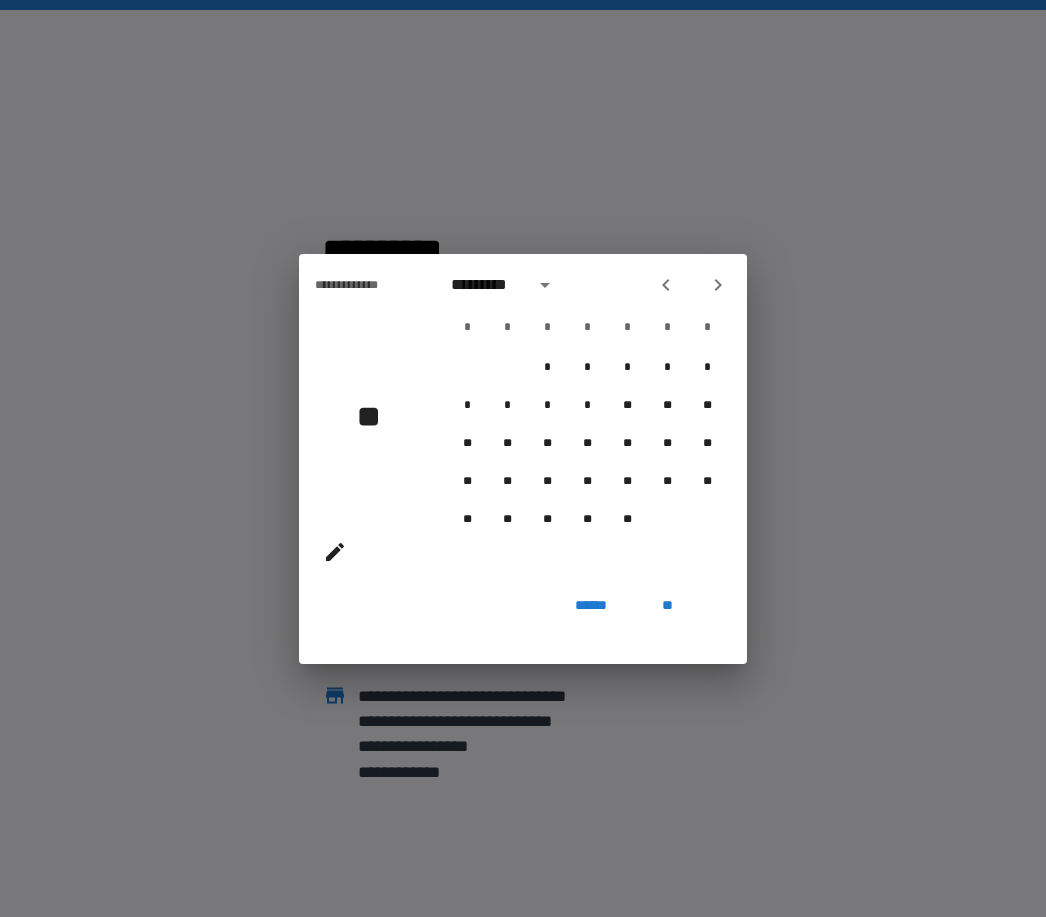 click 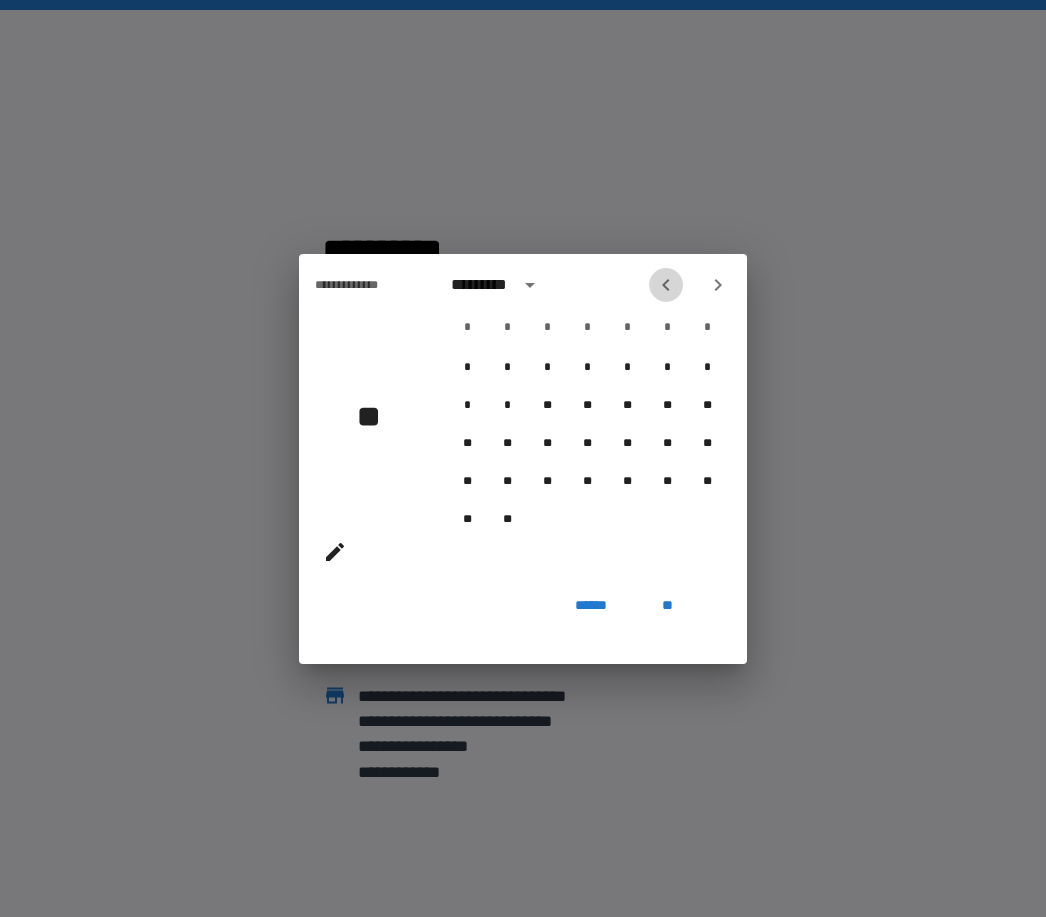 click at bounding box center [666, 285] 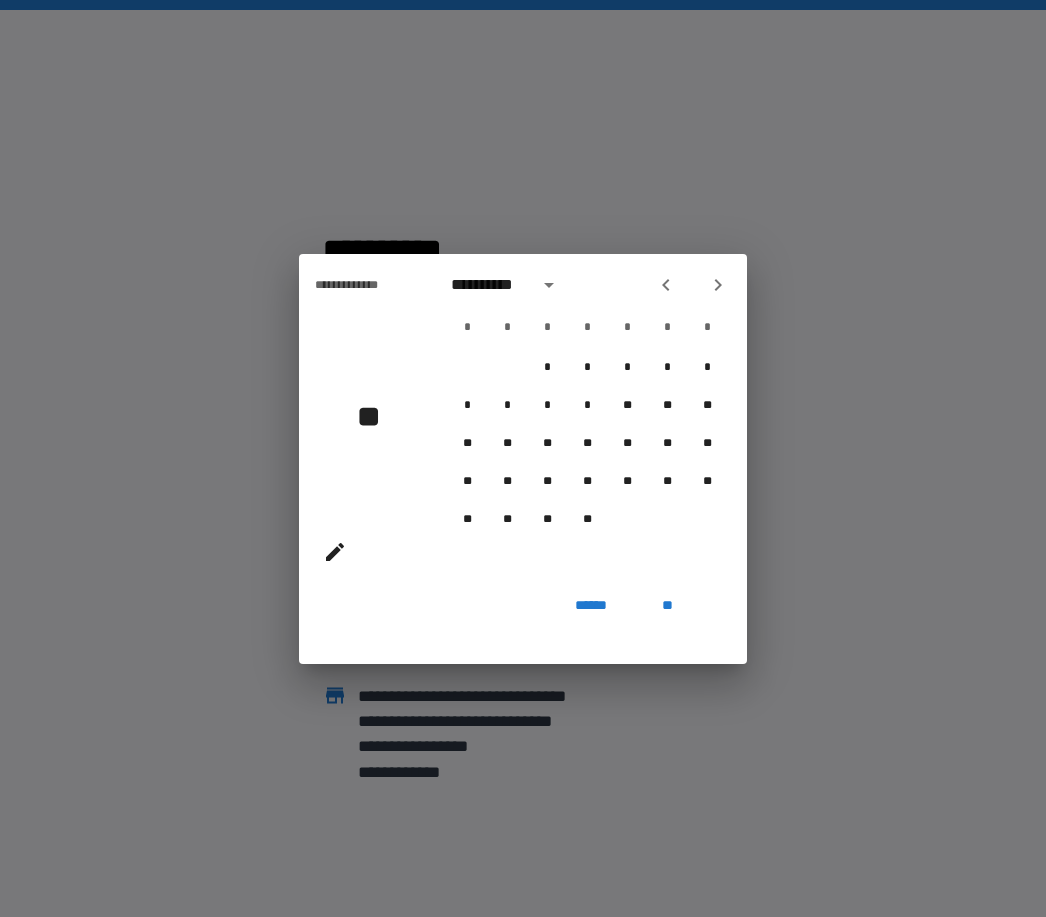 click at bounding box center (666, 285) 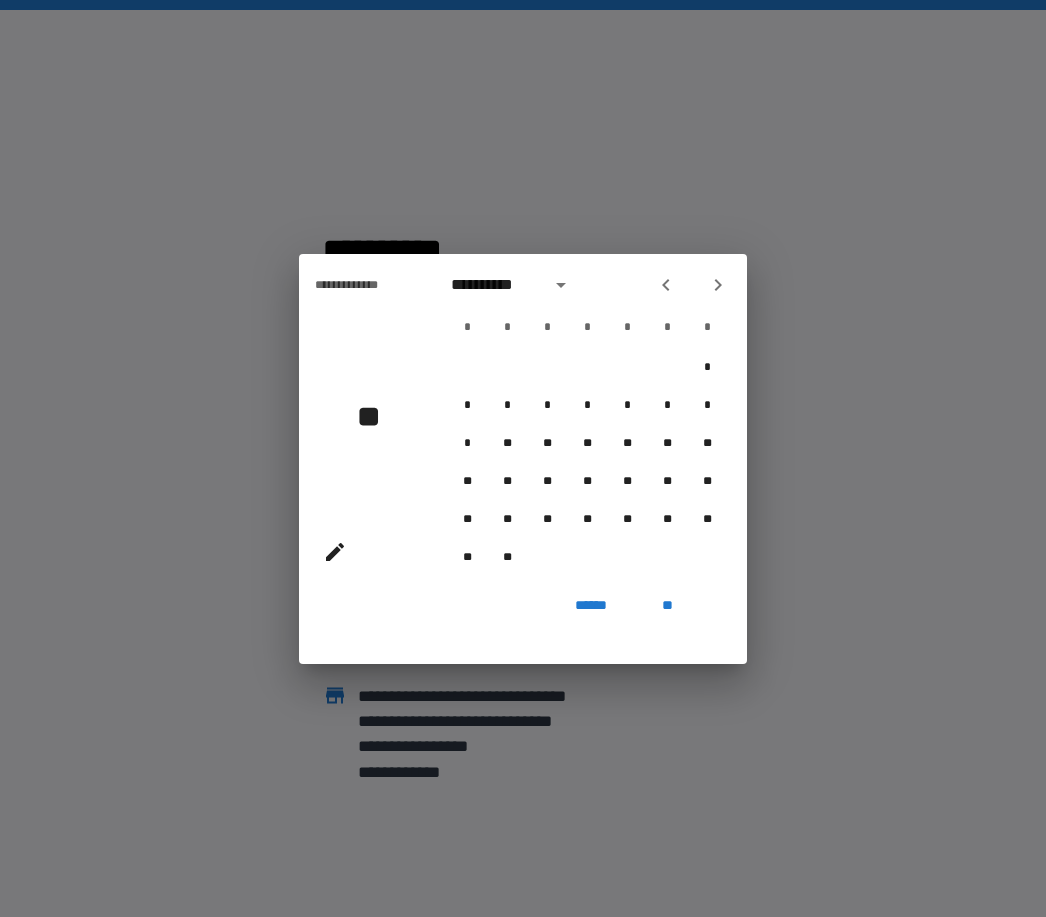 click at bounding box center [692, 285] 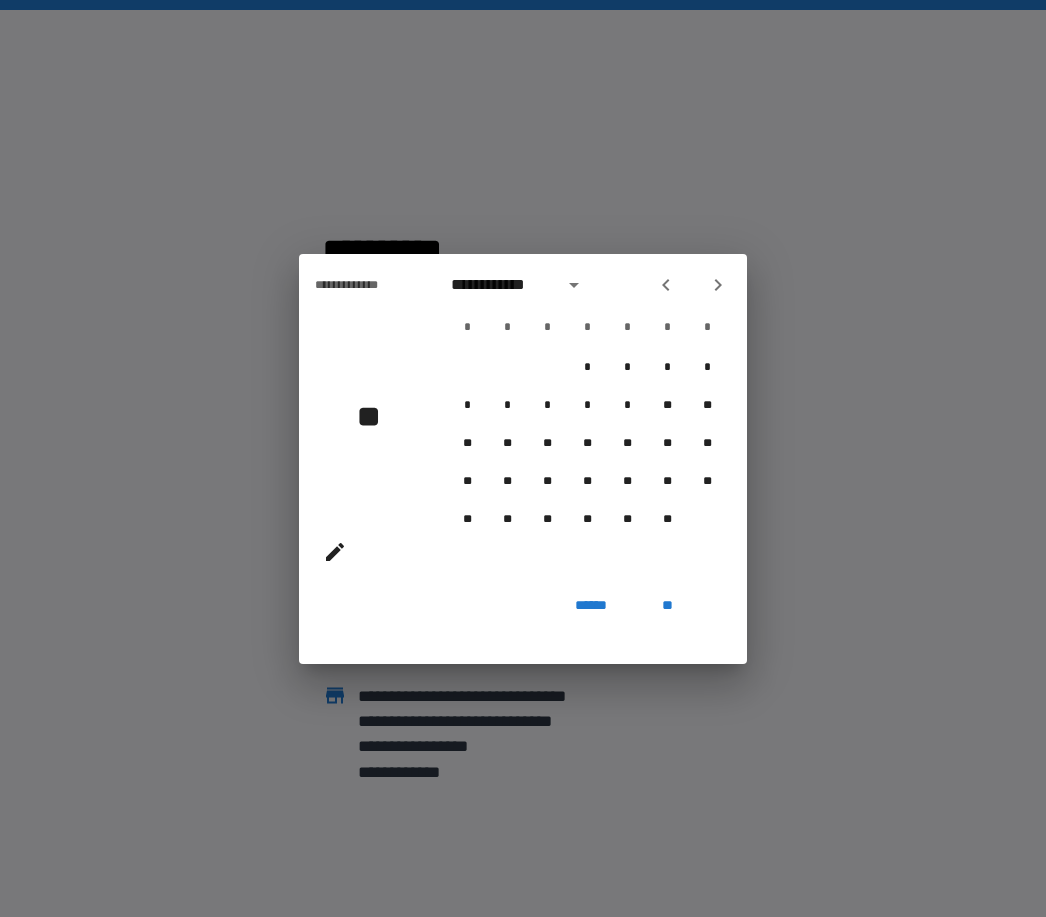 click 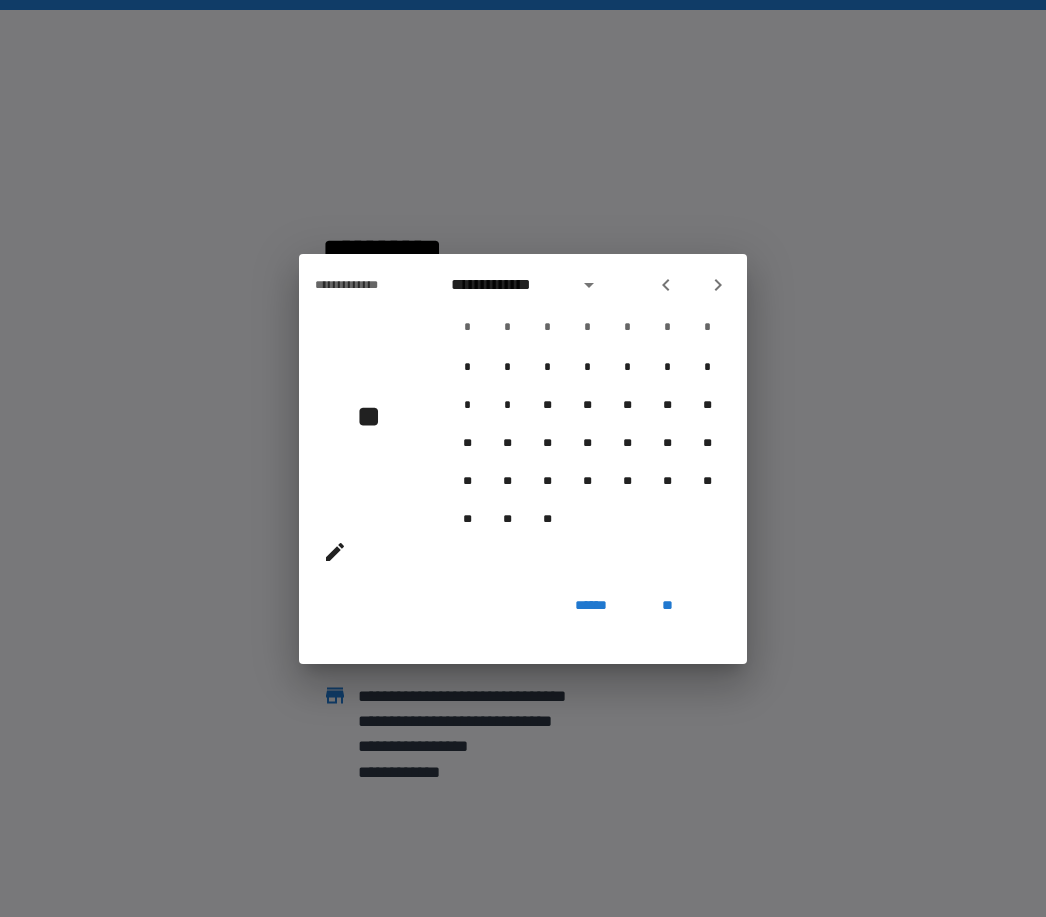 click 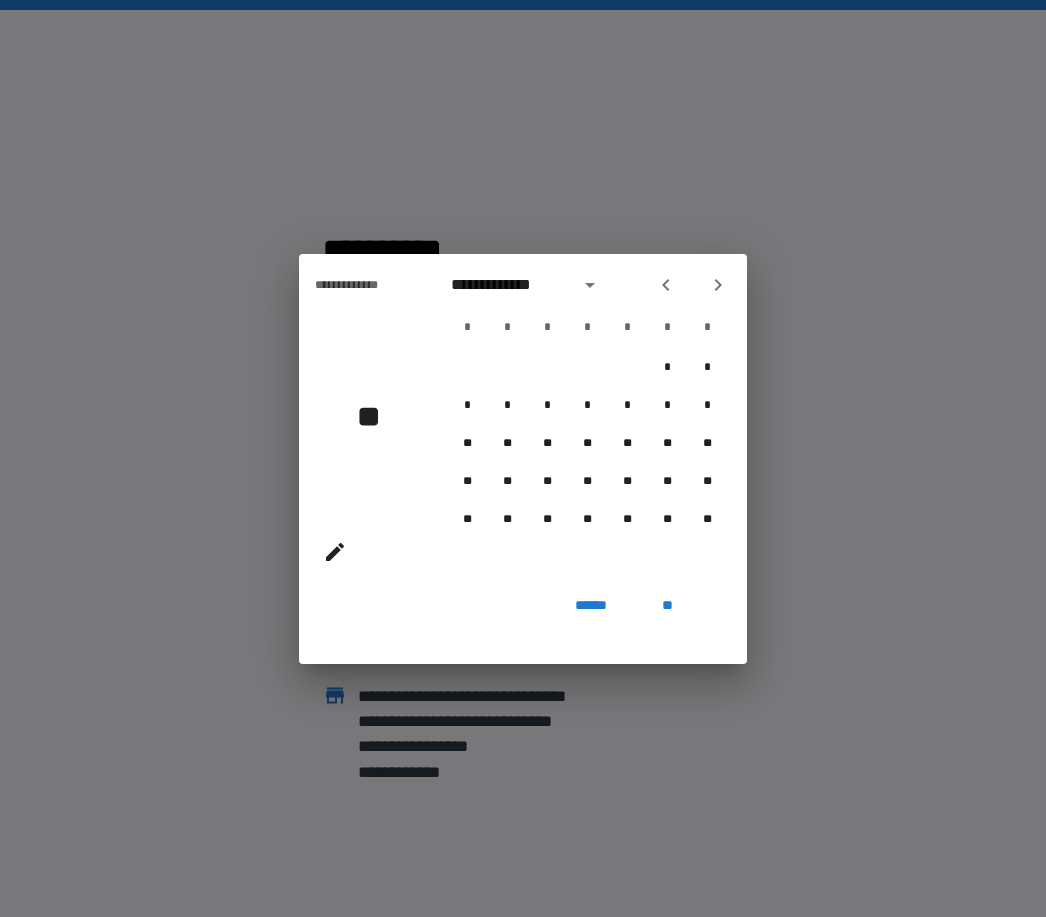 click 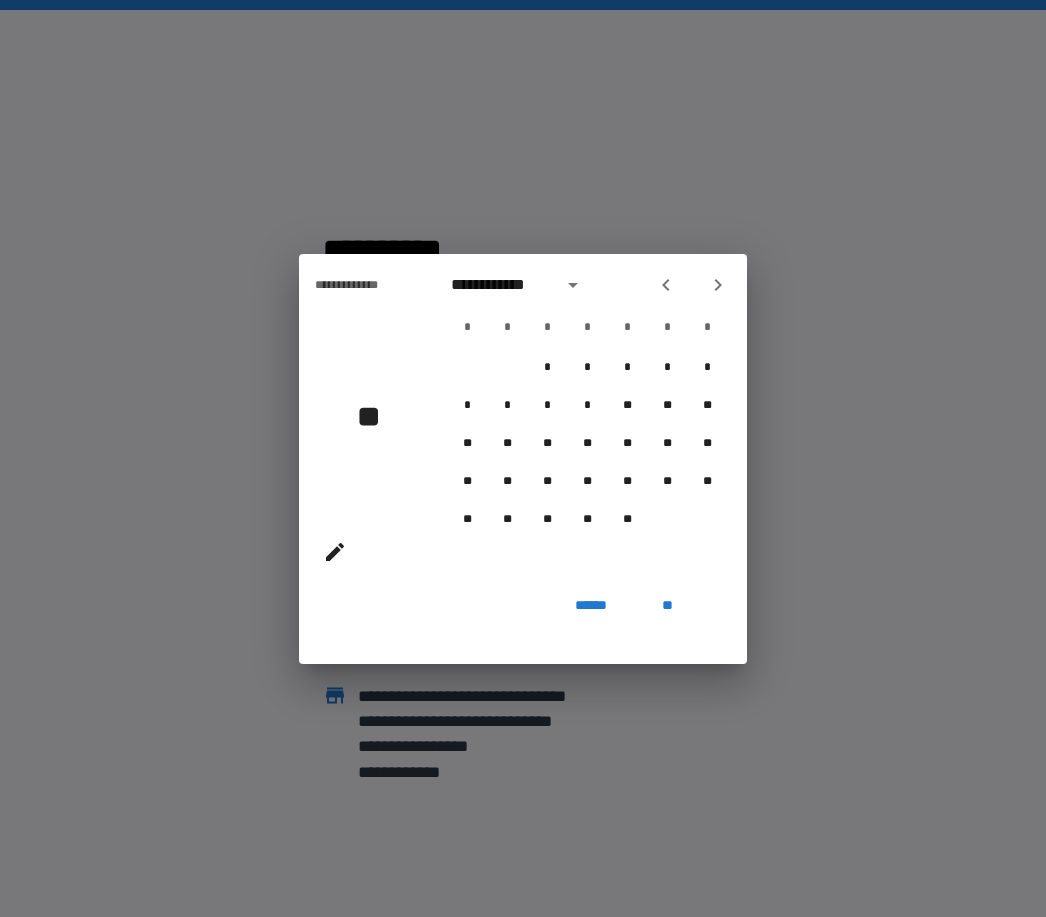 click 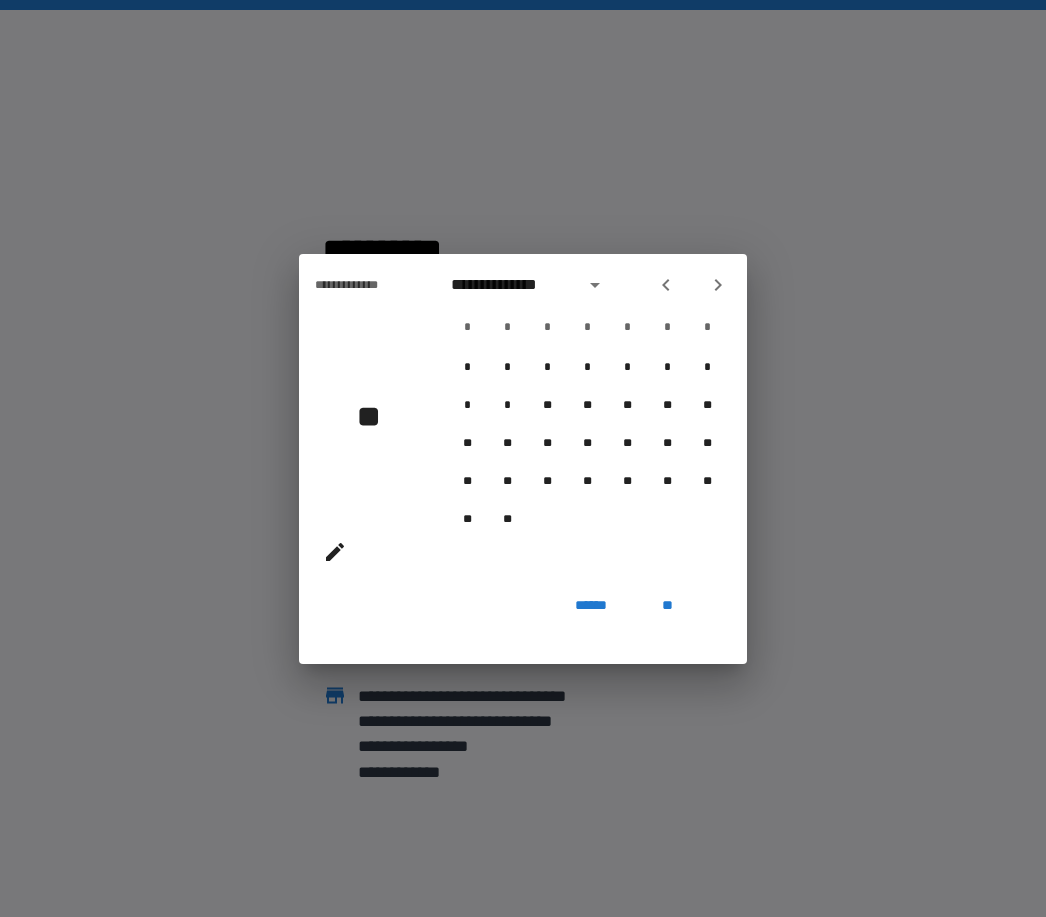 click at bounding box center [666, 285] 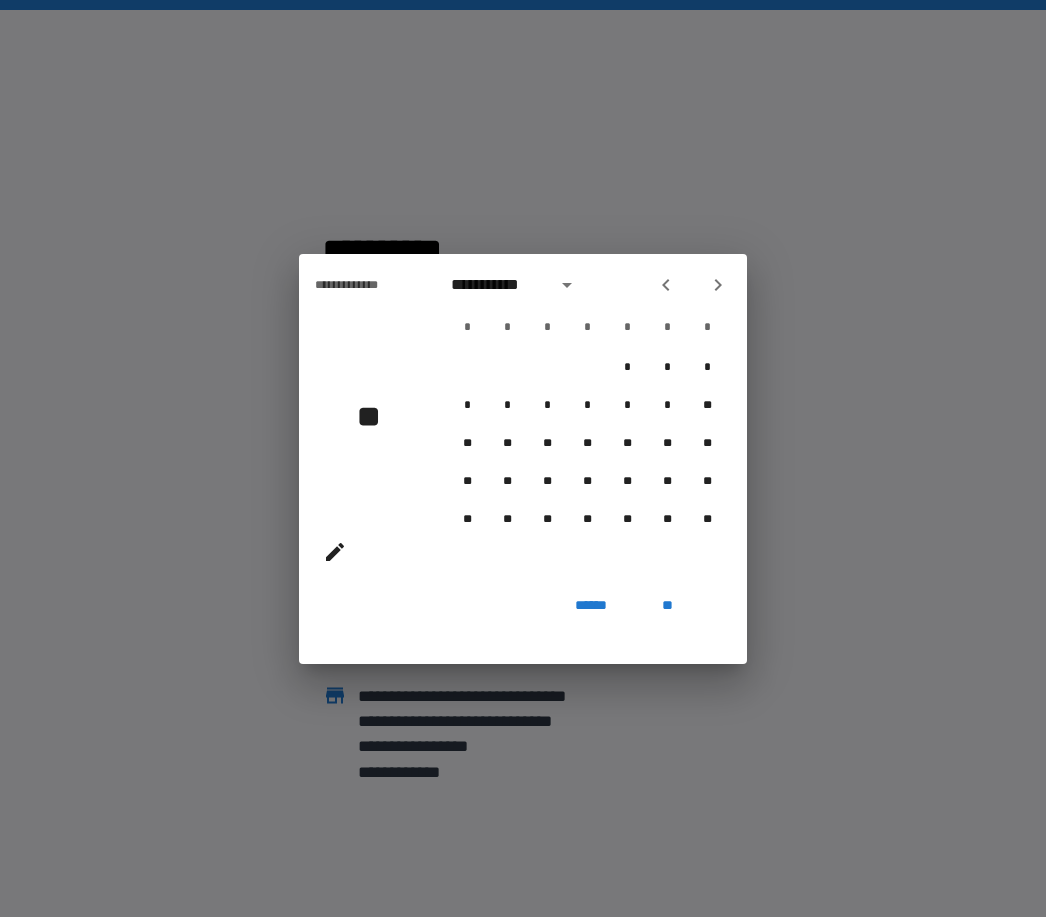 click at bounding box center [666, 285] 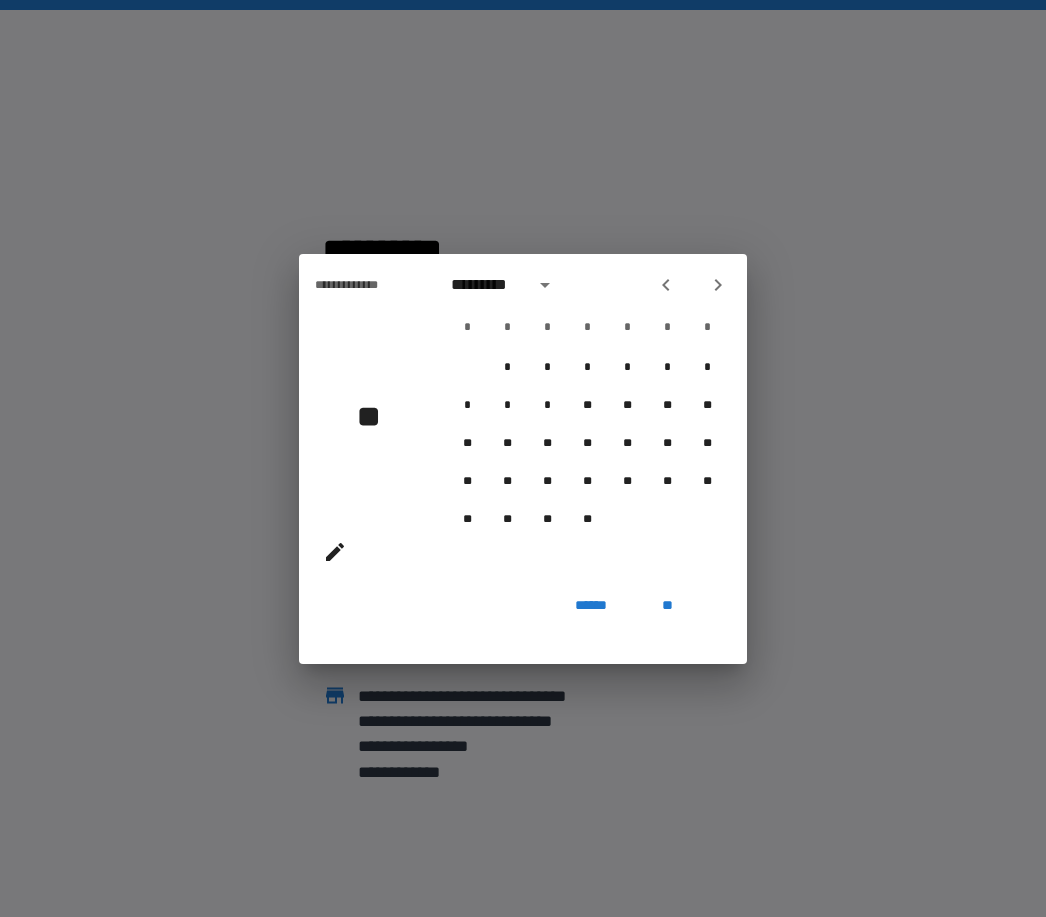 click at bounding box center [666, 285] 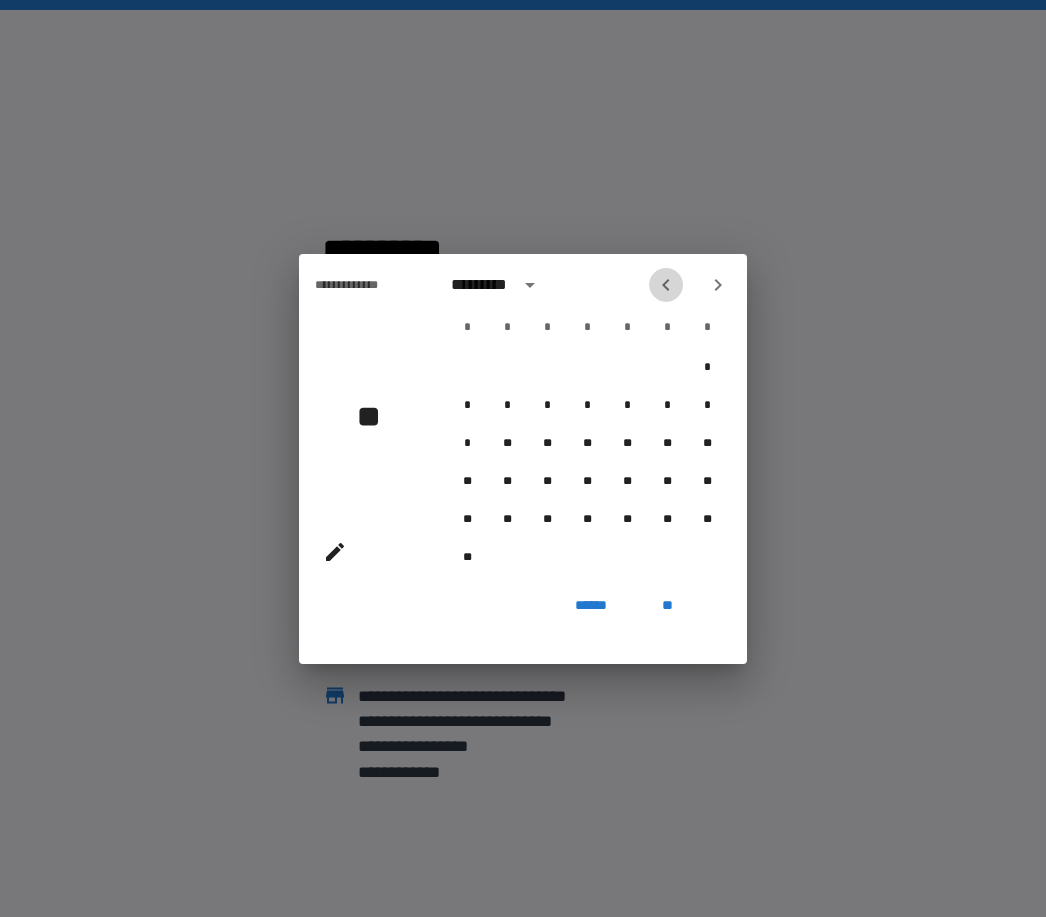 click at bounding box center (666, 285) 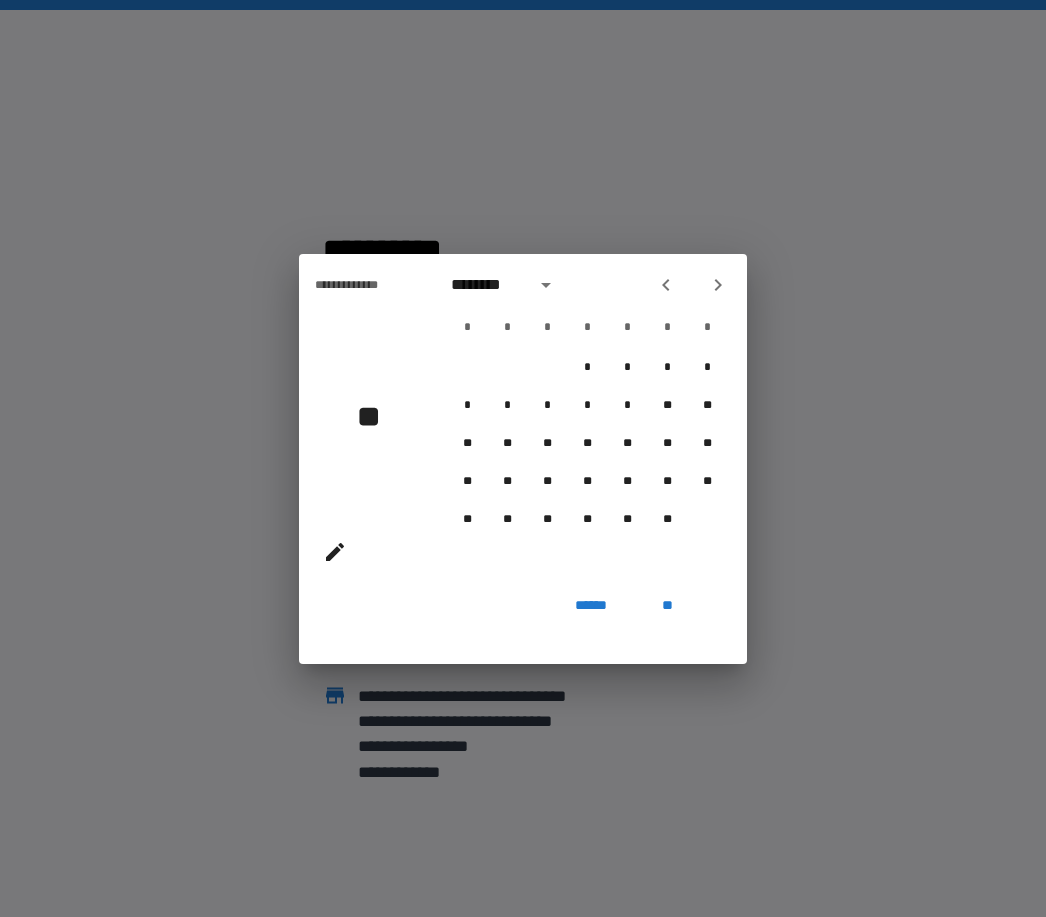 click at bounding box center [692, 285] 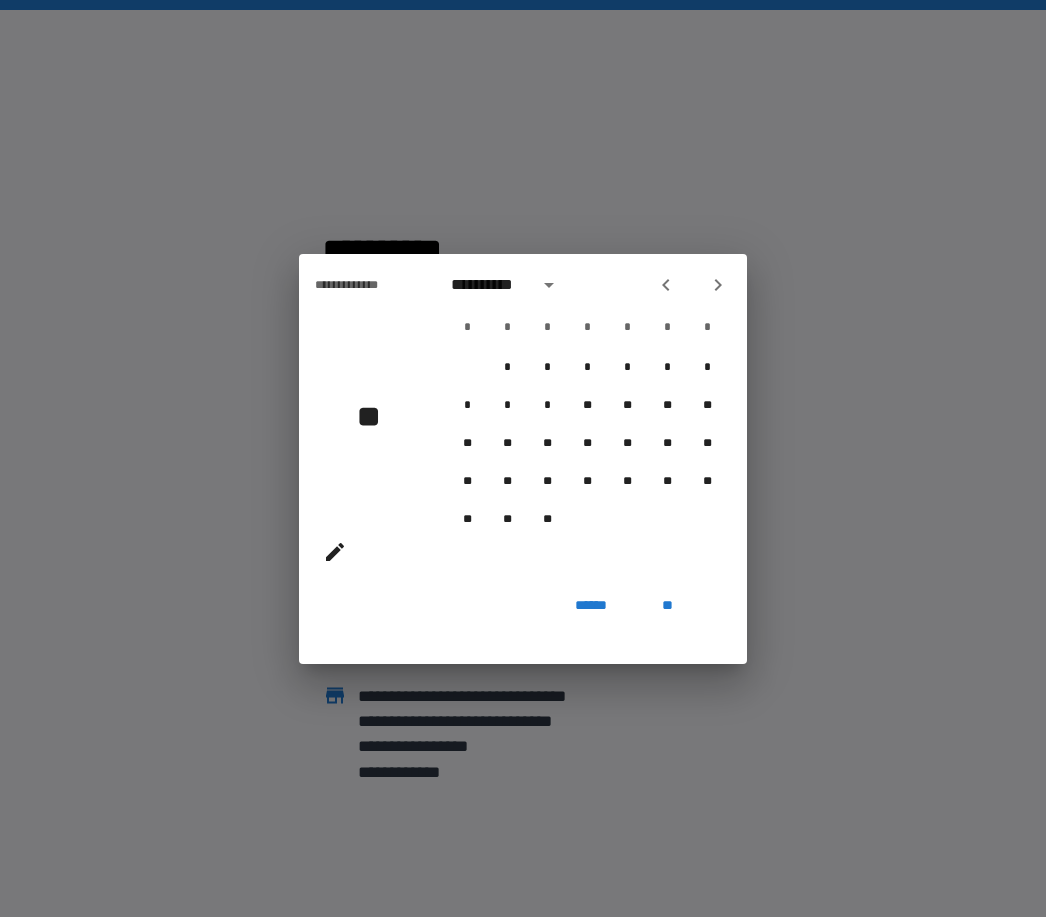 click at bounding box center (692, 285) 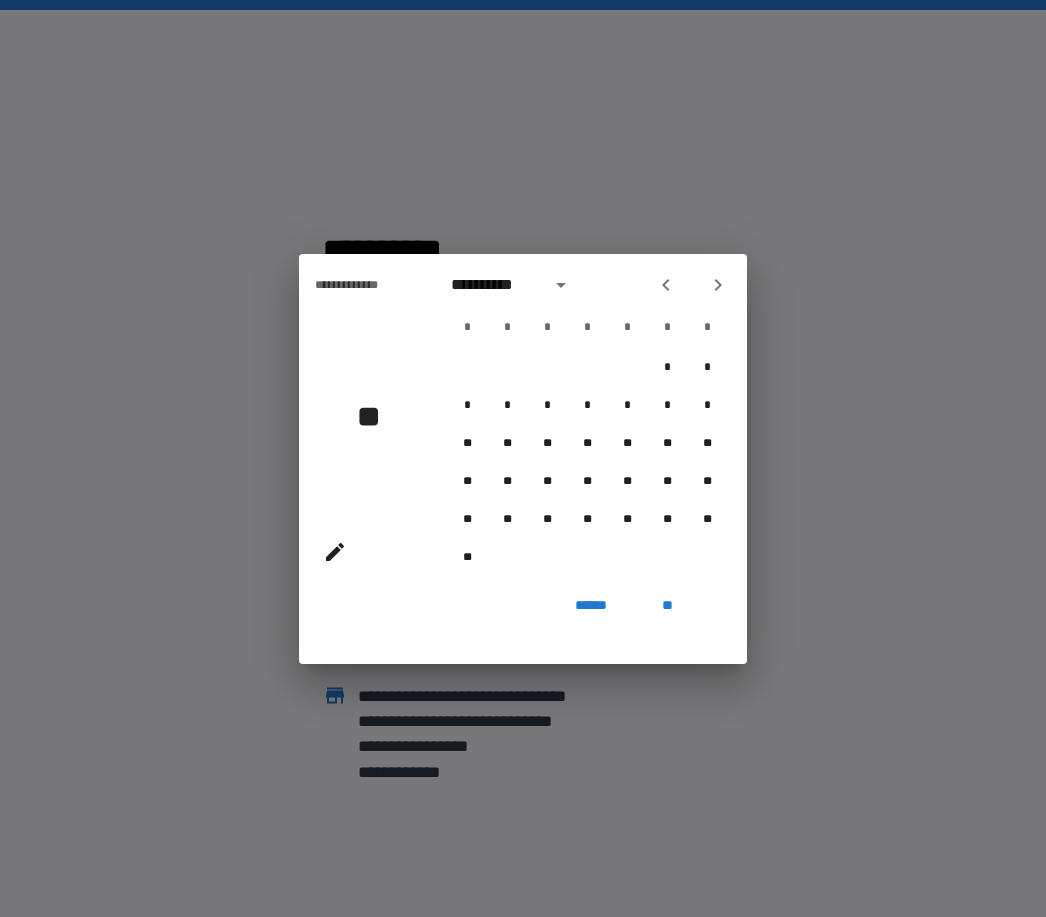 click at bounding box center [692, 285] 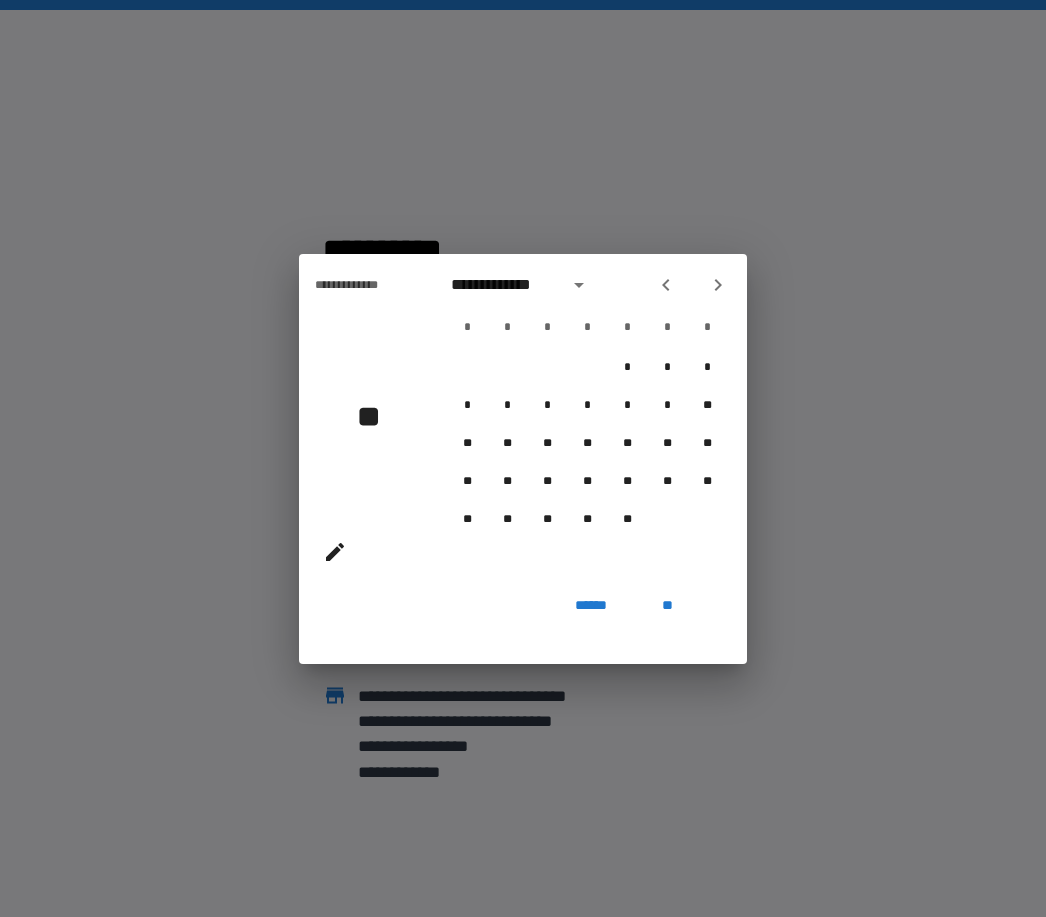 click at bounding box center (666, 285) 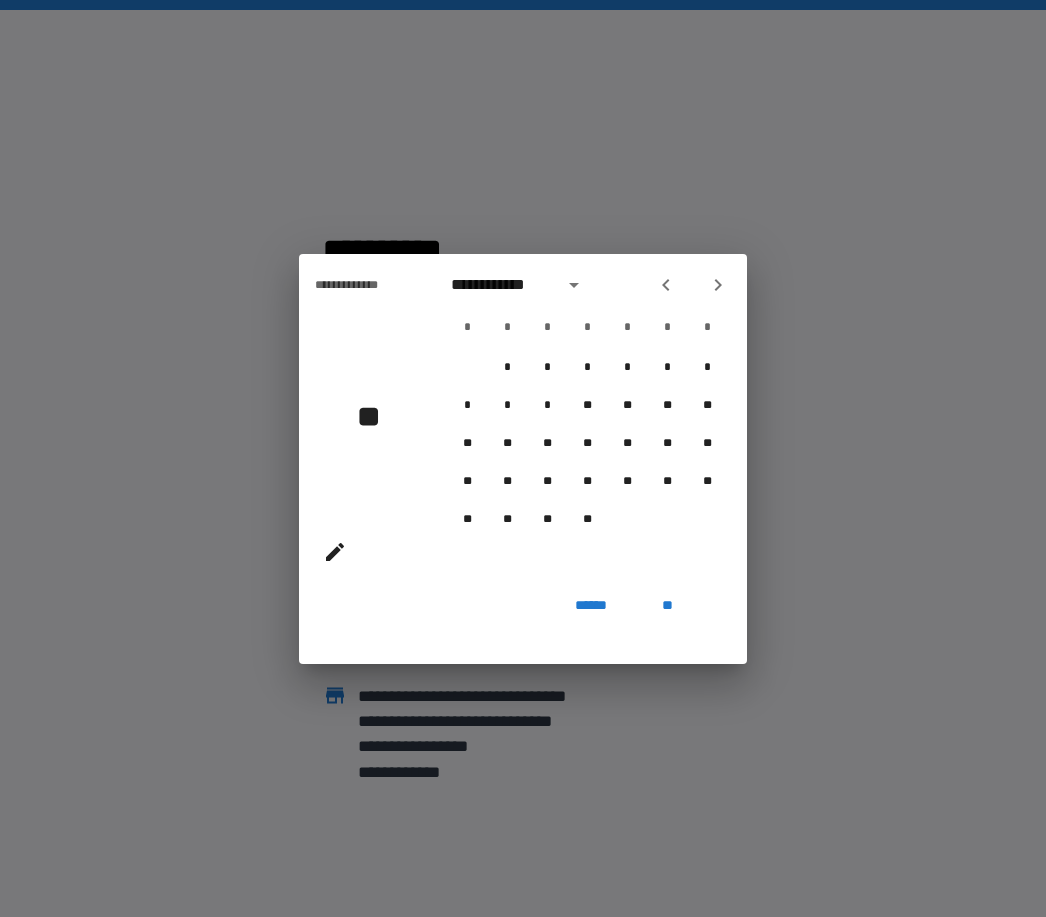 click at bounding box center [666, 285] 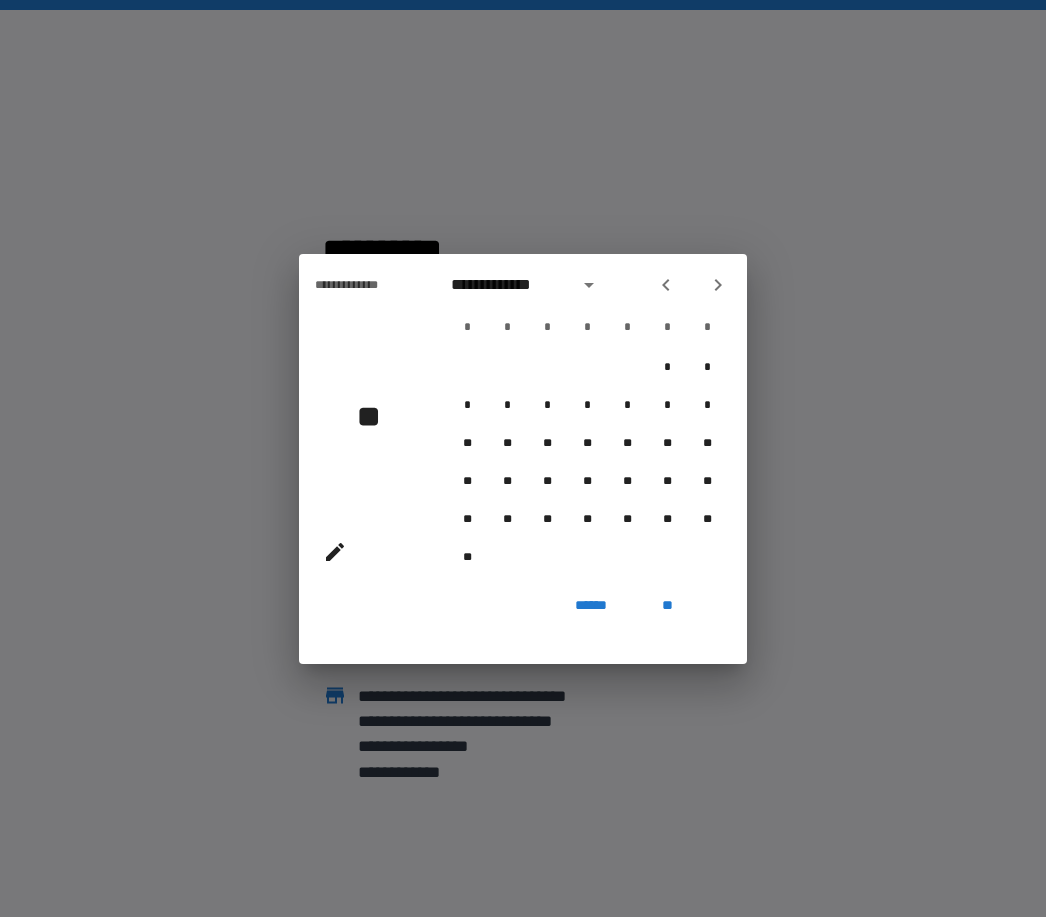 click at bounding box center [692, 285] 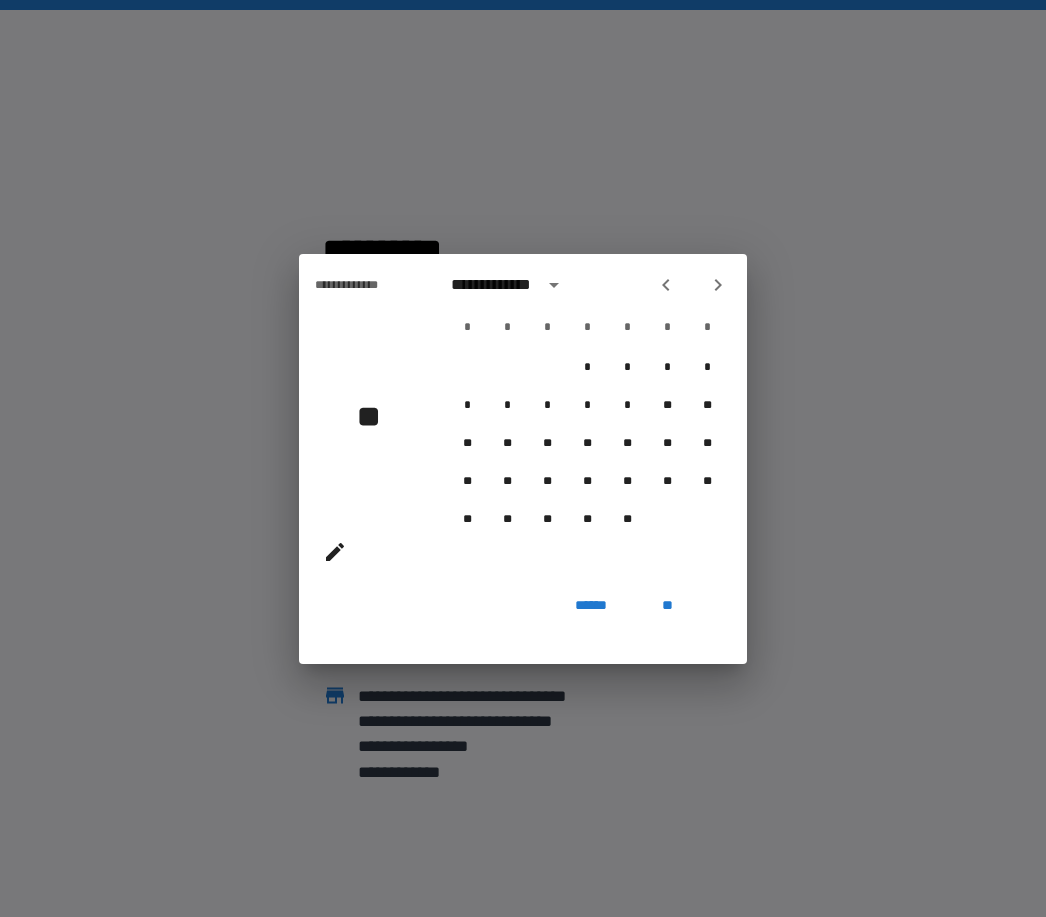 click 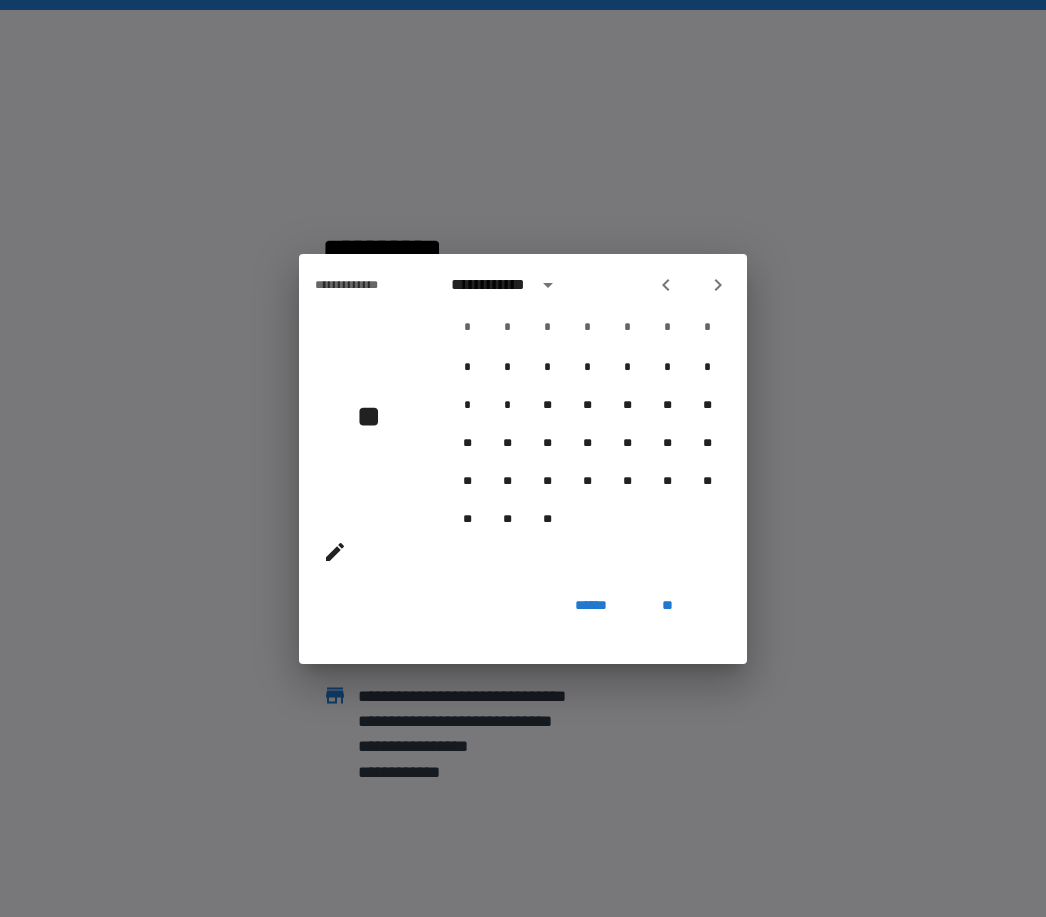 click at bounding box center (666, 285) 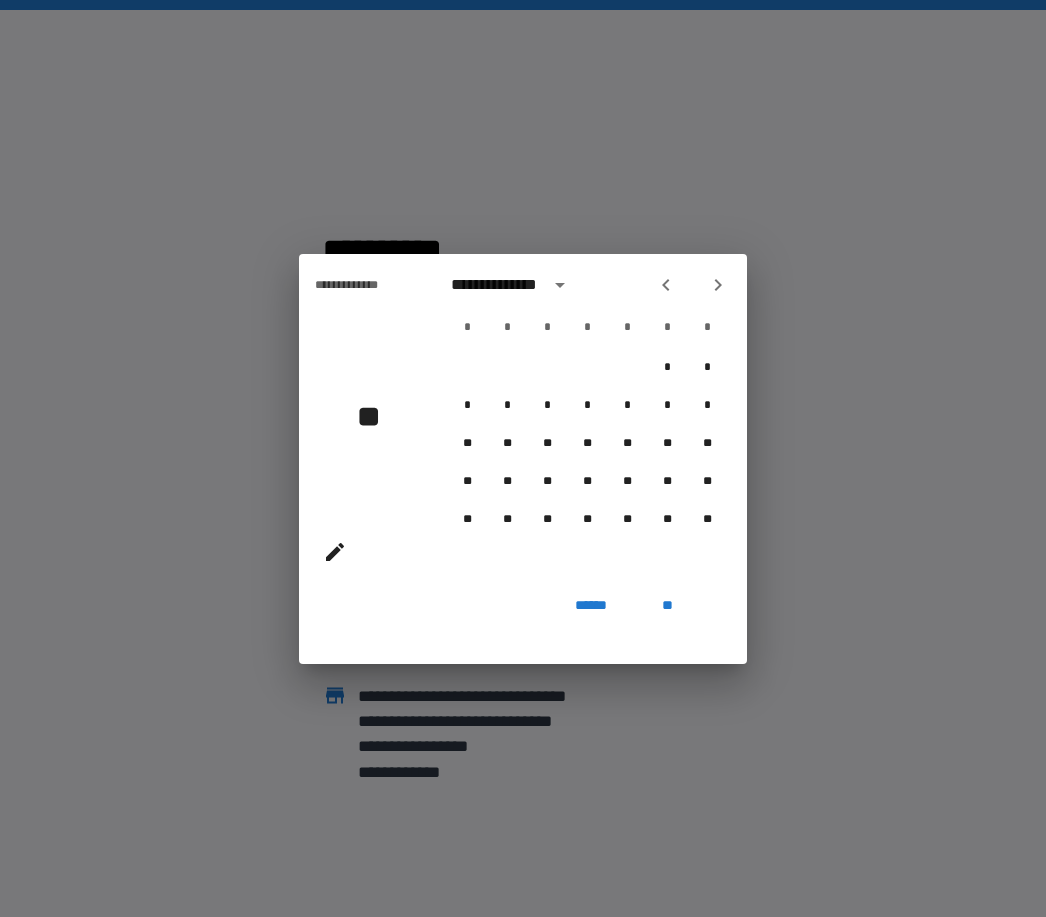 click 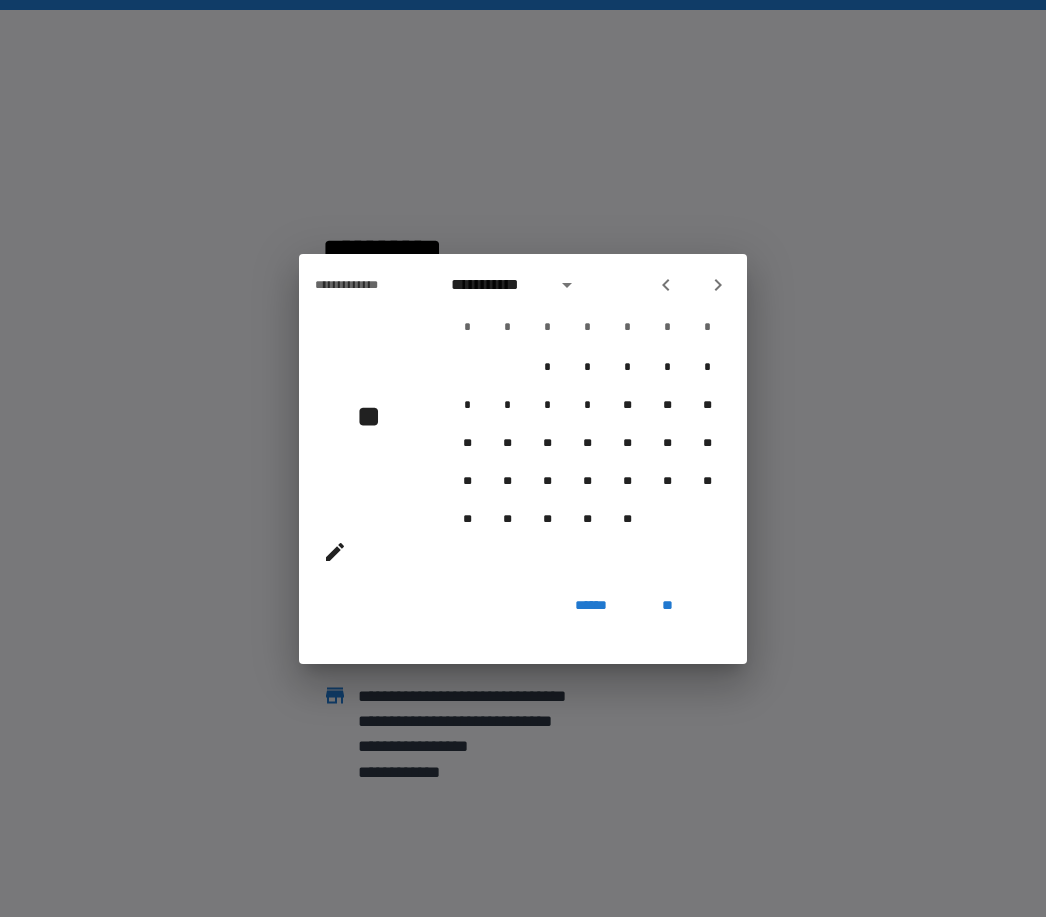 click at bounding box center (692, 285) 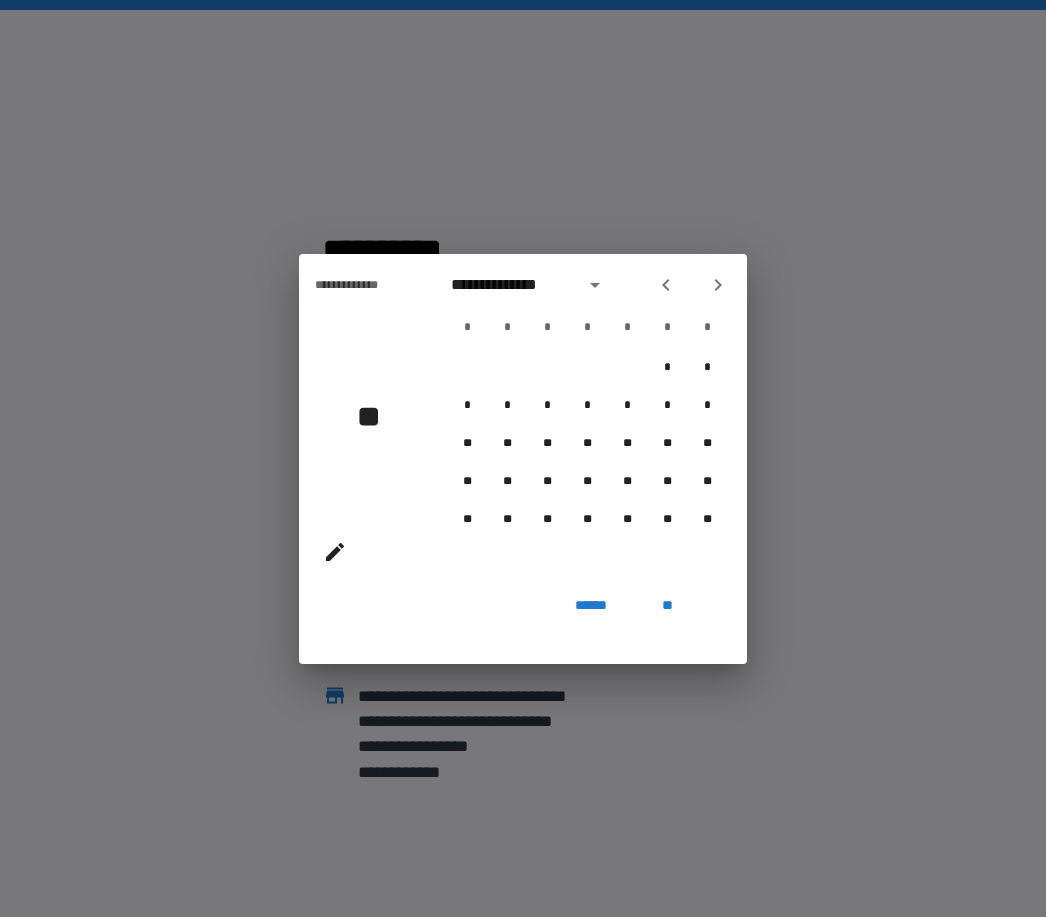 click 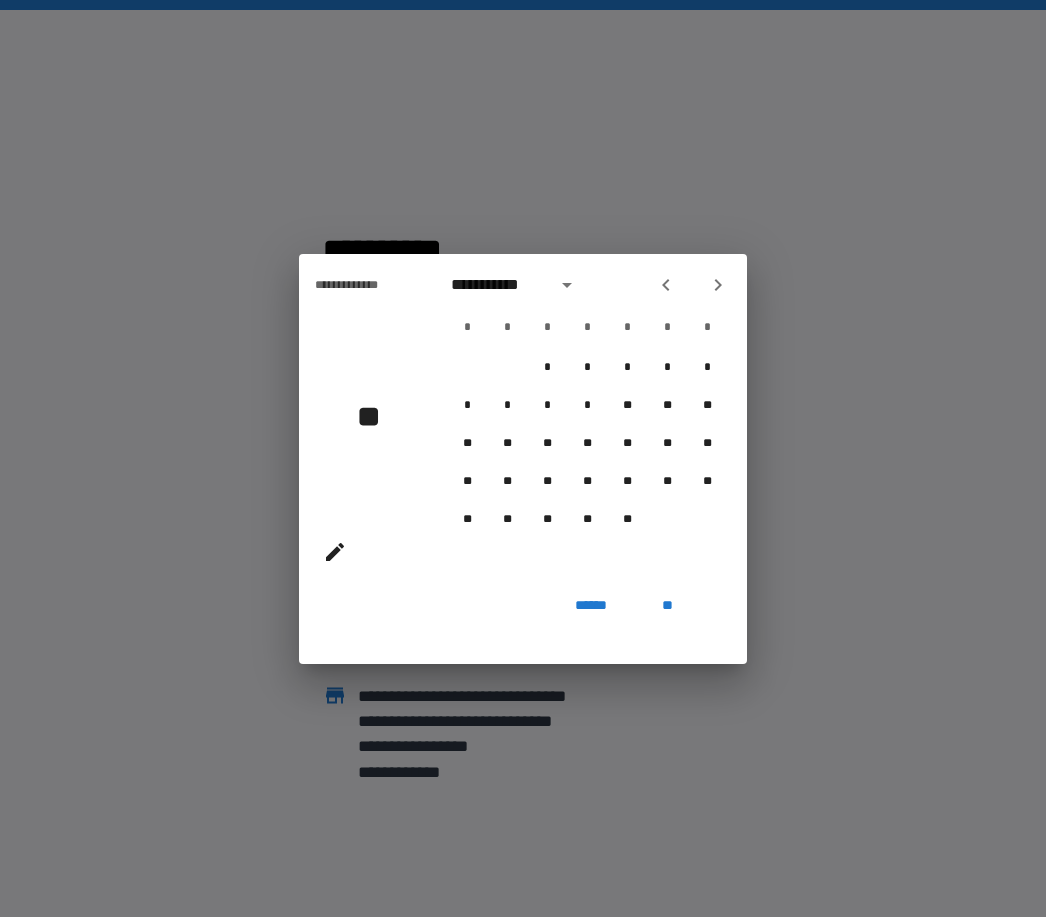 click 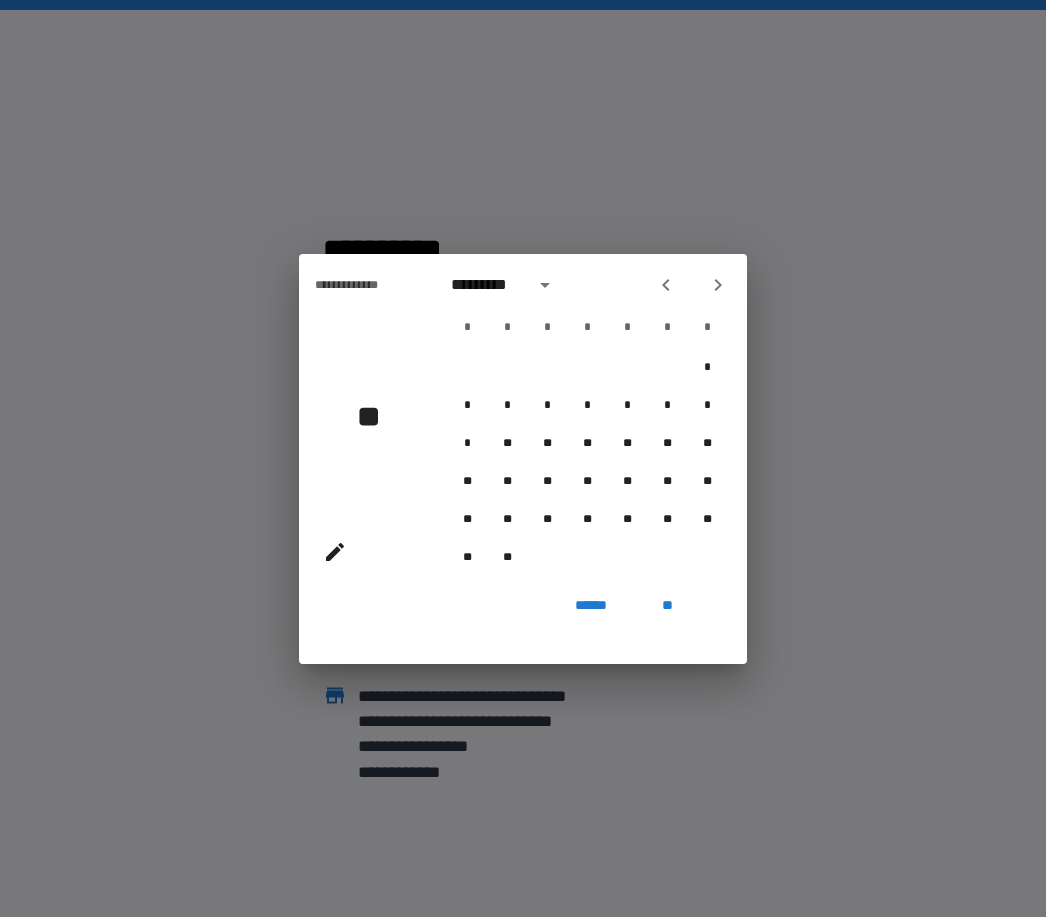 click at bounding box center [666, 285] 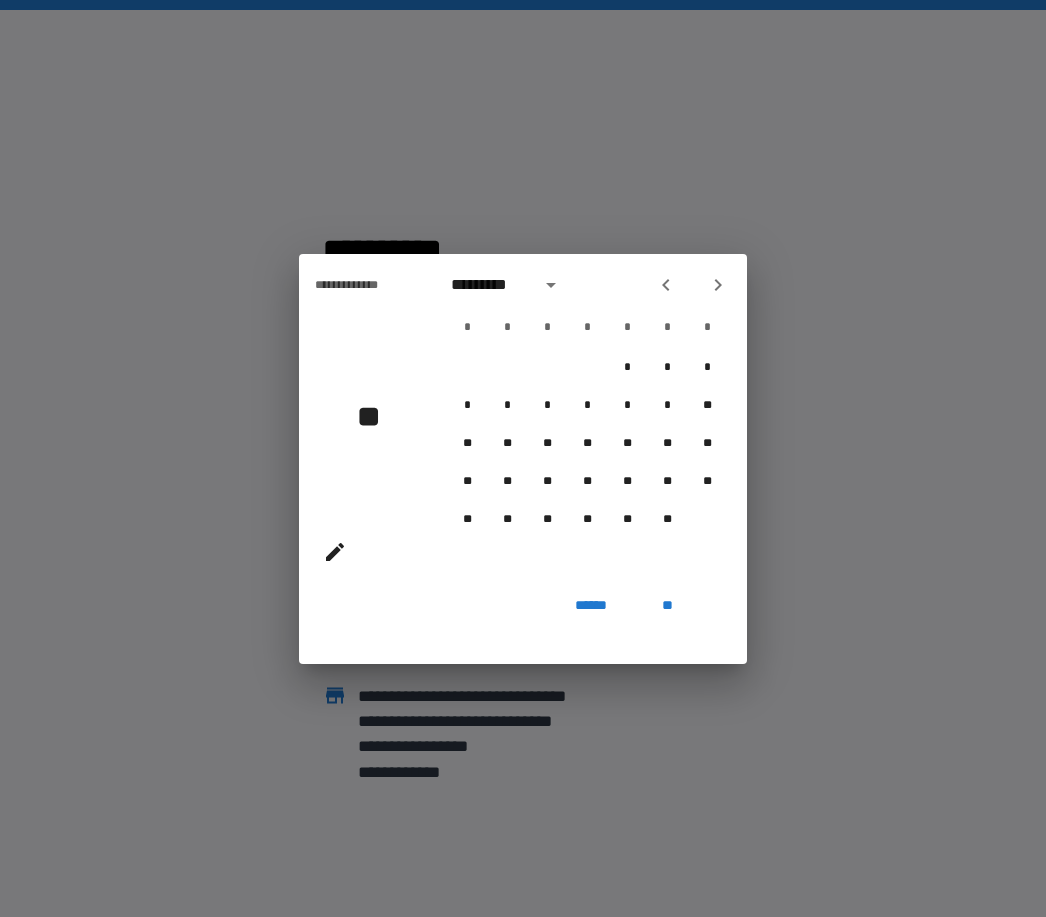 click at bounding box center (692, 285) 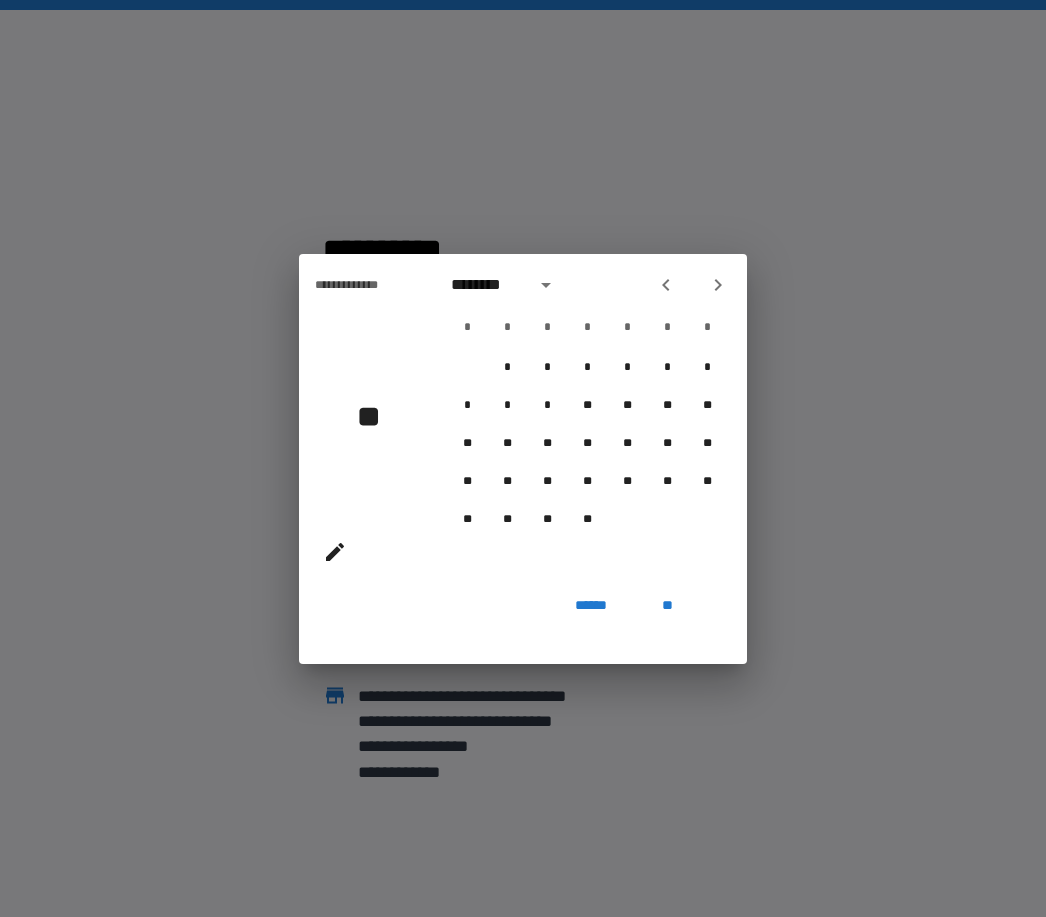 click at bounding box center [692, 285] 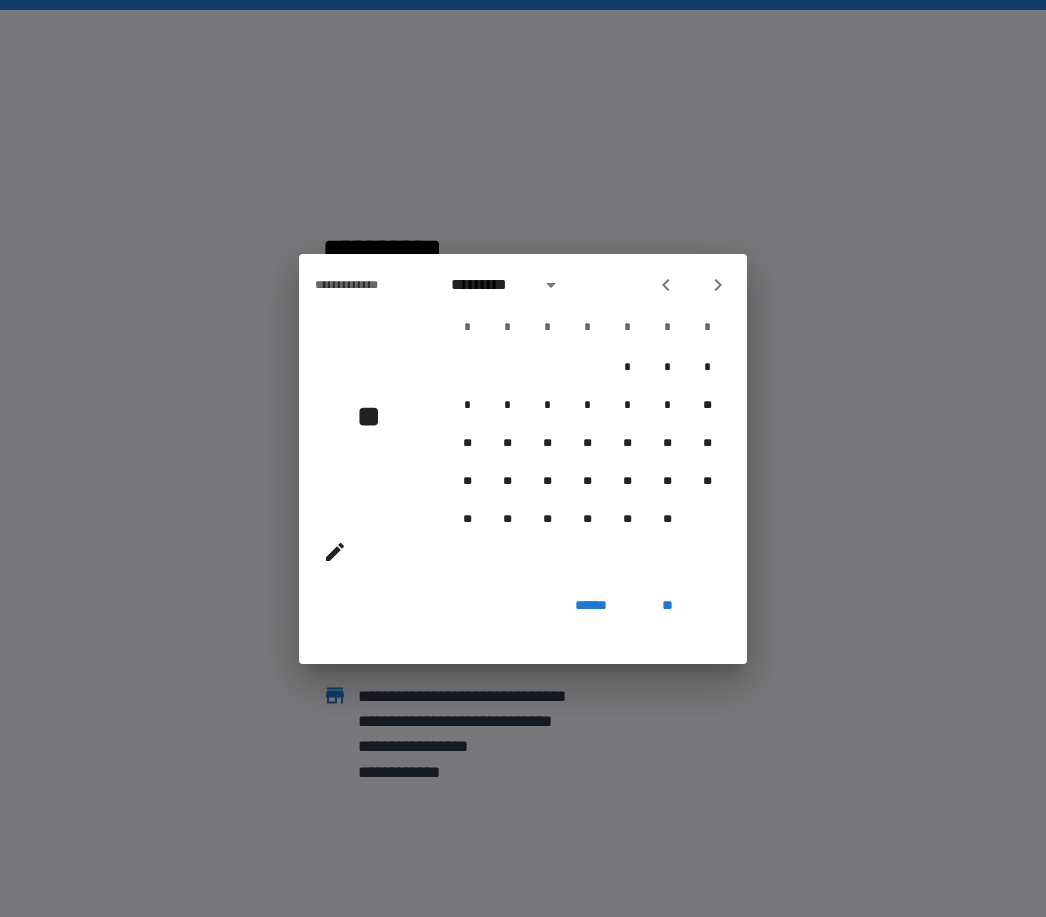 click at bounding box center [692, 285] 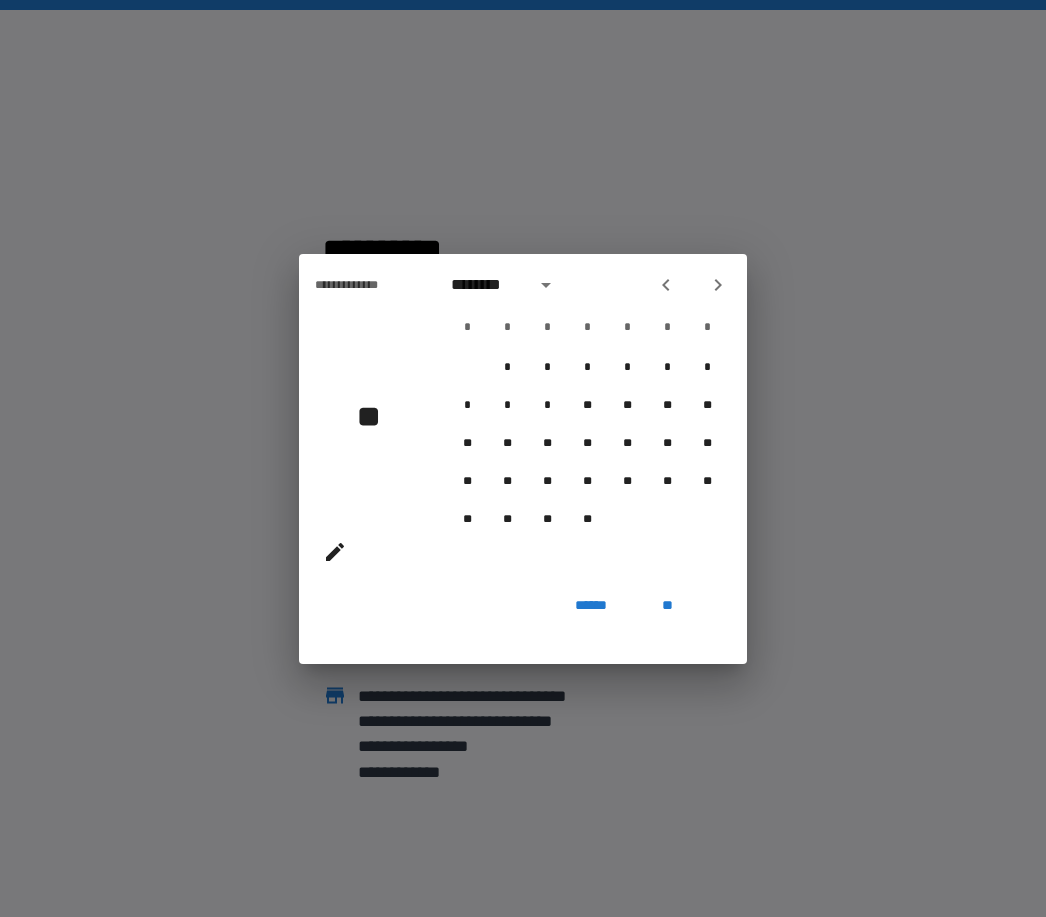 click at bounding box center (692, 285) 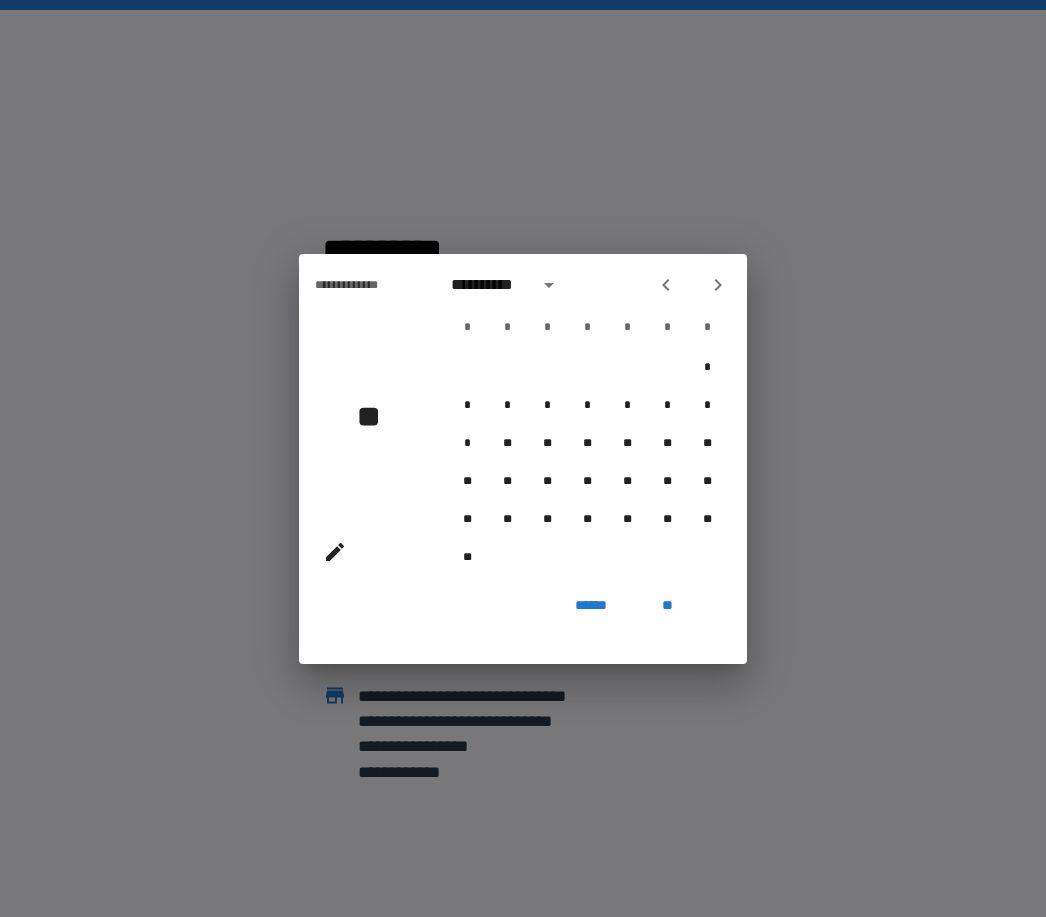 click at bounding box center (692, 285) 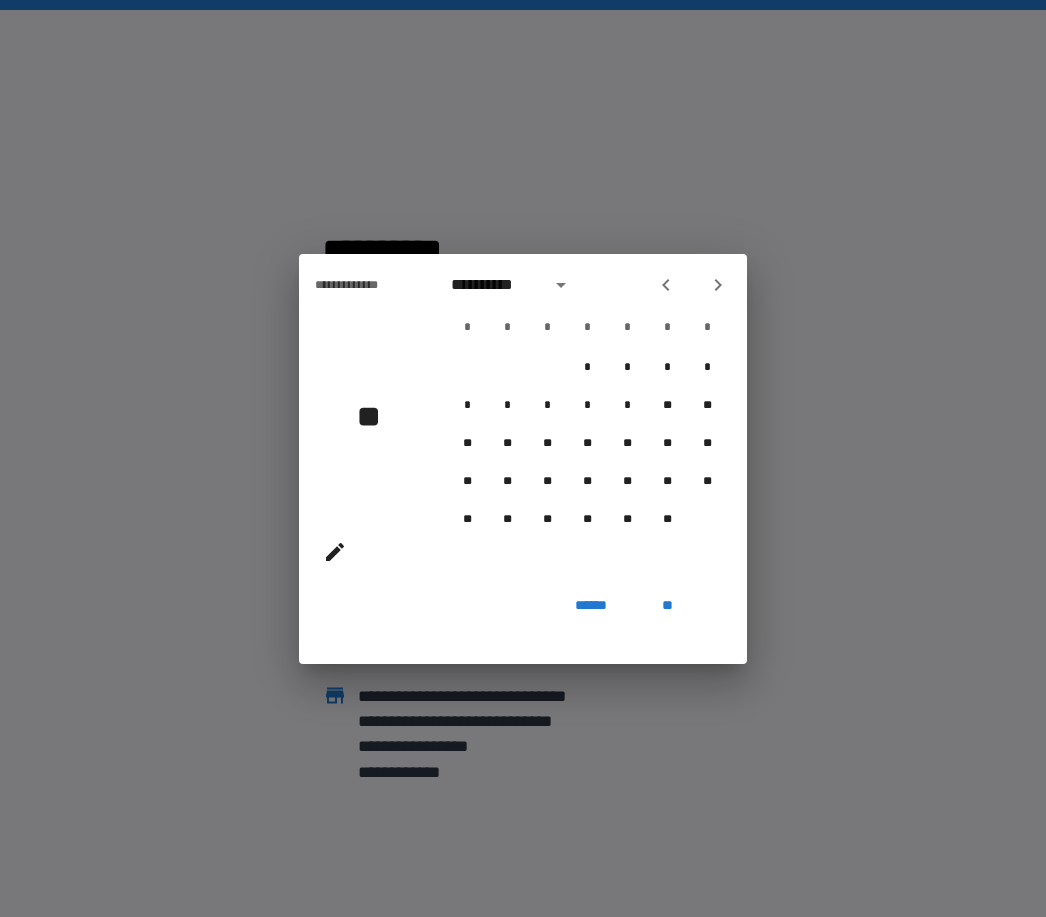 click at bounding box center [666, 285] 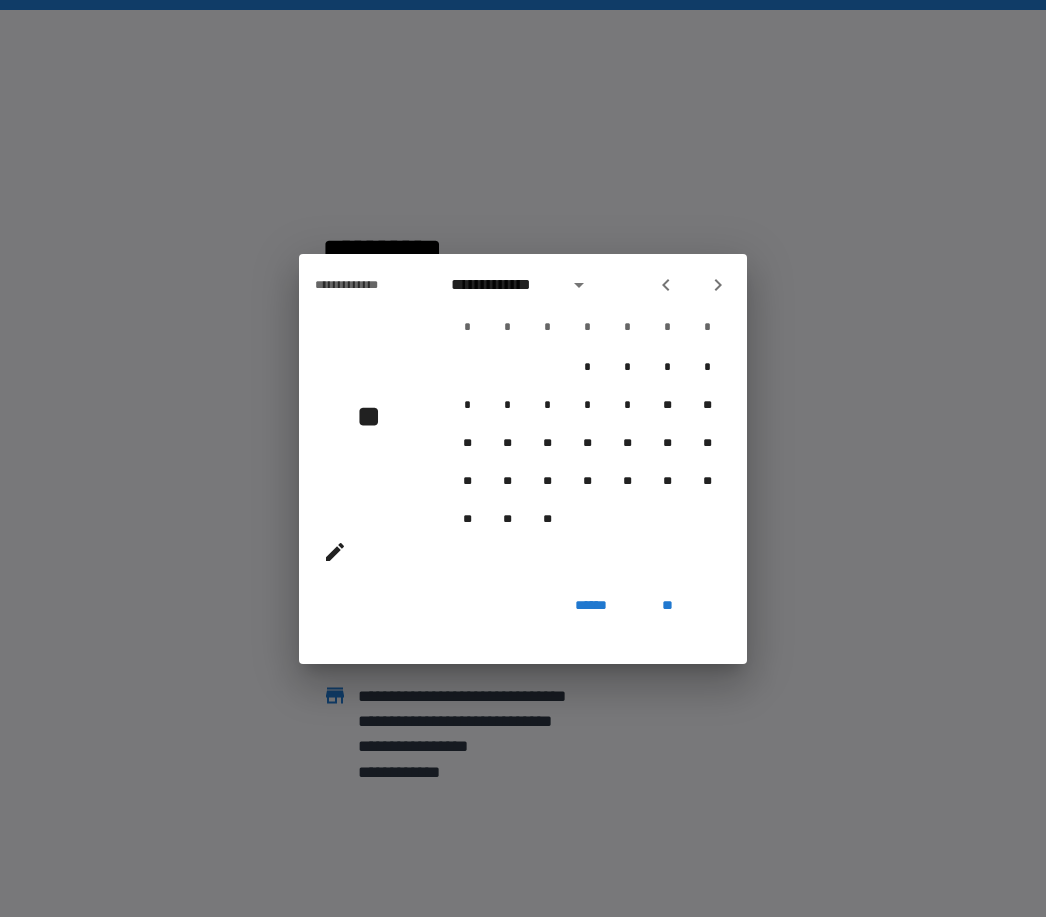 click at bounding box center (666, 285) 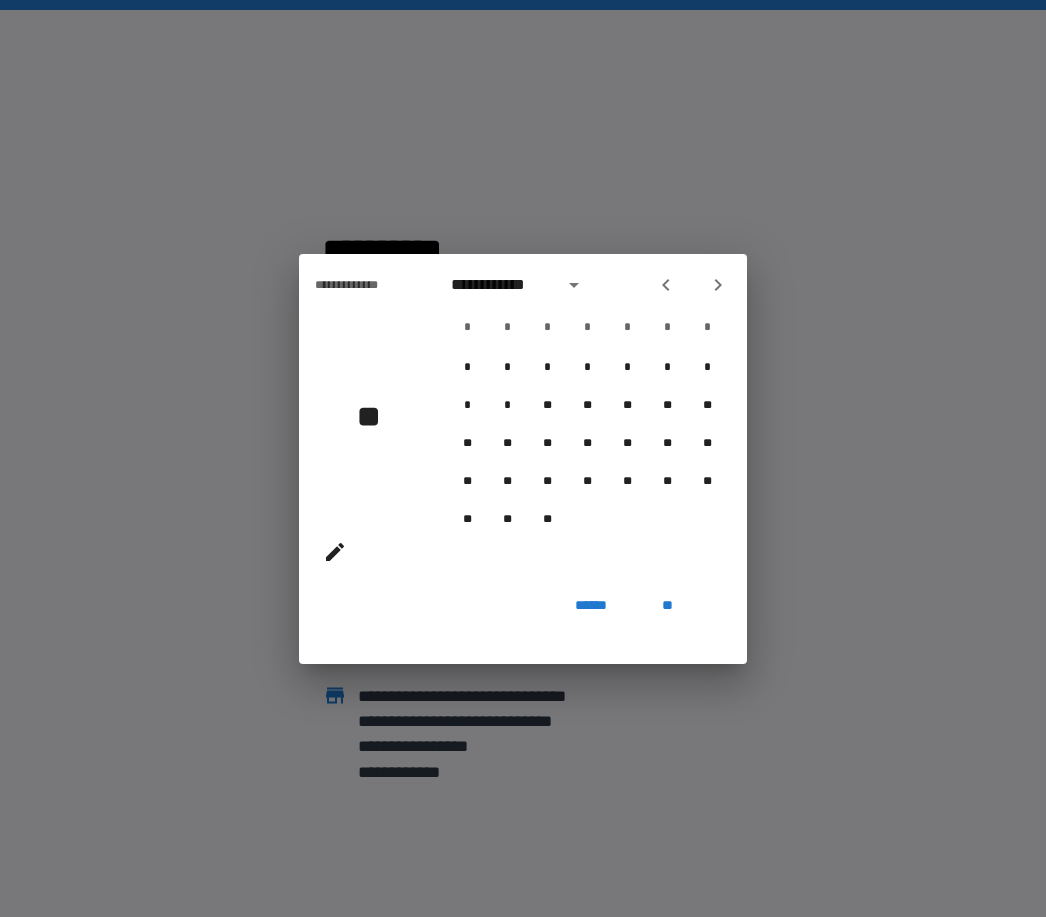 click at bounding box center [666, 285] 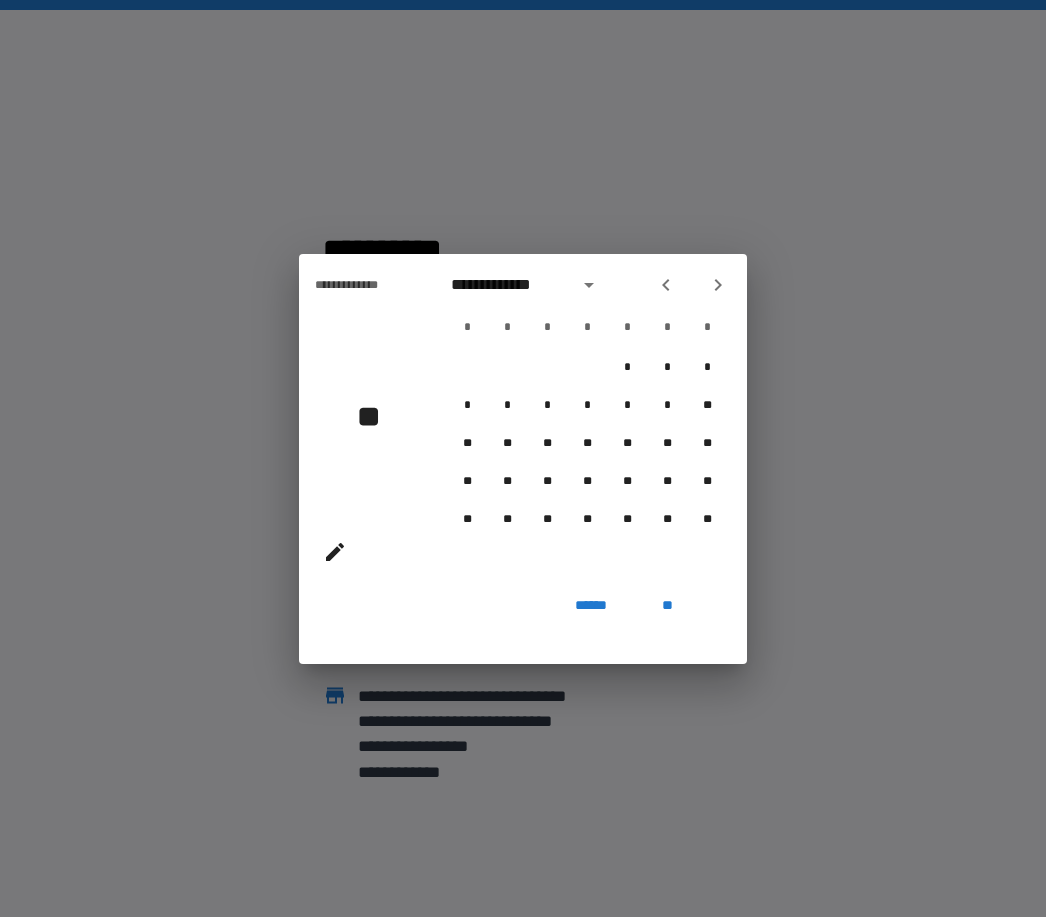 click at bounding box center [692, 285] 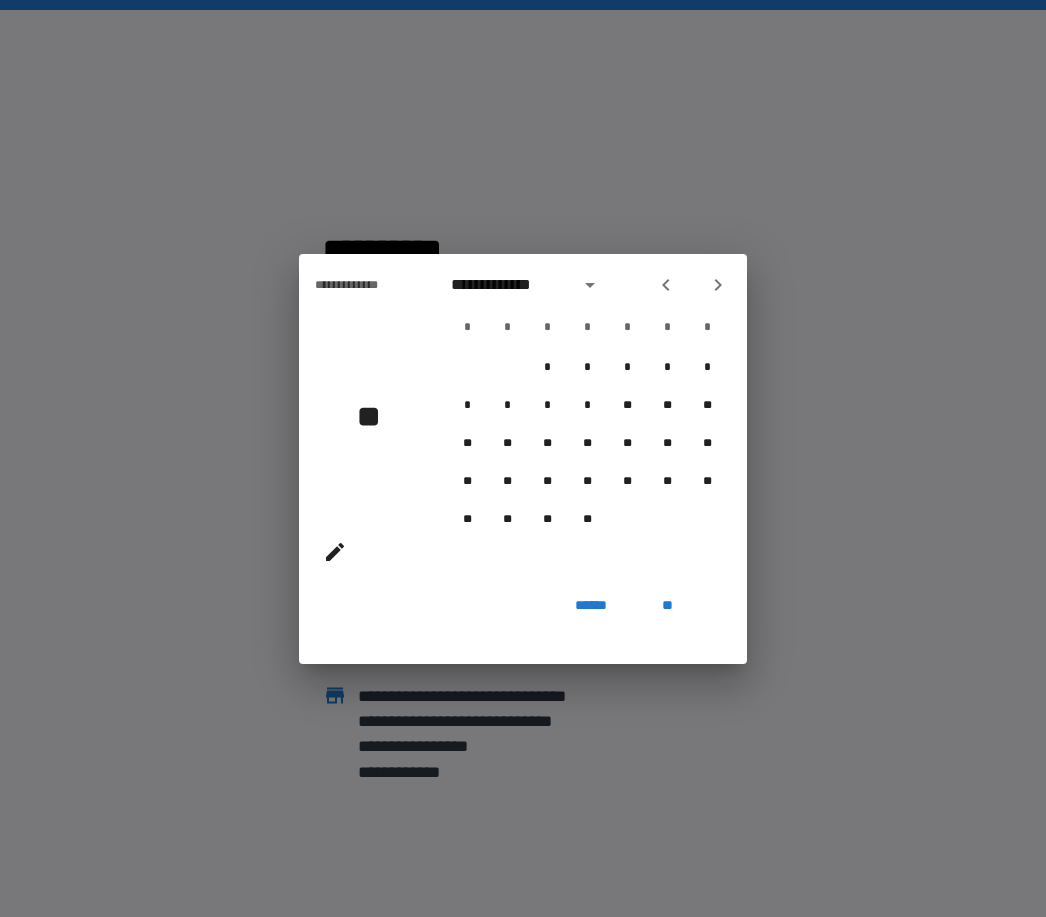 click at bounding box center [692, 285] 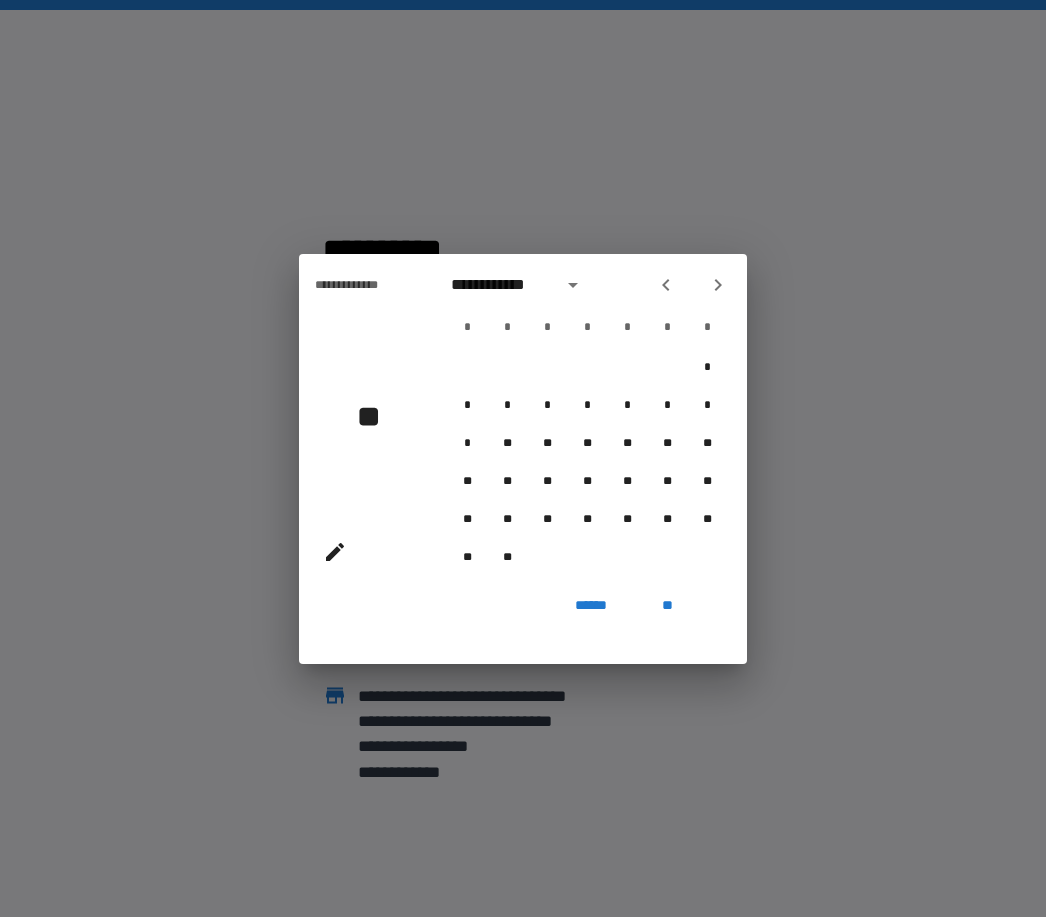click at bounding box center (692, 285) 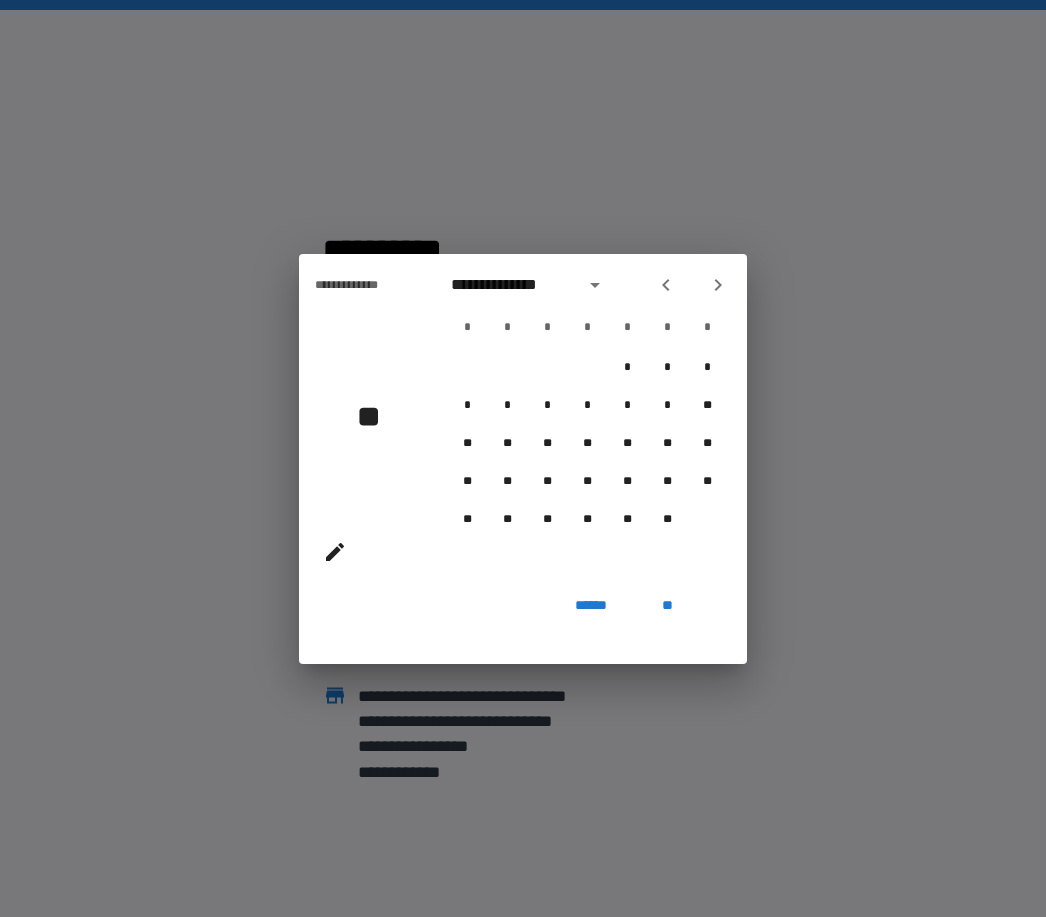 click at bounding box center (692, 285) 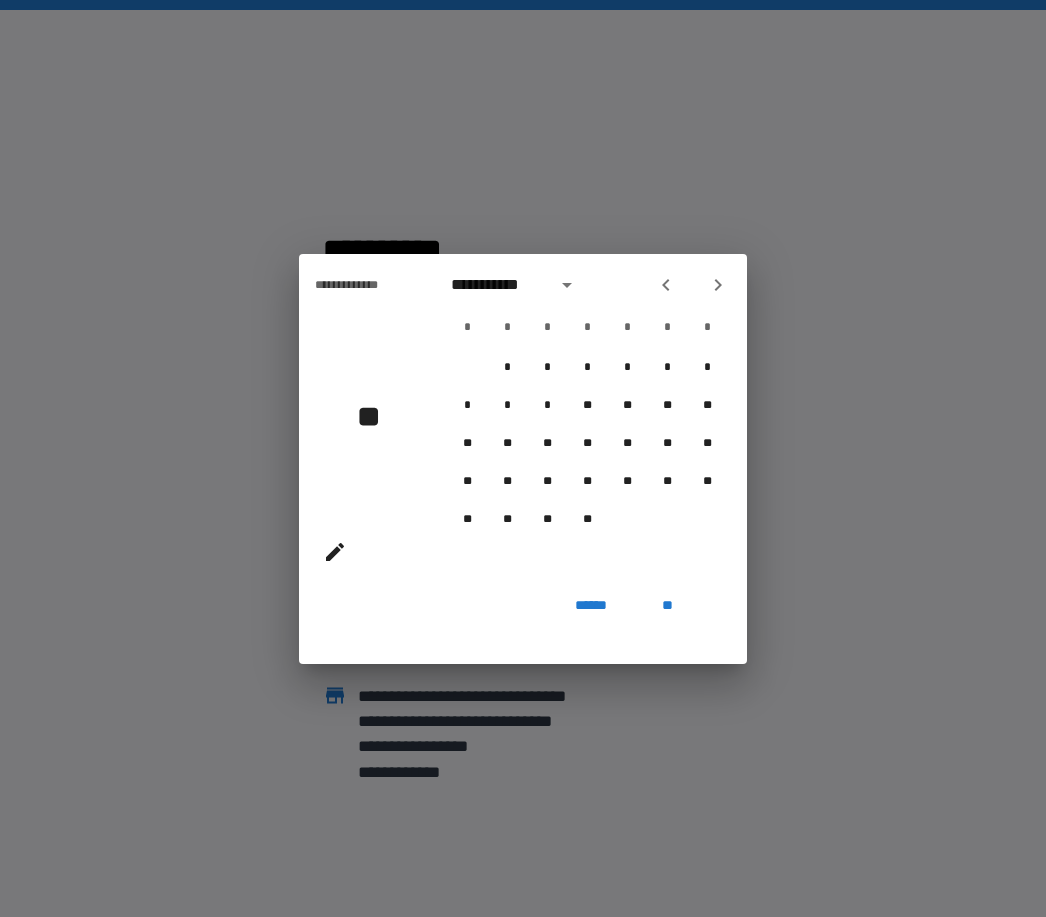 click 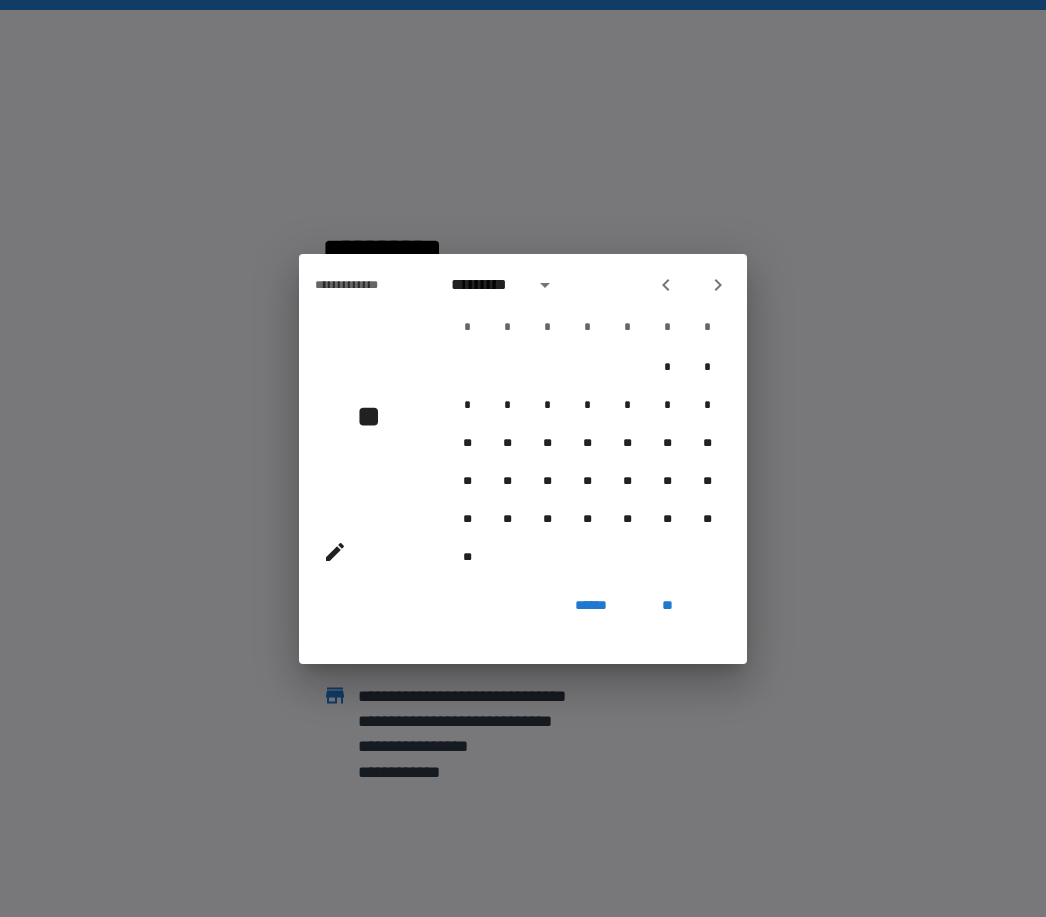 click at bounding box center [692, 285] 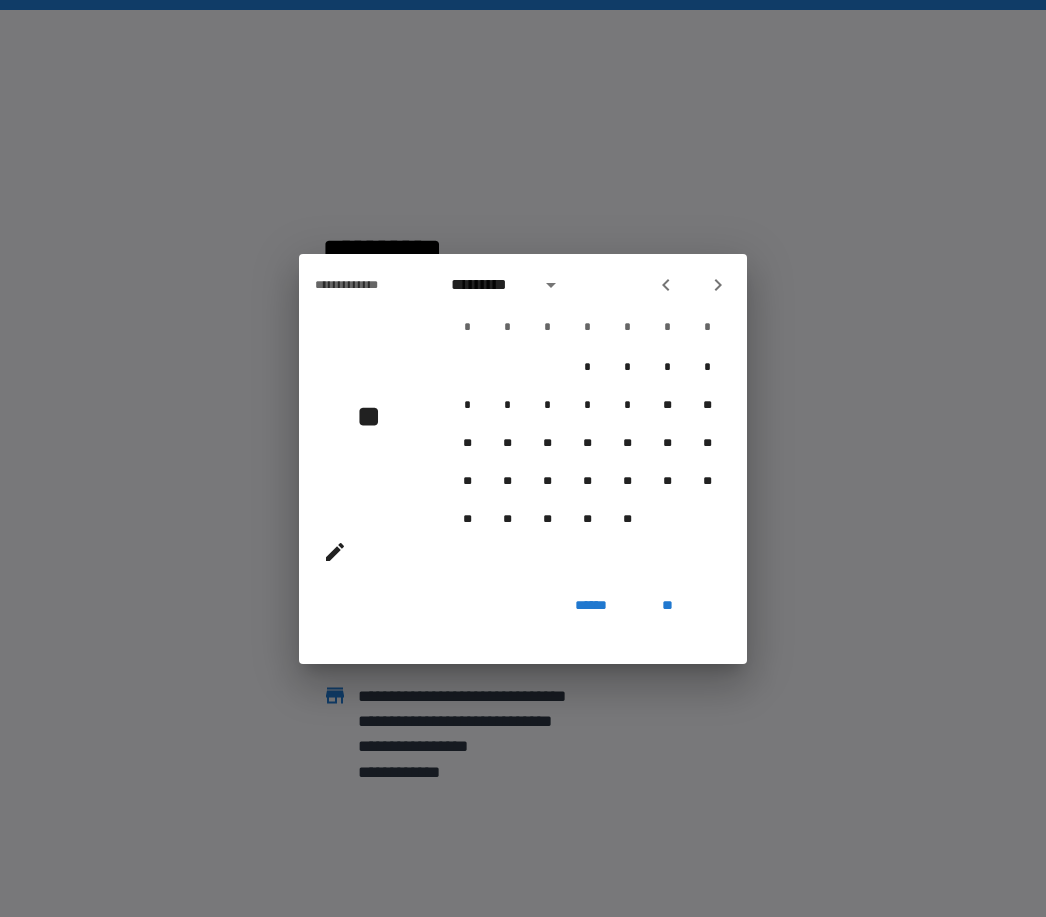 click at bounding box center [666, 285] 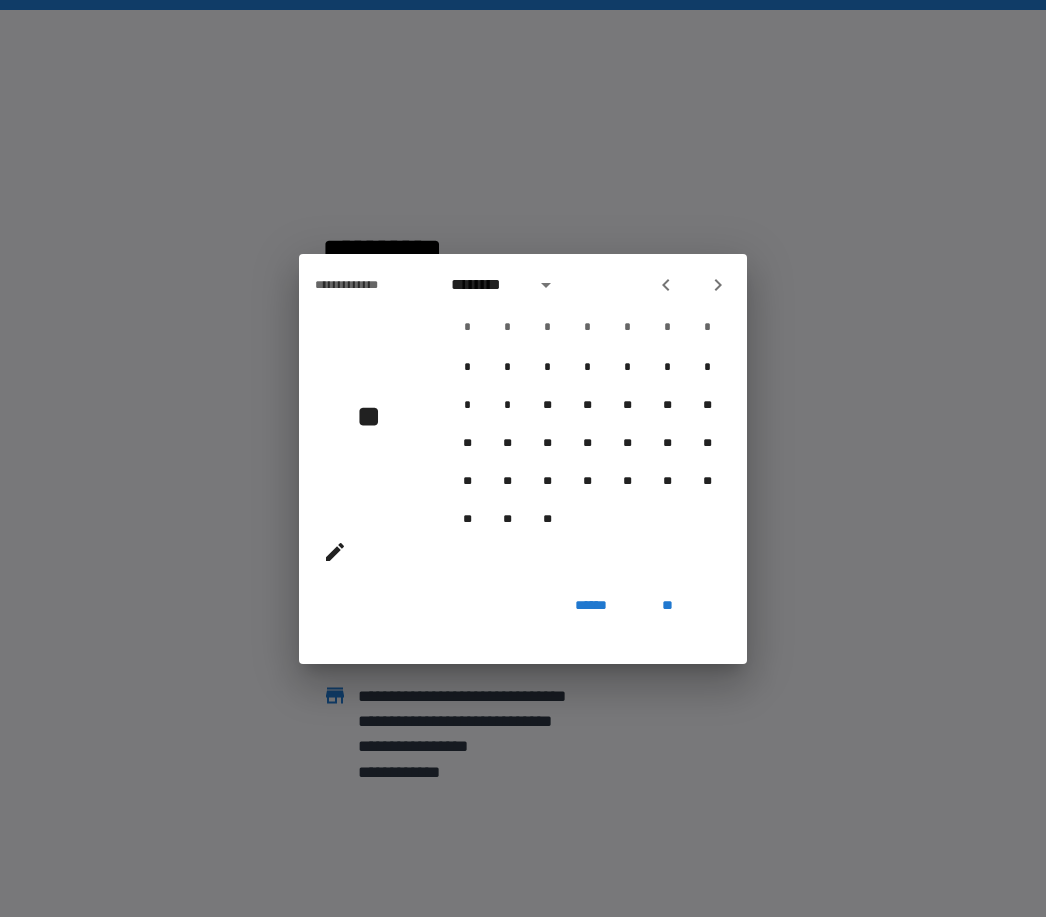 click at bounding box center [666, 285] 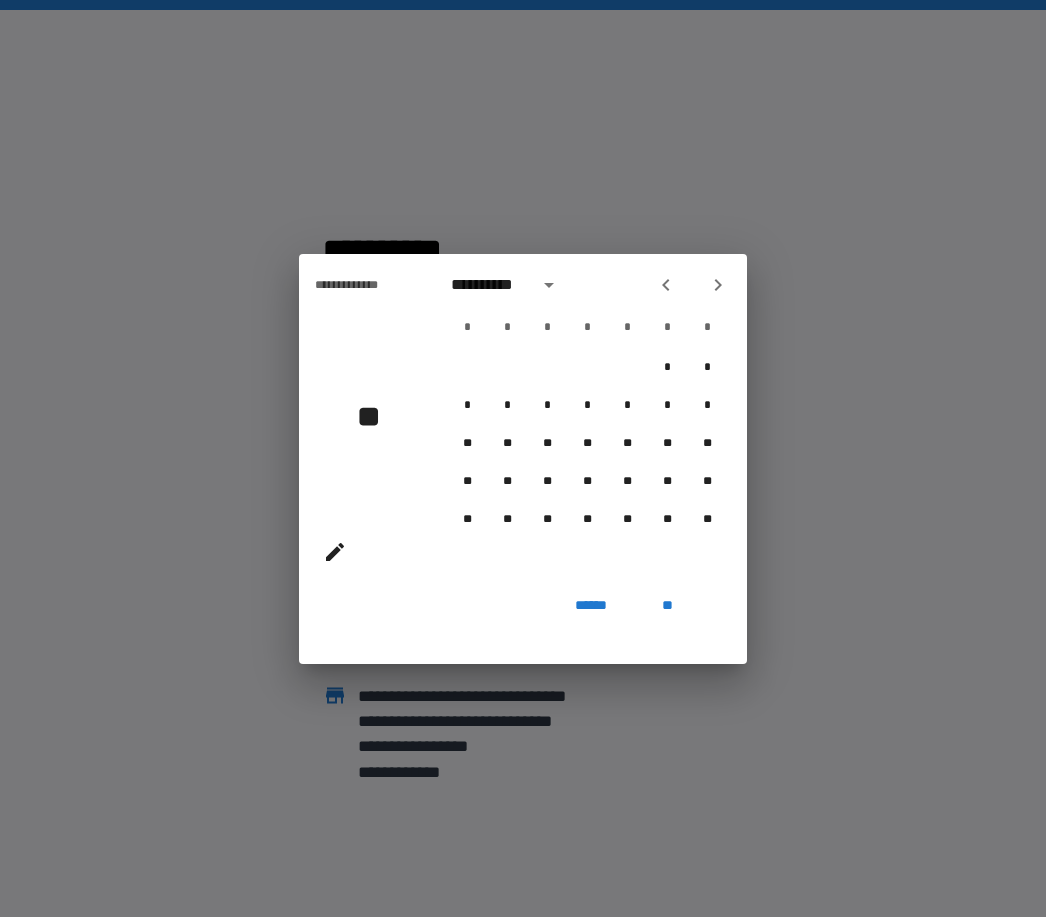 click at bounding box center (666, 285) 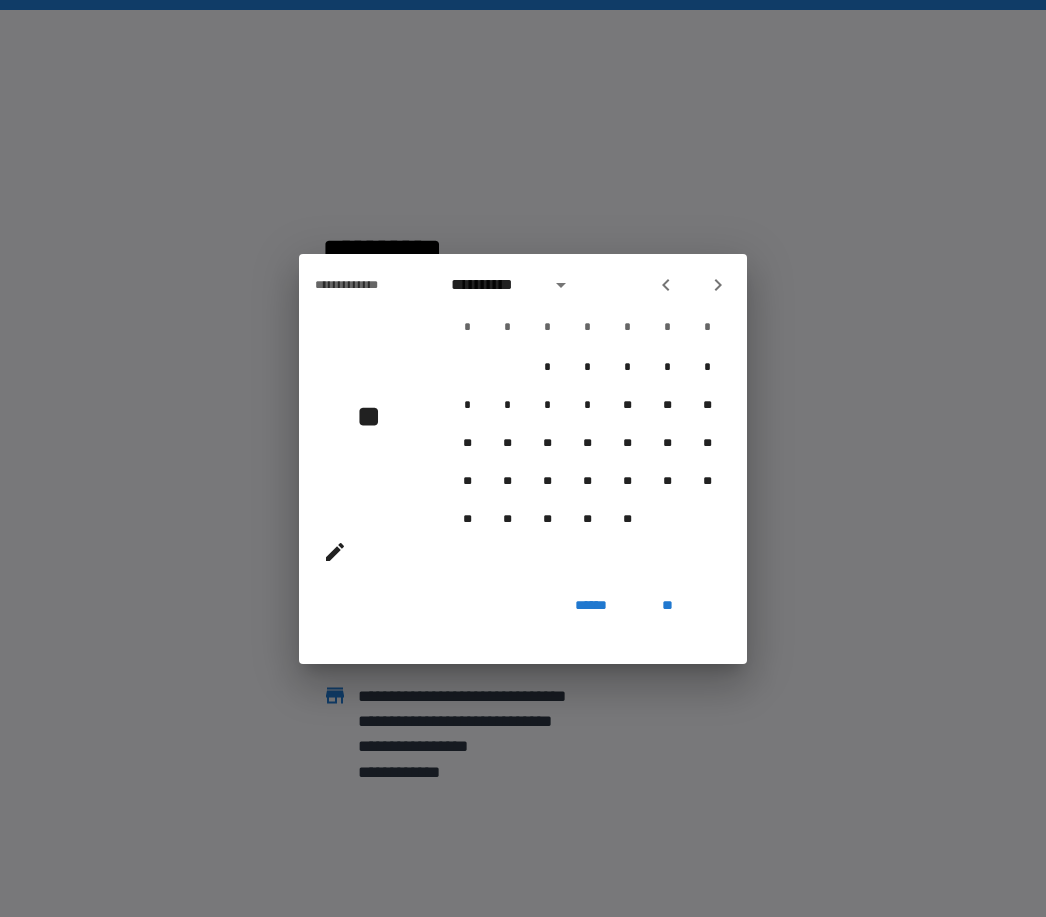 click at bounding box center [666, 285] 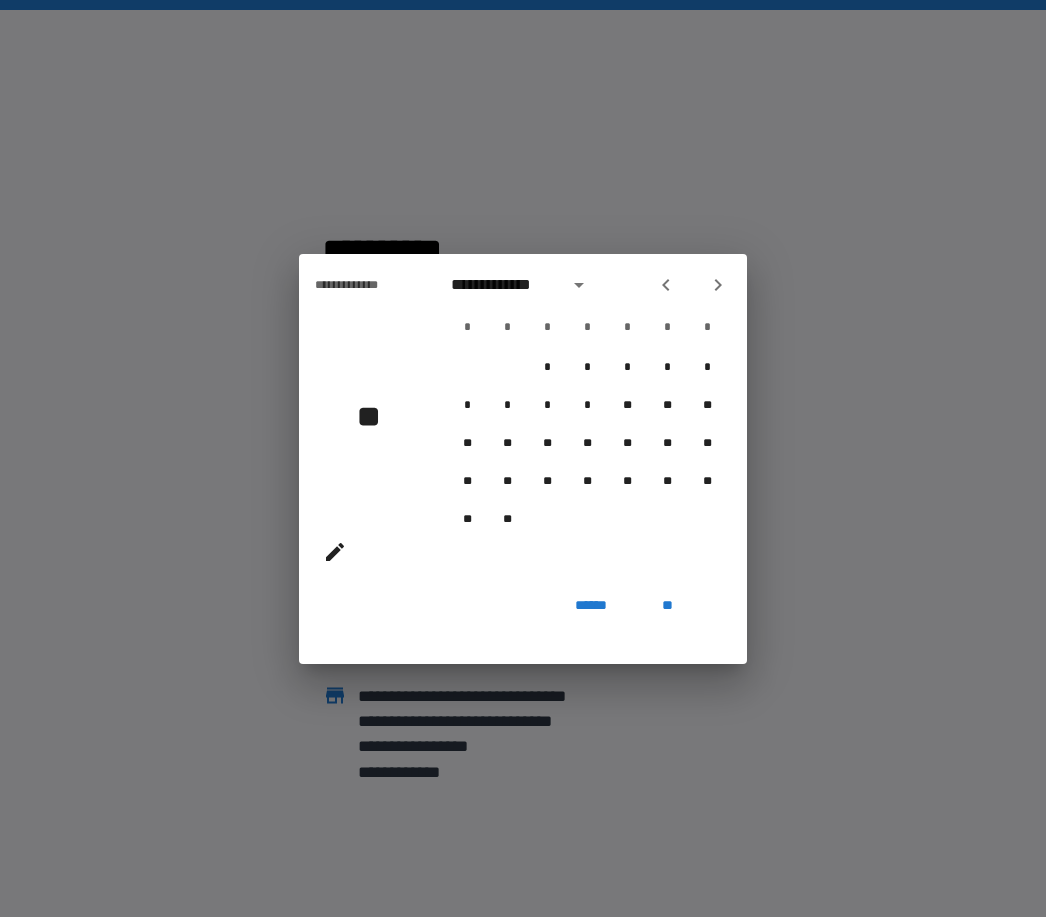 click at bounding box center [692, 285] 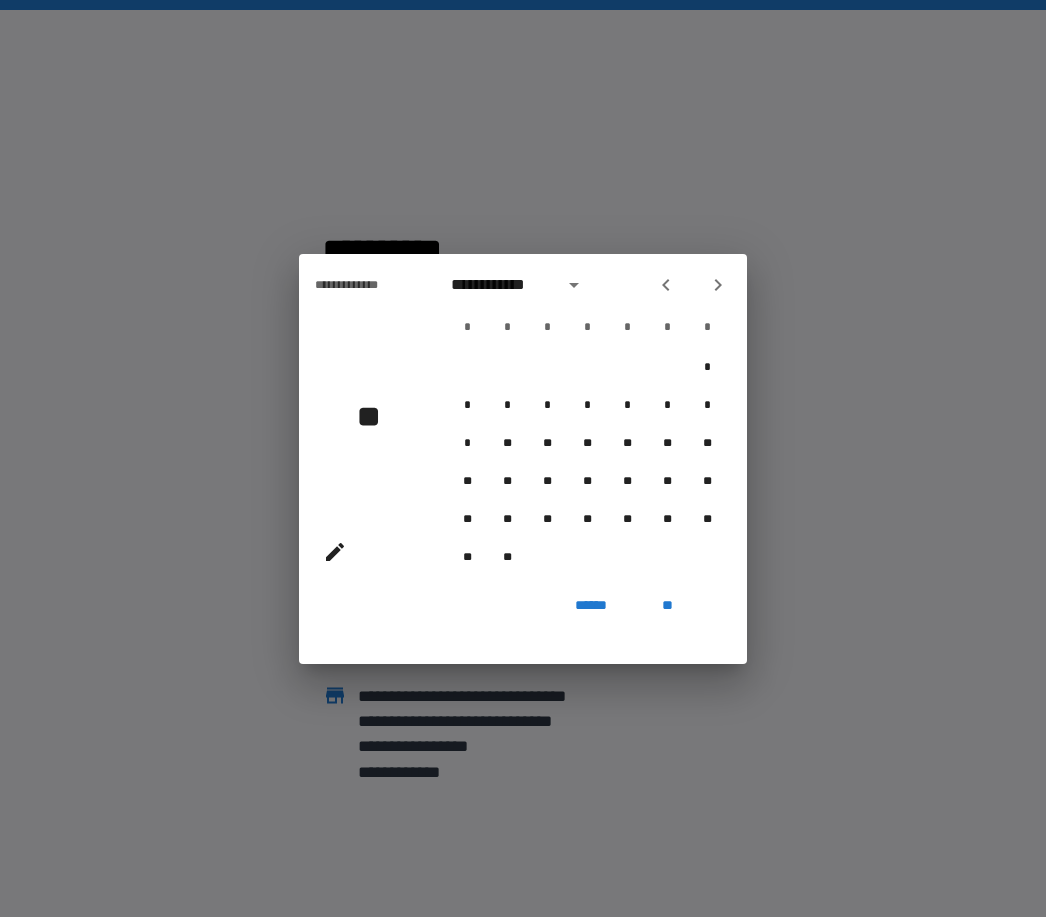 click at bounding box center (692, 285) 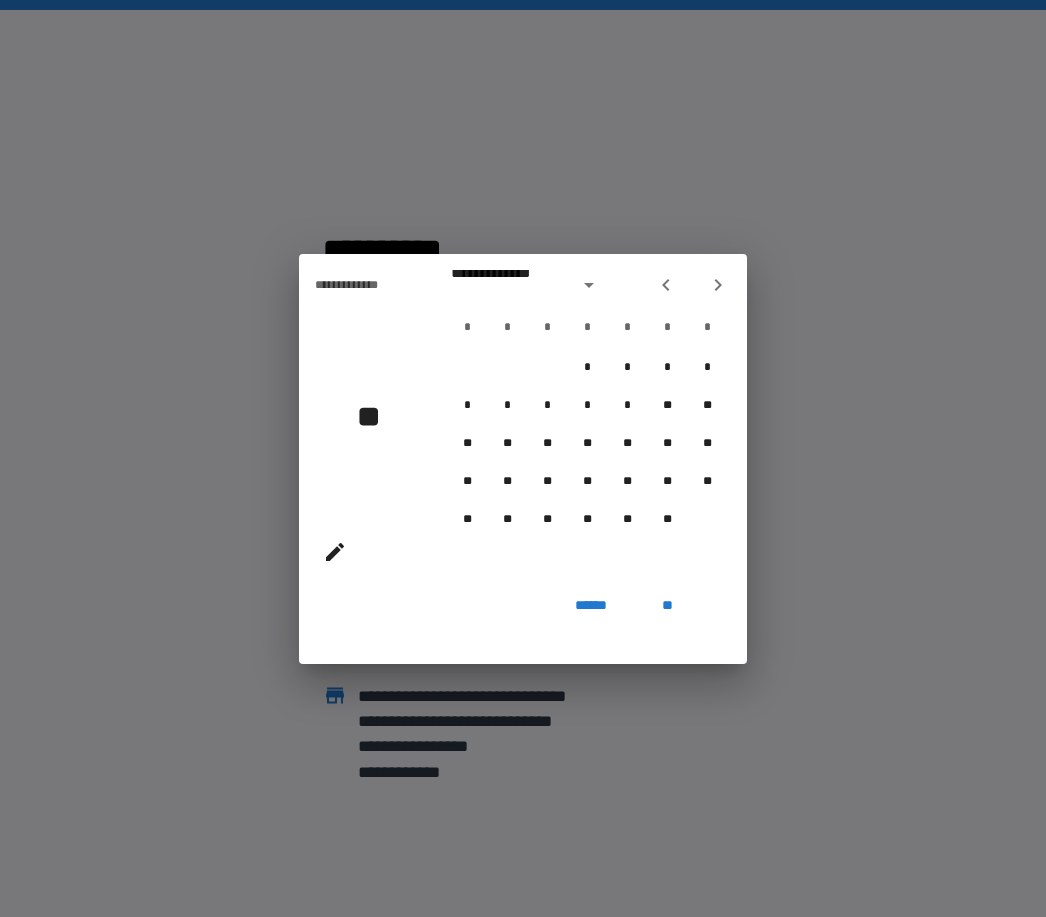 click 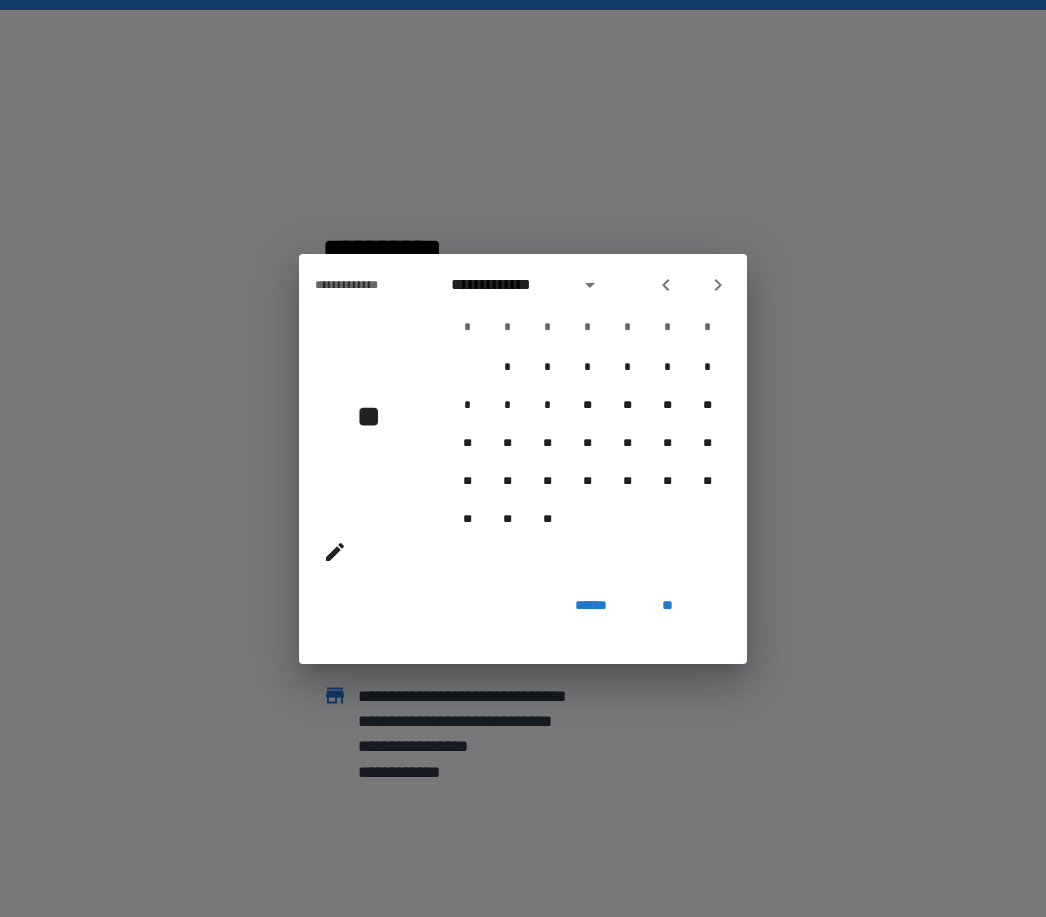 click 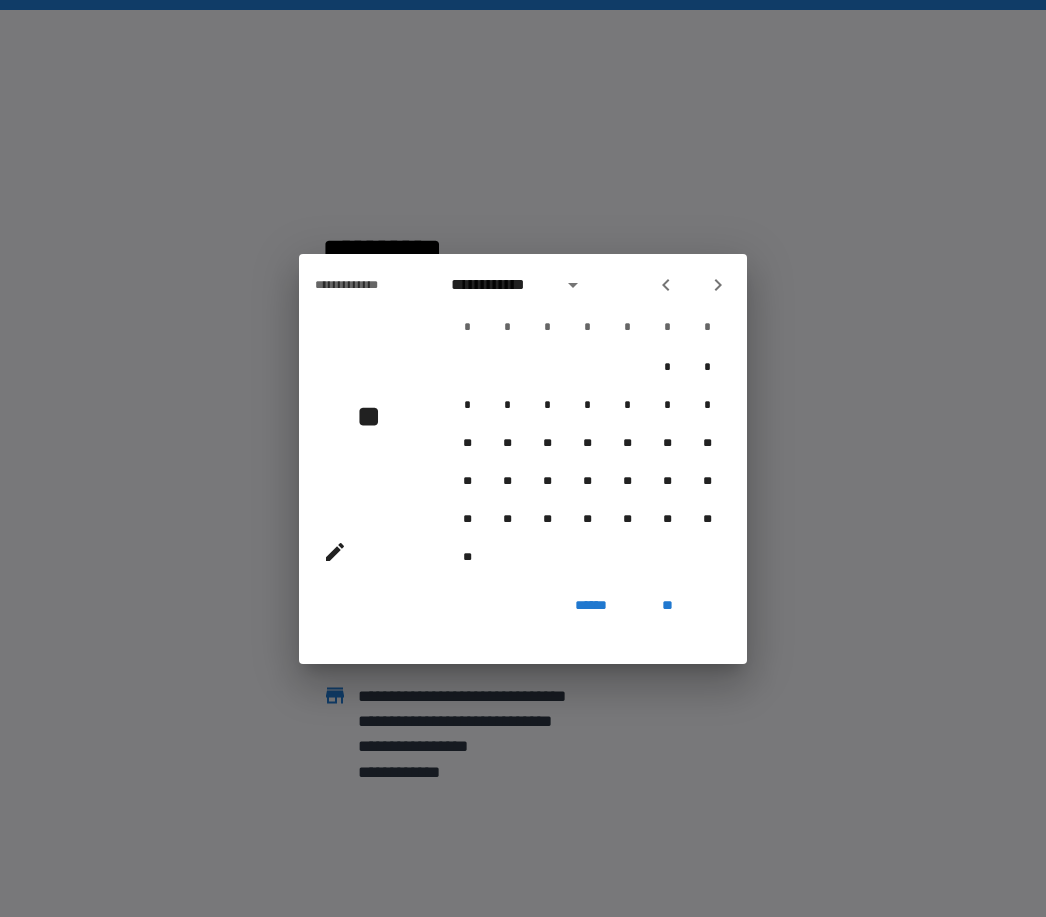 click 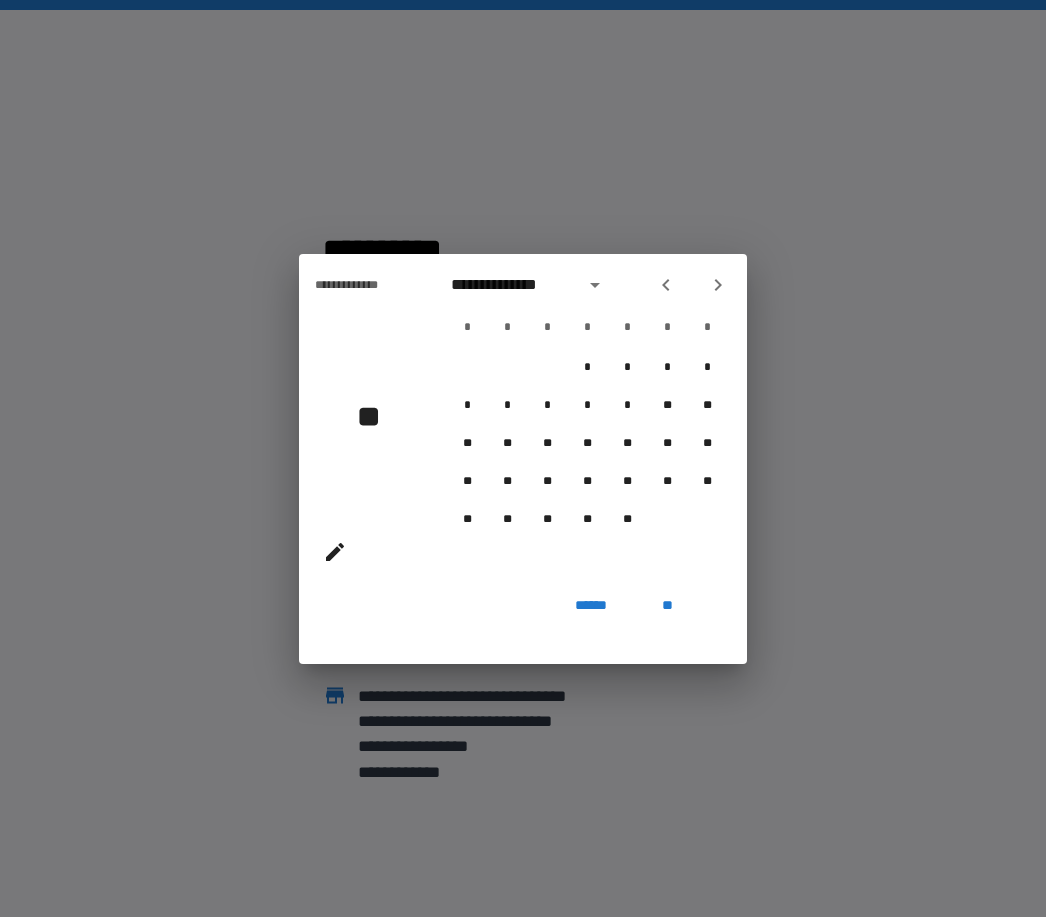 click at bounding box center (666, 285) 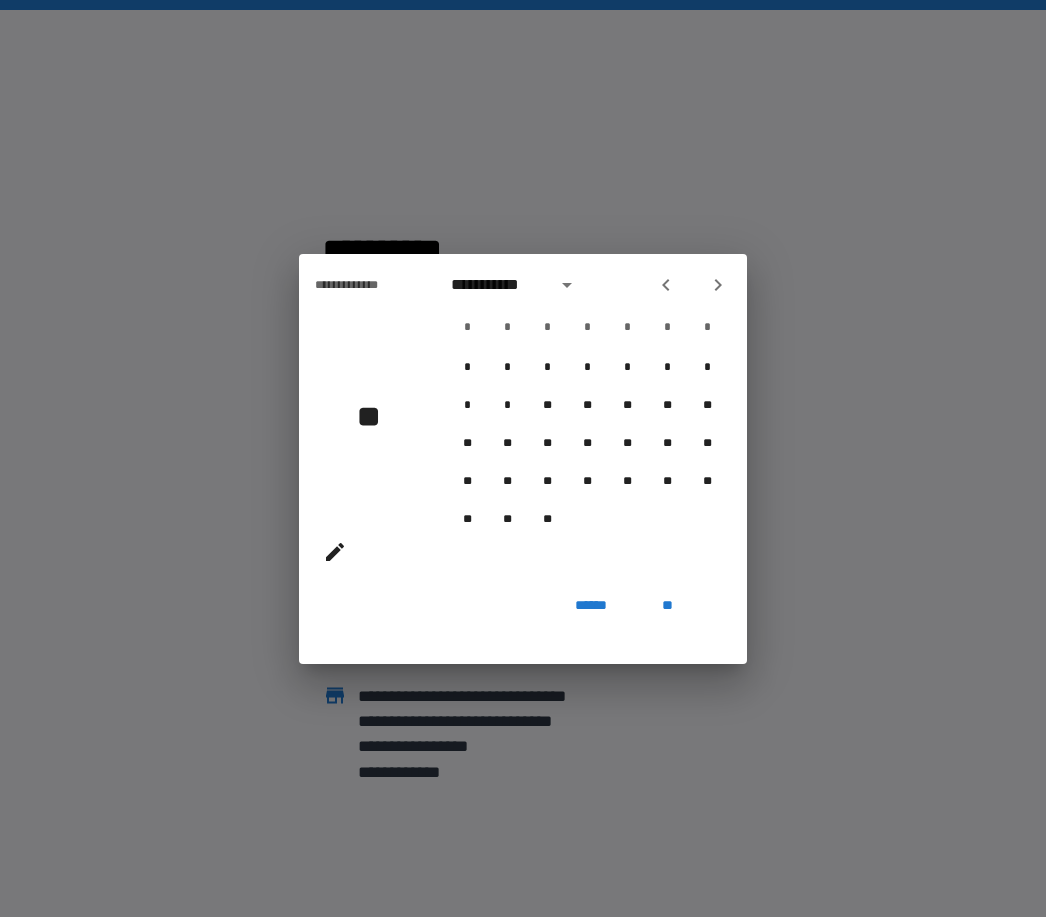 click at bounding box center [666, 285] 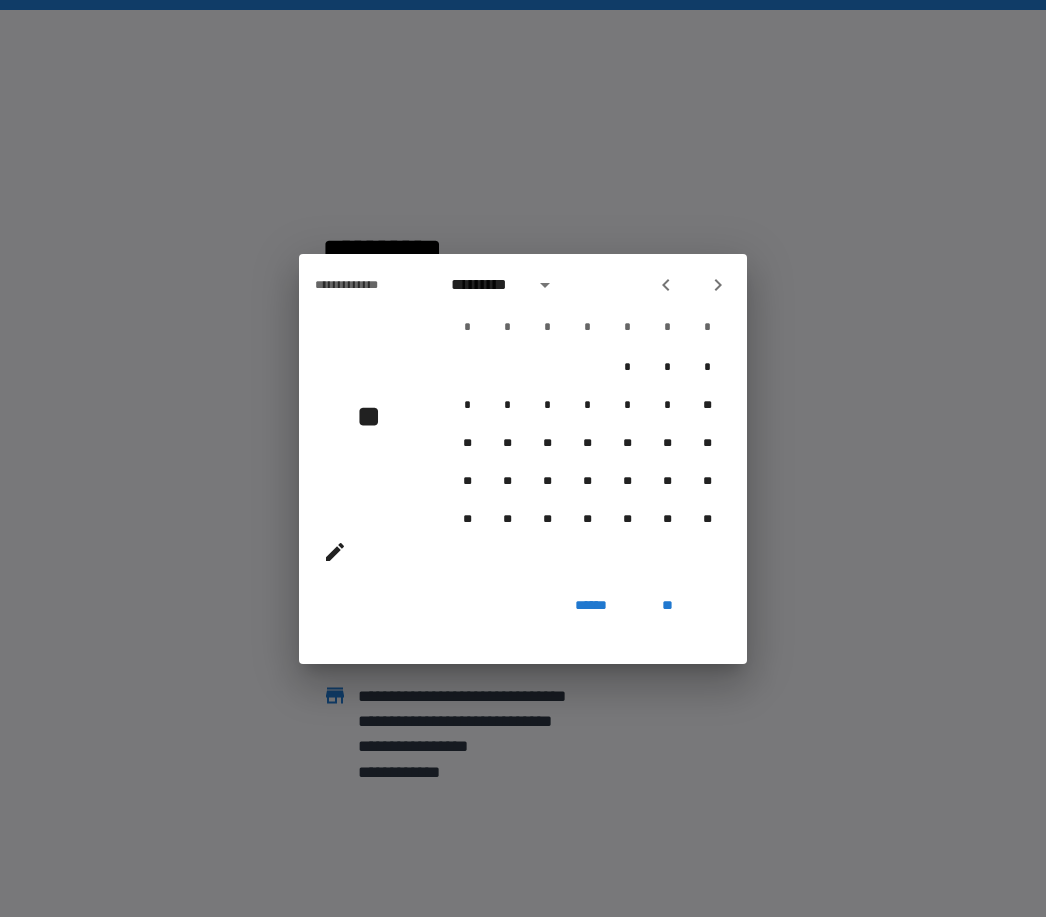 click at bounding box center [666, 285] 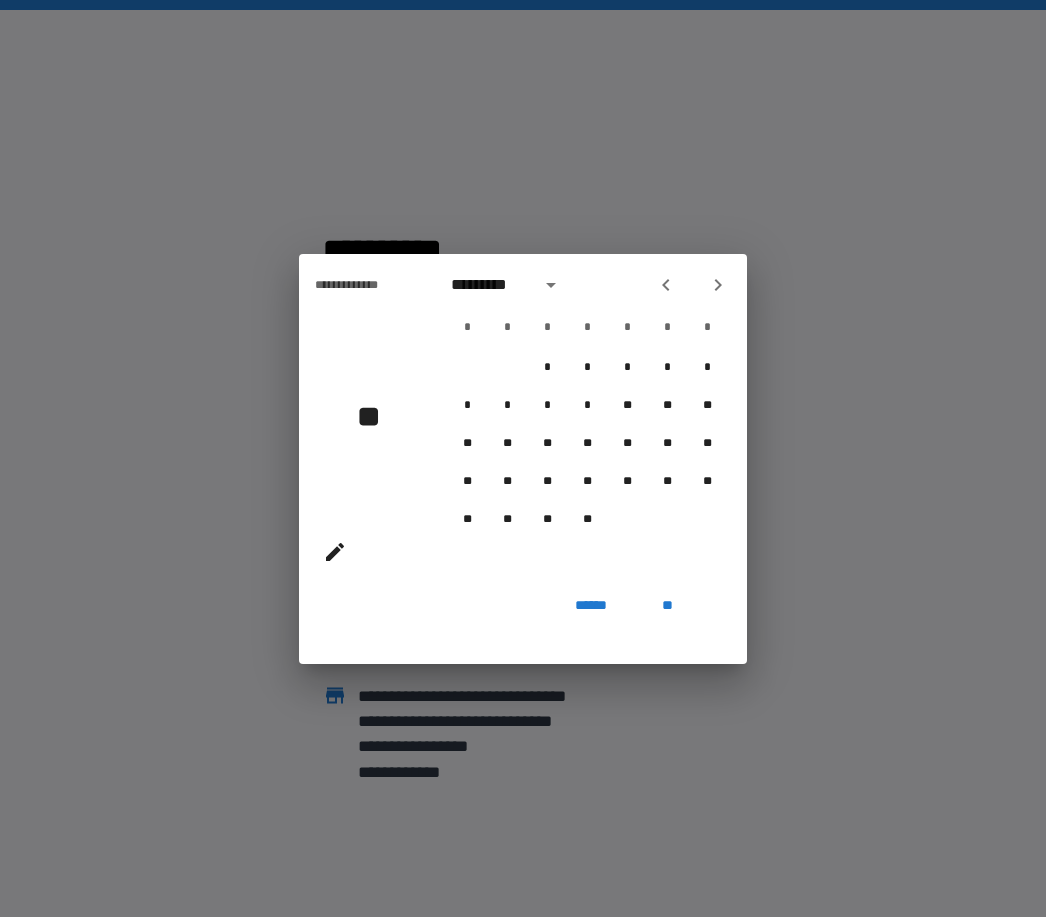 click at bounding box center (666, 285) 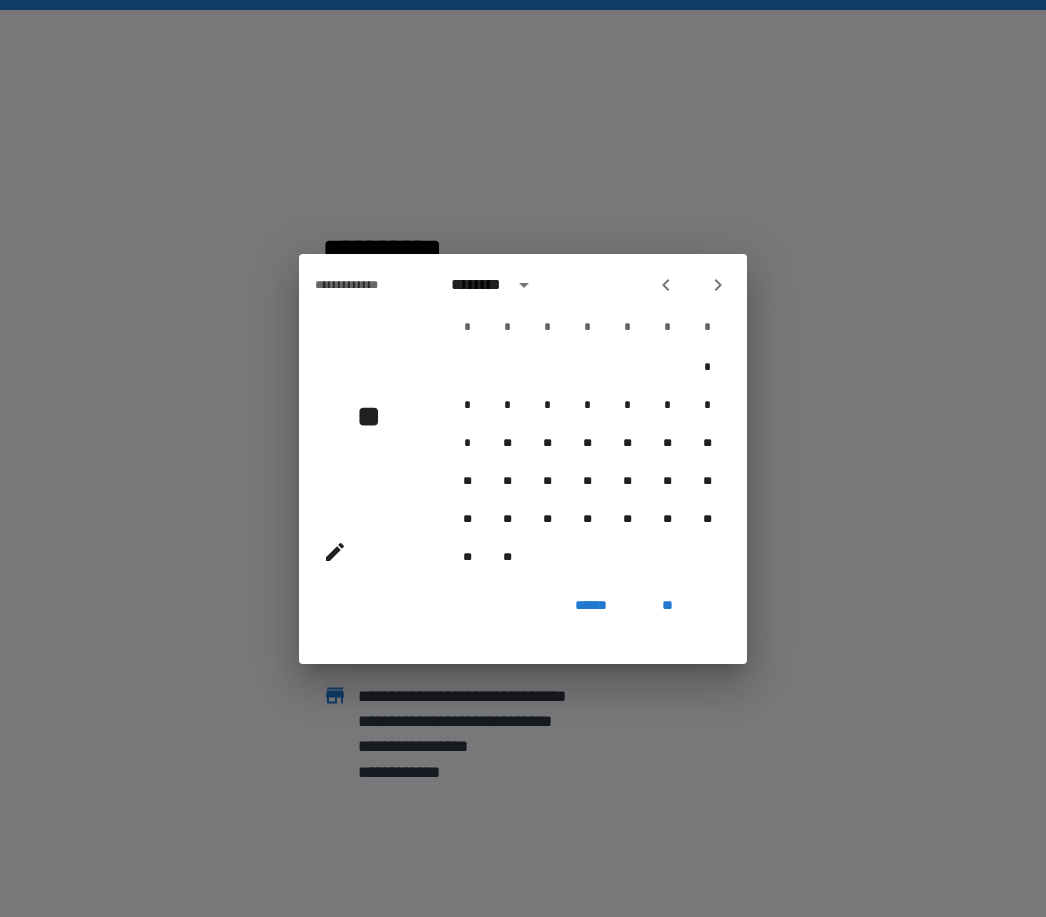 click at bounding box center (666, 285) 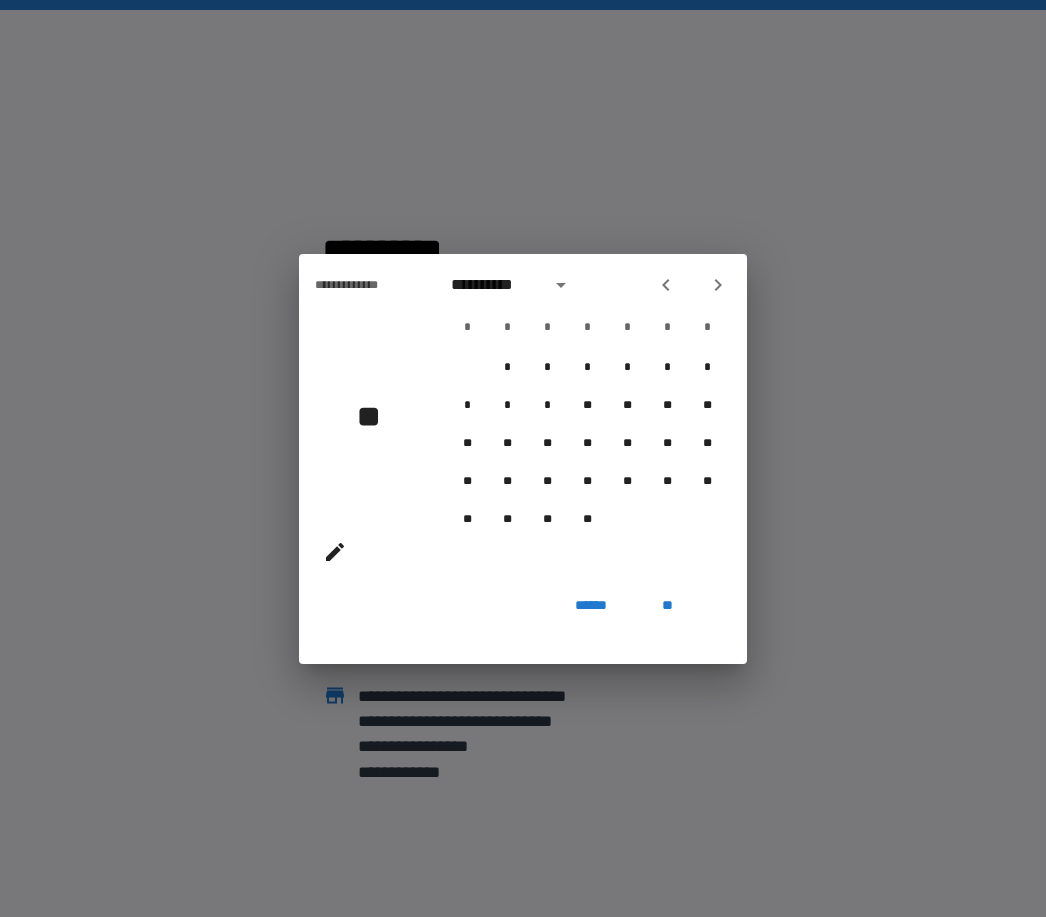 click at bounding box center [692, 285] 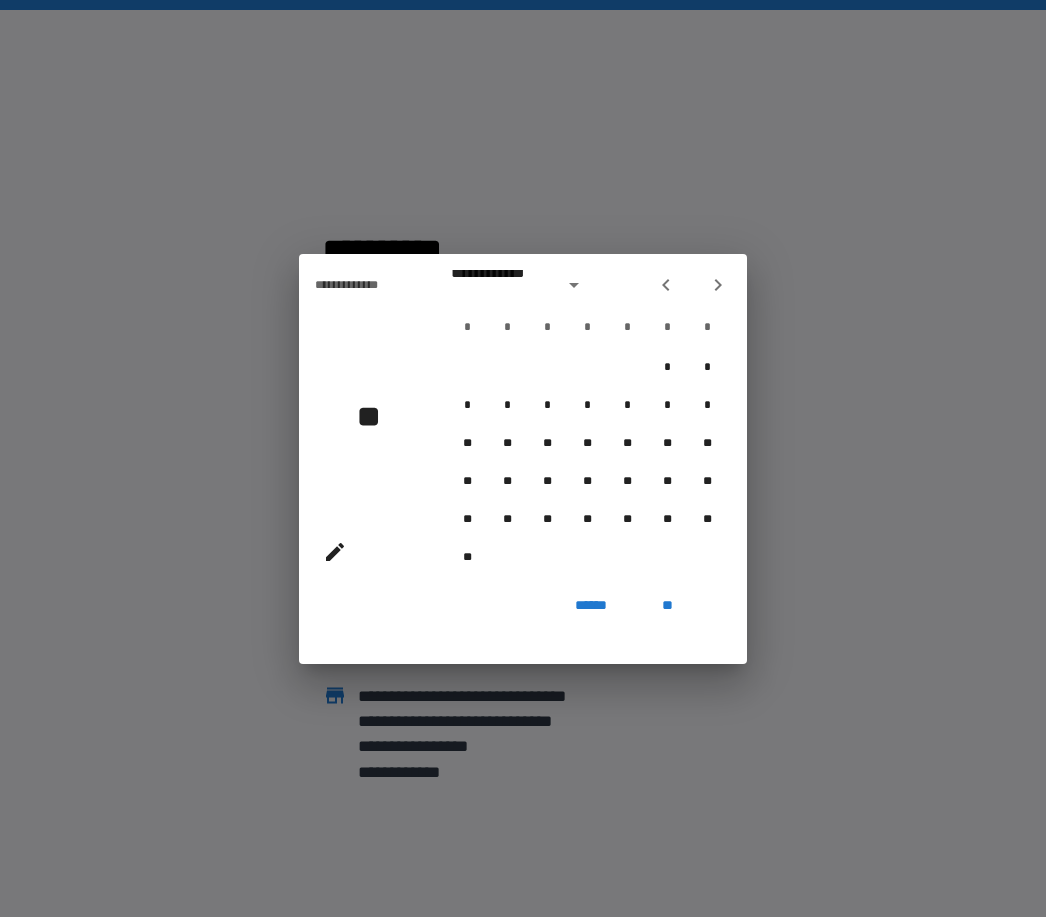 click 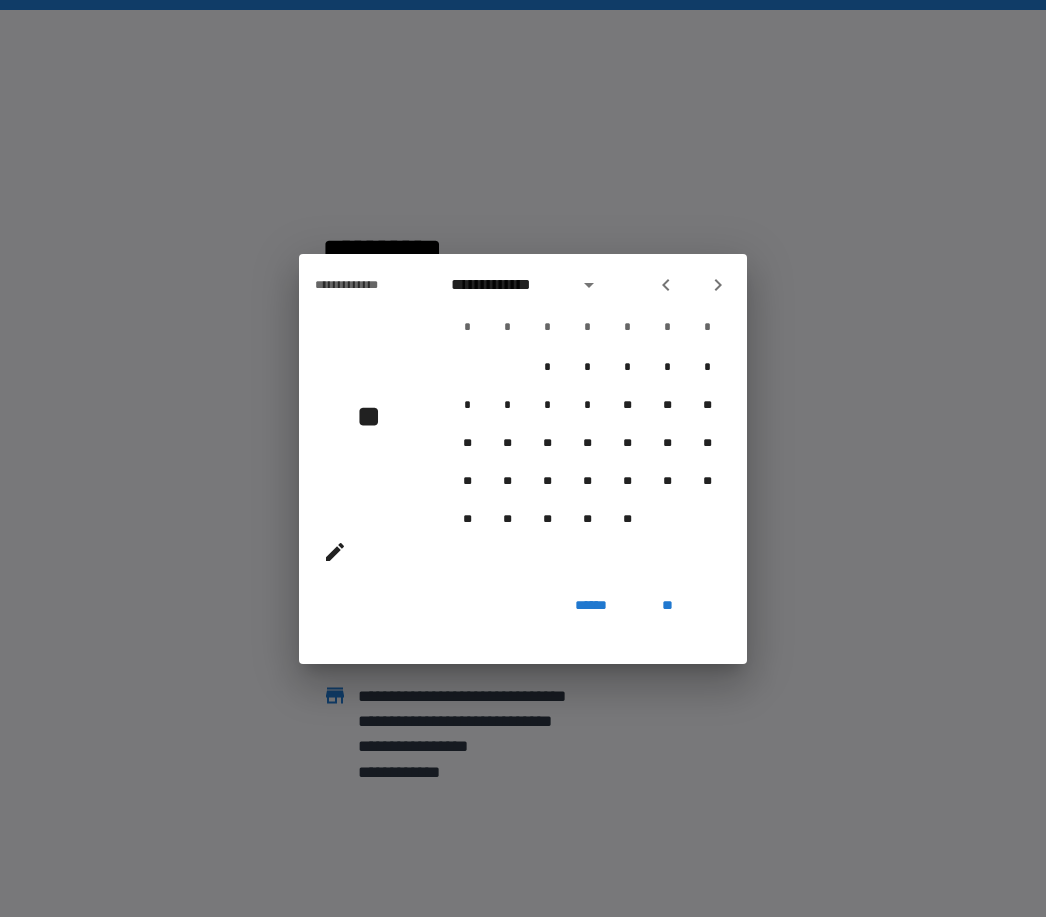 click 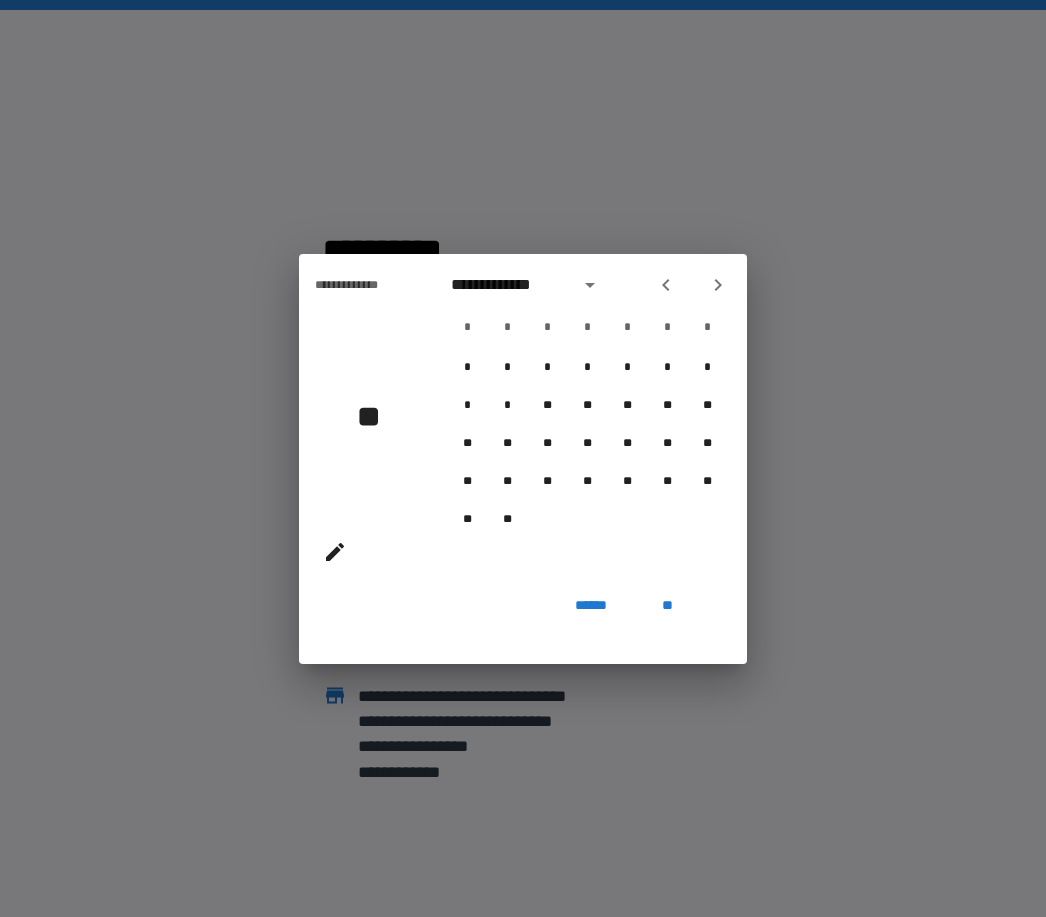 click 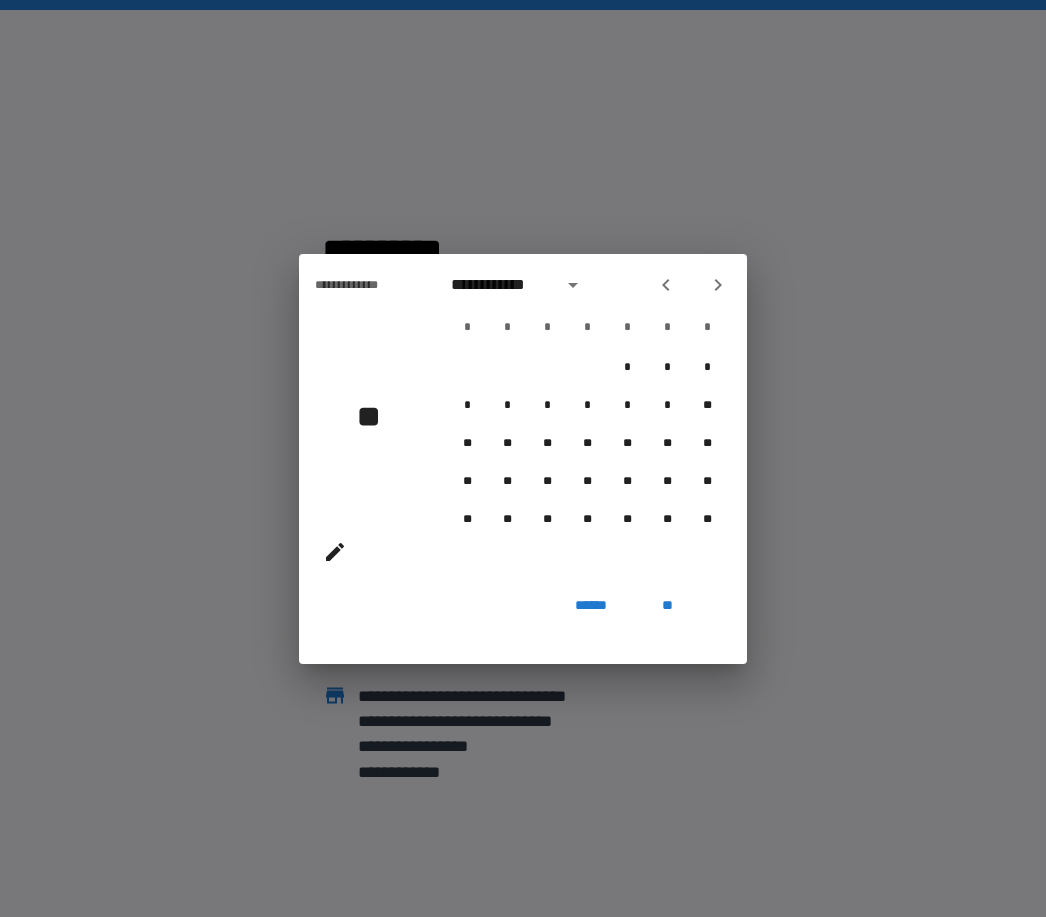 click 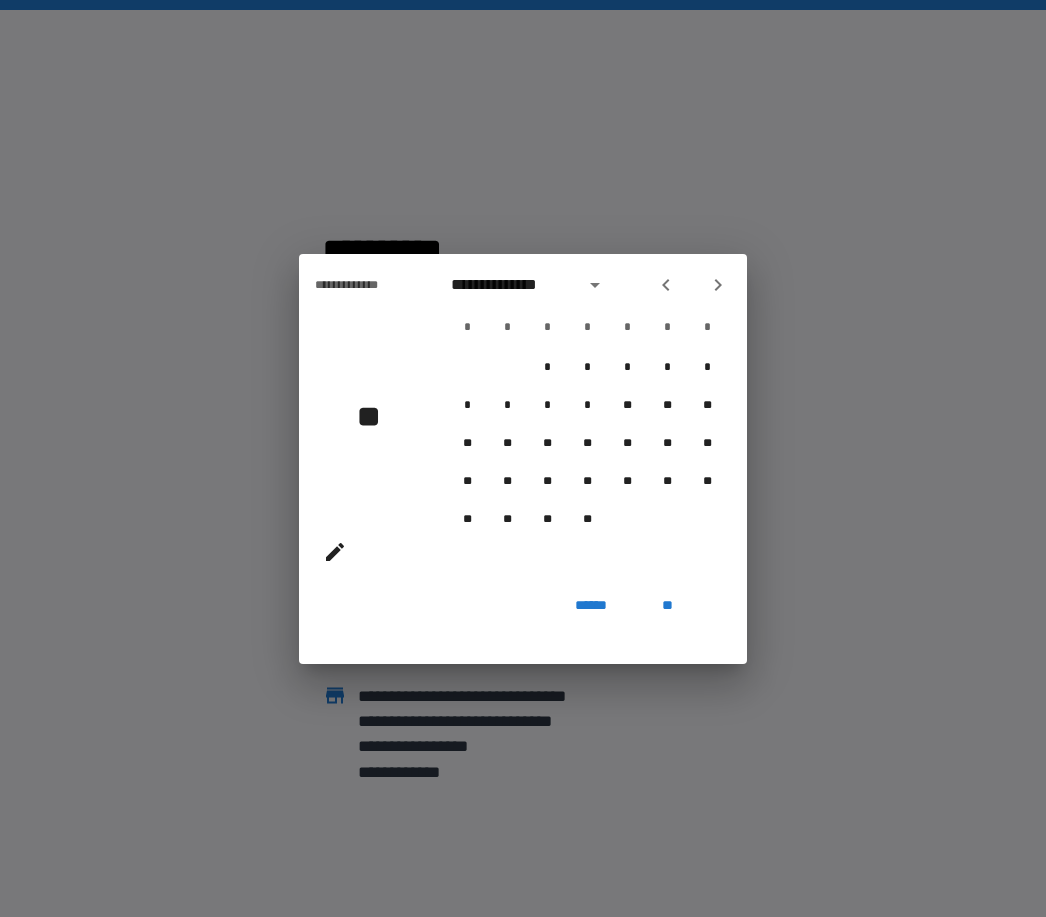 click at bounding box center [666, 285] 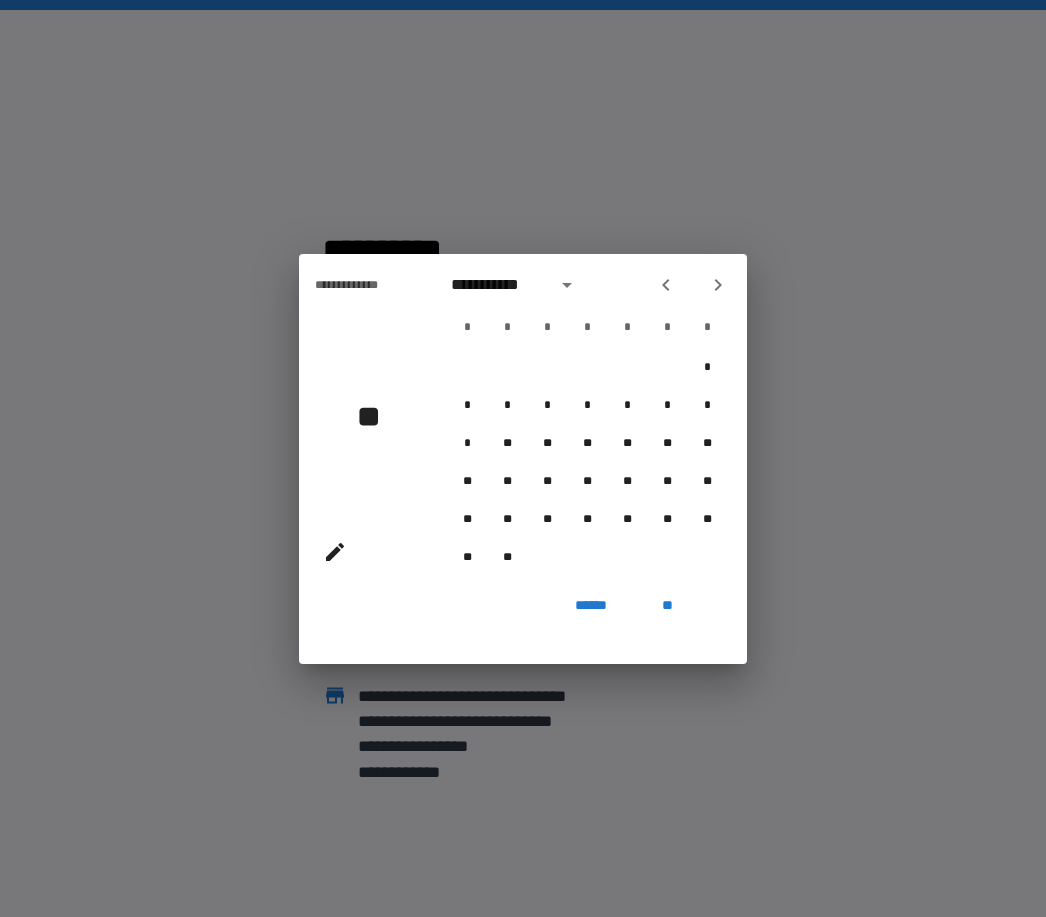 click 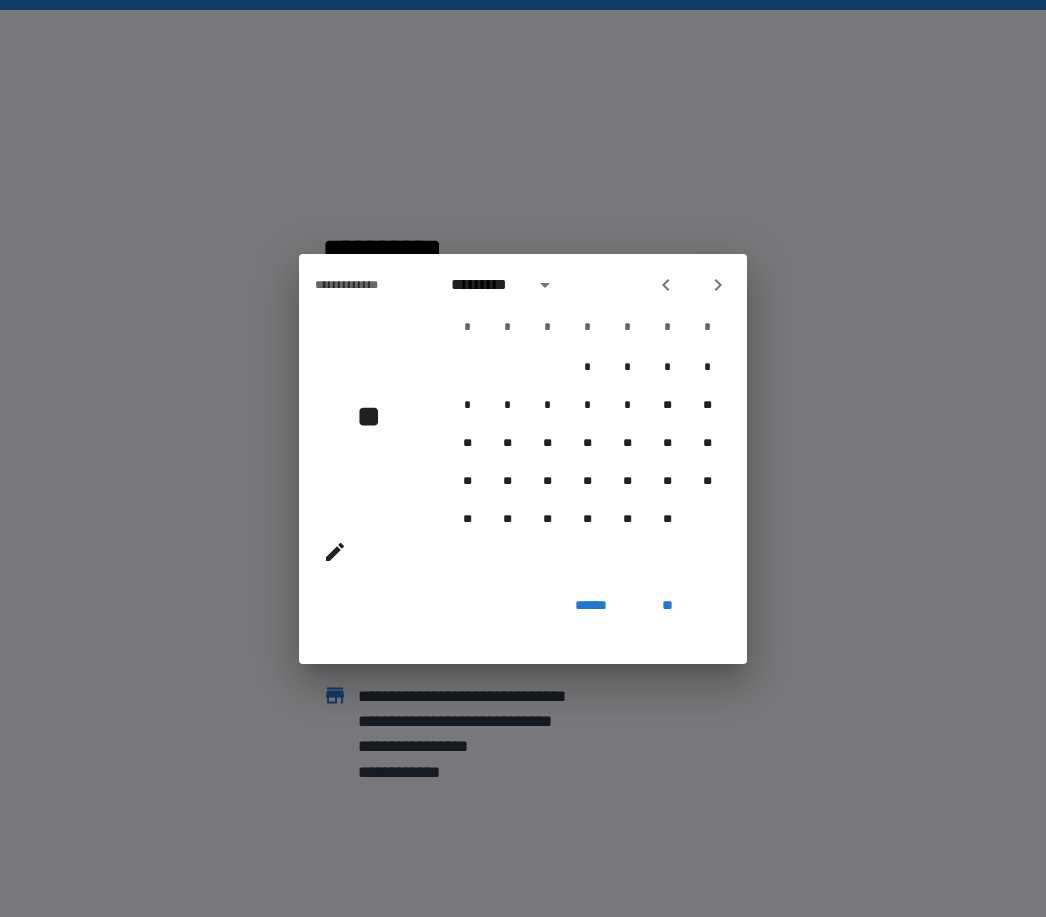 click at bounding box center [666, 285] 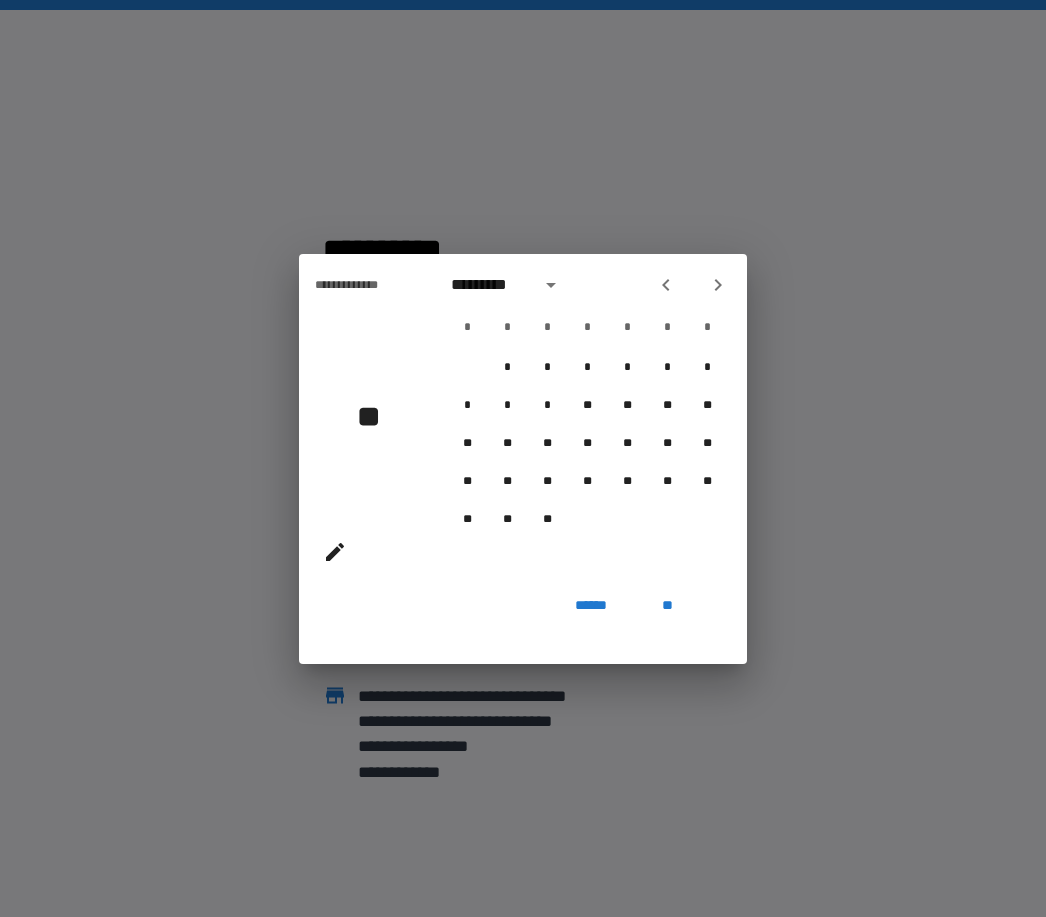 click at bounding box center (666, 285) 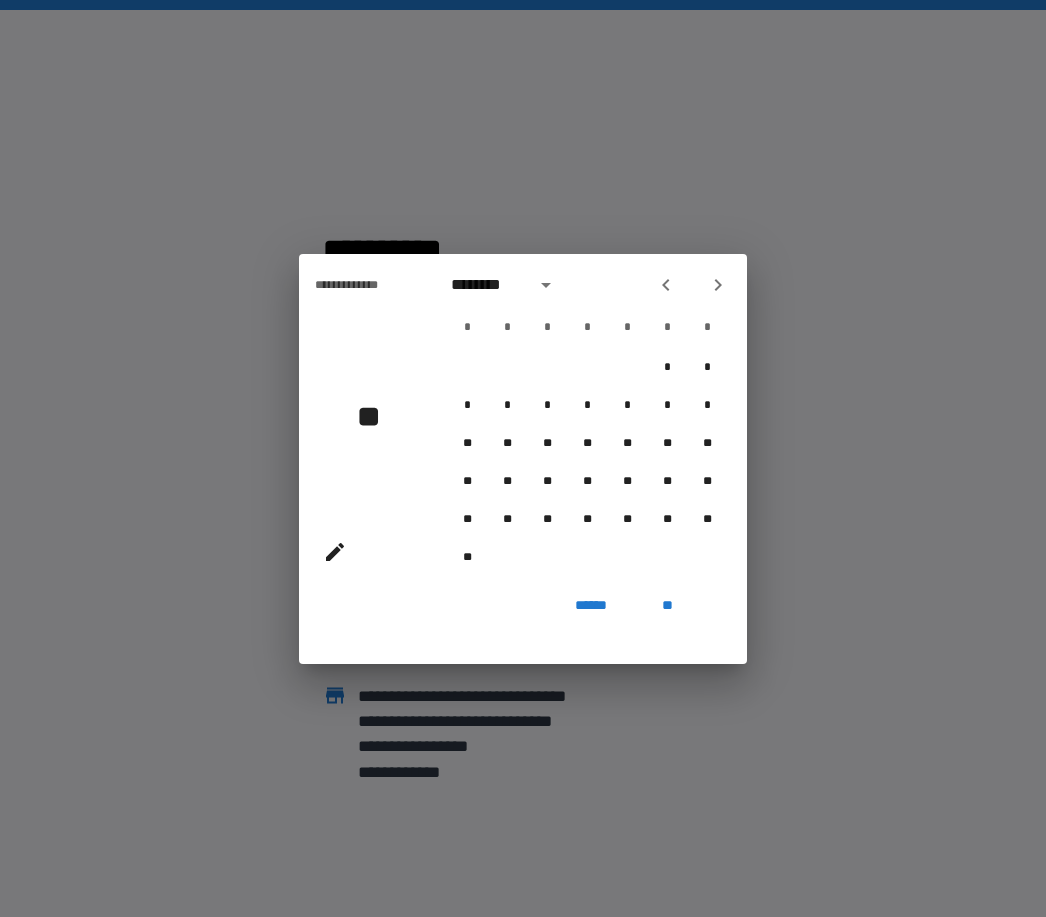 click 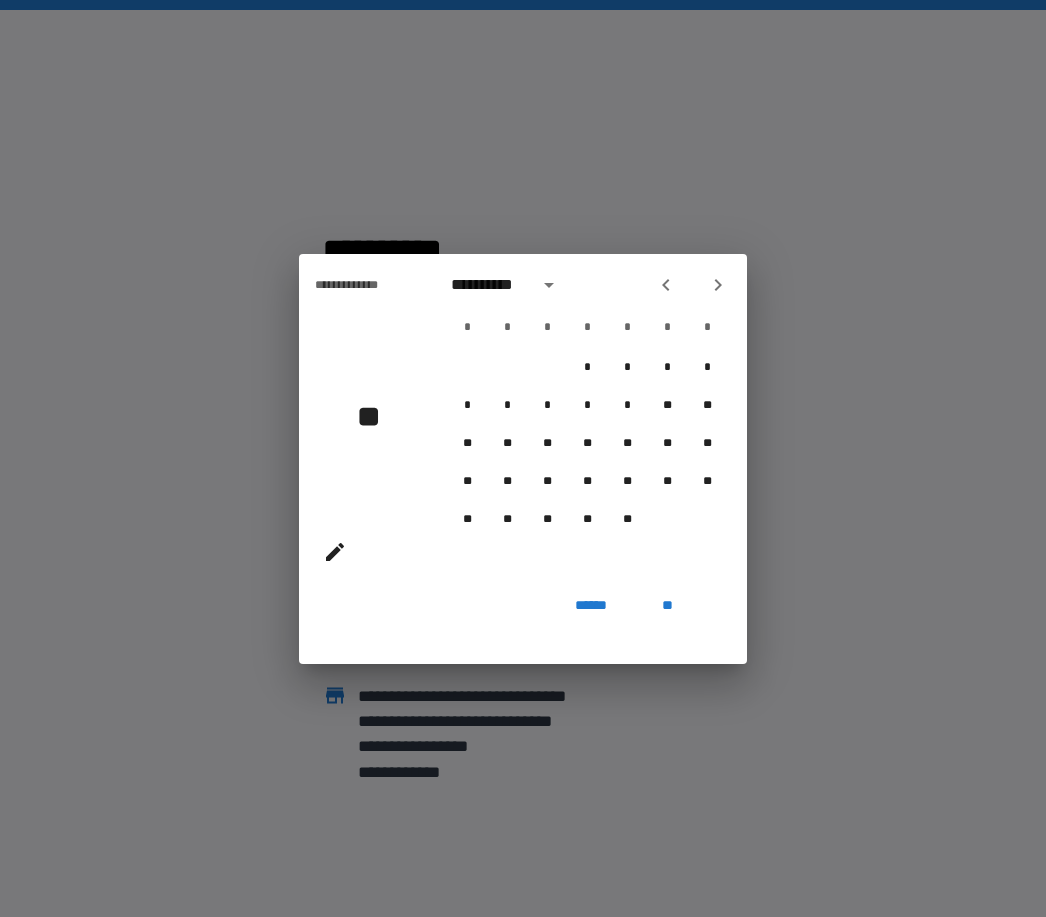 click 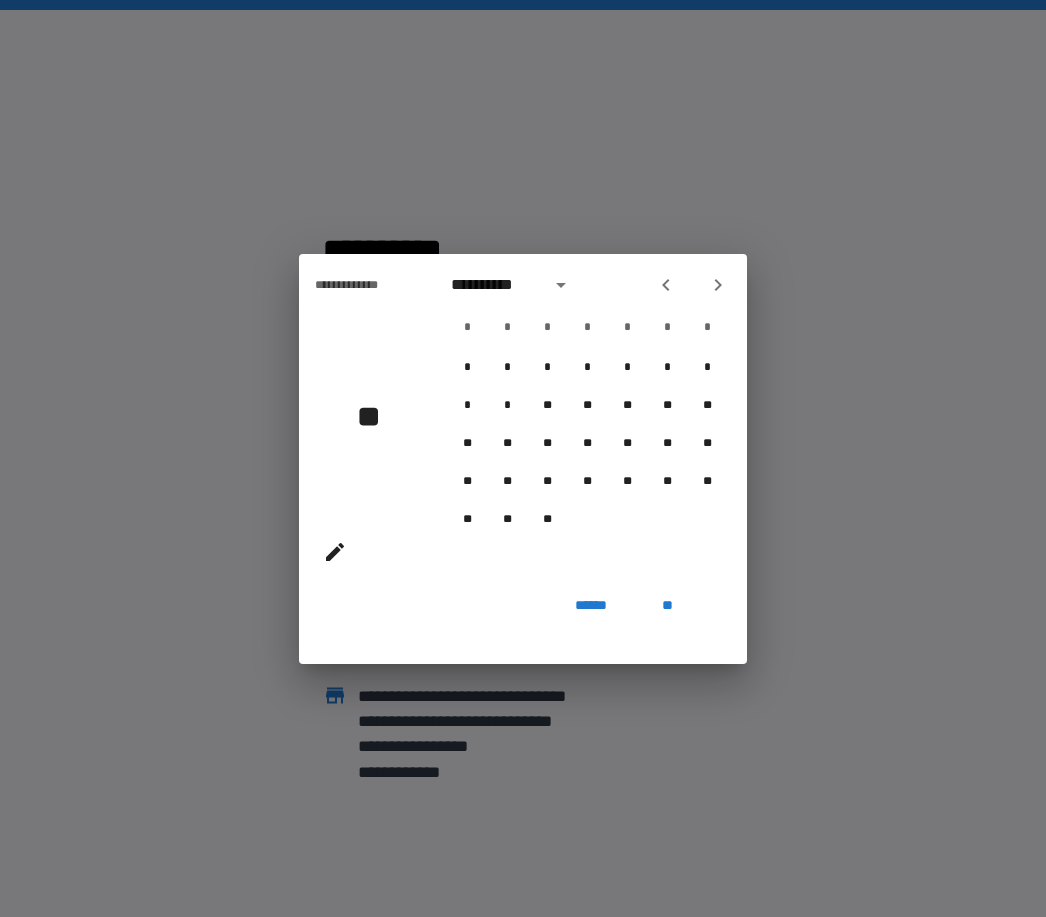 click 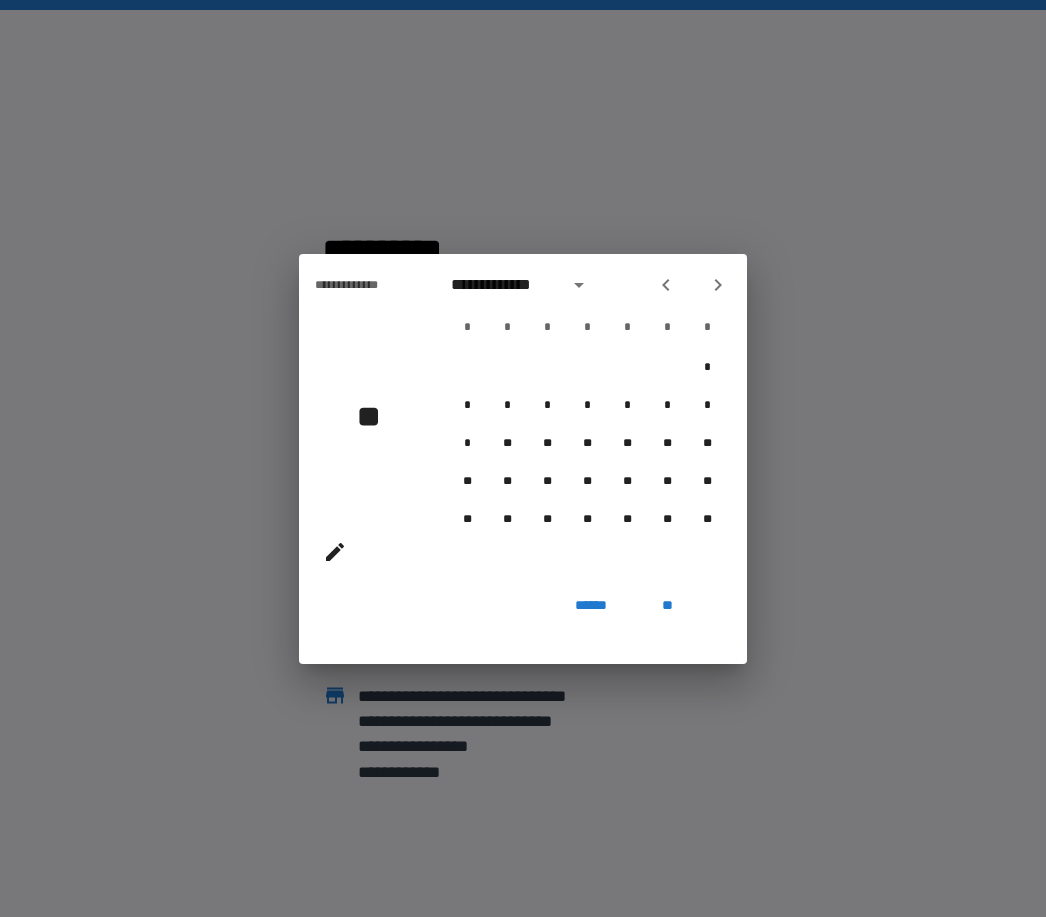 click 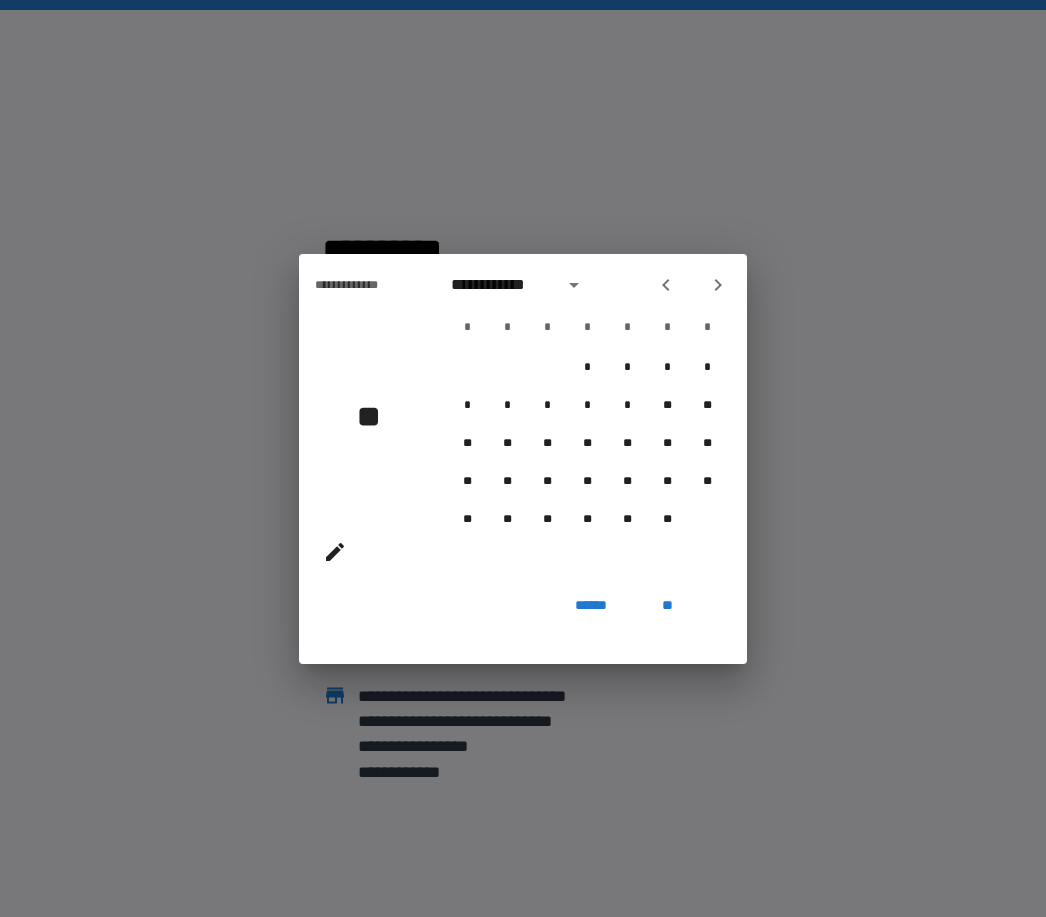 click at bounding box center (666, 285) 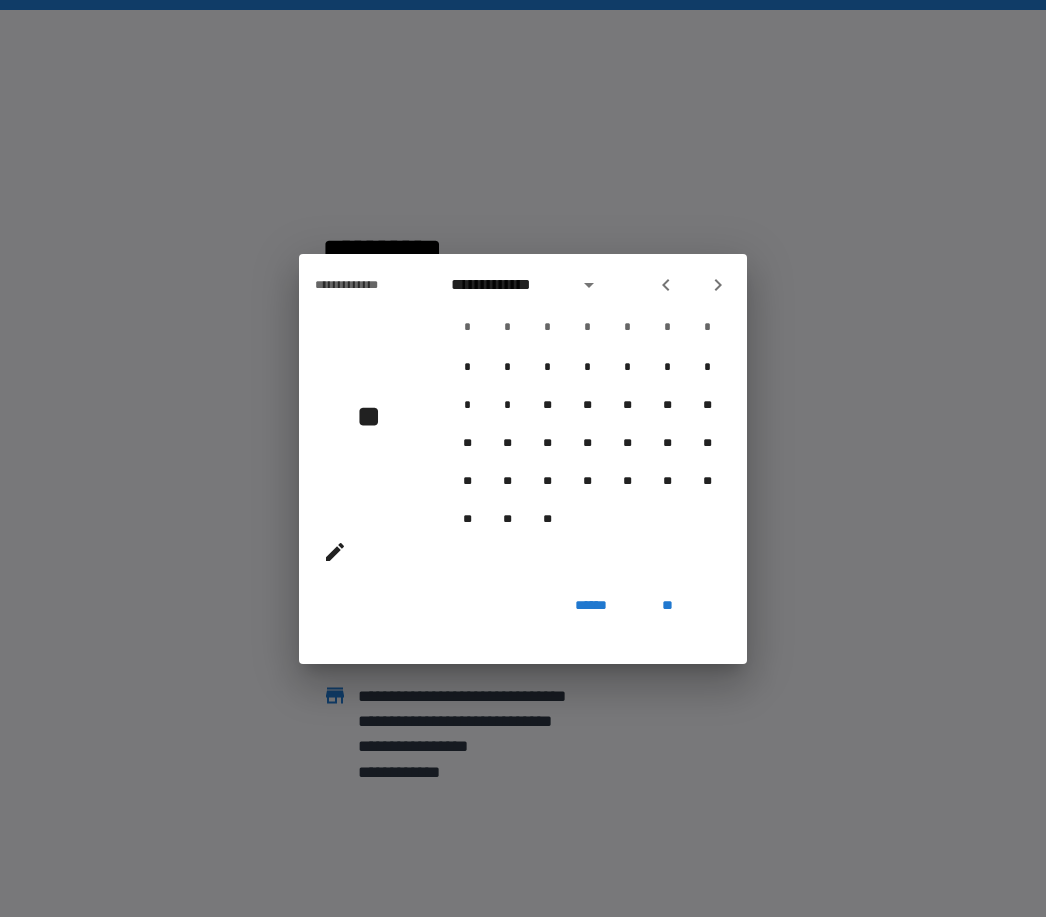 click at bounding box center [666, 285] 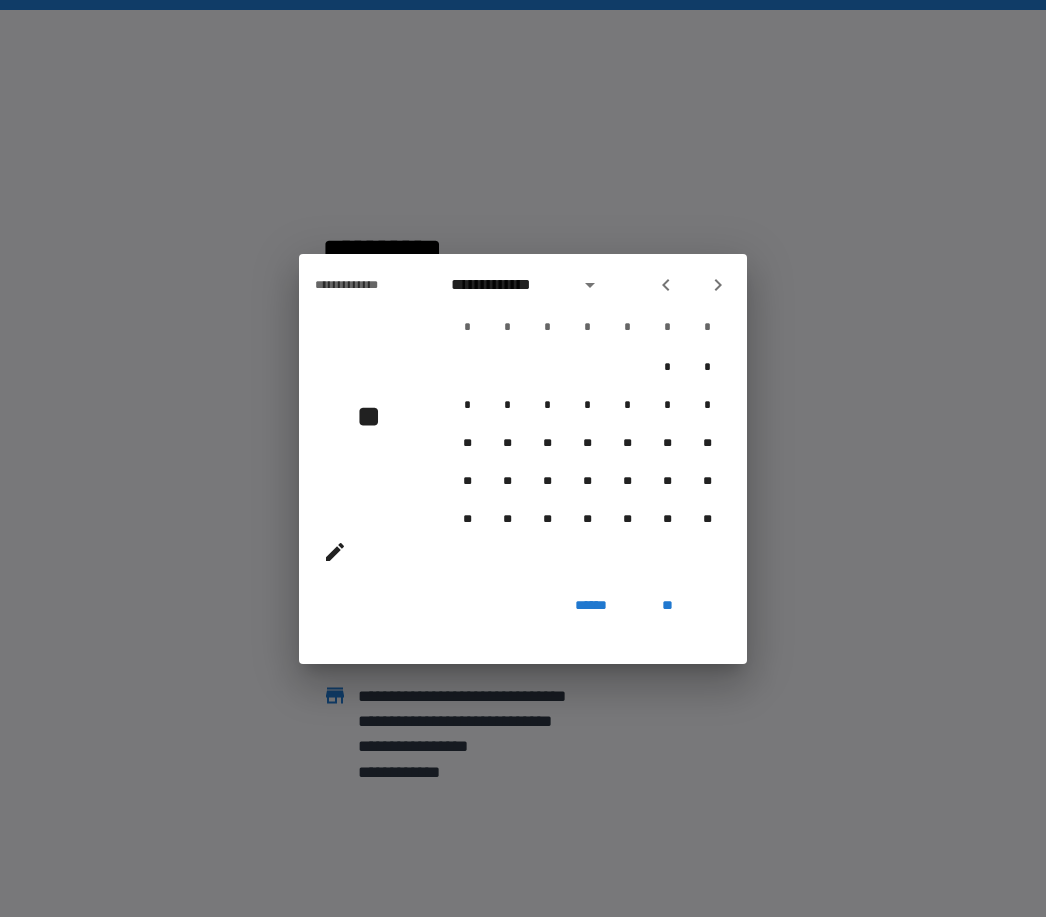click at bounding box center (692, 285) 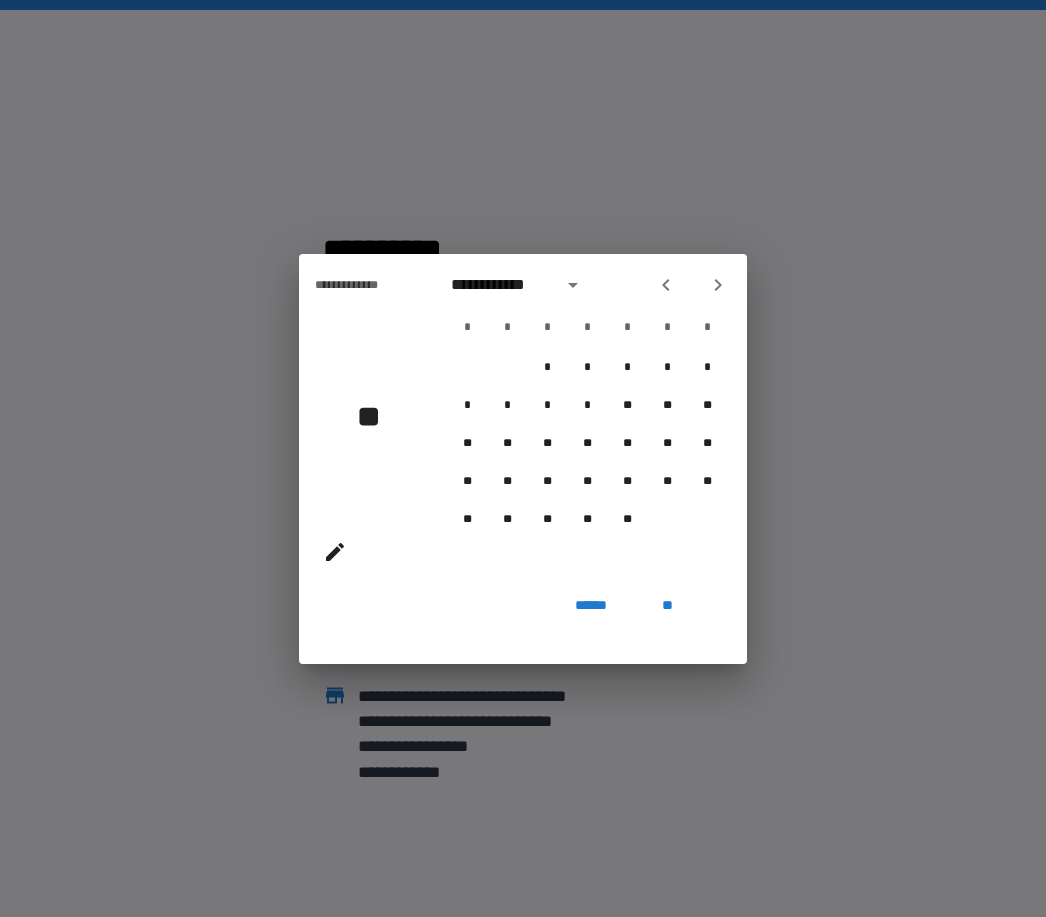 click 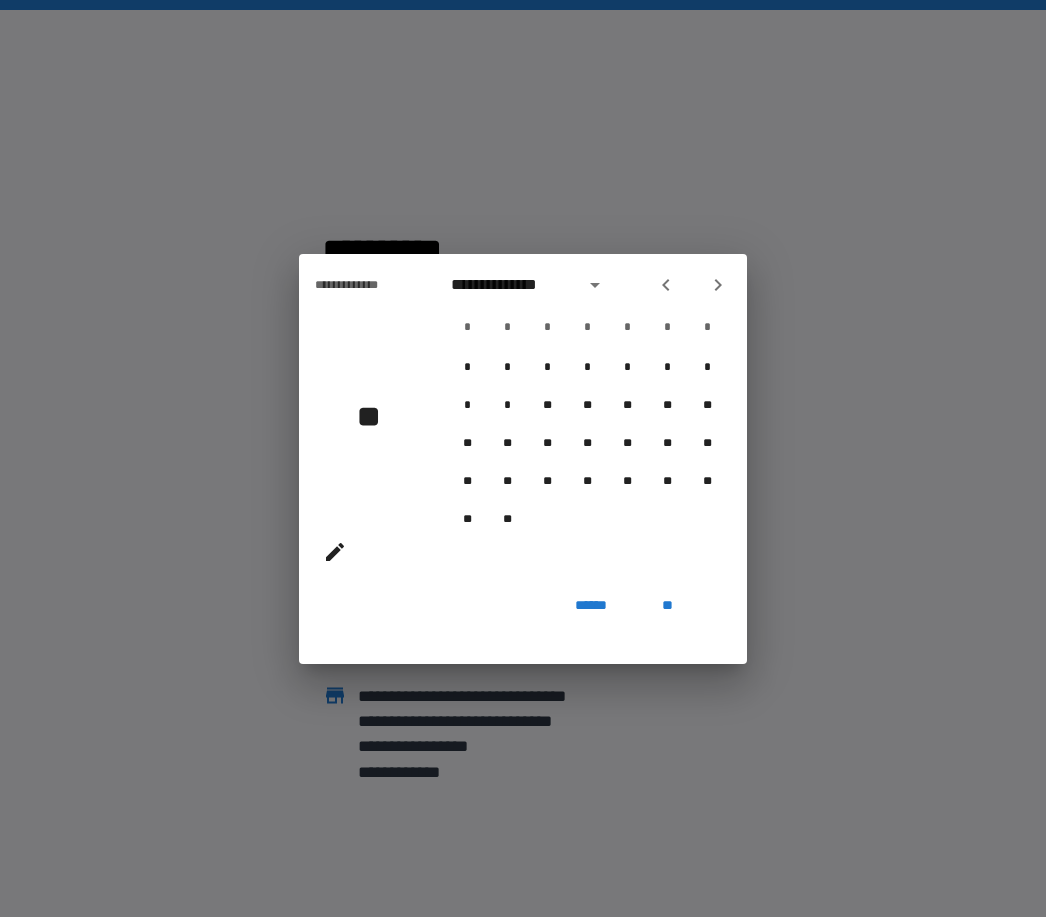 click 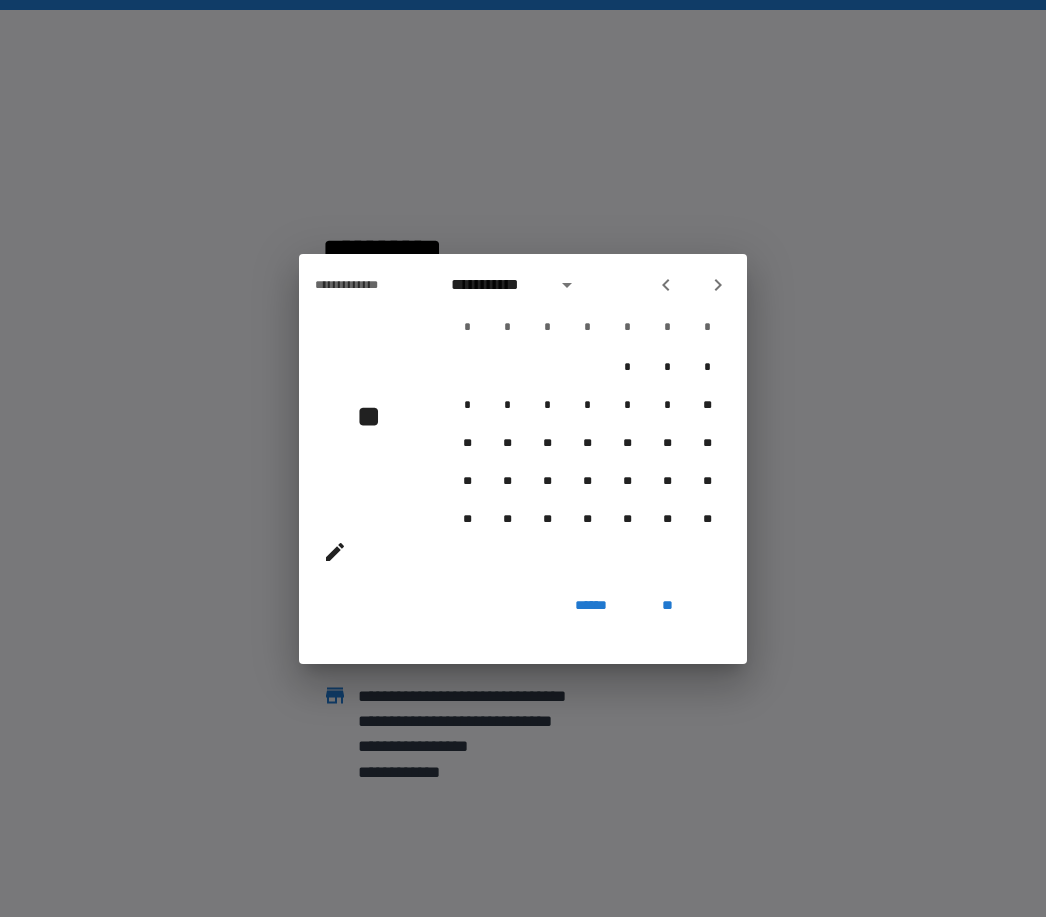 click 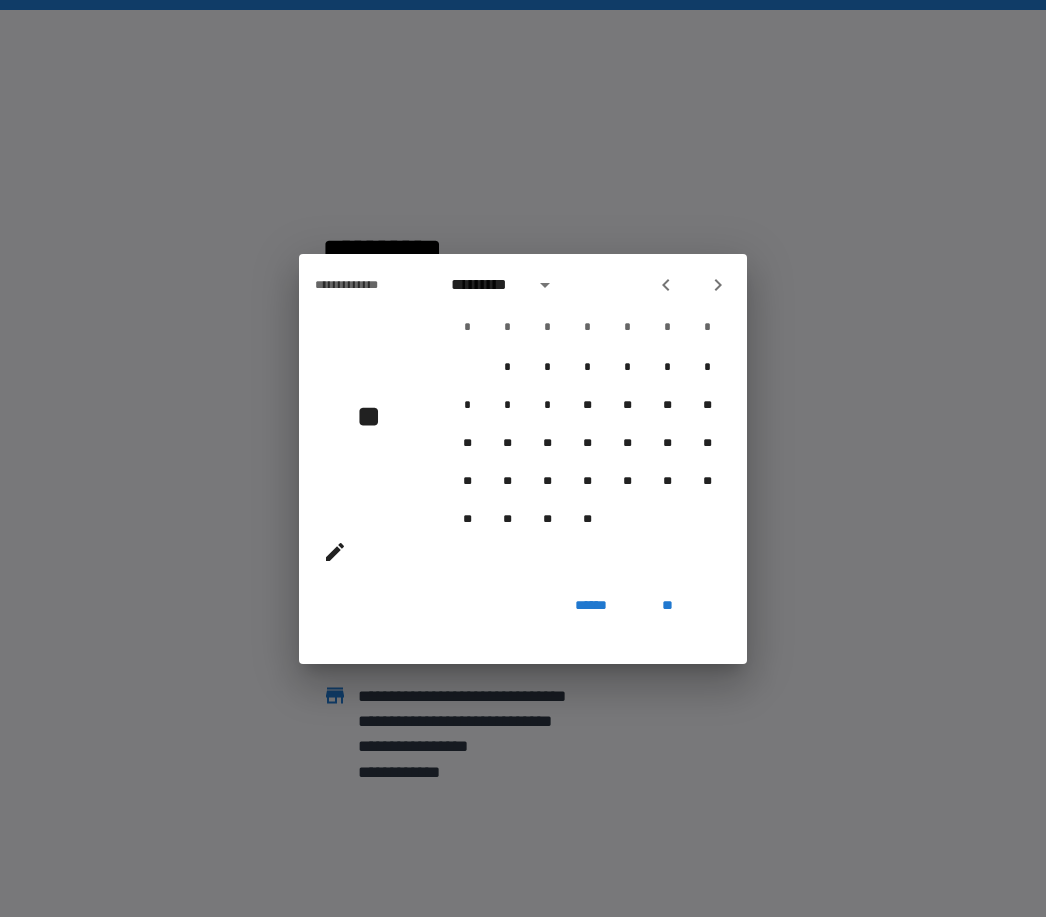 click 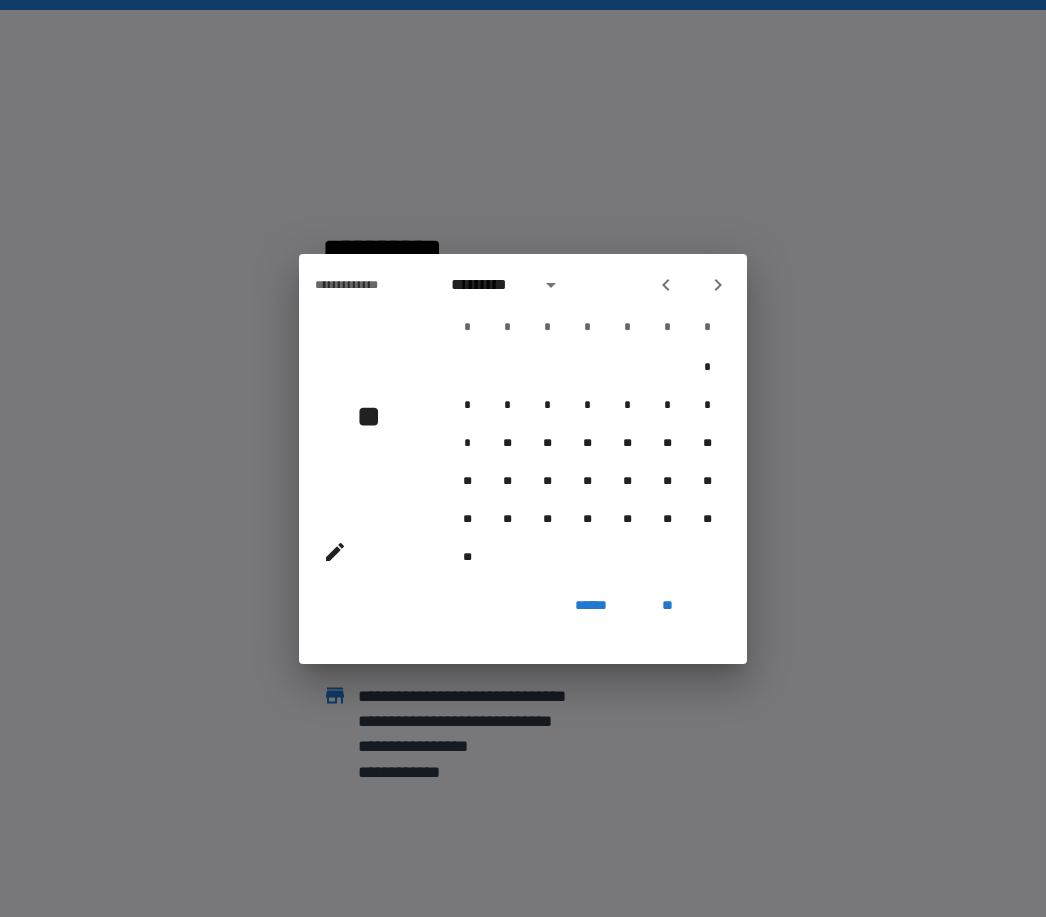 click 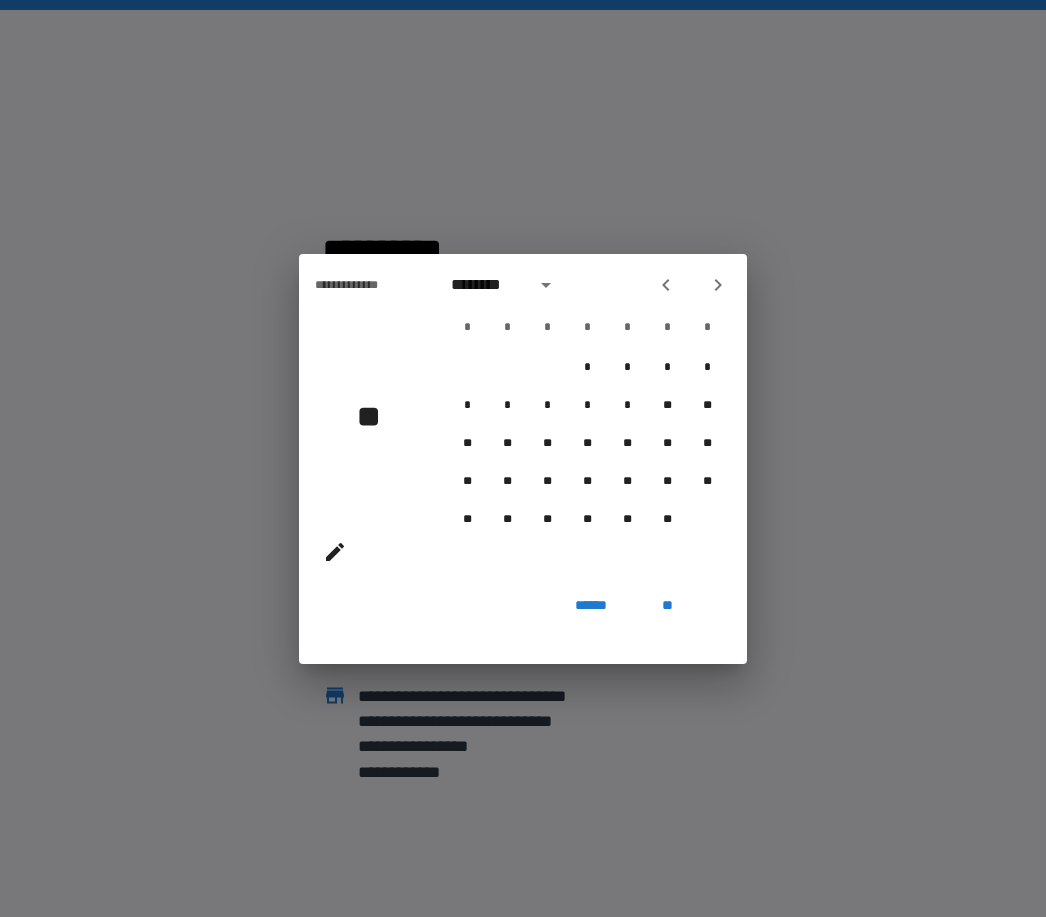 click 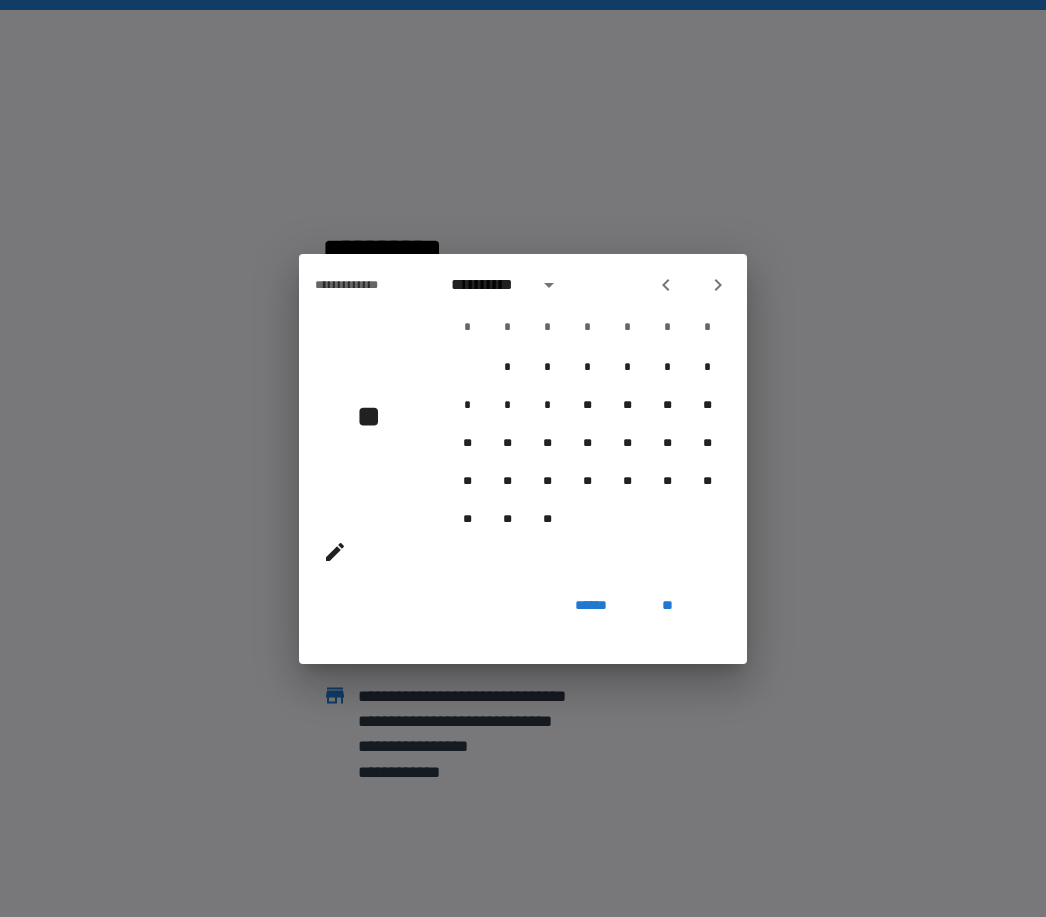 click 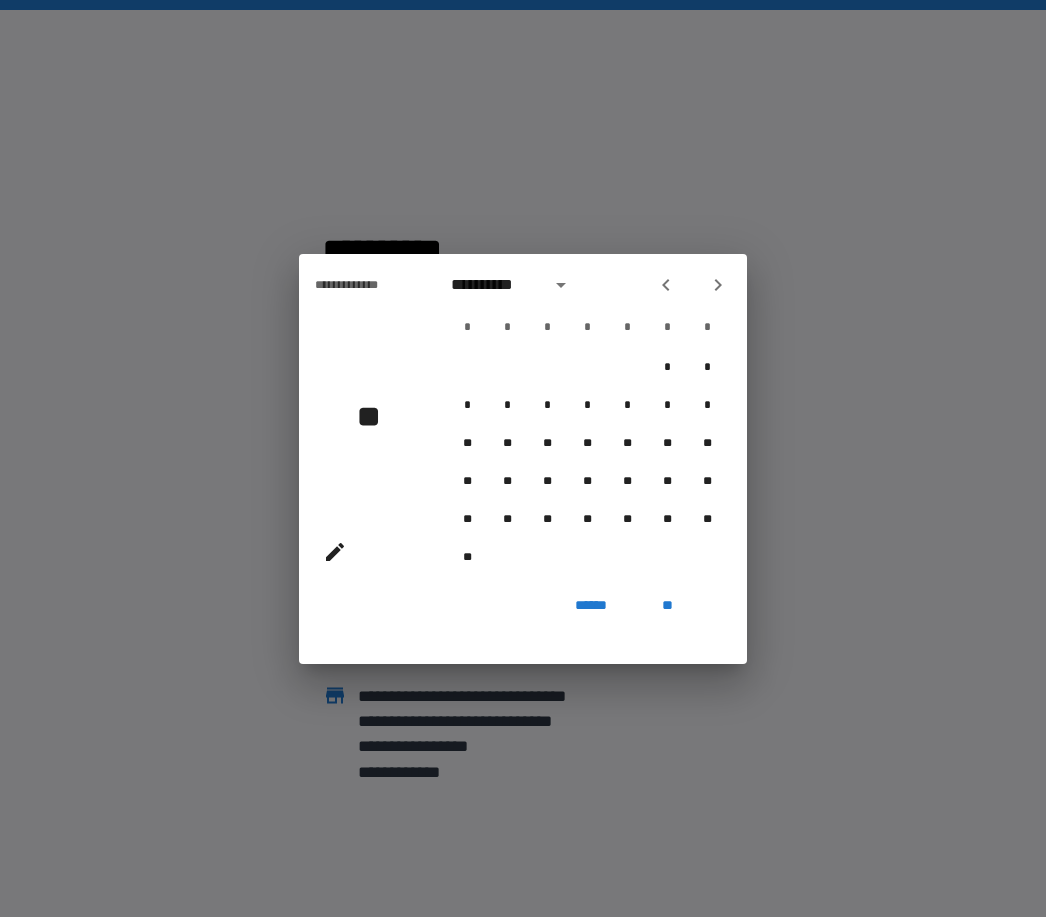 click at bounding box center [666, 285] 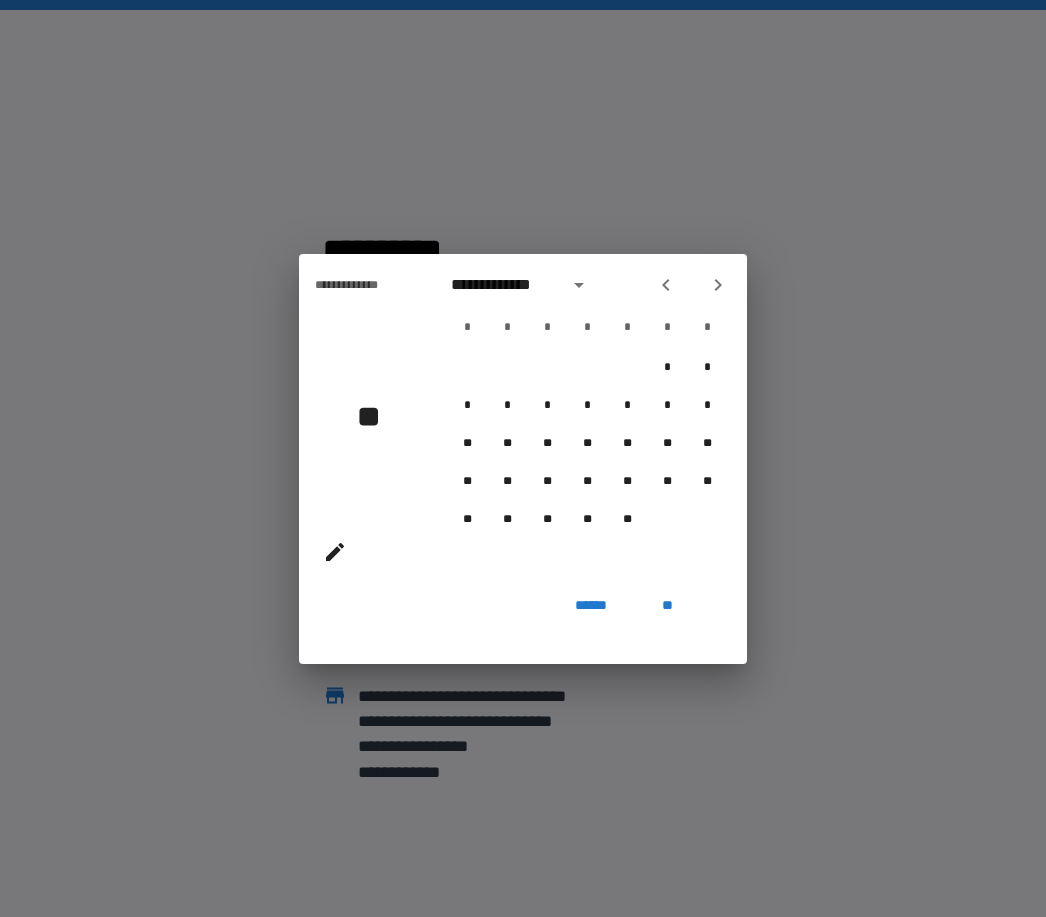click 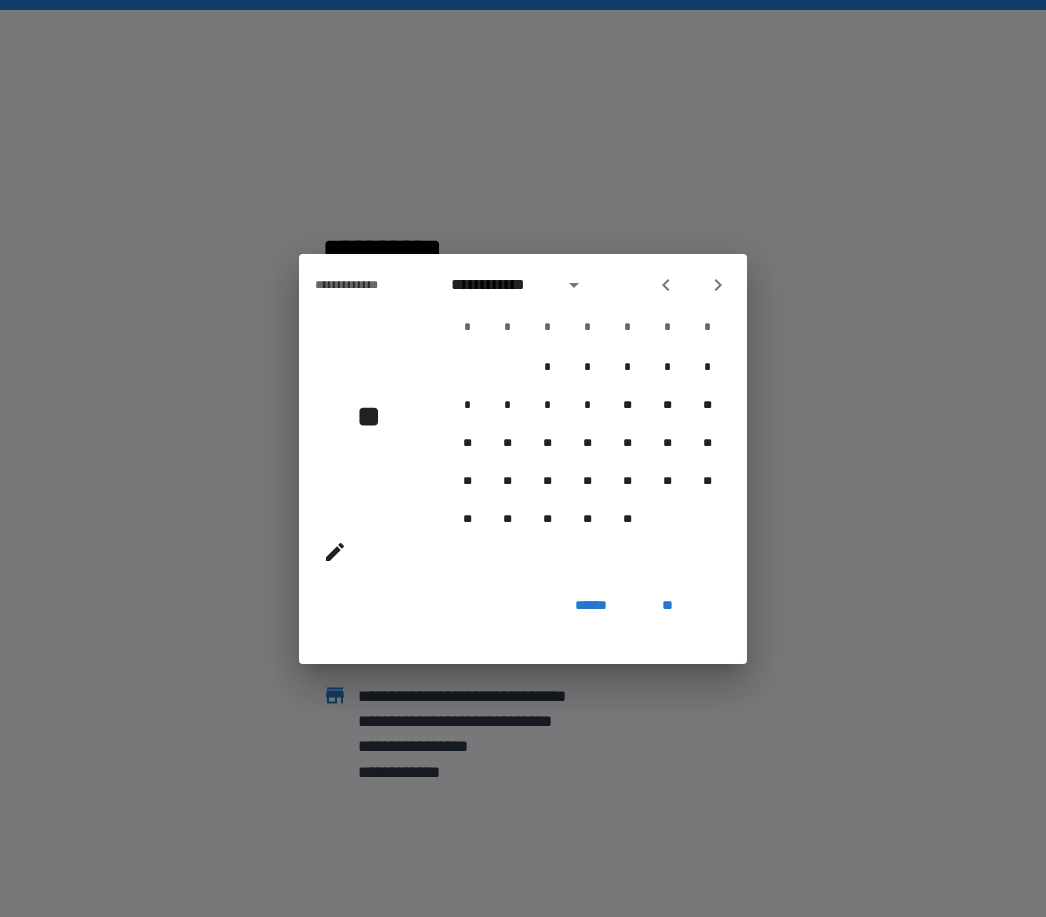 click 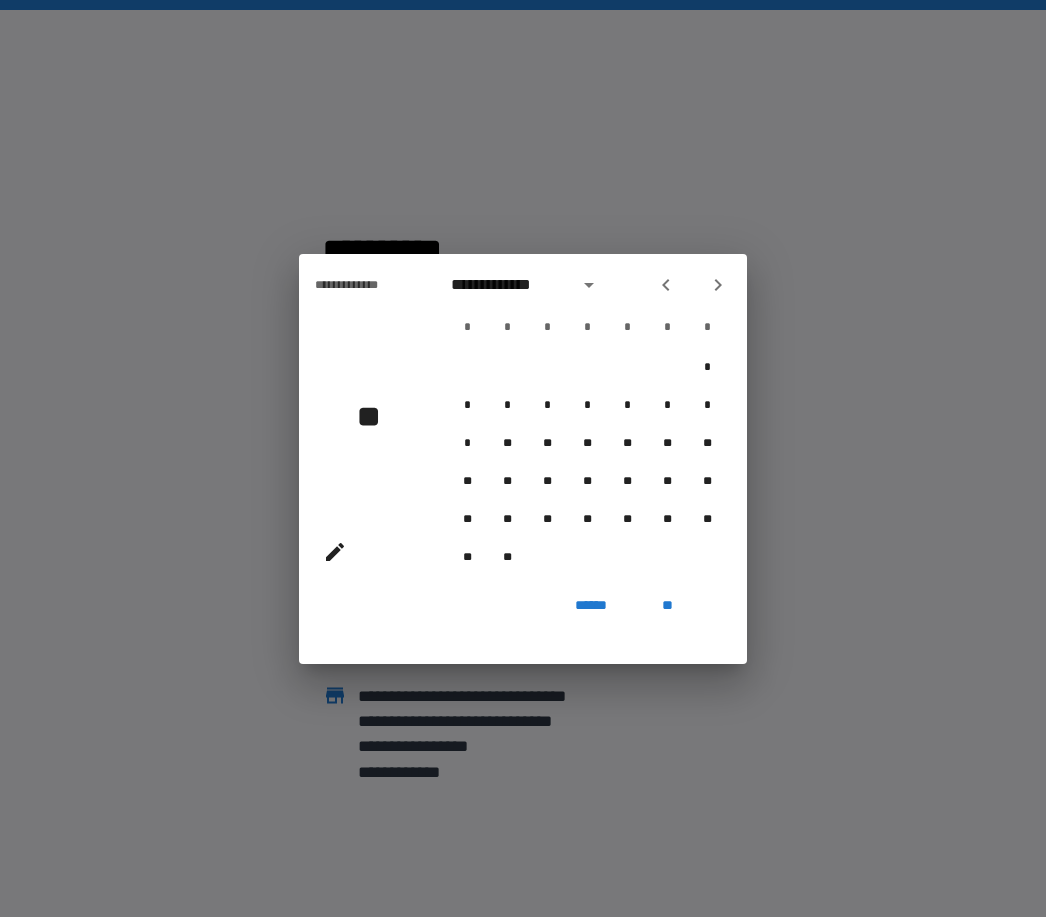 click 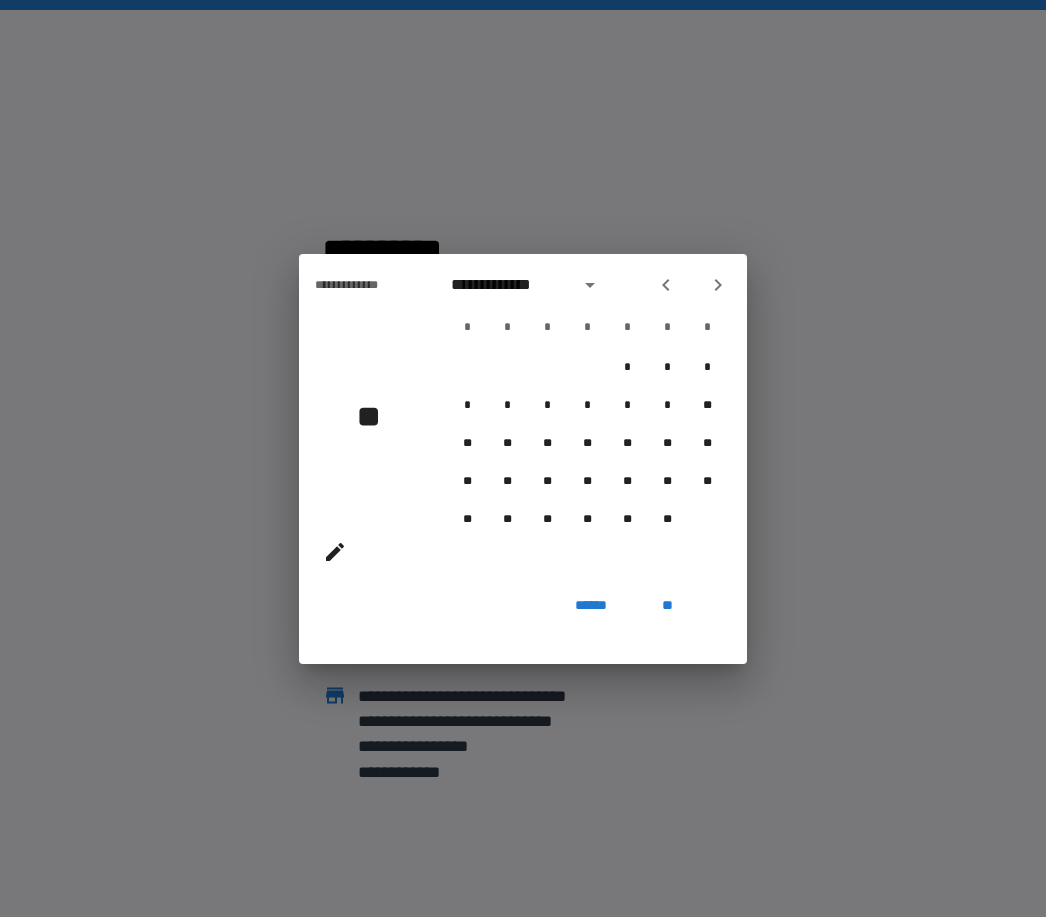 click 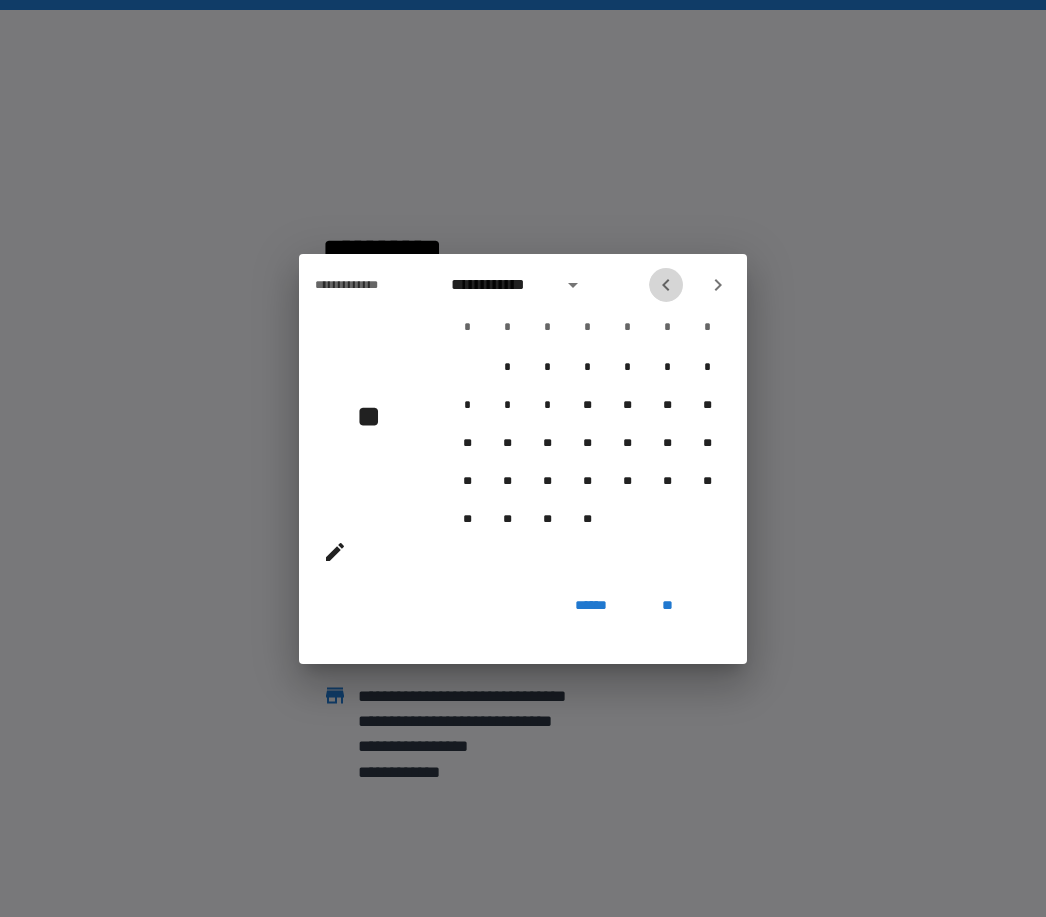 click 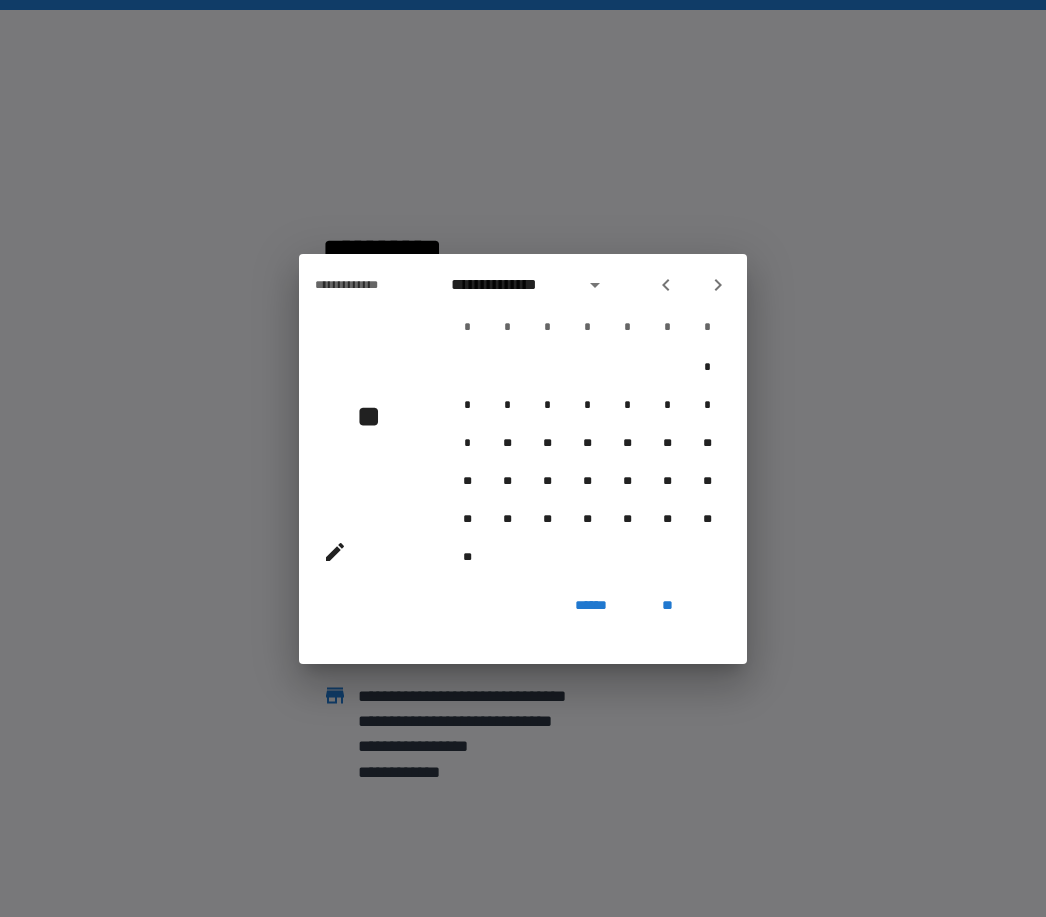 click 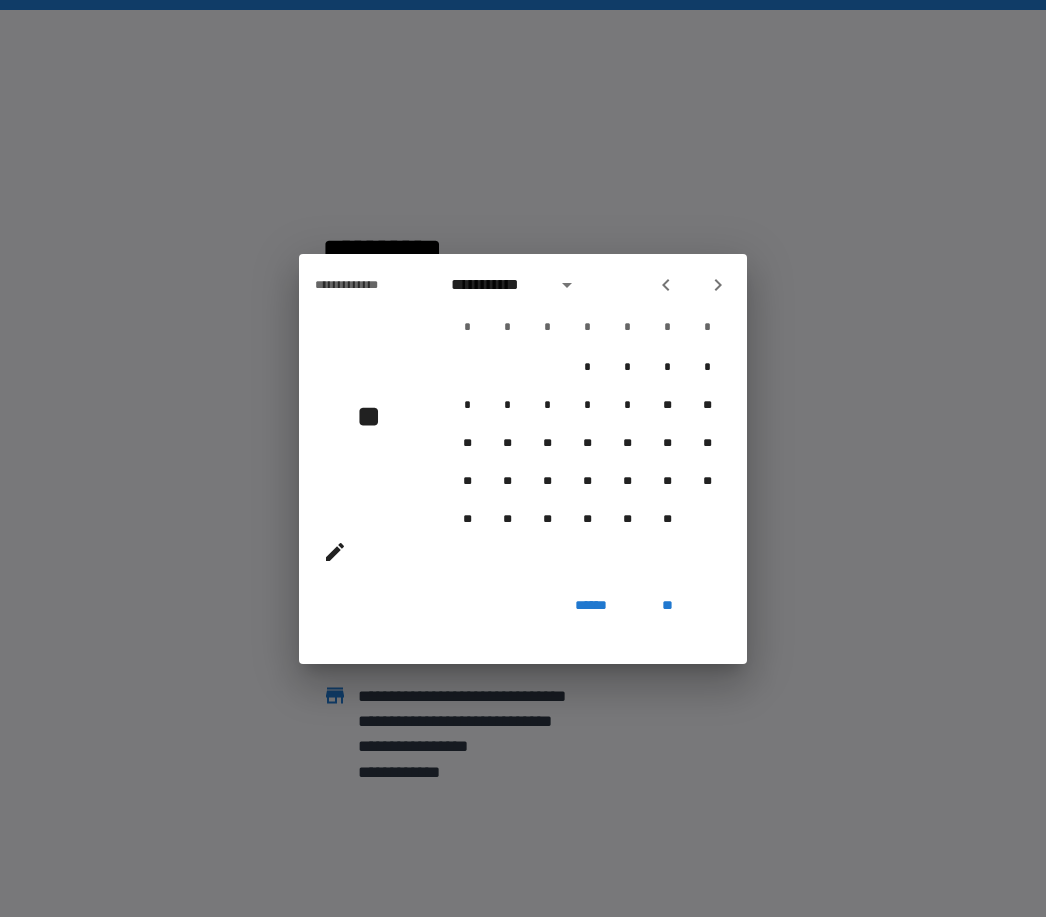 click 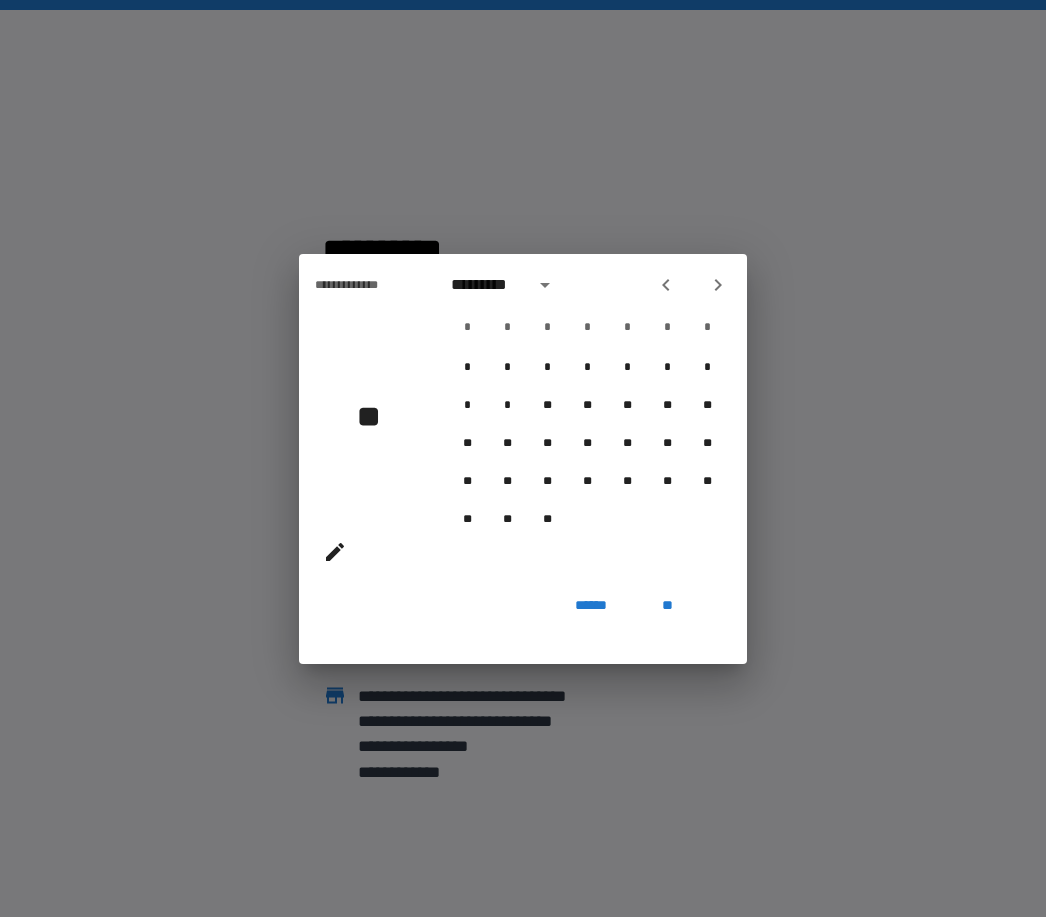 click 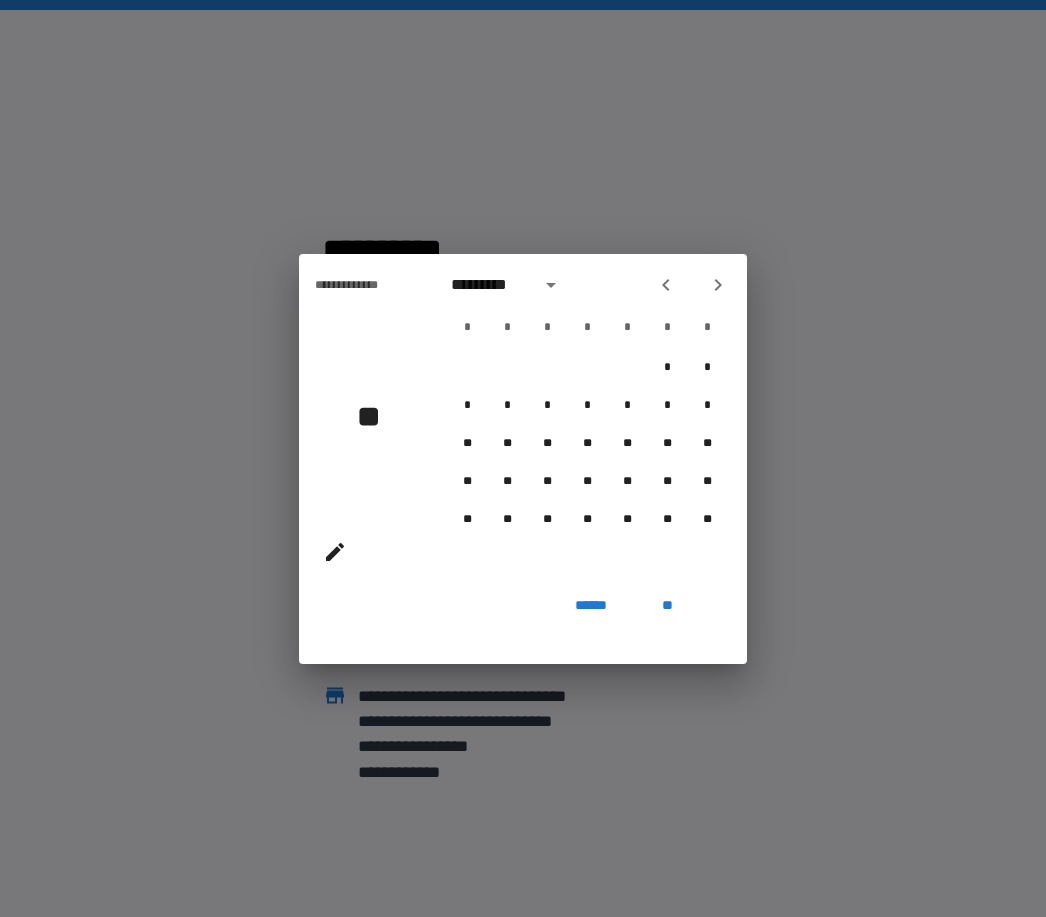 click 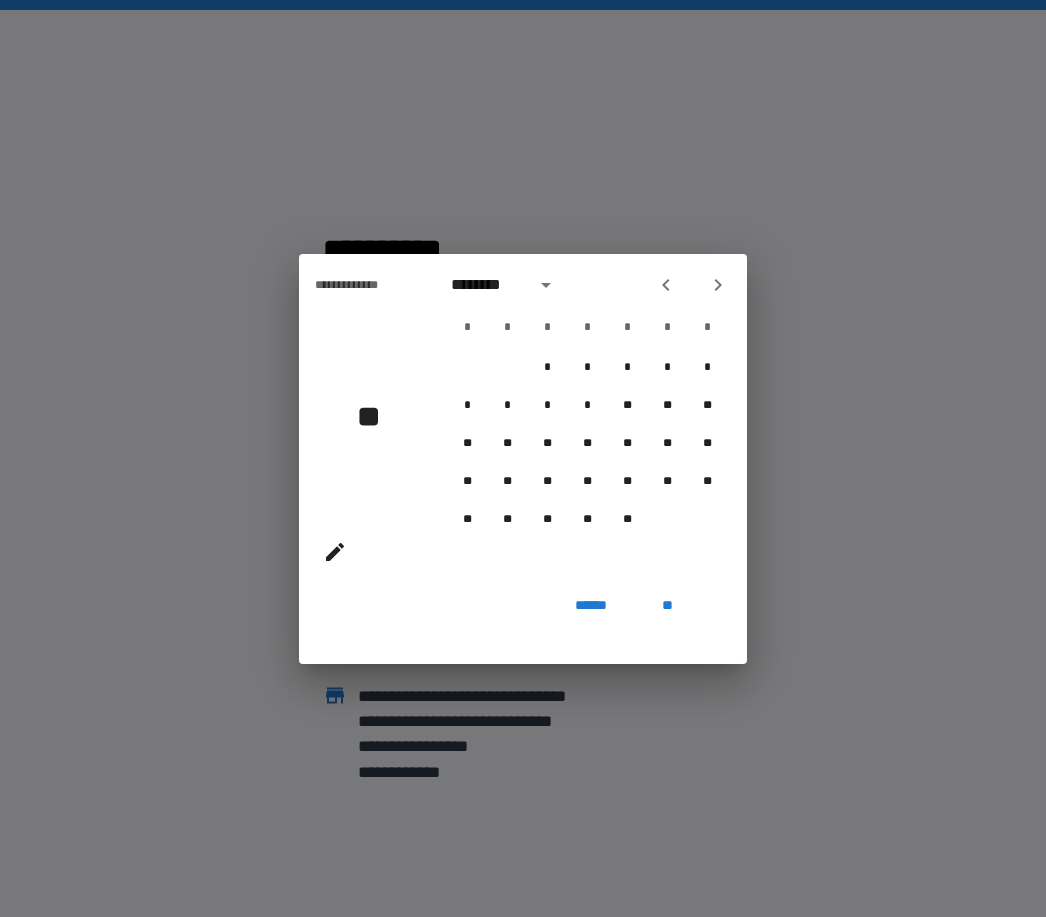 click 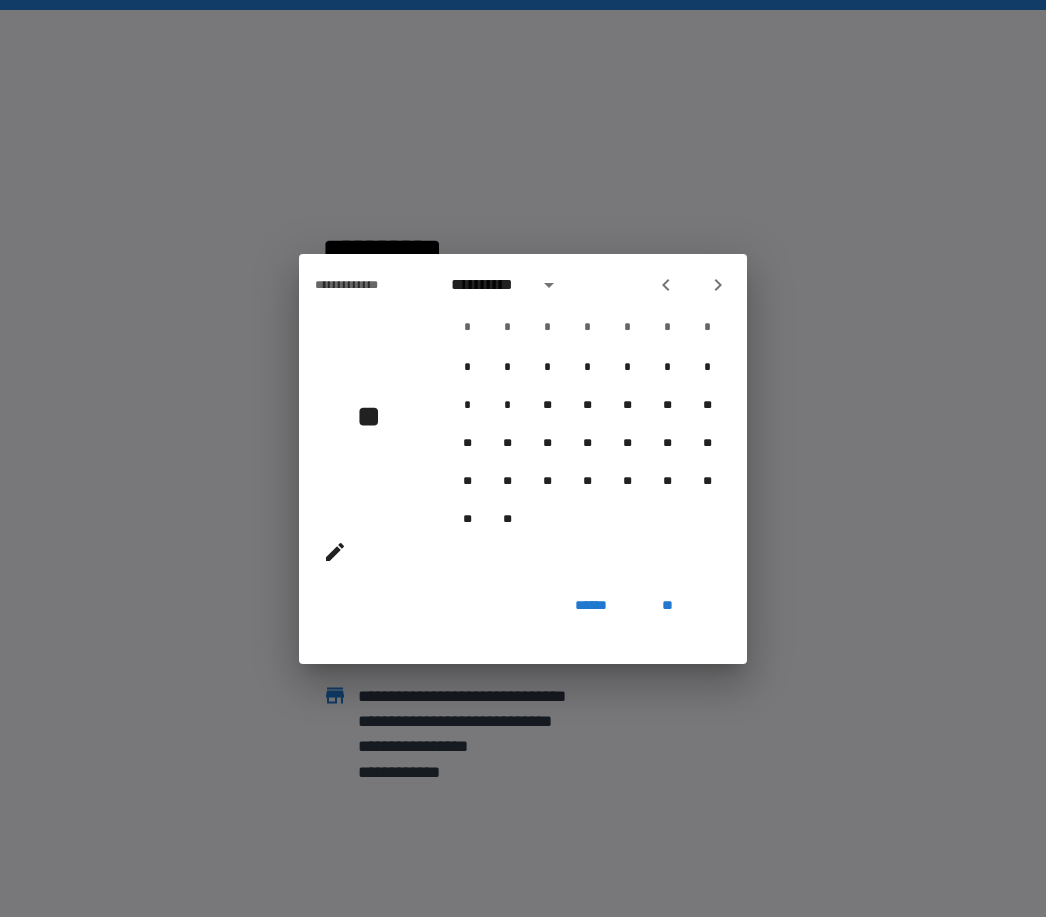 click 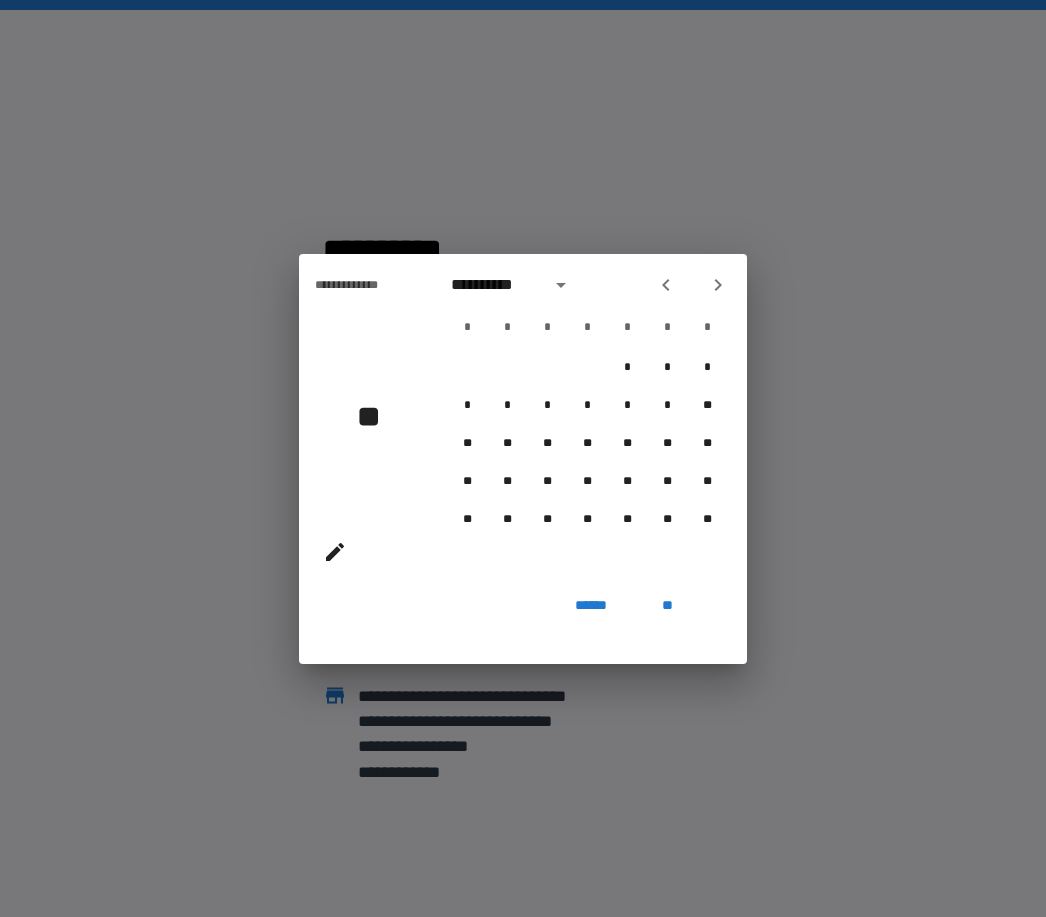 click 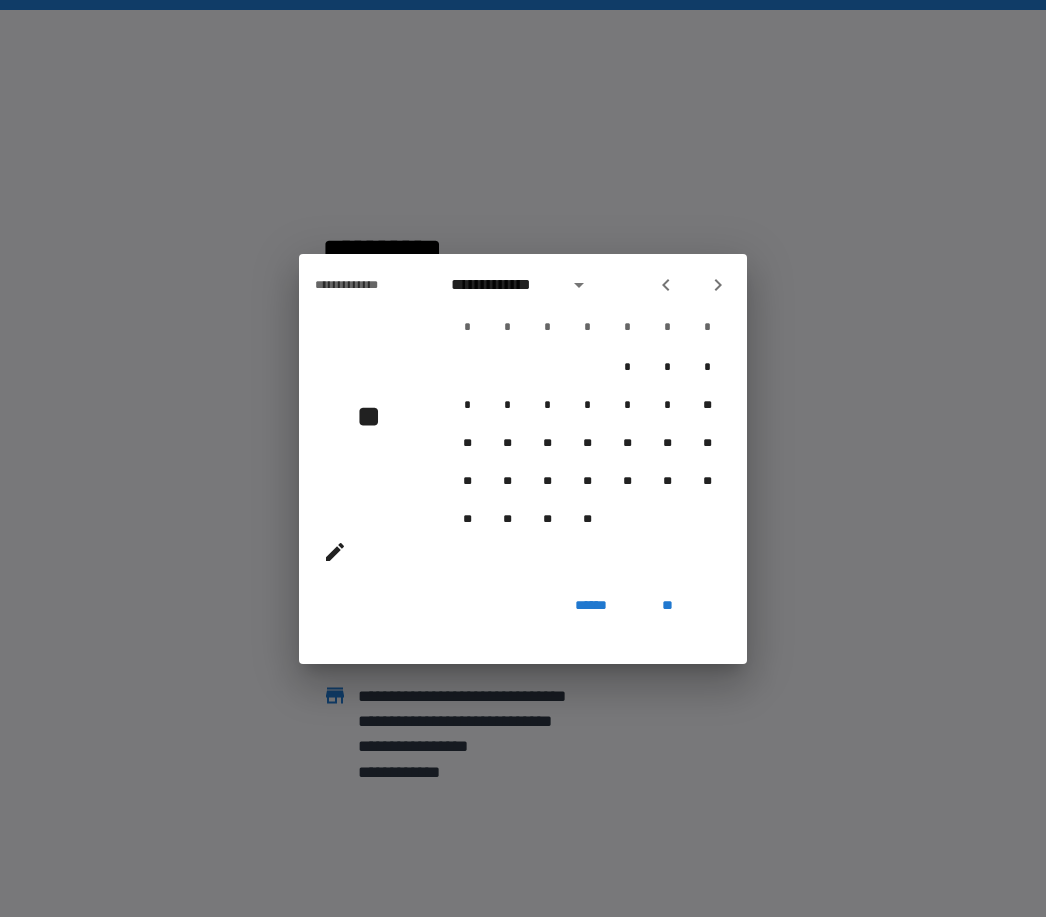 click 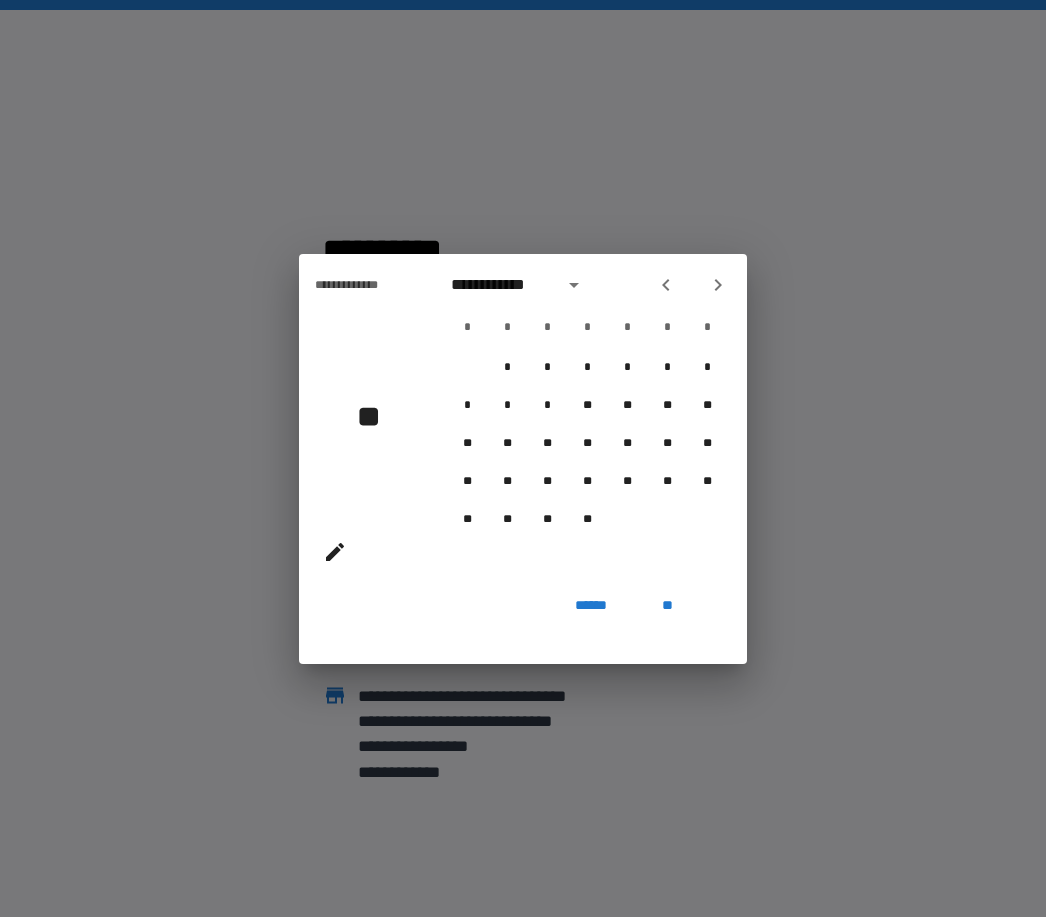 click 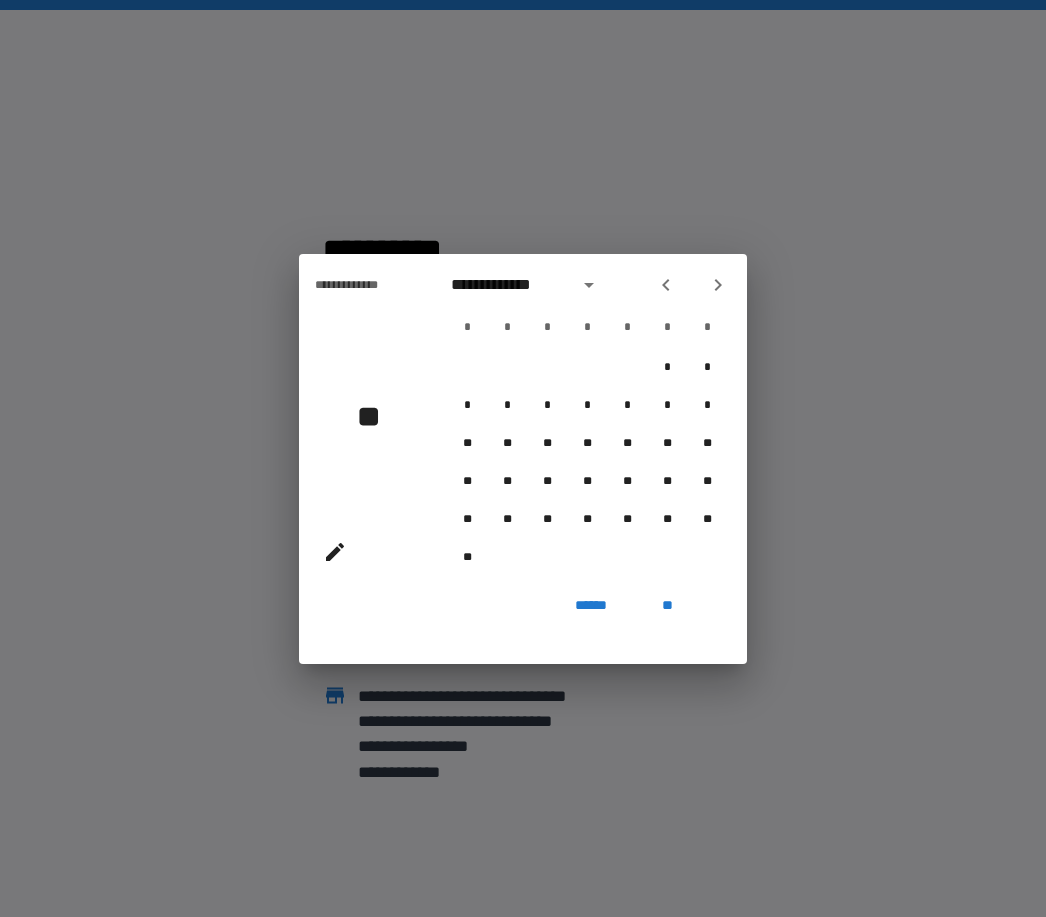 click 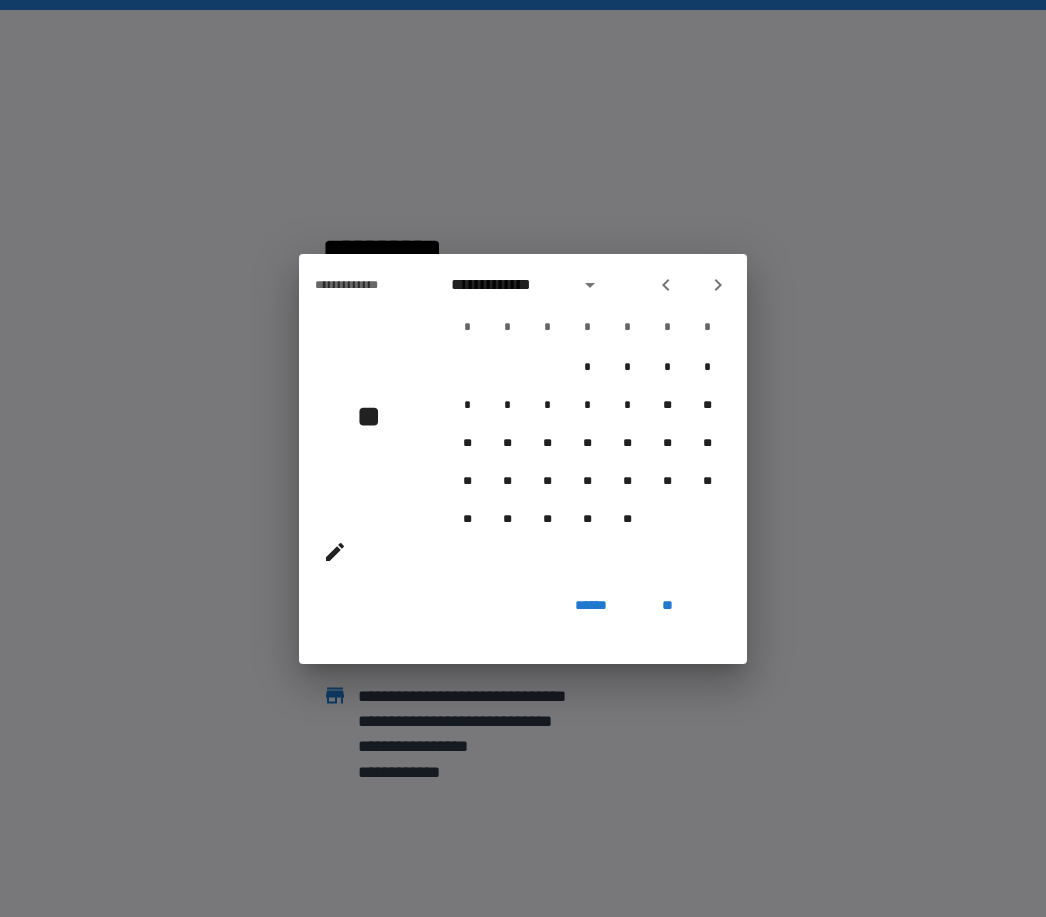 click 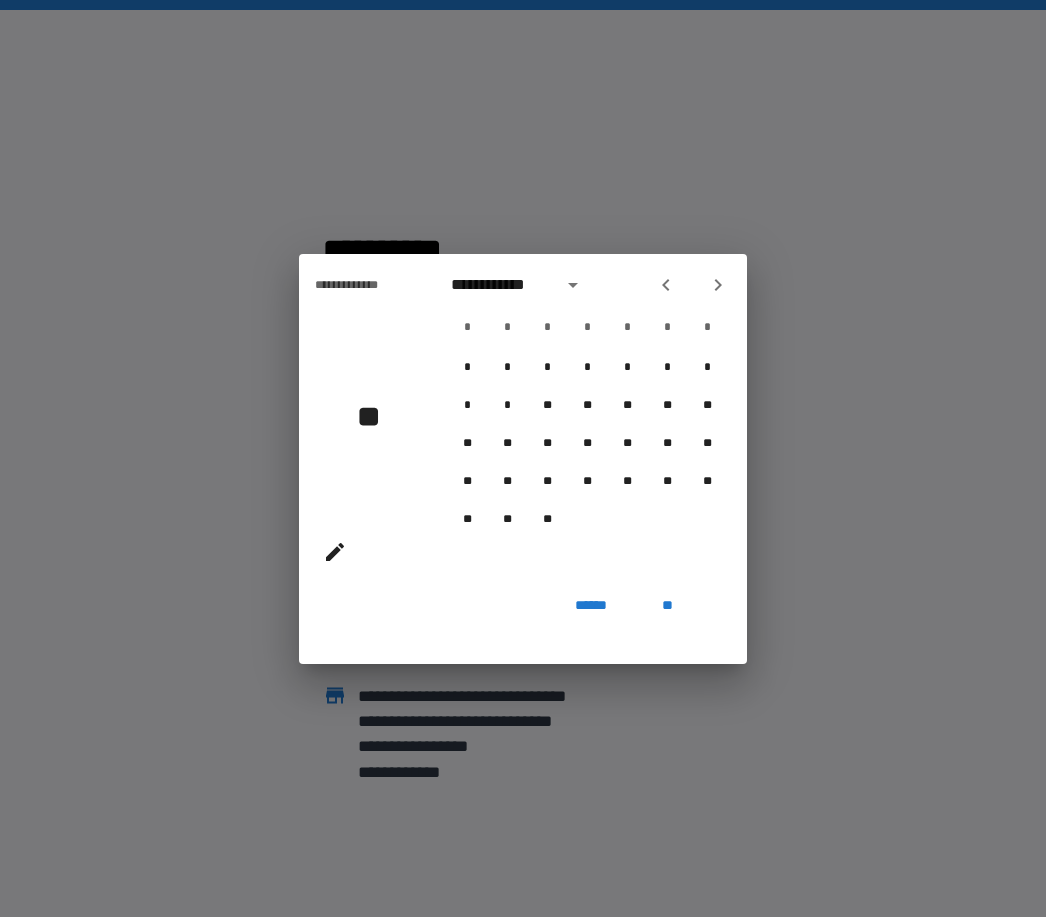 click at bounding box center (666, 285) 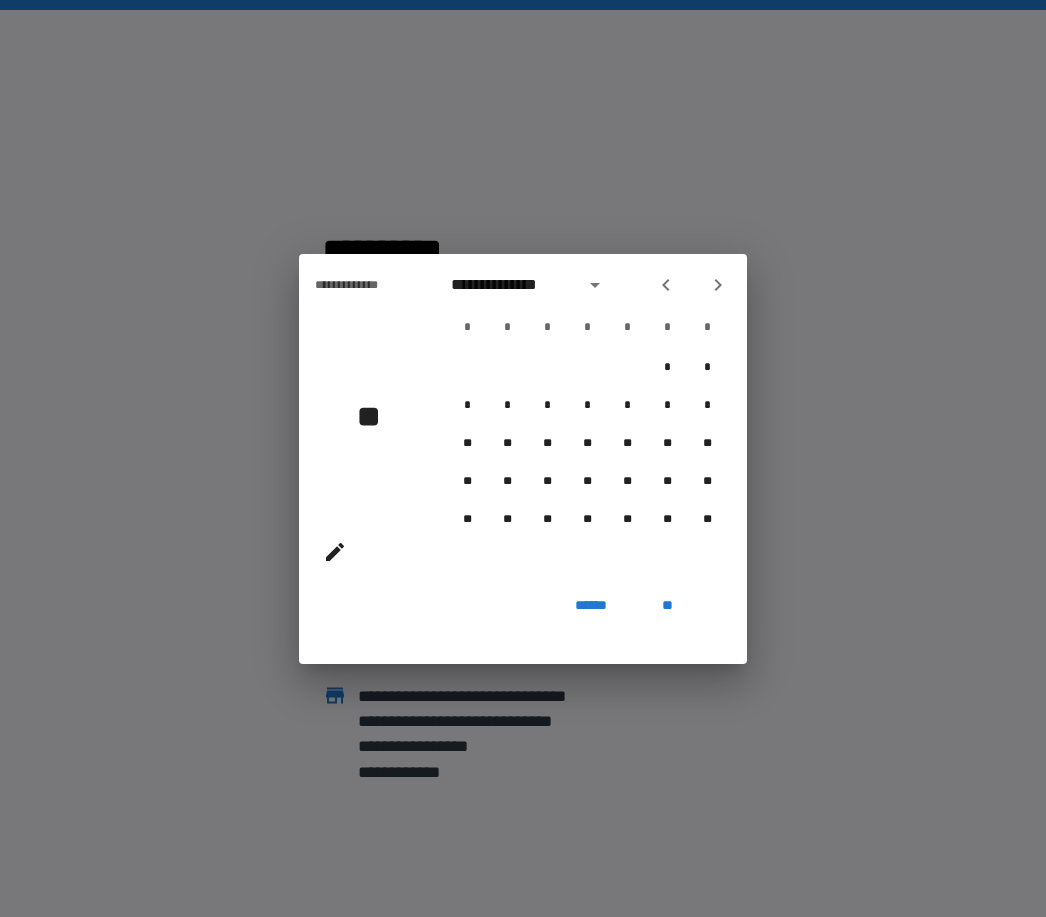 click at bounding box center [666, 285] 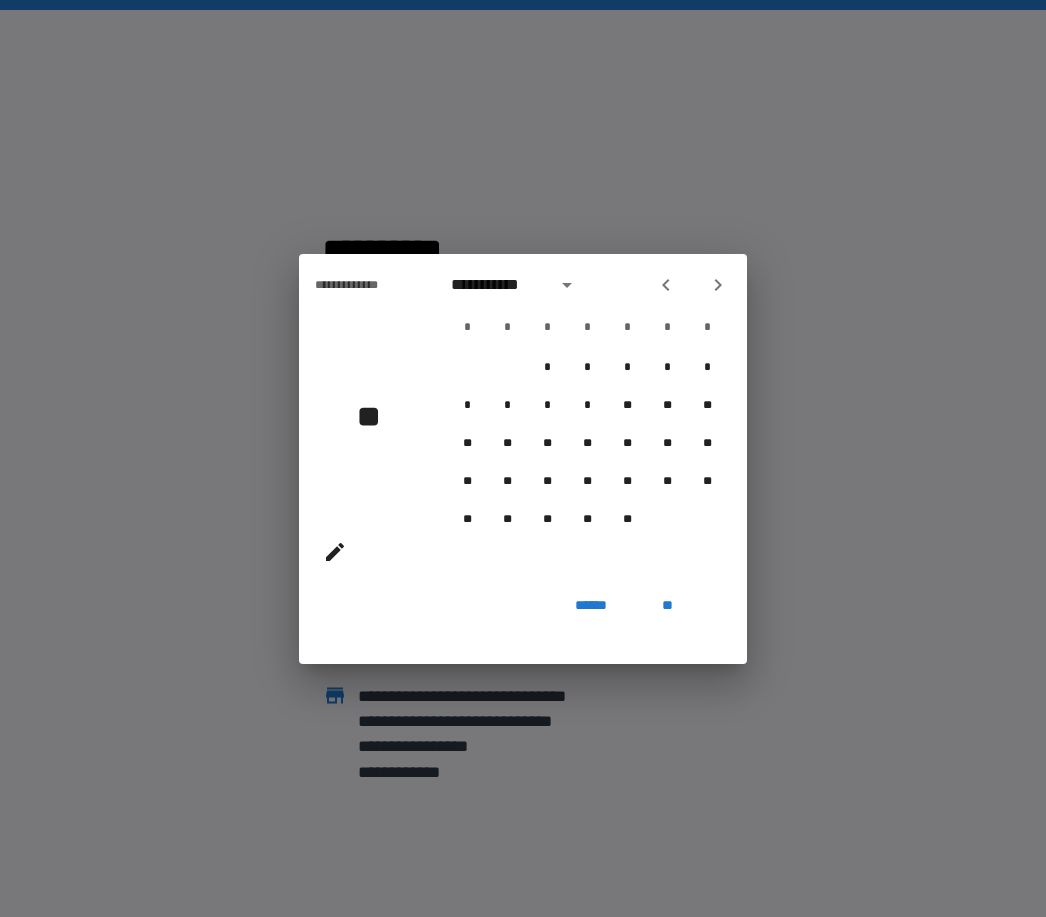 click at bounding box center (692, 285) 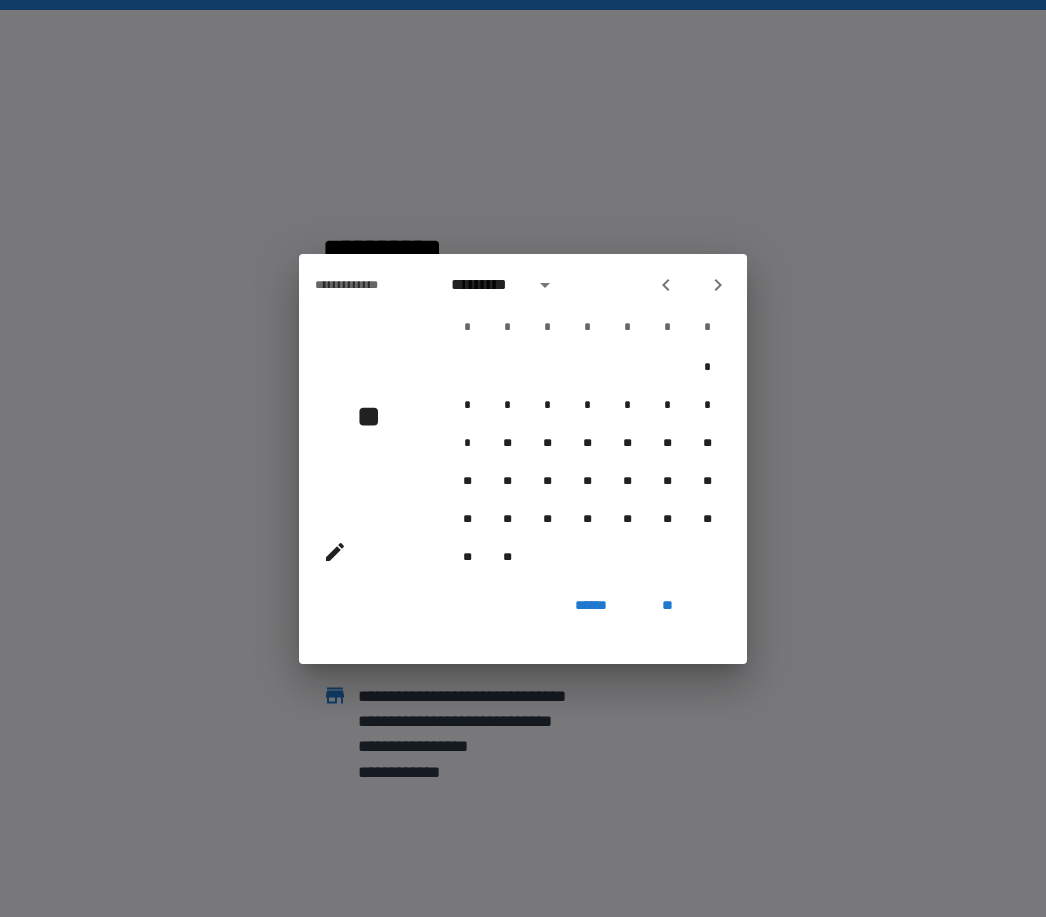 click at bounding box center (666, 285) 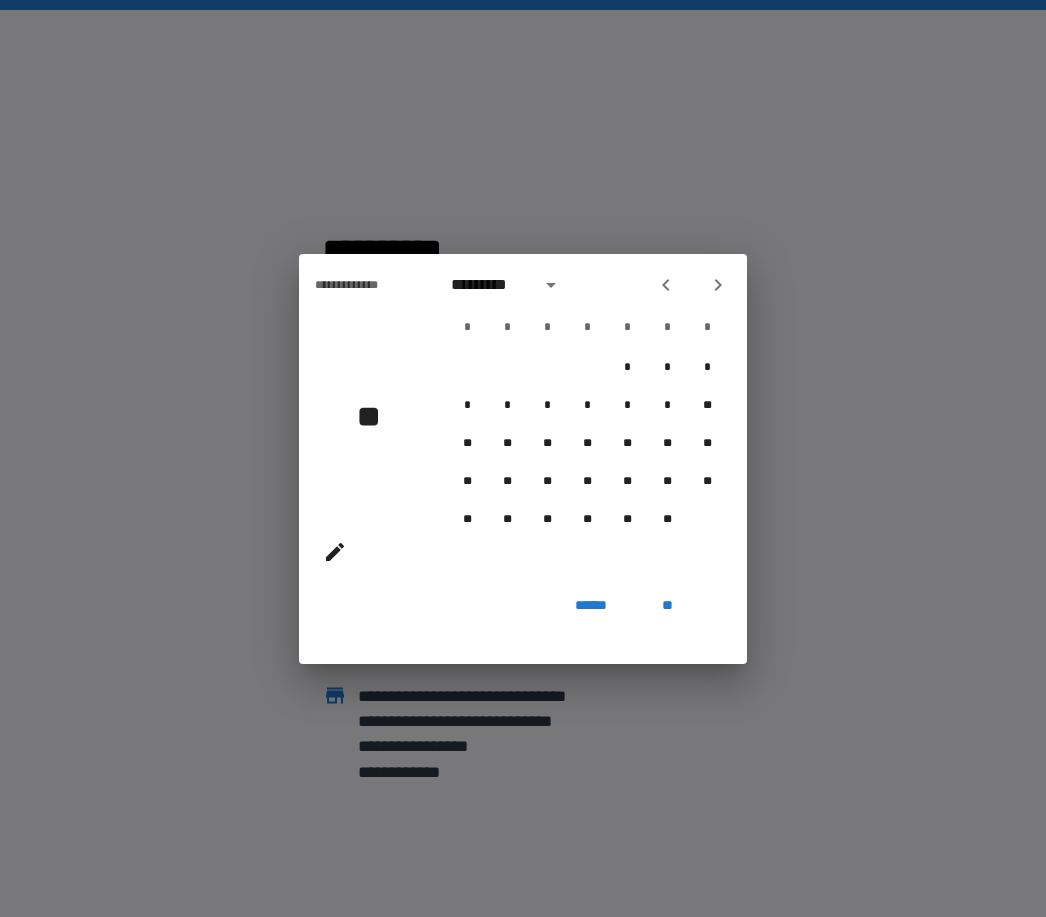 click at bounding box center [666, 285] 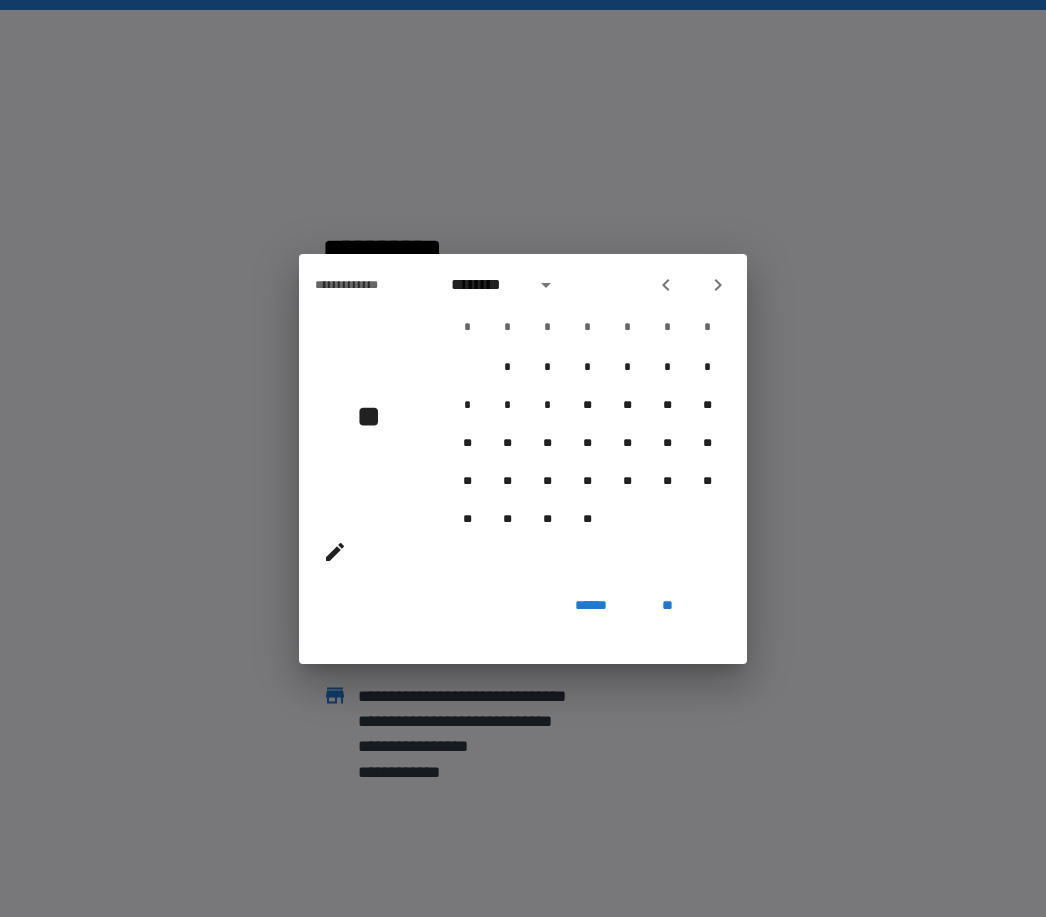 click 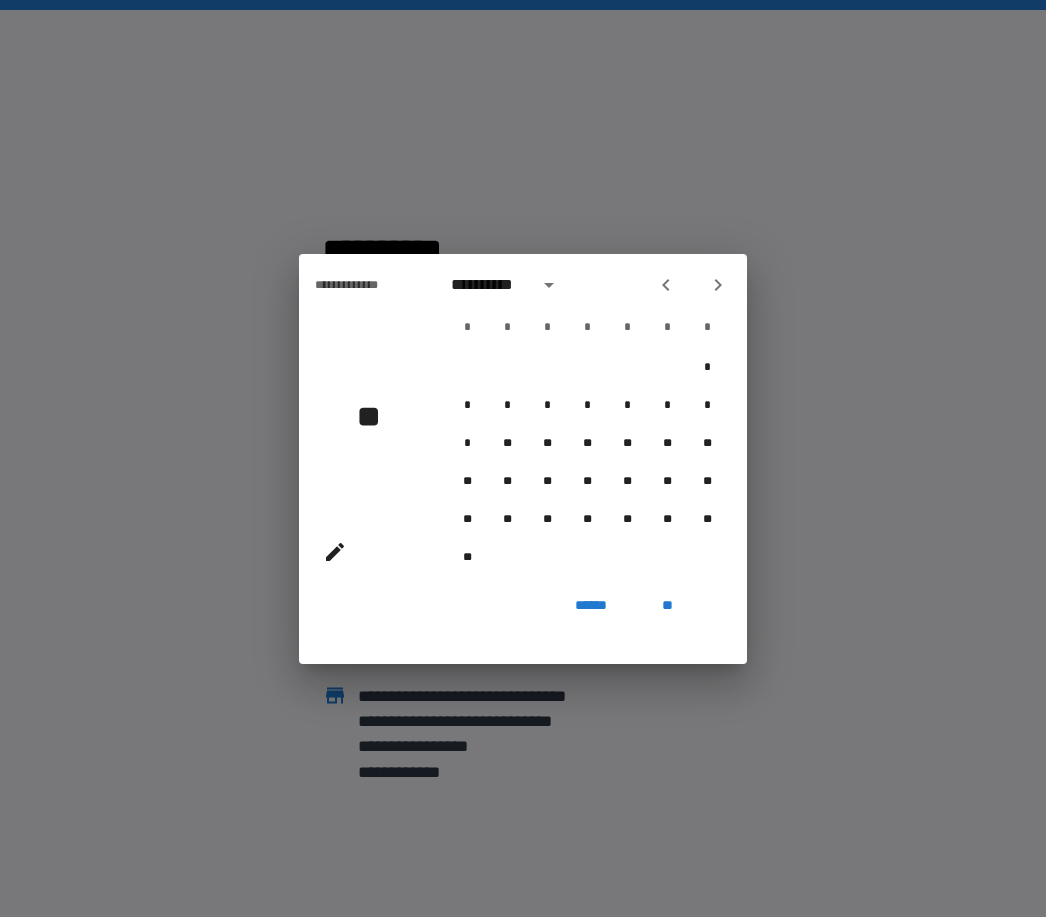 click 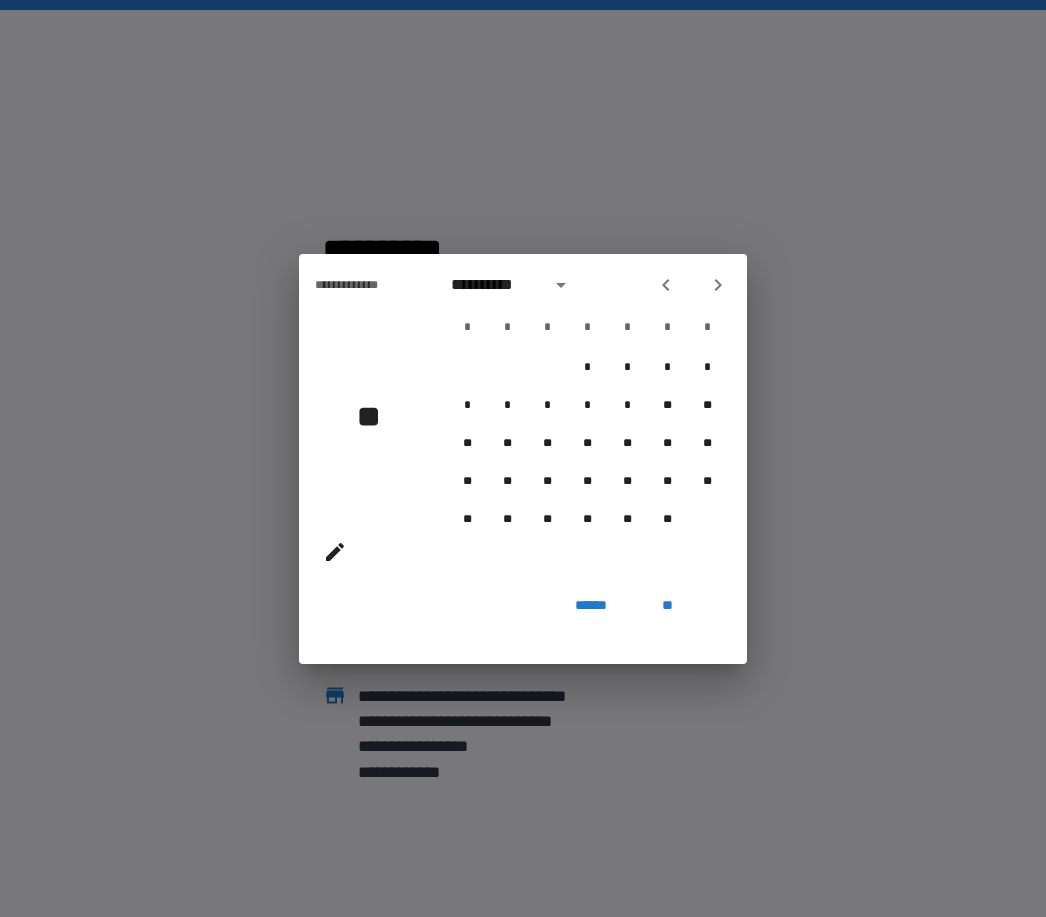 click at bounding box center [692, 285] 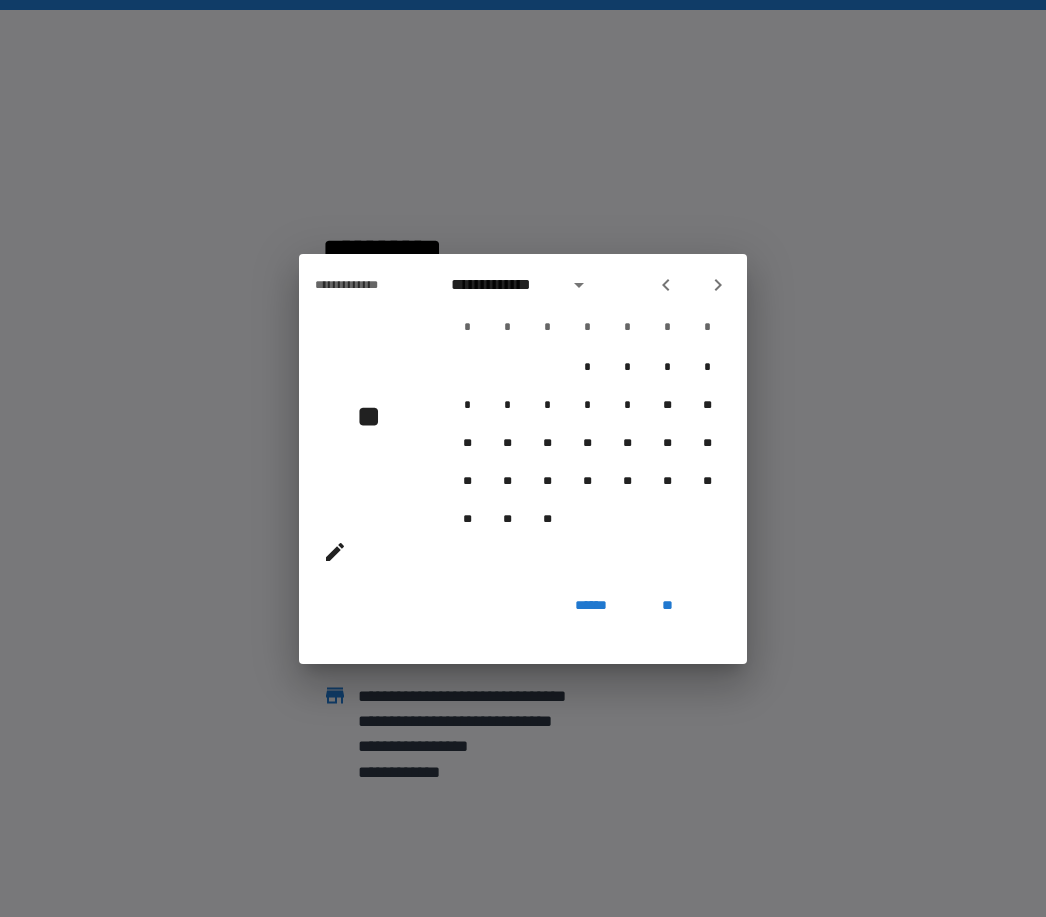 click 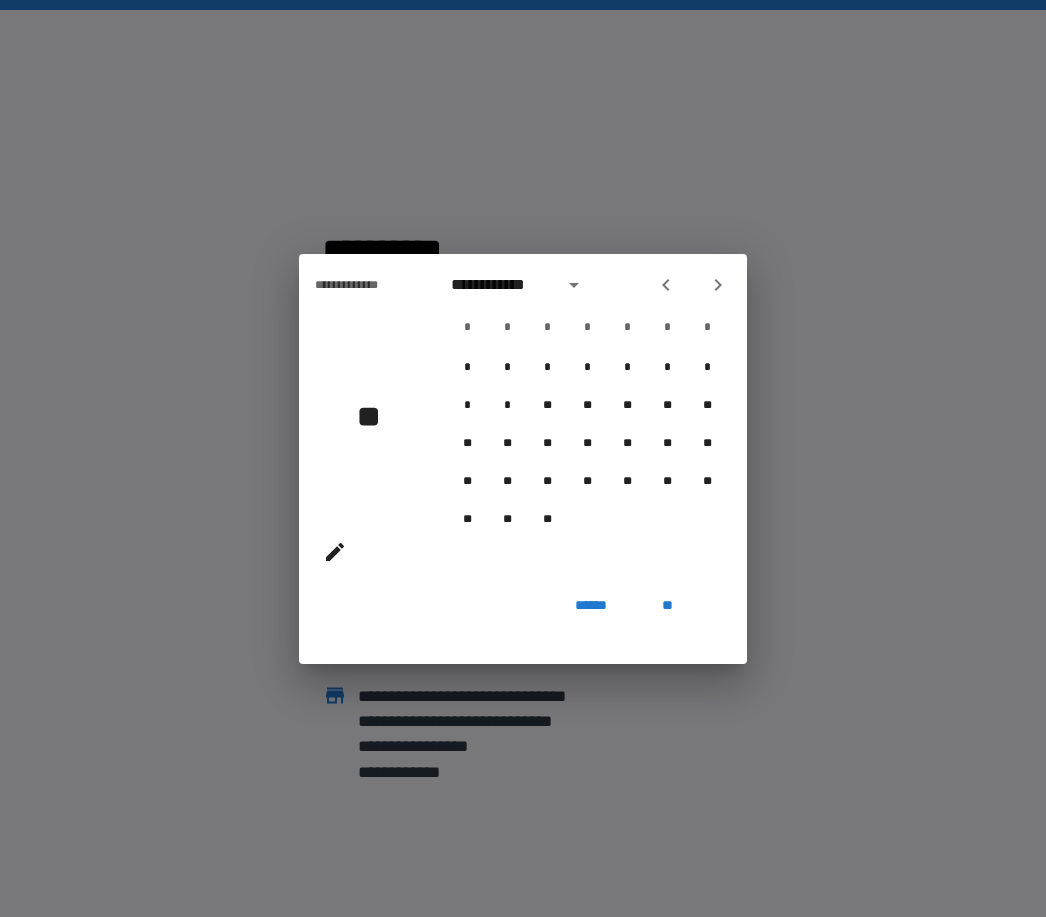click 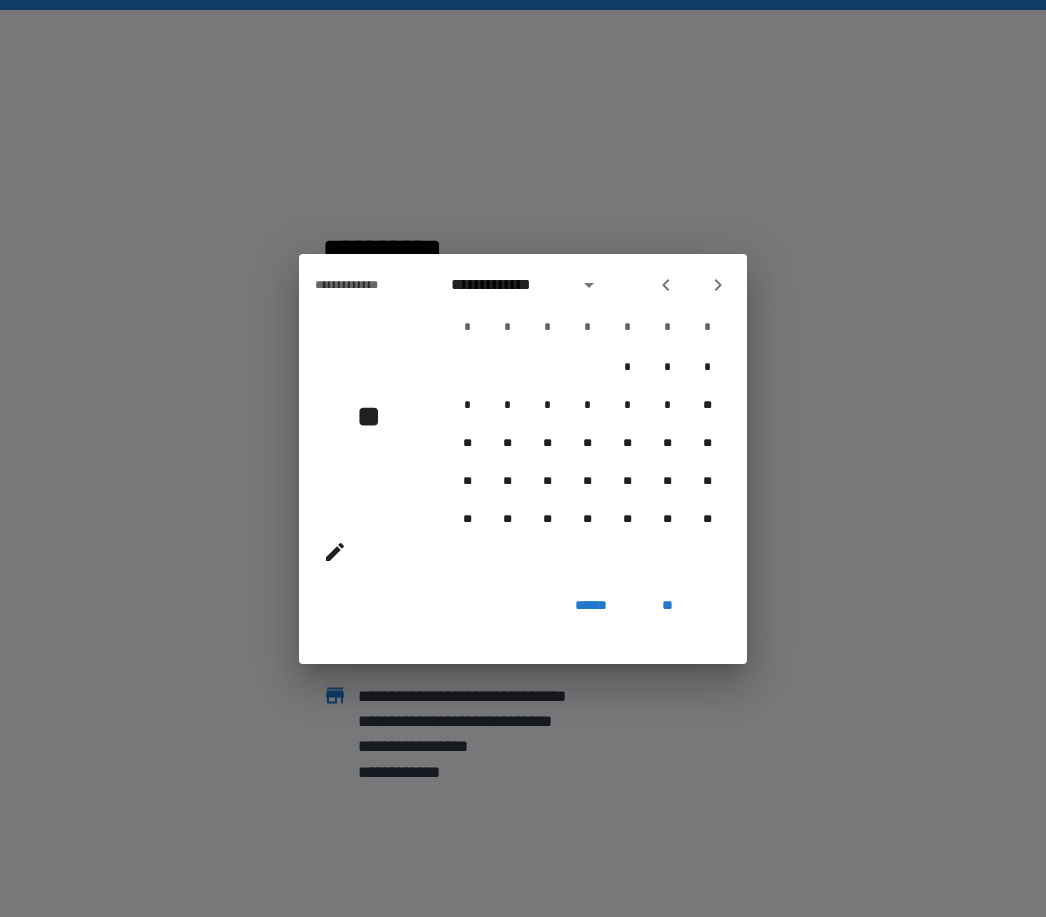 click 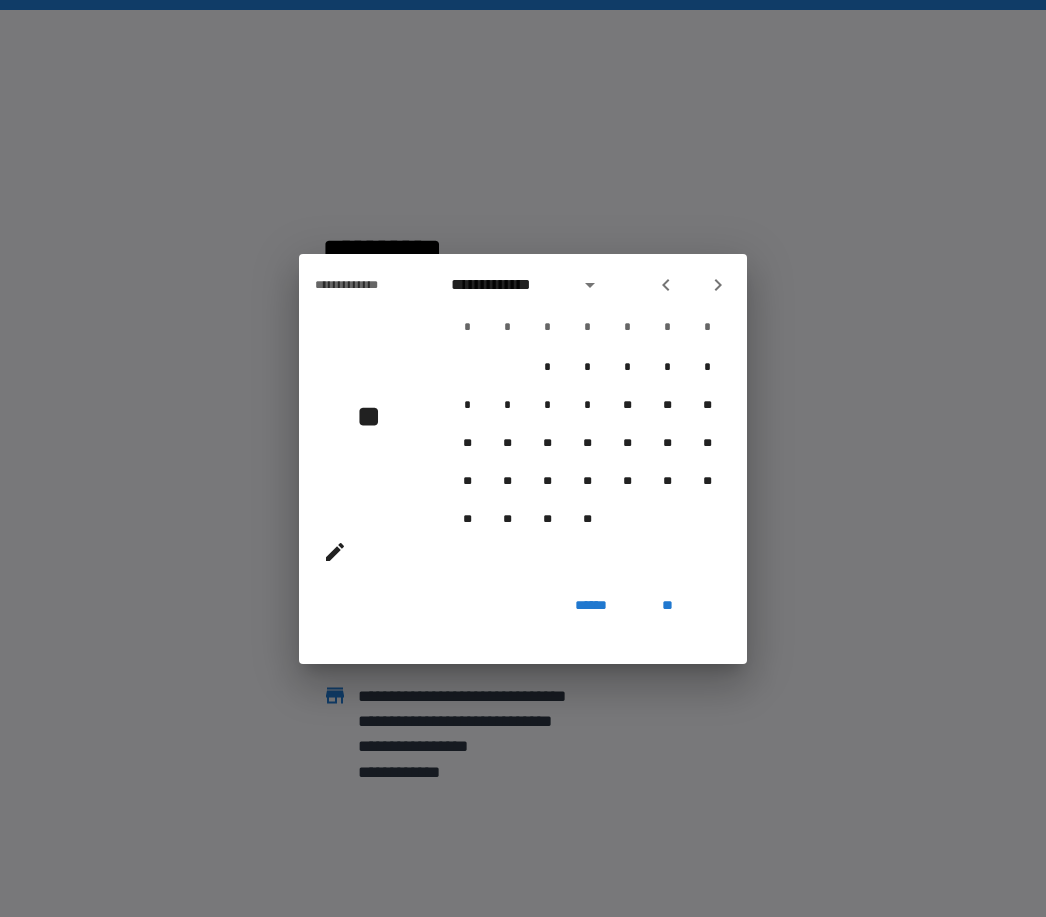 click 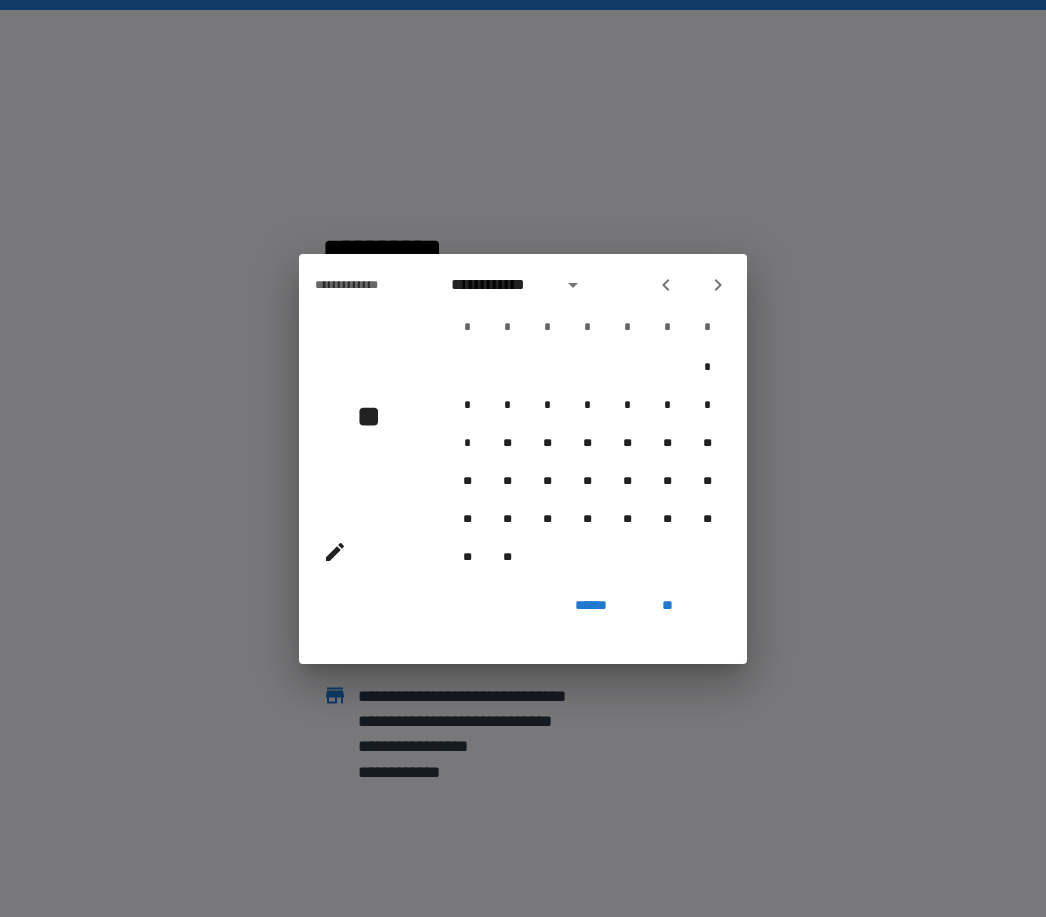click 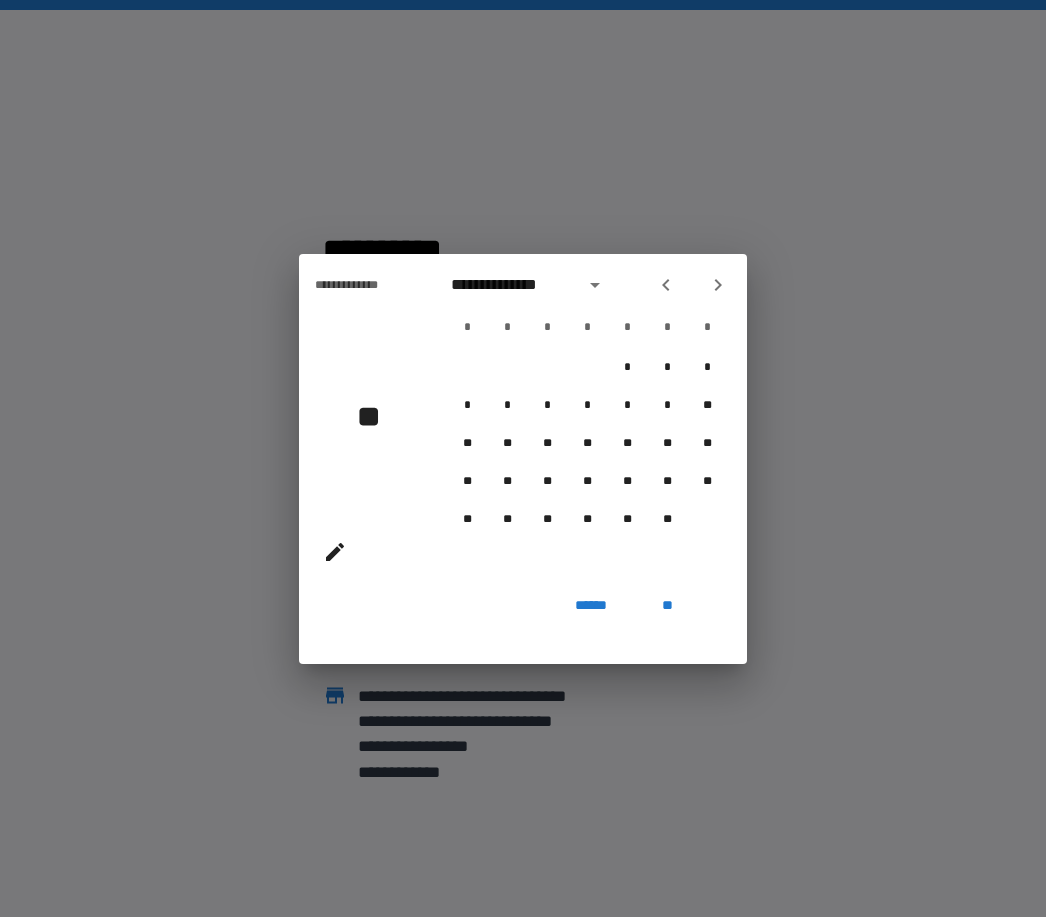 click 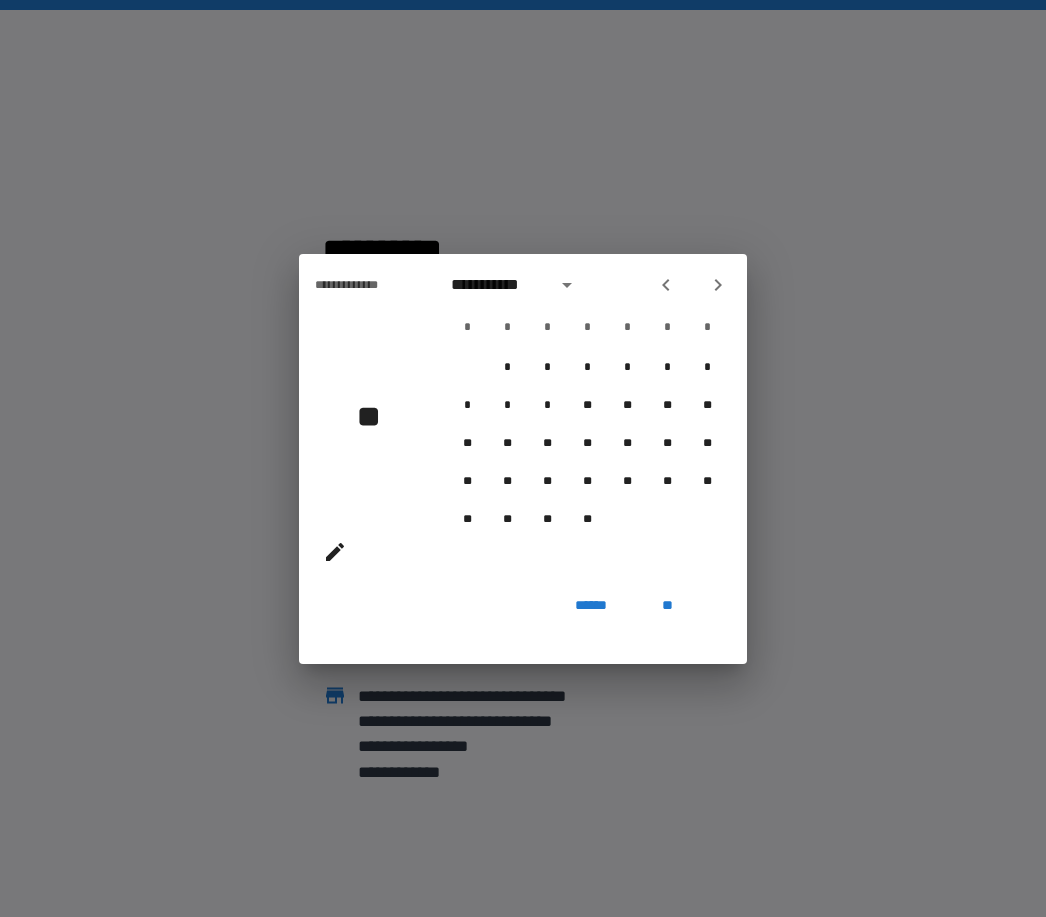click 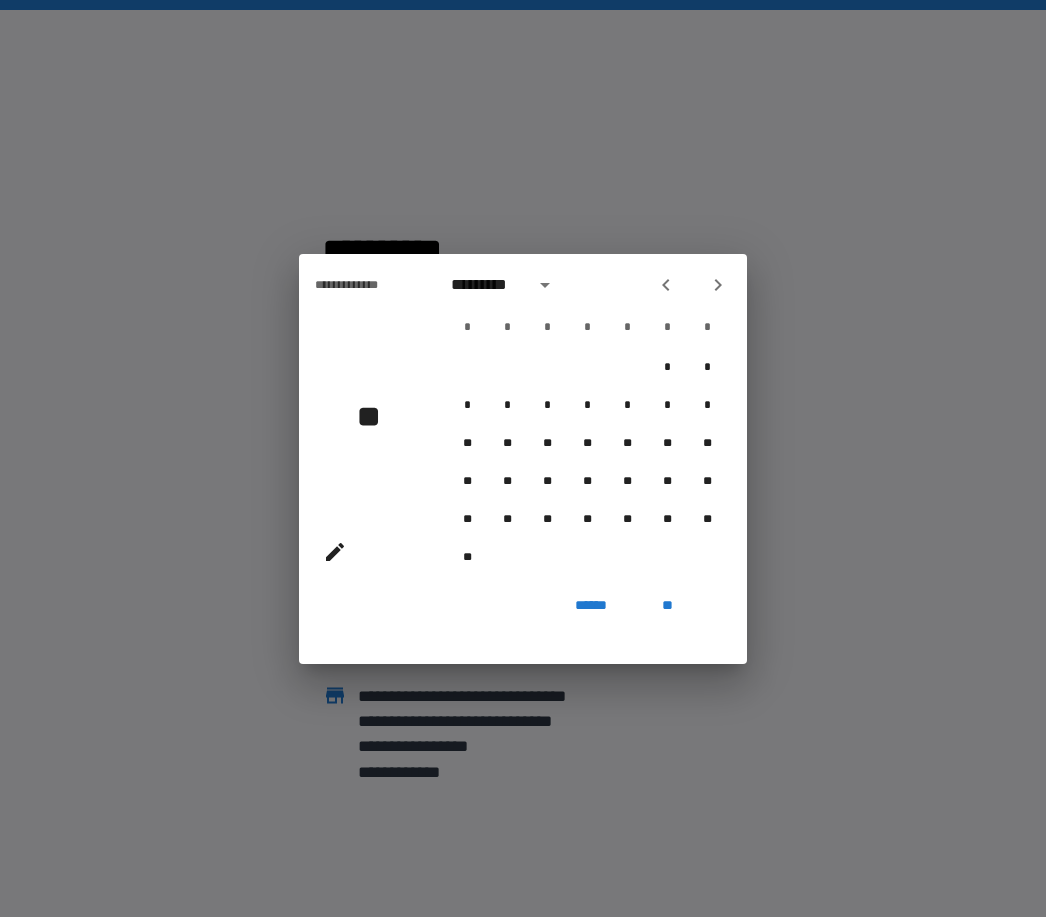 click 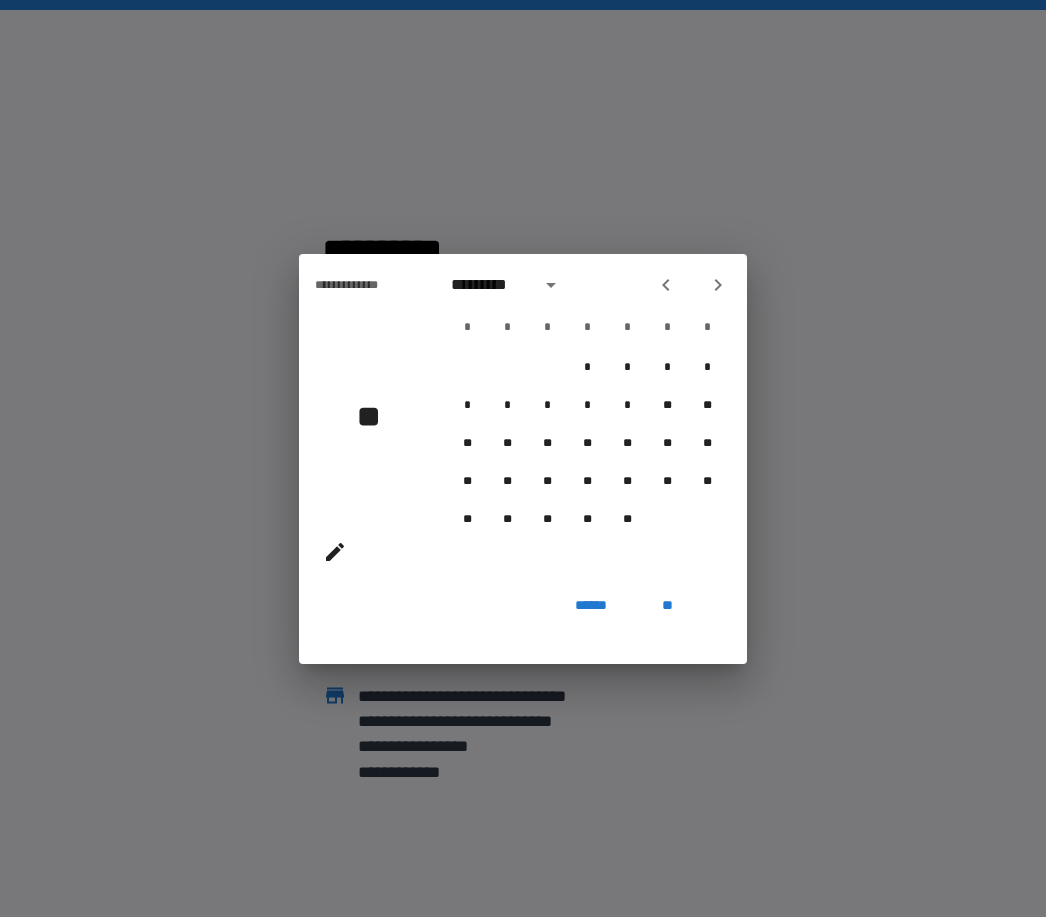 click 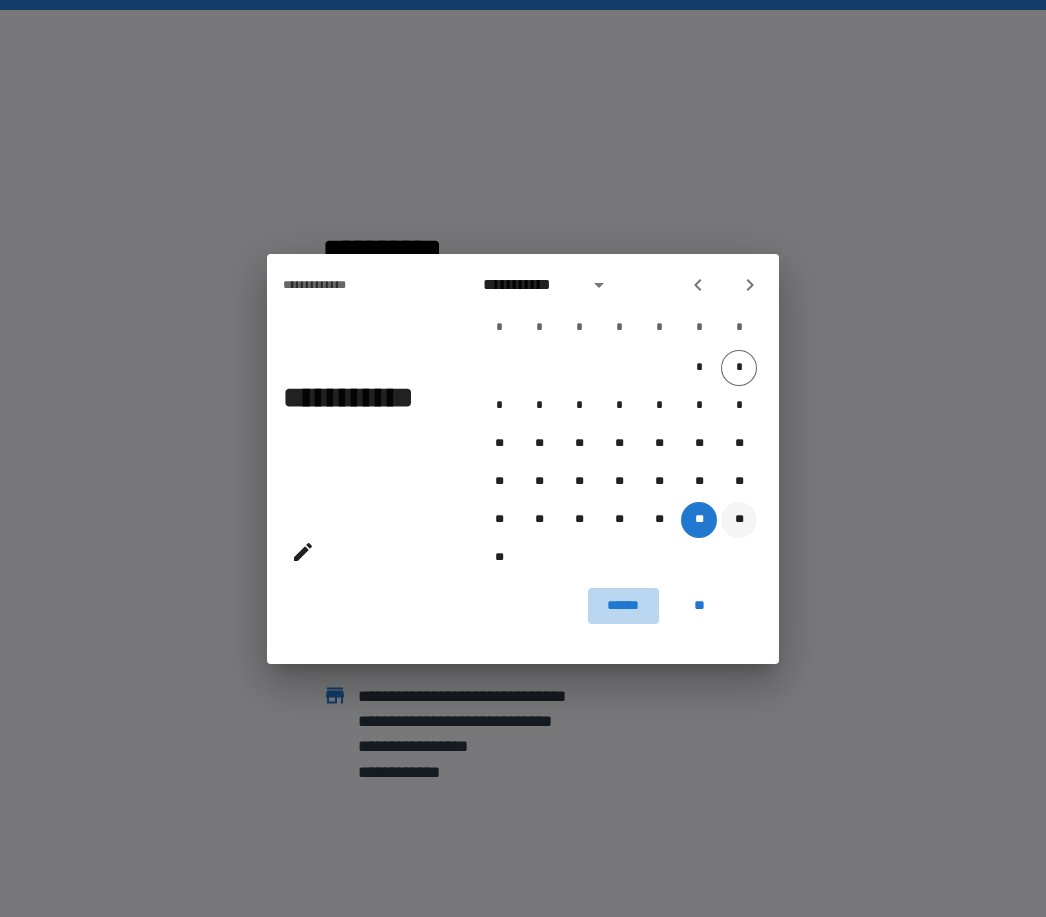 type on "**********" 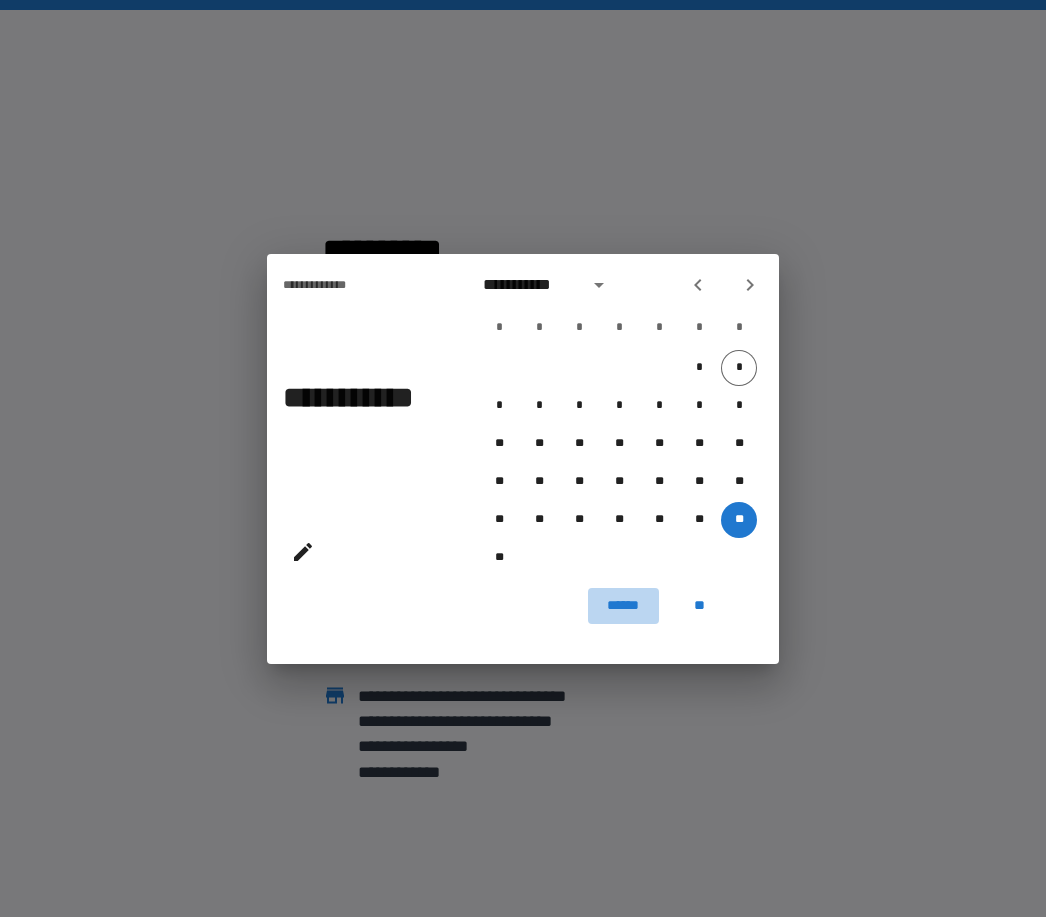 type 